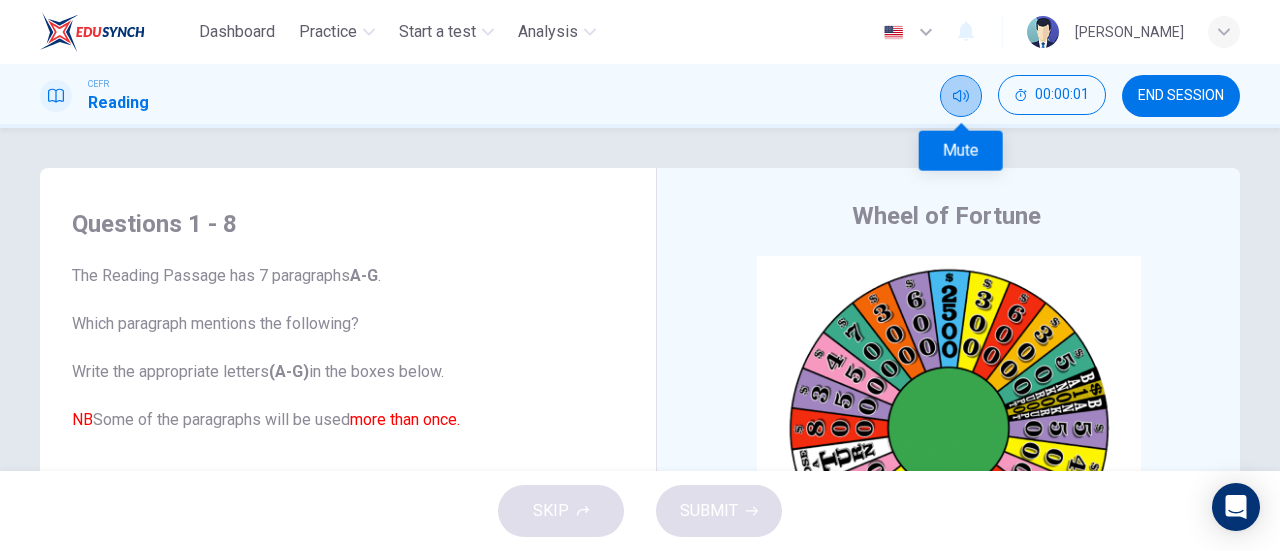 scroll, scrollTop: 0, scrollLeft: 0, axis: both 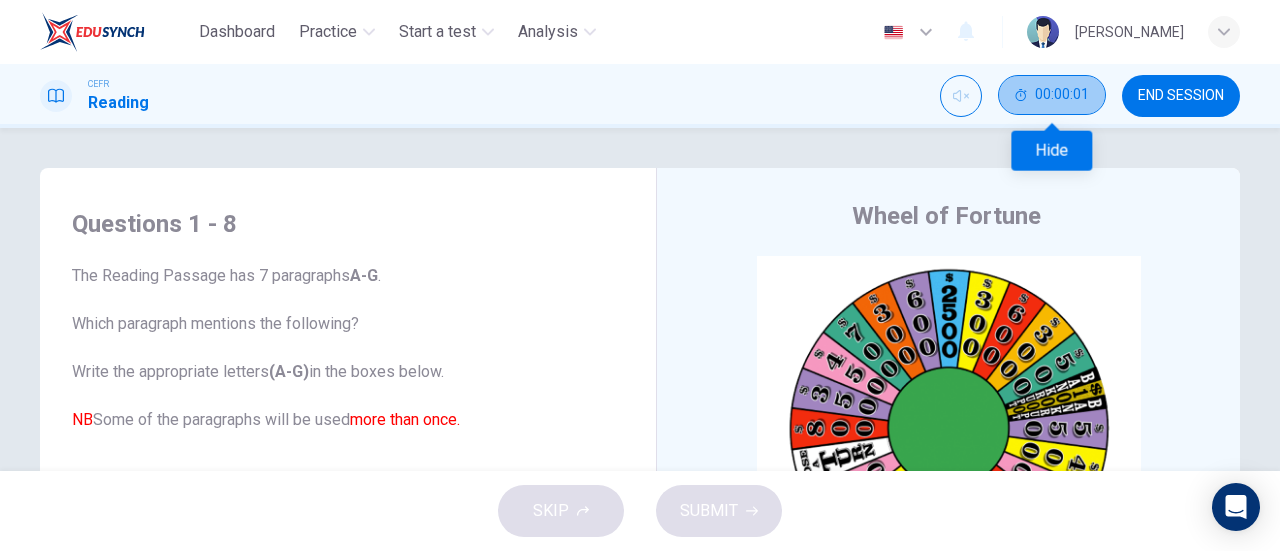 click on "00:00:01" at bounding box center [1062, 95] 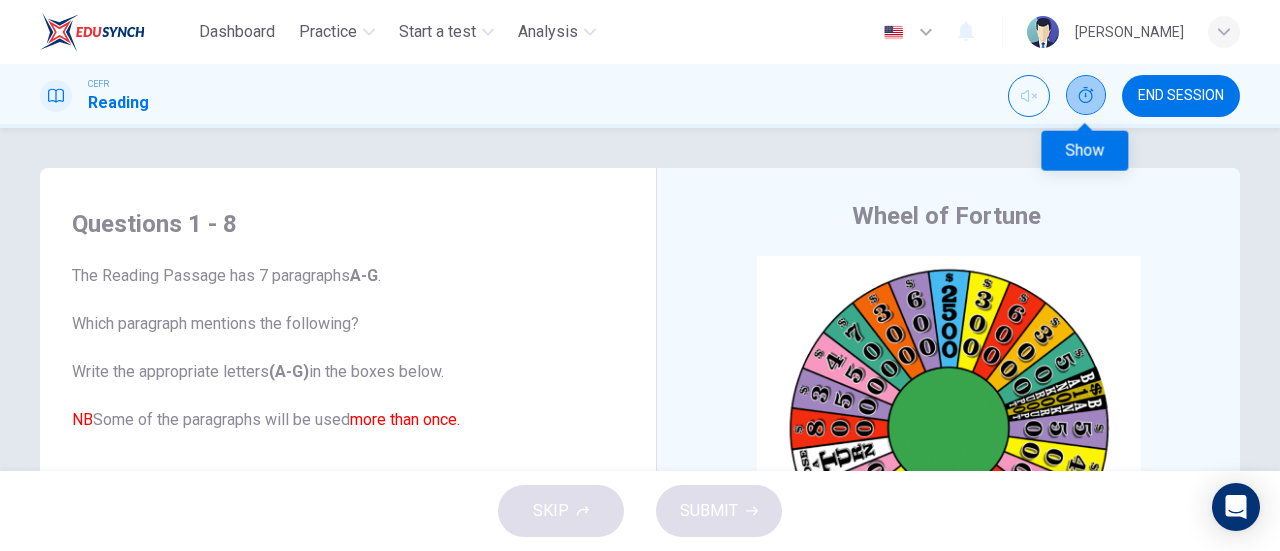 click at bounding box center [1086, 95] 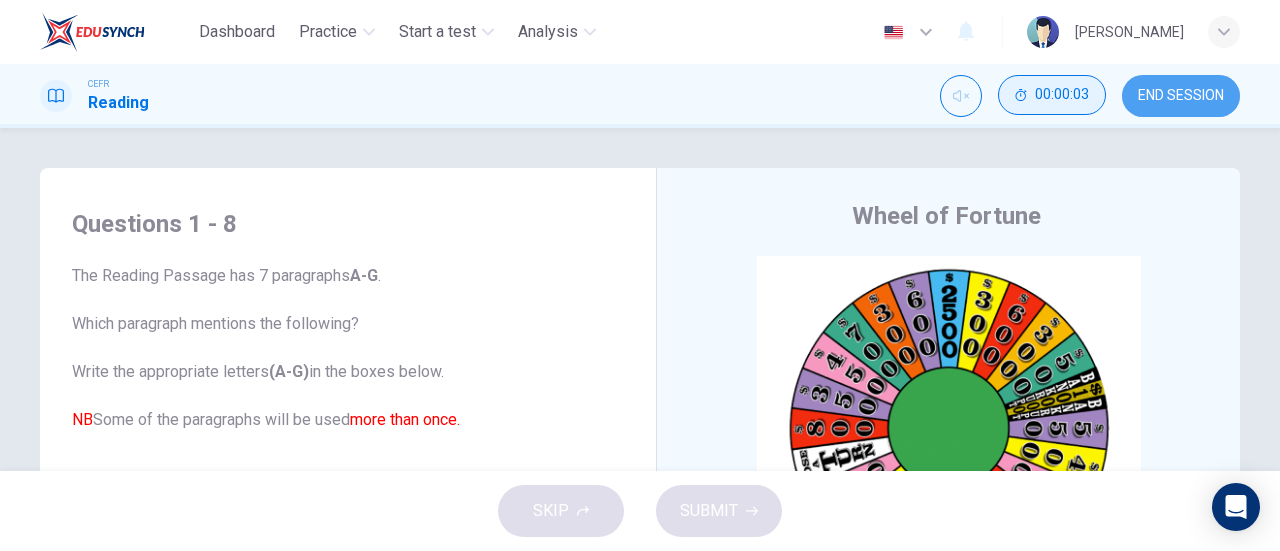 click on "END SESSION" at bounding box center (1181, 96) 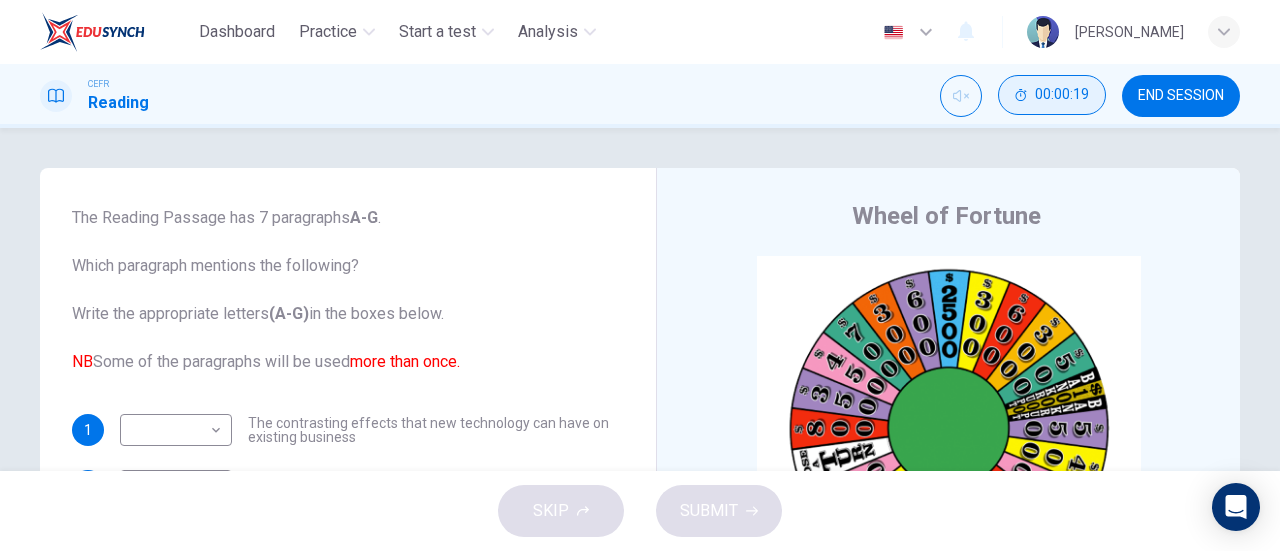 scroll, scrollTop: 22, scrollLeft: 0, axis: vertical 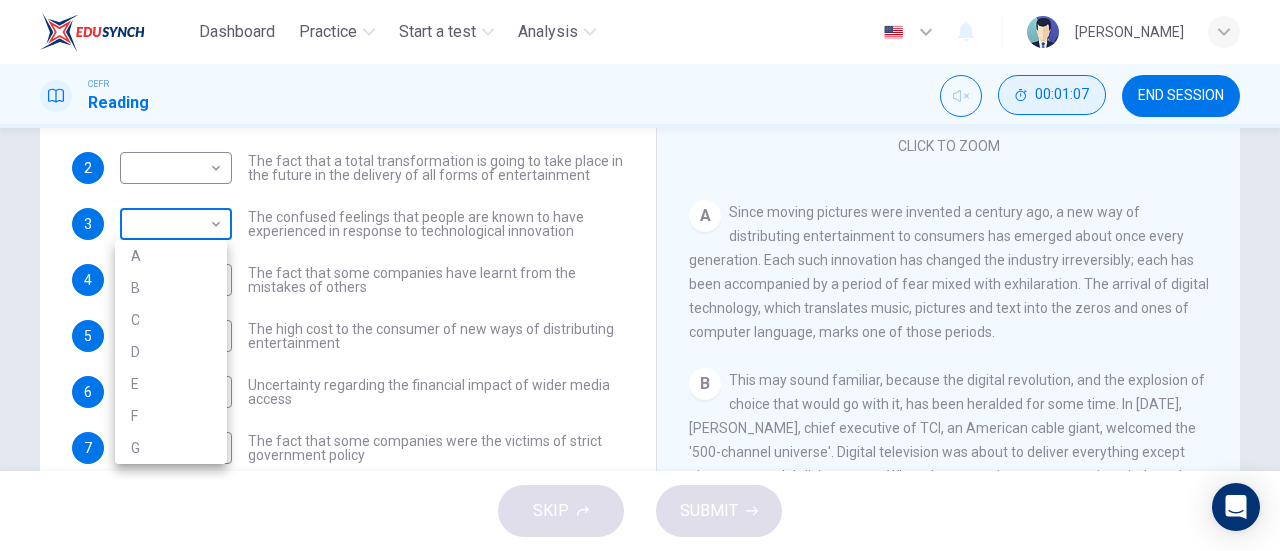 click on "Dashboard Practice Start a test Analysis English en ​ AL MA'AWA [PERSON_NAME] CEFR Reading 00:01:07 END SESSION Questions 1 - 8 The Reading Passage has 7 paragraphs  A-G .
Which paragraph mentions the following?
Write the appropriate letters  (A-G)  in the boxes below.
NB  Some of the paragraphs will be used  more than once. 1 ​ ​ The contrasting effects that new technology can have on existing business 2 ​ ​ The fact that a total transformation is going to take place in the future in the delivery of all forms of entertainment 3 ​ ​ The confused feelings that people are known to have experienced in response to technological innovation 4 ​ ​ The fact that some companies have learnt from the mistakes of others 5 ​ ​ The high cost to the consumer of new ways of distributing entertainment 6 ​ ​ Uncertainty regarding the financial impact of wider media access 7 ​ ​ The fact that some companies were the victims of strict government policy 8 ​ ​ Wheel of Fortune CLICK TO ZOOM" at bounding box center [640, 275] 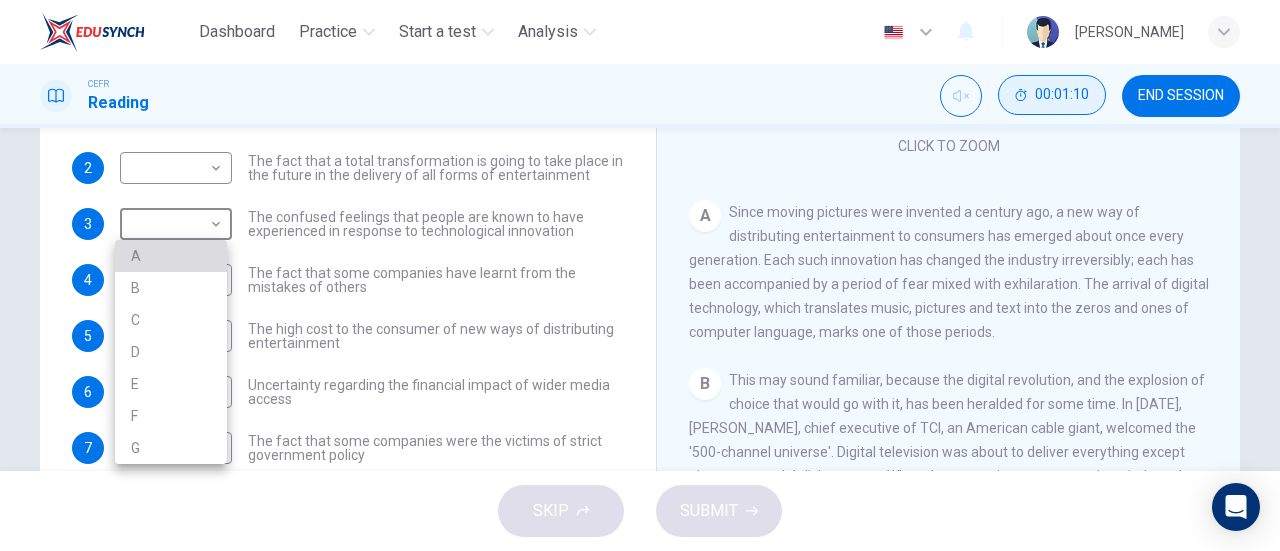 click on "A" at bounding box center (171, 256) 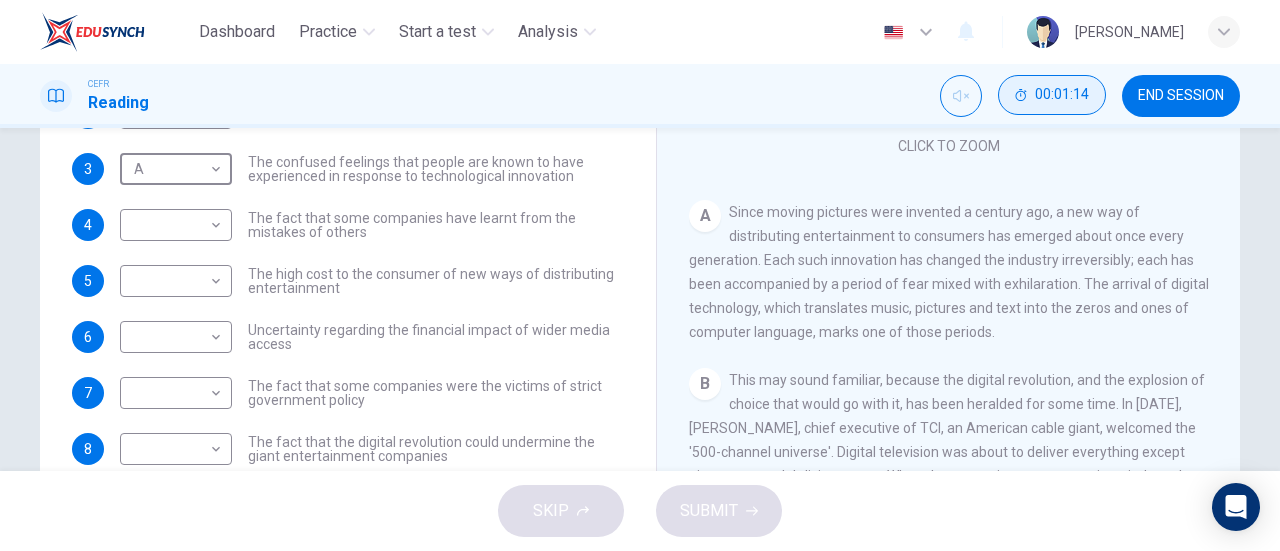 scroll, scrollTop: 72, scrollLeft: 0, axis: vertical 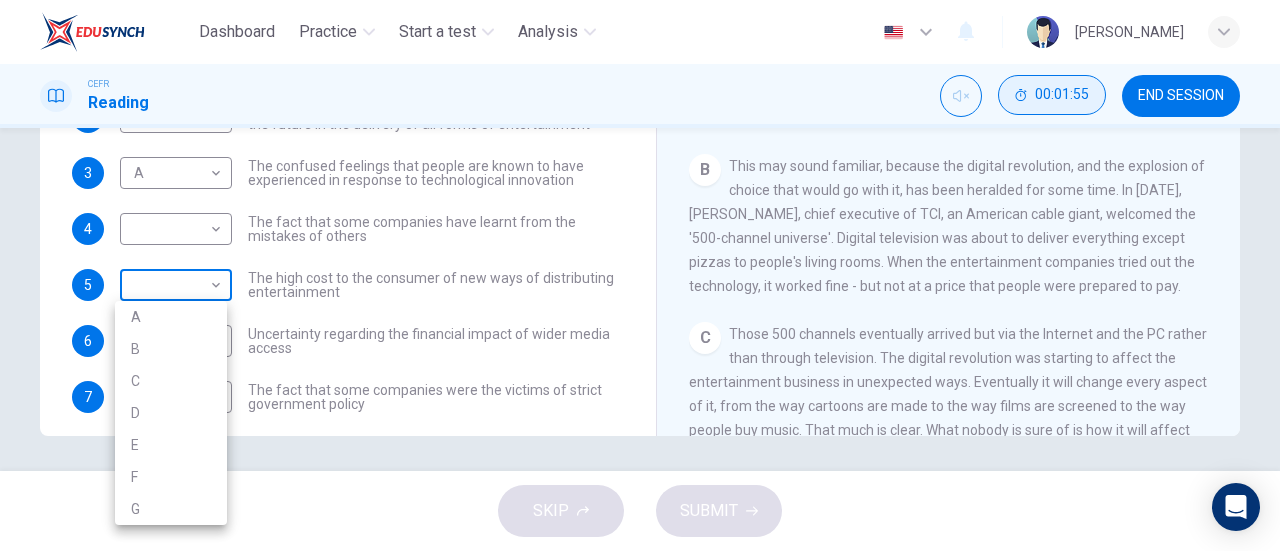 click on "Dashboard Practice Start a test Analysis English en ​ AL MA'AWA [PERSON_NAME] CEFR Reading 00:01:55 END SESSION Questions 1 - 8 The Reading Passage has 7 paragraphs  A-G .
Which paragraph mentions the following?
Write the appropriate letters  (A-G)  in the boxes below.
NB  Some of the paragraphs will be used  more than once. 1 ​ ​ The contrasting effects that new technology can have on existing business 2 ​ ​ The fact that a total transformation is going to take place in the future in the delivery of all forms of entertainment 3 A A ​ The confused feelings that people are known to have experienced in response to technological innovation 4 ​ ​ The fact that some companies have learnt from the mistakes of others 5 ​ ​ The high cost to the consumer of new ways of distributing entertainment 6 ​ ​ Uncertainty regarding the financial impact of wider media access 7 ​ ​ The fact that some companies were the victims of strict government policy 8 ​ ​ Wheel of Fortune CLICK TO ZOOM" at bounding box center [640, 275] 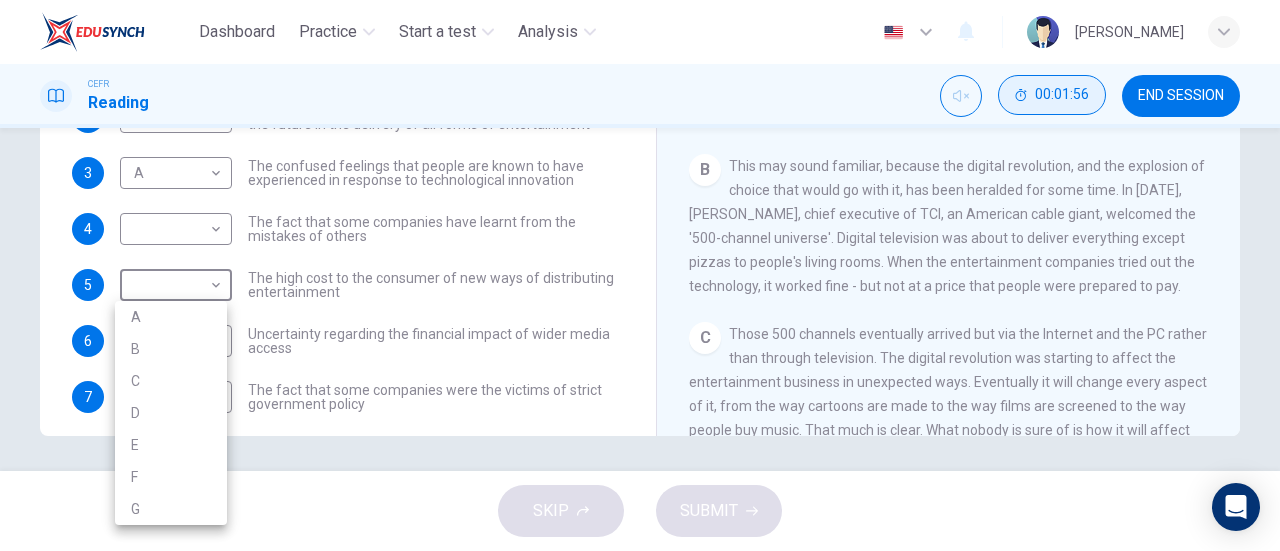 click on "B" at bounding box center (171, 349) 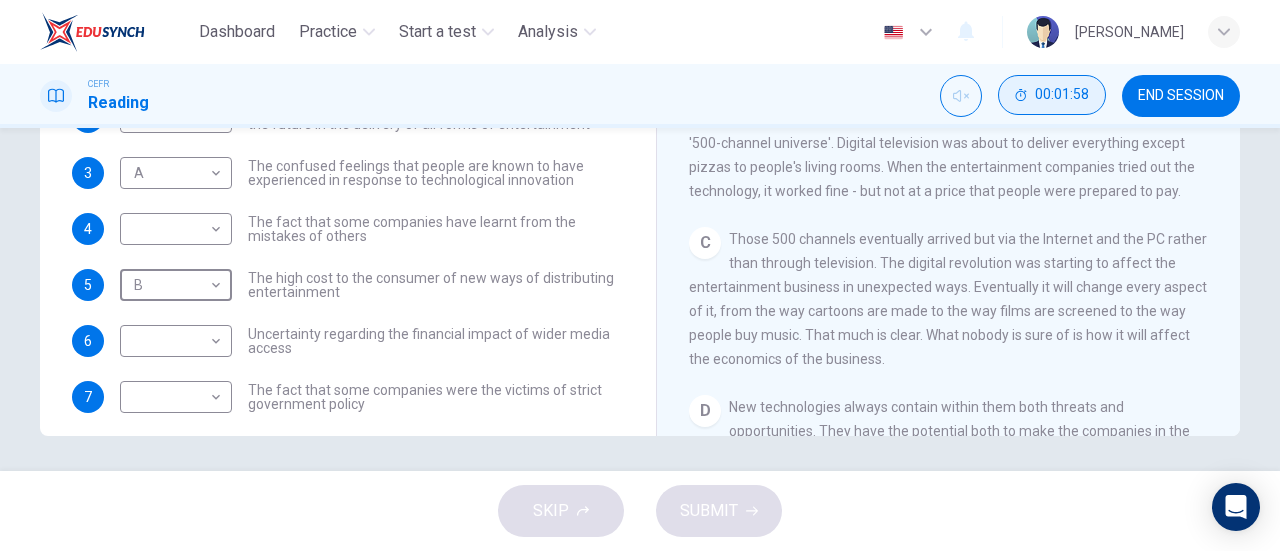 scroll, scrollTop: 362, scrollLeft: 0, axis: vertical 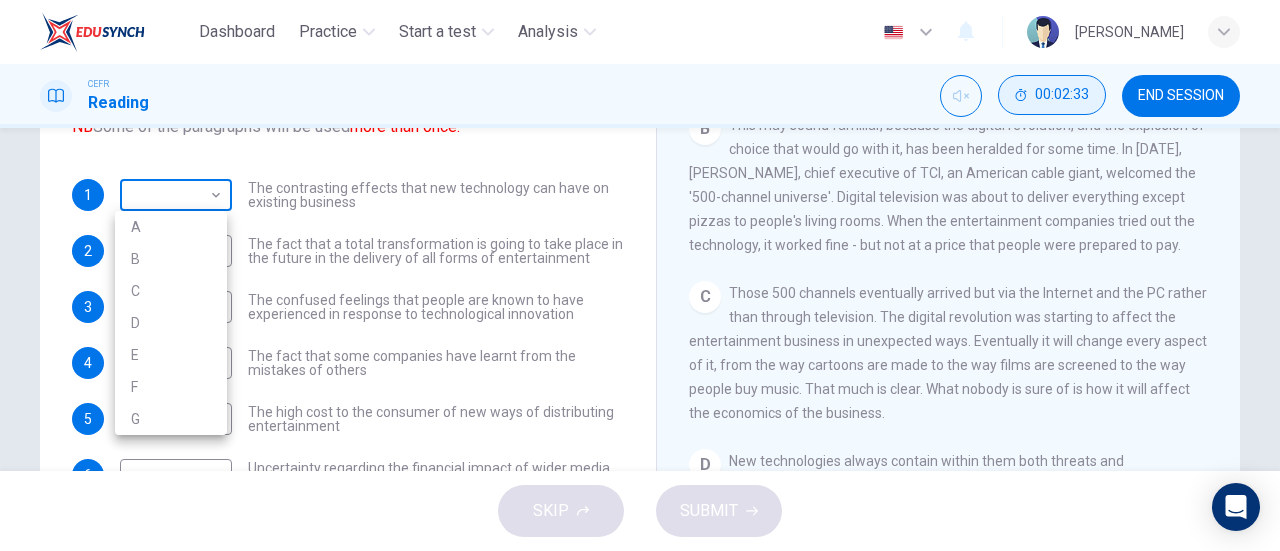 click on "Dashboard Practice Start a test Analysis English en ​ AL MA'AWA [PERSON_NAME] CEFR Reading 00:02:33 END SESSION Questions 1 - 8 The Reading Passage has 7 paragraphs  A-G .
Which paragraph mentions the following?
Write the appropriate letters  (A-G)  in the boxes below.
NB  Some of the paragraphs will be used  more than once. 1 ​ ​ The contrasting effects that new technology can have on existing business 2 ​ ​ The fact that a total transformation is going to take place in the future in the delivery of all forms of entertainment 3 A A ​ The confused feelings that people are known to have experienced in response to technological innovation 4 ​ ​ The fact that some companies have learnt from the mistakes of others 5 B B ​ The high cost to the consumer of new ways of distributing entertainment 6 ​ ​ Uncertainty regarding the financial impact of wider media access 7 ​ ​ The fact that some companies were the victims of strict government policy 8 ​ ​ Wheel of Fortune CLICK TO ZOOM" at bounding box center (640, 275) 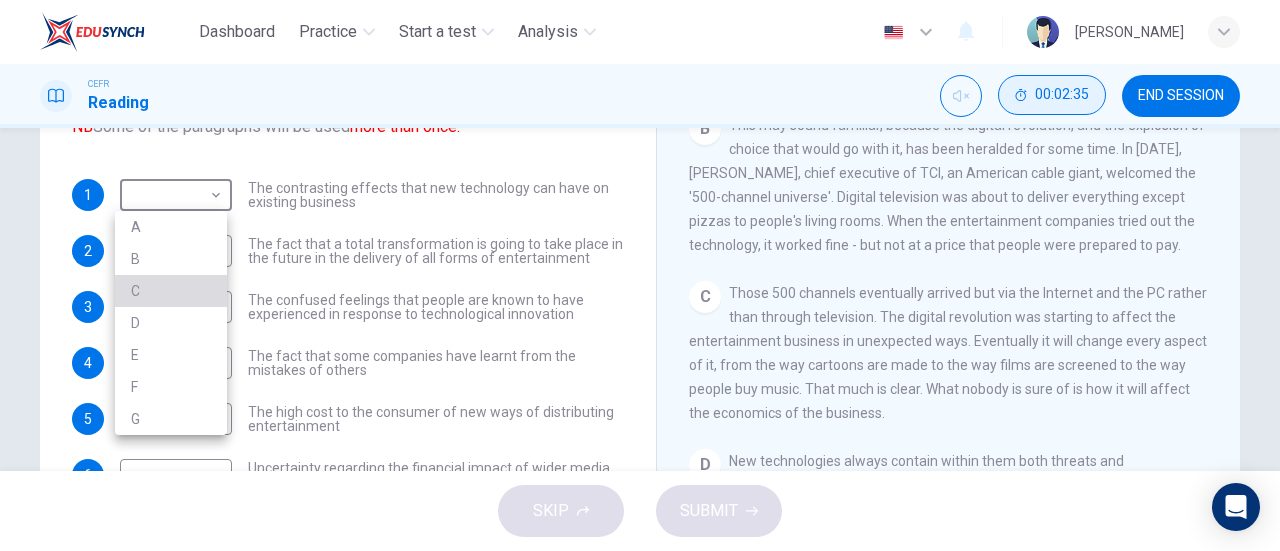 click on "C" at bounding box center (171, 291) 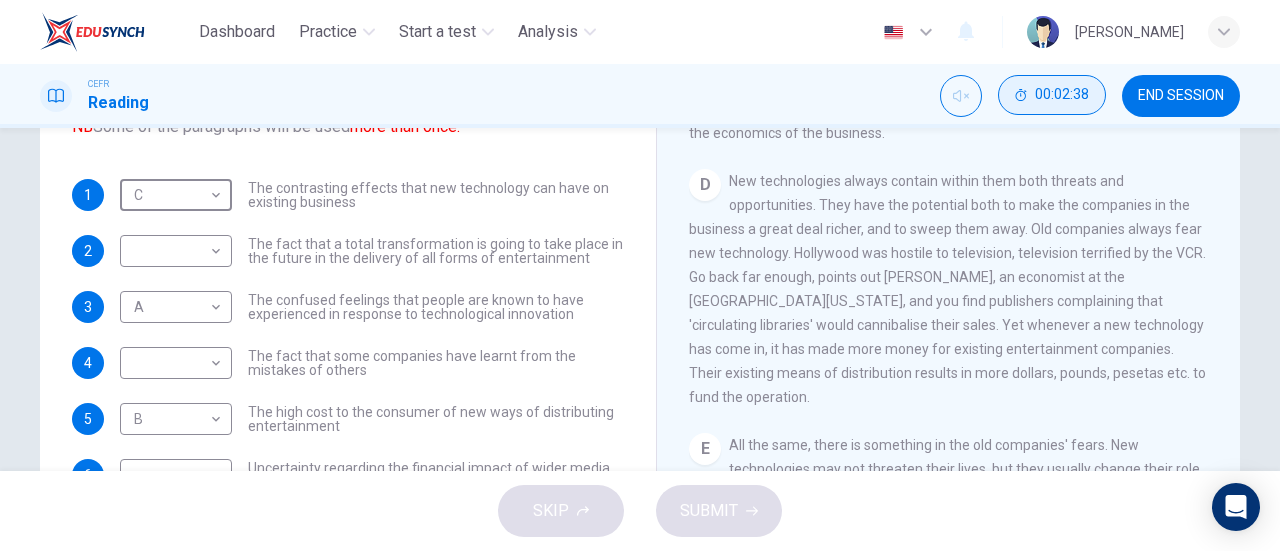 scroll, scrollTop: 720, scrollLeft: 0, axis: vertical 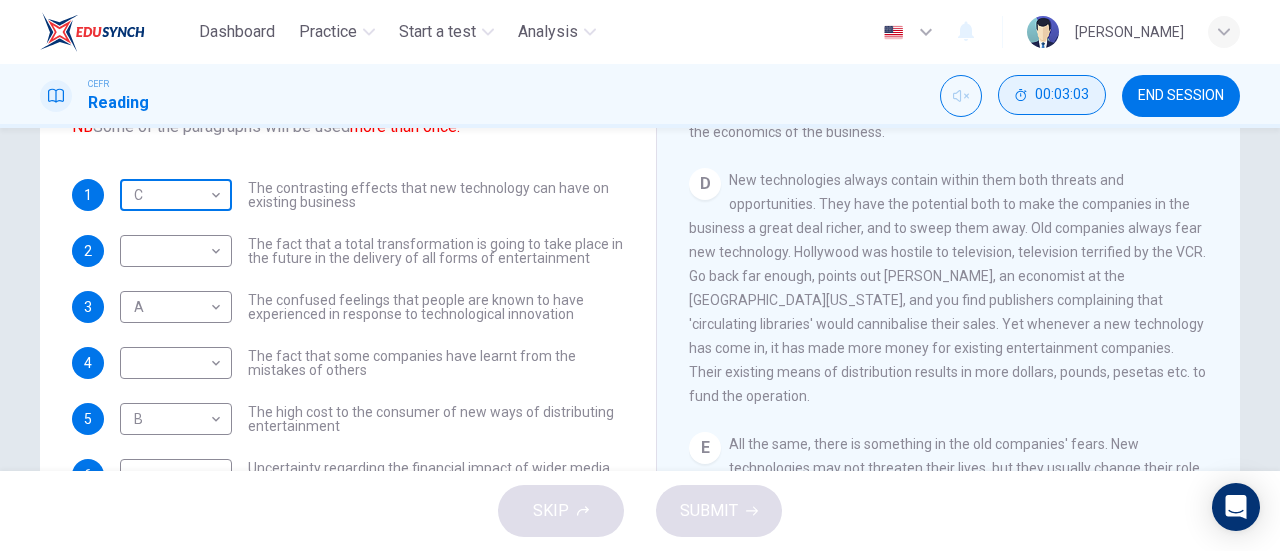 click on "Dashboard Practice Start a test Analysis English en ​ AL MA'AWA [PERSON_NAME] CEFR Reading 00:03:03 END SESSION Questions 1 - 8 The Reading Passage has 7 paragraphs  A-G .
Which paragraph mentions the following?
Write the appropriate letters  (A-G)  in the boxes below.
NB  Some of the paragraphs will be used  more than once. 1 C C ​ The contrasting effects that new technology can have on existing business 2 ​ ​ The fact that a total transformation is going to take place in the future in the delivery of all forms of entertainment 3 A A ​ The confused feelings that people are known to have experienced in response to technological innovation 4 ​ ​ The fact that some companies have learnt from the mistakes of others 5 B B ​ The high cost to the consumer of new ways of distributing entertainment 6 ​ ​ Uncertainty regarding the financial impact of wider media access 7 ​ ​ The fact that some companies were the victims of strict government policy 8 ​ ​ Wheel of Fortune CLICK TO ZOOM" at bounding box center [640, 275] 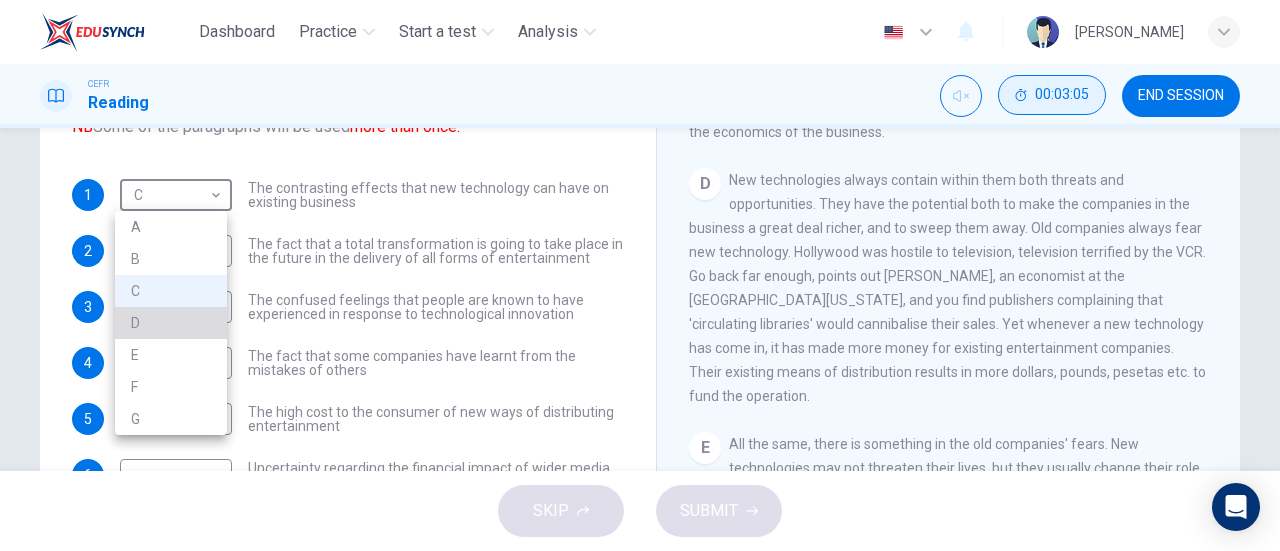 click on "D" at bounding box center [171, 323] 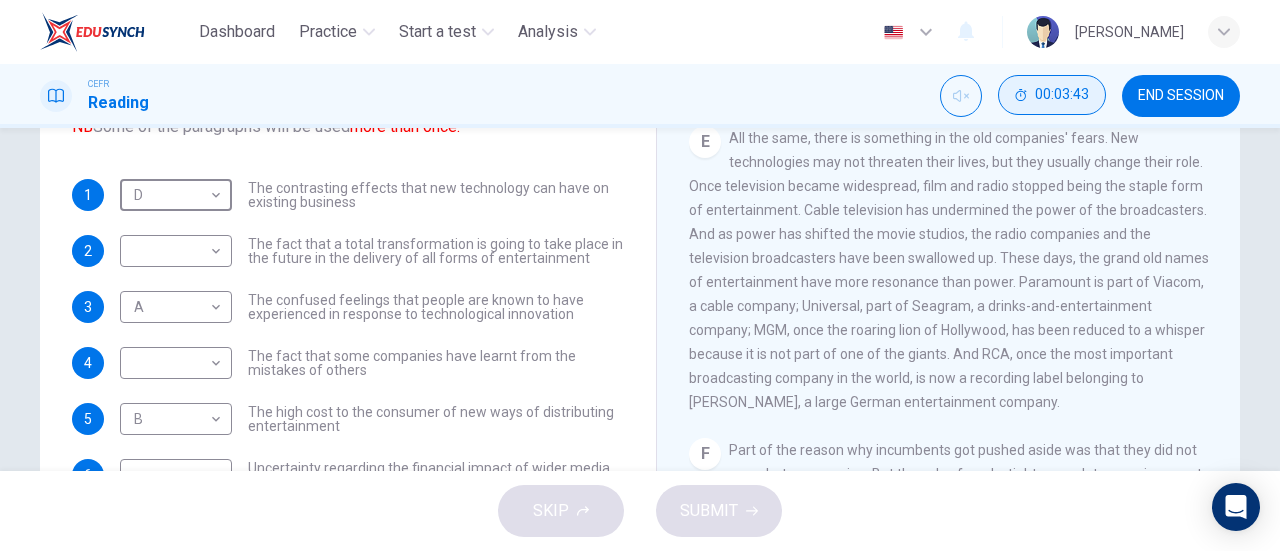 scroll, scrollTop: 1028, scrollLeft: 0, axis: vertical 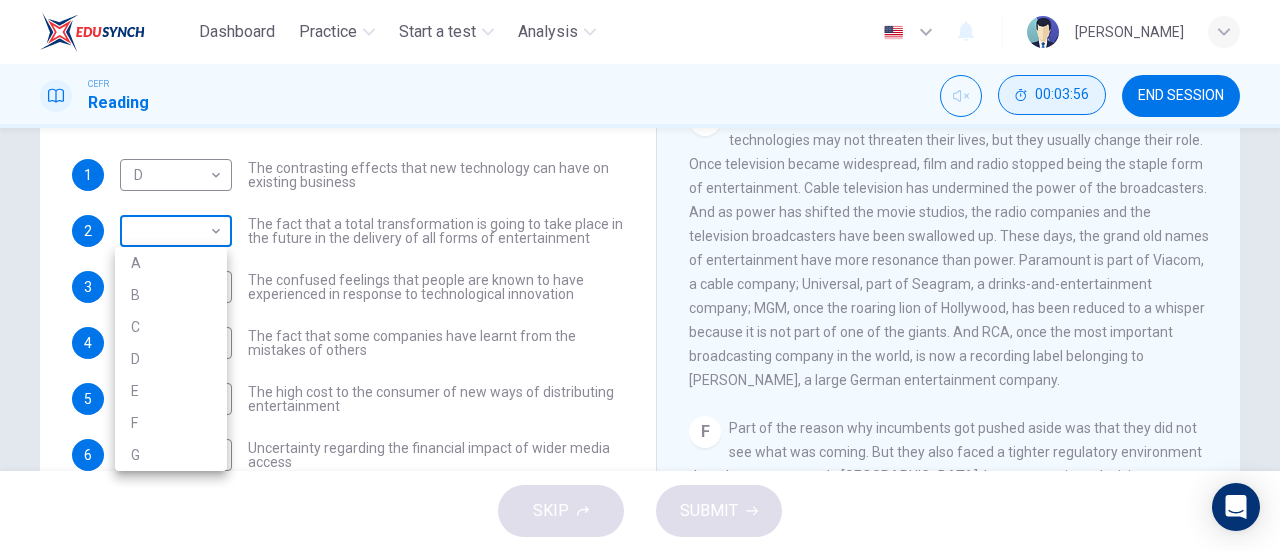 click on "Dashboard Practice Start a test Analysis English en ​ AL MA'AWA [PERSON_NAME] CEFR Reading 00:03:56 END SESSION Questions 1 - 8 The Reading Passage has 7 paragraphs  A-G .
Which paragraph mentions the following?
Write the appropriate letters  (A-G)  in the boxes below.
NB  Some of the paragraphs will be used  more than once. 1 D D ​ The contrasting effects that new technology can have on existing business 2 ​ ​ The fact that a total transformation is going to take place in the future in the delivery of all forms of entertainment 3 A A ​ The confused feelings that people are known to have experienced in response to technological innovation 4 ​ ​ The fact that some companies have learnt from the mistakes of others 5 B B ​ The high cost to the consumer of new ways of distributing entertainment 6 ​ ​ Uncertainty regarding the financial impact of wider media access 7 ​ ​ The fact that some companies were the victims of strict government policy 8 ​ ​ Wheel of Fortune CLICK TO ZOOM" at bounding box center (640, 275) 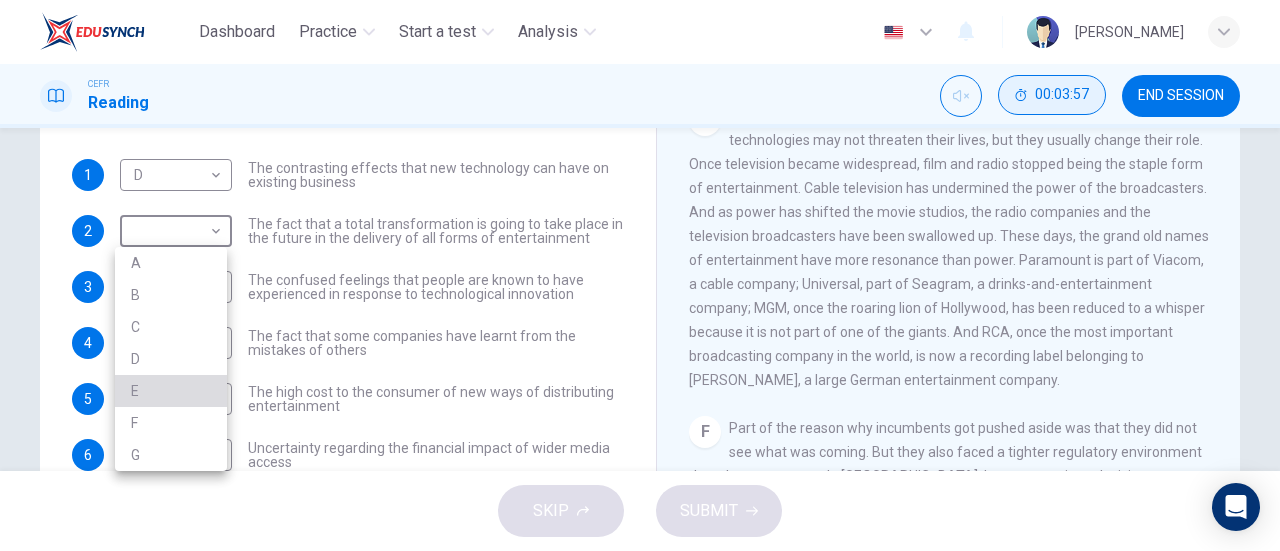click on "E" at bounding box center (171, 391) 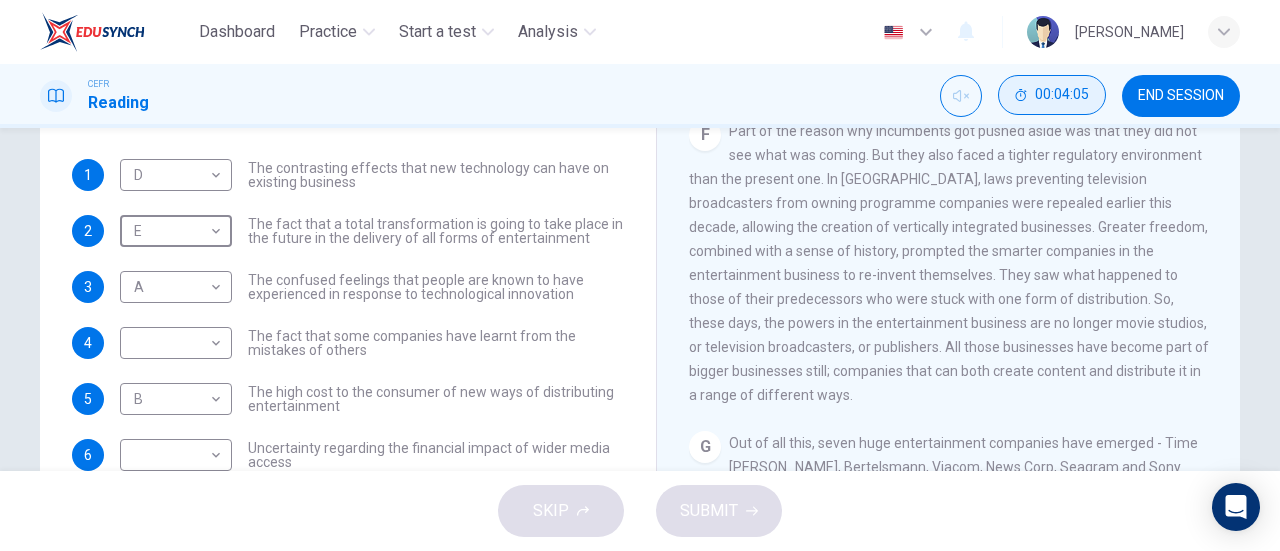 scroll, scrollTop: 1321, scrollLeft: 0, axis: vertical 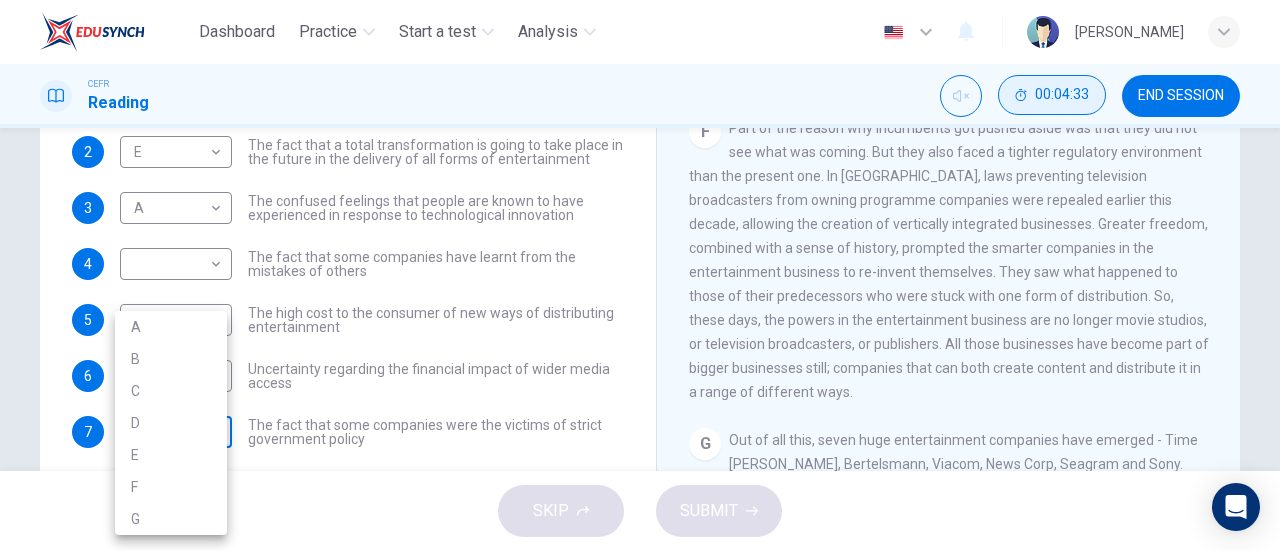 click on "Dashboard Practice Start a test Analysis English en ​ AL MA'AWA [PERSON_NAME] CEFR Reading 00:04:33 END SESSION Questions 1 - 8 The Reading Passage has 7 paragraphs  A-G .
Which paragraph mentions the following?
Write the appropriate letters  (A-G)  in the boxes below.
NB  Some of the paragraphs will be used  more than once. 1 D D ​ The contrasting effects that new technology can have on existing business 2 E E ​ The fact that a total transformation is going to take place in the future in the delivery of all forms of entertainment 3 A A ​ The confused feelings that people are known to have experienced in response to technological innovation 4 ​ ​ The fact that some companies have learnt from the mistakes of others 5 B B ​ The high cost to the consumer of new ways of distributing entertainment 6 ​ ​ Uncertainty regarding the financial impact of wider media access 7 ​ ​ The fact that some companies were the victims of strict government policy 8 ​ ​ Wheel of Fortune CLICK TO ZOOM" at bounding box center [640, 275] 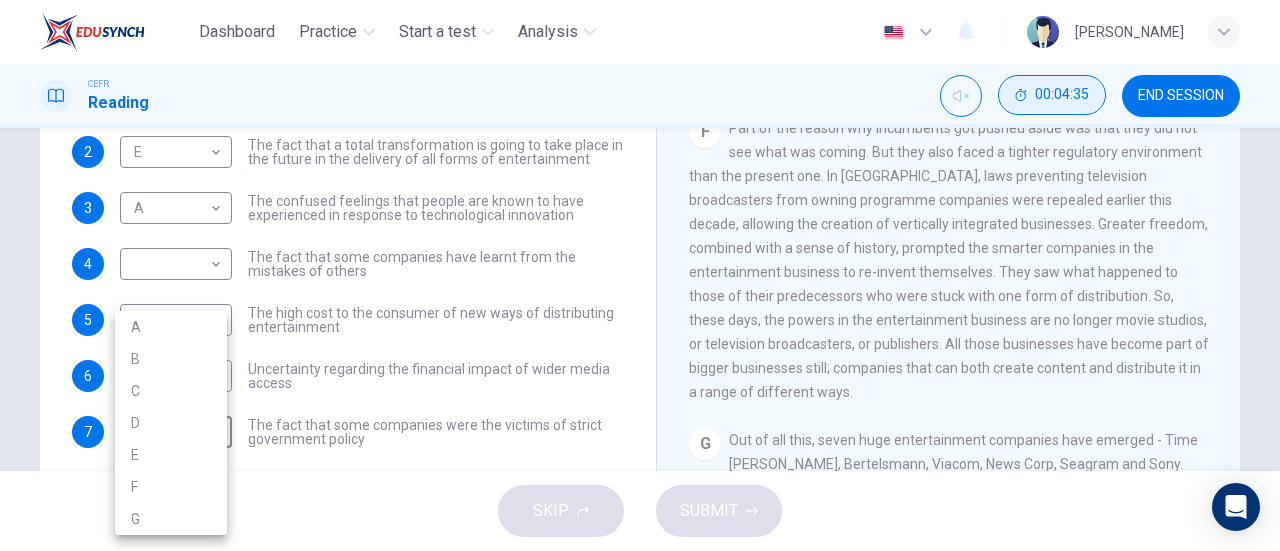 click at bounding box center (640, 275) 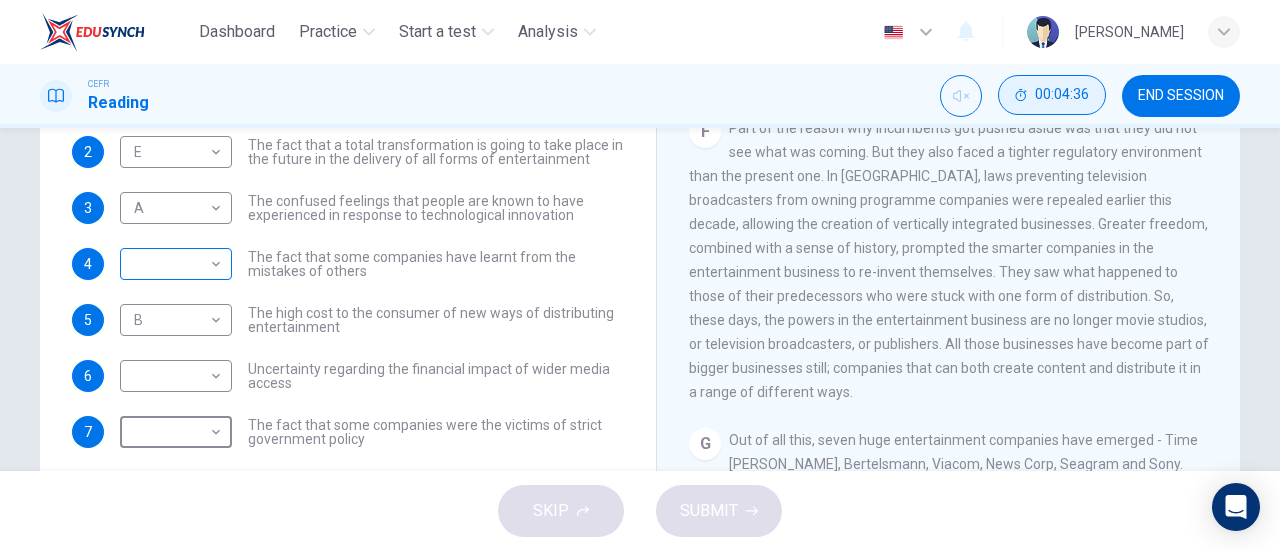 click on "Dashboard Practice Start a test Analysis English en ​ AL MA'AWA [PERSON_NAME] CEFR Reading 00:04:36 END SESSION Questions 1 - 8 The Reading Passage has 7 paragraphs  A-G .
Which paragraph mentions the following?
Write the appropriate letters  (A-G)  in the boxes below.
NB  Some of the paragraphs will be used  more than once. 1 D D ​ The contrasting effects that new technology can have on existing business 2 E E ​ The fact that a total transformation is going to take place in the future in the delivery of all forms of entertainment 3 A A ​ The confused feelings that people are known to have experienced in response to technological innovation 4 ​ ​ The fact that some companies have learnt from the mistakes of others 5 B B ​ The high cost to the consumer of new ways of distributing entertainment 6 ​ ​ Uncertainty regarding the financial impact of wider media access 7 ​ ​ The fact that some companies were the victims of strict government policy 8 ​ ​ Wheel of Fortune CLICK TO ZOOM" at bounding box center (640, 275) 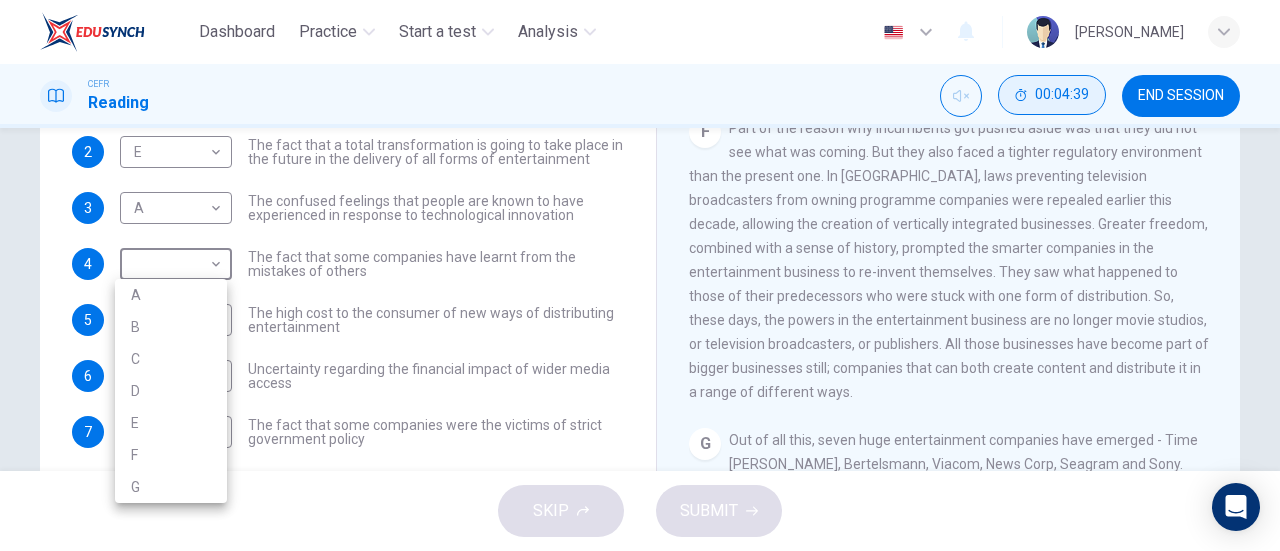 click on "F" at bounding box center [171, 455] 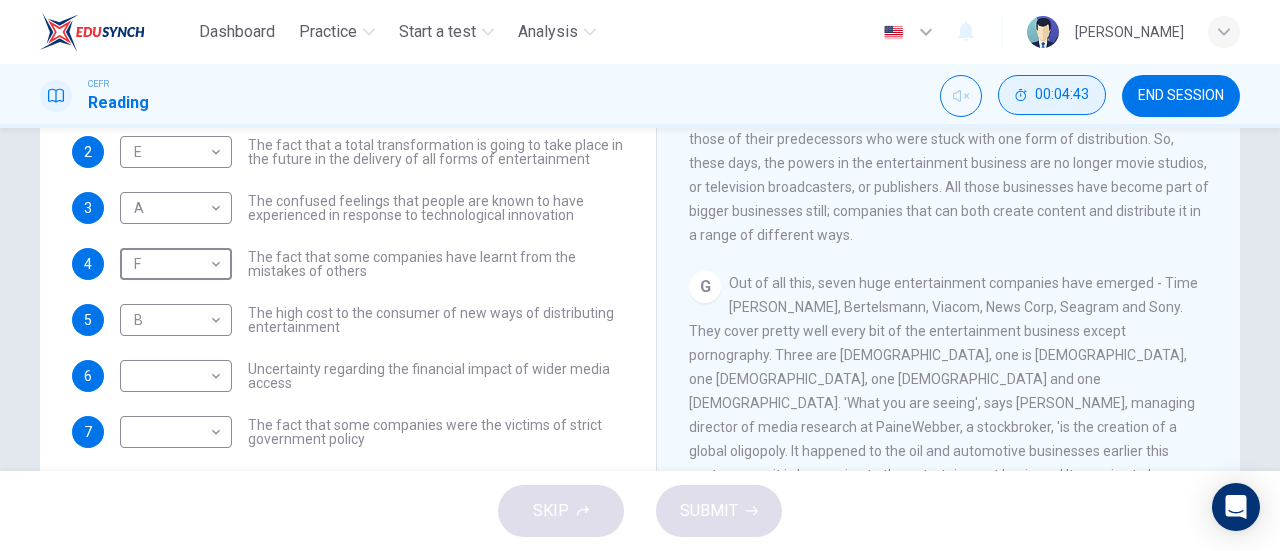 scroll, scrollTop: 1511, scrollLeft: 0, axis: vertical 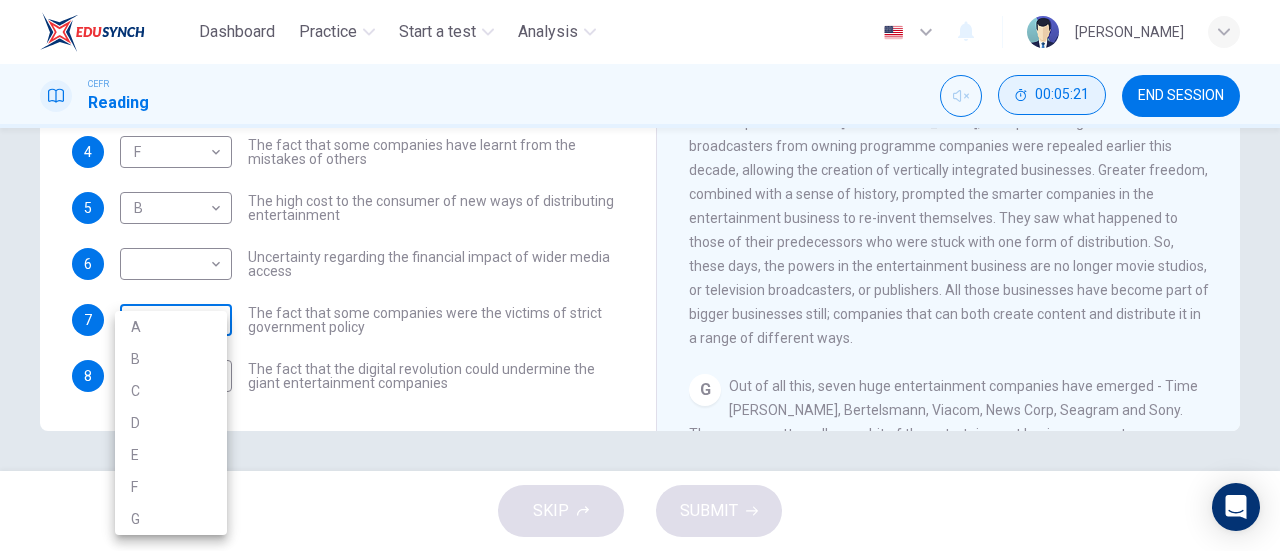 click on "Dashboard Practice Start a test Analysis English en ​ AL MA'AWA [PERSON_NAME] CEFR Reading 00:05:21 END SESSION Questions 1 - 8 The Reading Passage has 7 paragraphs  A-G .
Which paragraph mentions the following?
Write the appropriate letters  (A-G)  in the boxes below.
NB  Some of the paragraphs will be used  more than once. 1 D D ​ The contrasting effects that new technology can have on existing business 2 E E ​ The fact that a total transformation is going to take place in the future in the delivery of all forms of entertainment 3 A A ​ The confused feelings that people are known to have experienced in response to technological innovation 4 F F ​ The fact that some companies have learnt from the mistakes of others 5 B B ​ The high cost to the consumer of new ways of distributing entertainment 6 ​ ​ Uncertainty regarding the financial impact of wider media access 7 ​ ​ The fact that some companies were the victims of strict government policy 8 ​ ​ Wheel of Fortune CLICK TO ZOOM" at bounding box center (640, 275) 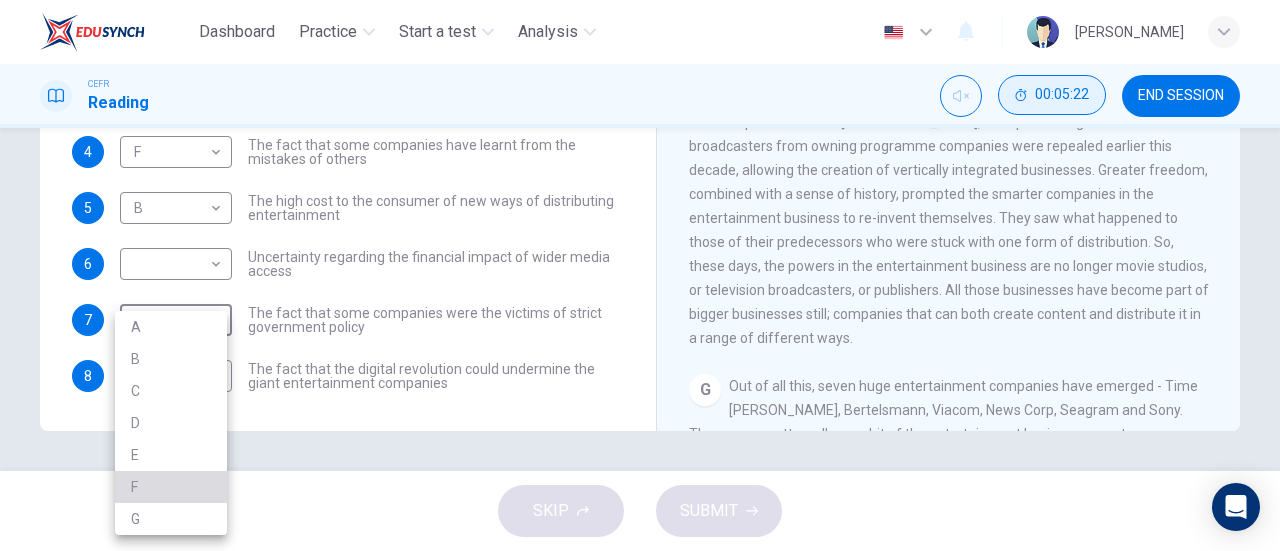 click on "F" at bounding box center [171, 487] 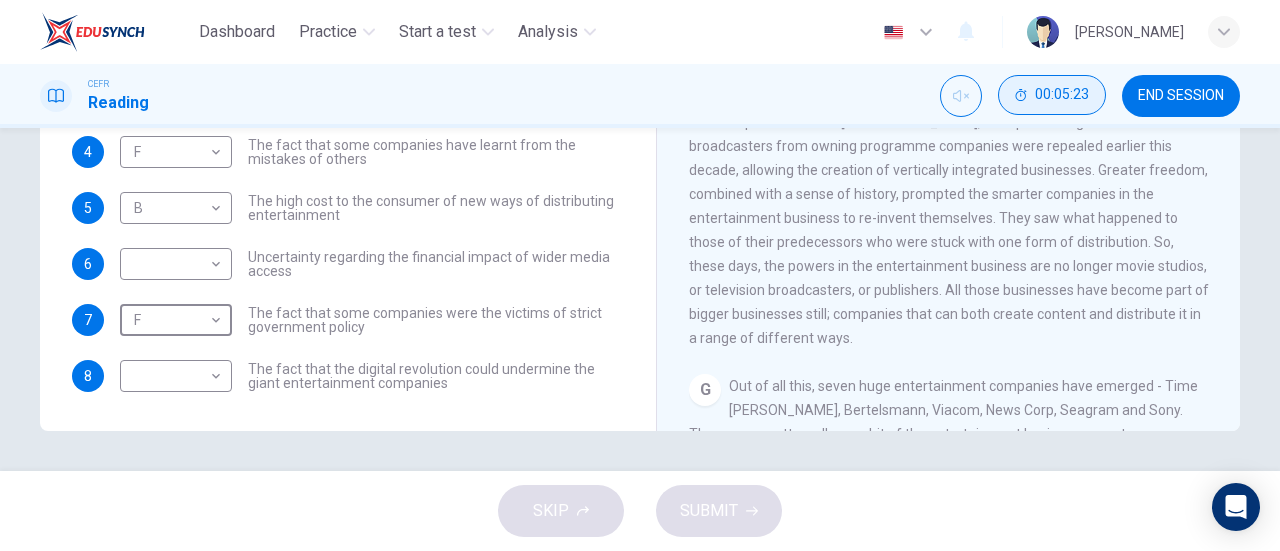 scroll, scrollTop: 0, scrollLeft: 0, axis: both 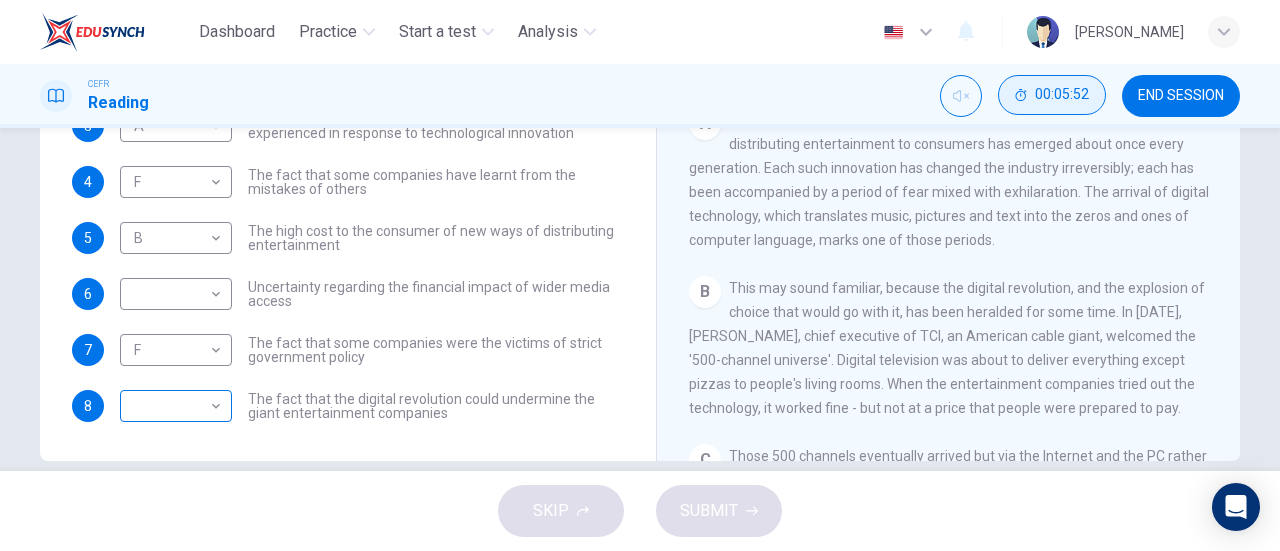 click on "Dashboard Practice Start a test Analysis English en ​ AL MA'AWA [PERSON_NAME] CEFR Reading 00:05:52 END SESSION Questions 1 - 8 The Reading Passage has 7 paragraphs  A-G .
Which paragraph mentions the following?
Write the appropriate letters  (A-G)  in the boxes below.
NB  Some of the paragraphs will be used  more than once. 1 D D ​ The contrasting effects that new technology can have on existing business 2 E E ​ The fact that a total transformation is going to take place in the future in the delivery of all forms of entertainment 3 A A ​ The confused feelings that people are known to have experienced in response to technological innovation 4 F F ​ The fact that some companies have learnt from the mistakes of others 5 B B ​ The high cost to the consumer of new ways of distributing entertainment 6 ​ ​ Uncertainty regarding the financial impact of wider media access 7 F F ​ The fact that some companies were the victims of strict government policy 8 ​ ​ Wheel of Fortune CLICK TO ZOOM" at bounding box center [640, 275] 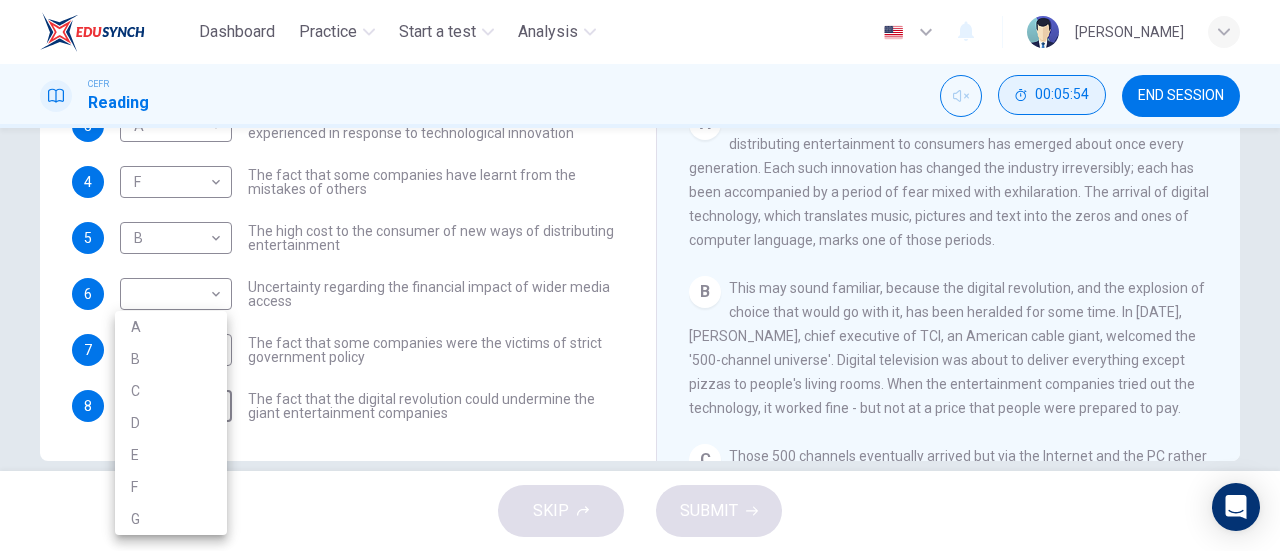 click on "B" at bounding box center [171, 359] 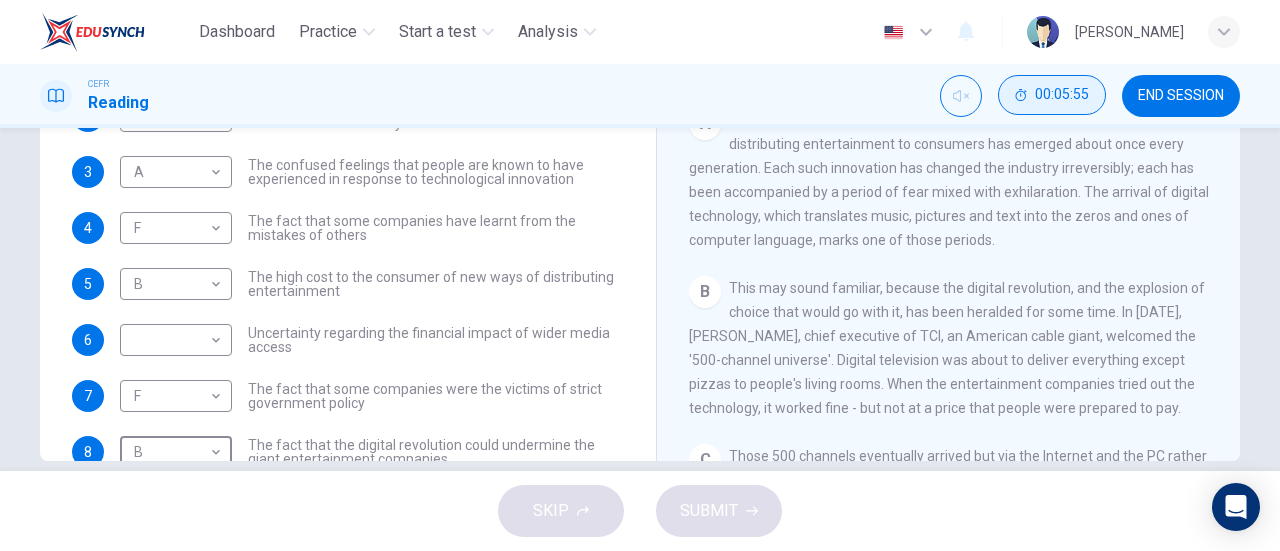 scroll, scrollTop: 0, scrollLeft: 0, axis: both 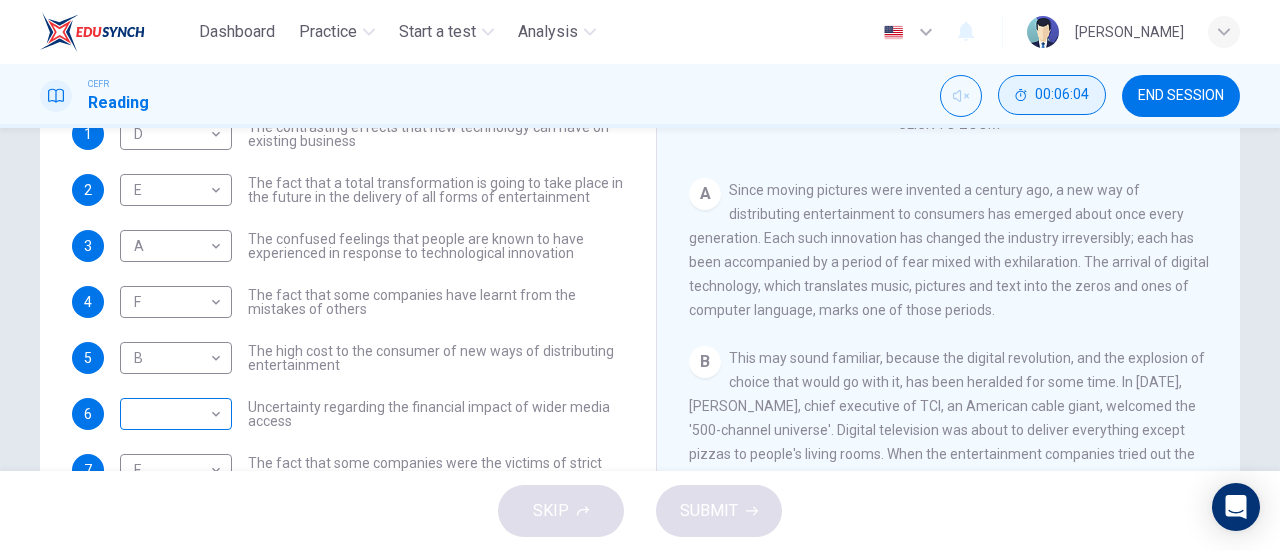 click on "Dashboard Practice Start a test Analysis English en ​ AL MA'AWA [PERSON_NAME] CEFR Reading 00:06:04 END SESSION Questions 1 - 8 The Reading Passage has 7 paragraphs  A-G .
Which paragraph mentions the following?
Write the appropriate letters  (A-G)  in the boxes below.
NB  Some of the paragraphs will be used  more than once. 1 D D ​ The contrasting effects that new technology can have on existing business 2 E E ​ The fact that a total transformation is going to take place in the future in the delivery of all forms of entertainment 3 A A ​ The confused feelings that people are known to have experienced in response to technological innovation 4 F F ​ The fact that some companies have learnt from the mistakes of others 5 B B ​ The high cost to the consumer of new ways of distributing entertainment 6 ​ ​ Uncertainty regarding the financial impact of wider media access 7 F F ​ The fact that some companies were the victims of strict government policy 8 B B ​ Wheel of Fortune CLICK TO ZOOM" at bounding box center [640, 275] 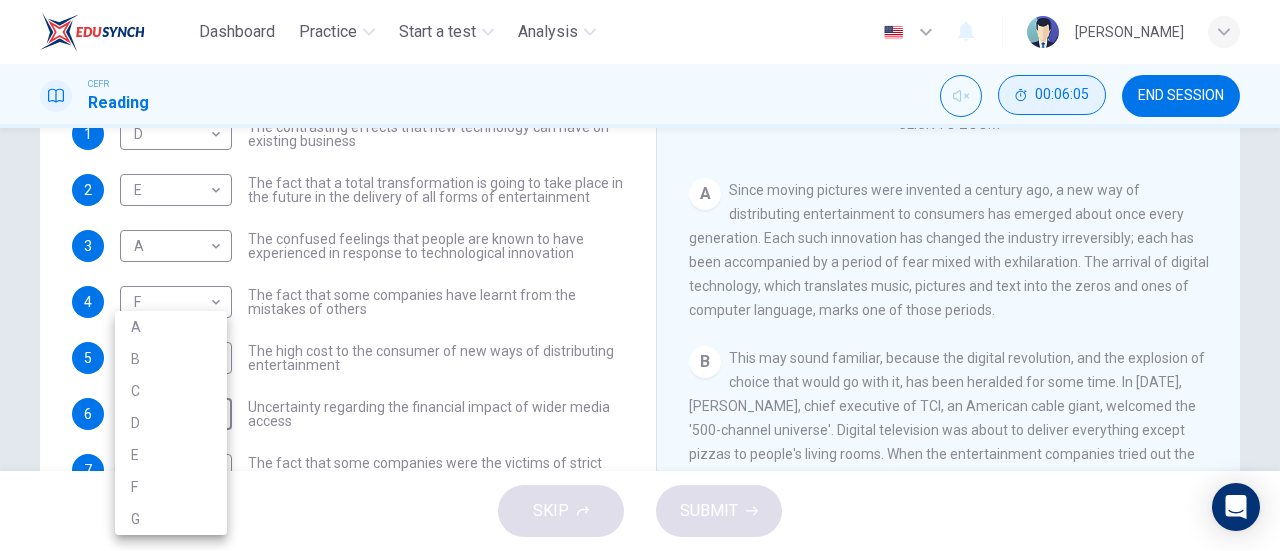 click on "A" at bounding box center (171, 327) 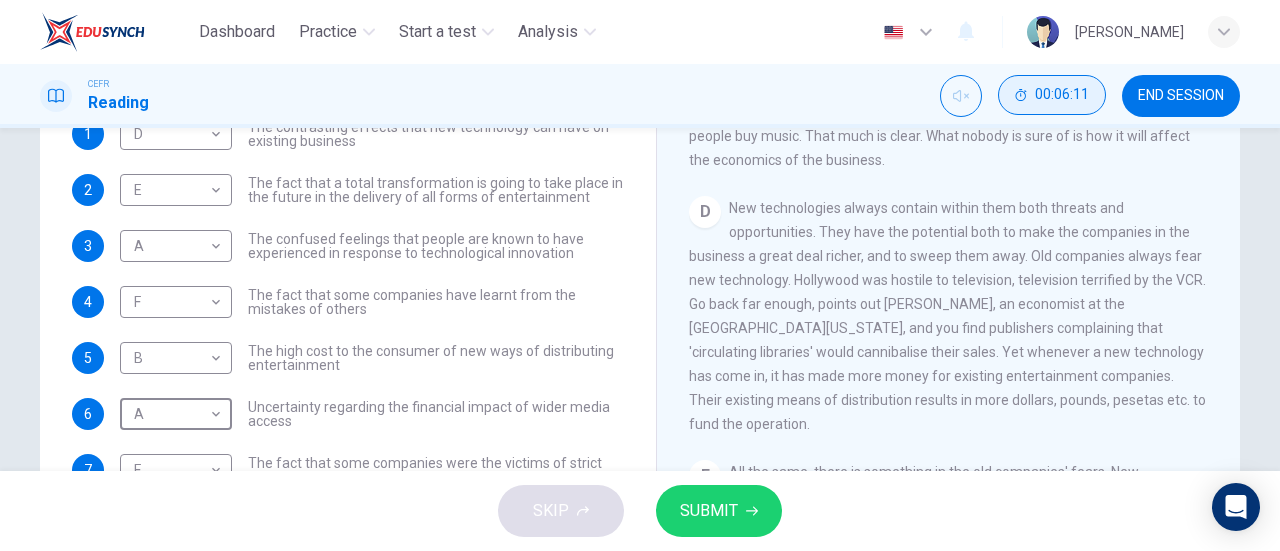 scroll, scrollTop: 705, scrollLeft: 0, axis: vertical 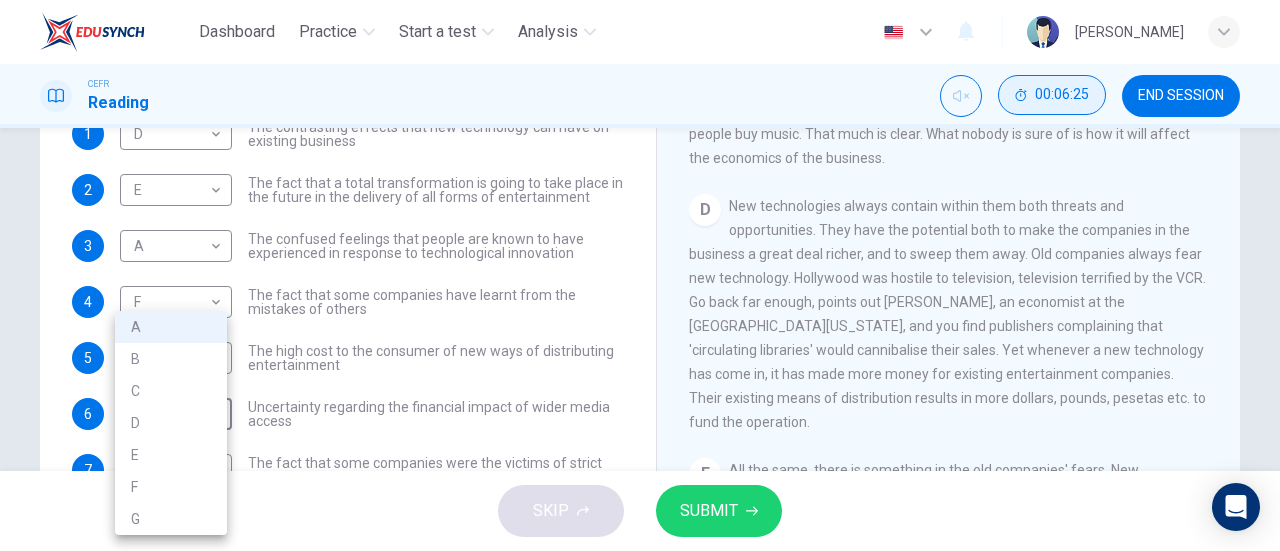click on "Dashboard Practice Start a test Analysis English en ​ AL MA'AWA [PERSON_NAME] CEFR Reading 00:06:25 END SESSION Questions 1 - 8 The Reading Passage has 7 paragraphs  A-G .
Which paragraph mentions the following?
Write the appropriate letters  (A-G)  in the boxes below.
NB  Some of the paragraphs will be used  more than once. 1 D D ​ The contrasting effects that new technology can have on existing business 2 E E ​ The fact that a total transformation is going to take place in the future in the delivery of all forms of entertainment 3 A A ​ The confused feelings that people are known to have experienced in response to technological innovation 4 F F ​ The fact that some companies have learnt from the mistakes of others 5 B B ​ The high cost to the consumer of new ways of distributing entertainment 6 A A ​ Uncertainty regarding the financial impact of wider media access 7 F F ​ The fact that some companies were the victims of strict government policy 8 B B ​ Wheel of Fortune CLICK TO ZOOM" at bounding box center [640, 275] 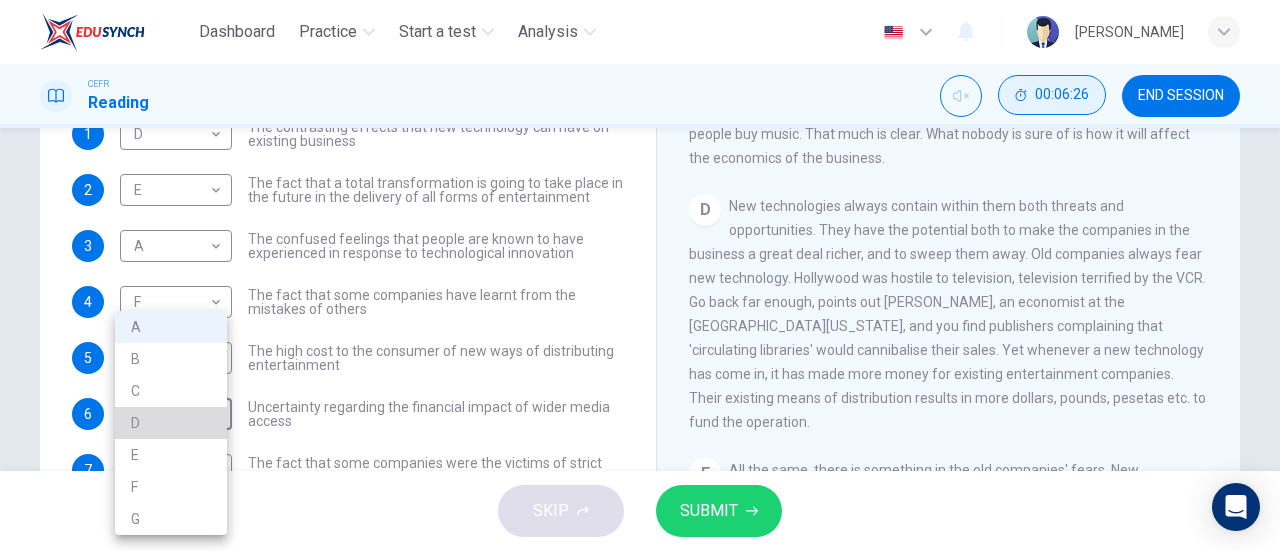 click on "D" at bounding box center [171, 423] 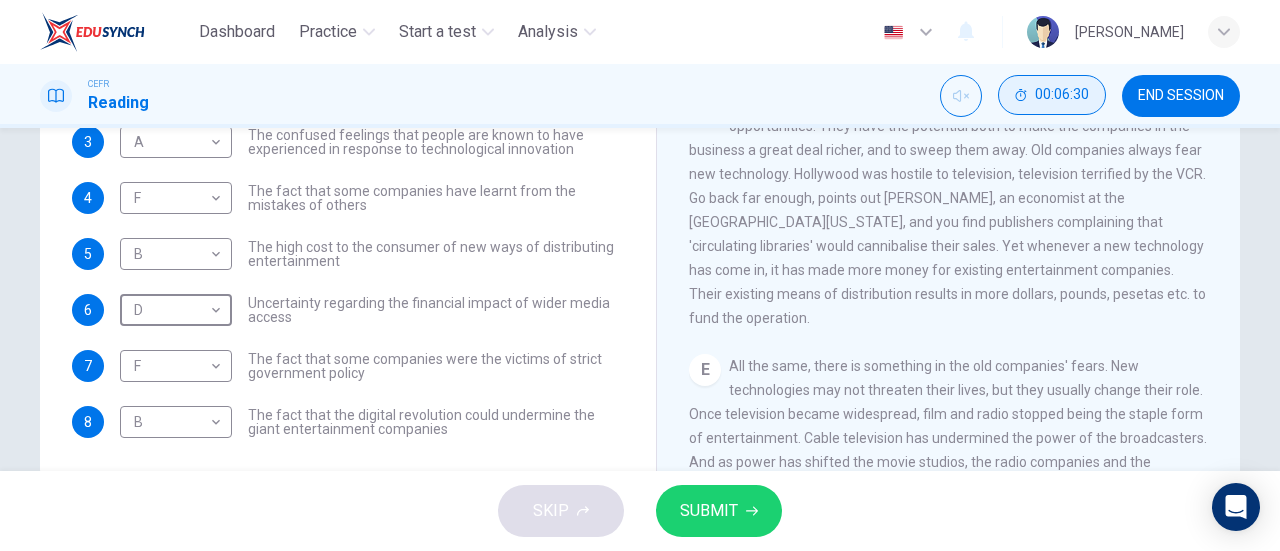 scroll, scrollTop: 398, scrollLeft: 0, axis: vertical 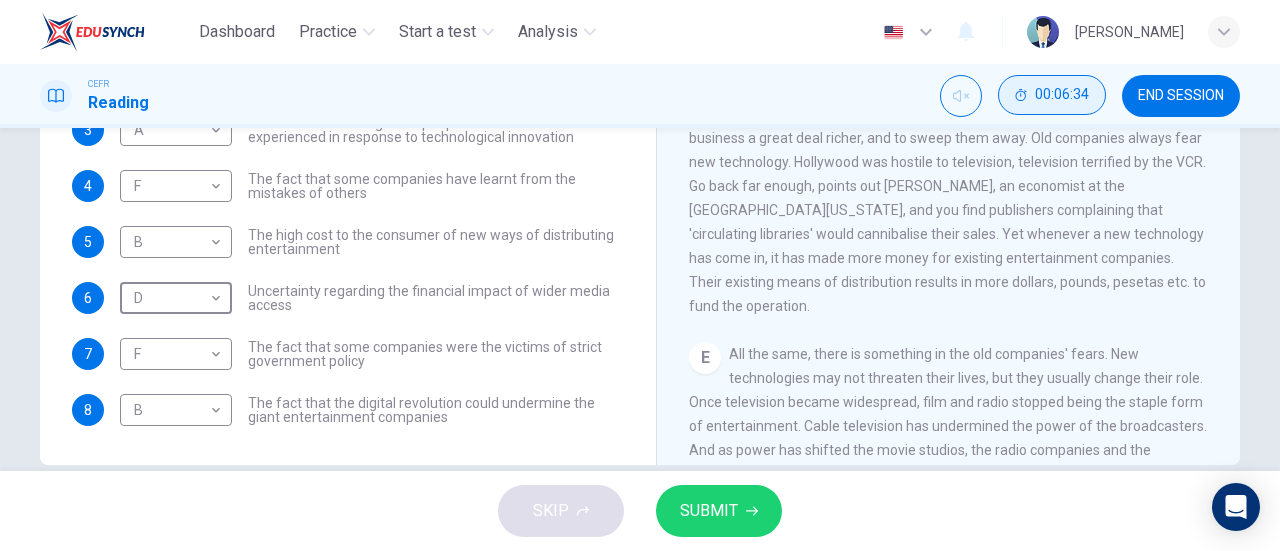 click on "SUBMIT" at bounding box center [709, 511] 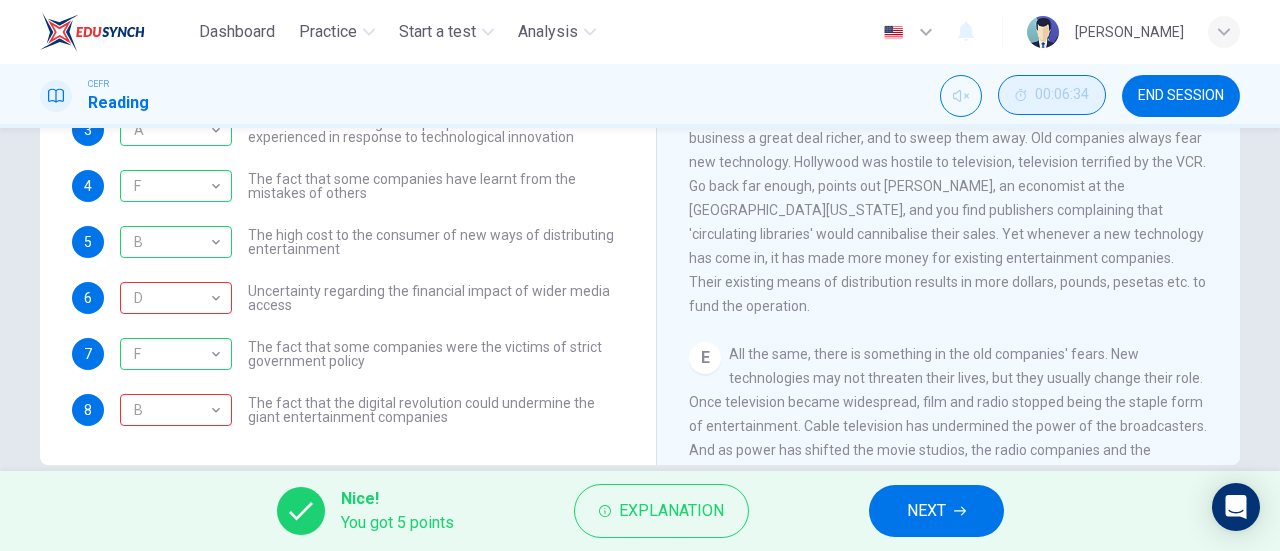 scroll, scrollTop: 0, scrollLeft: 0, axis: both 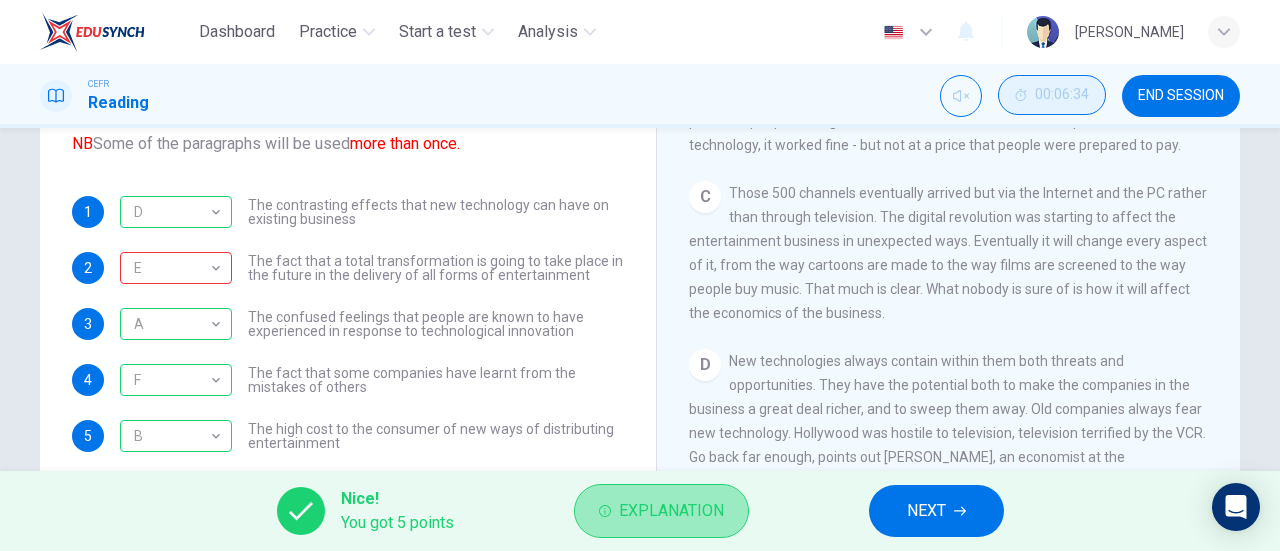 click on "Explanation" at bounding box center [661, 511] 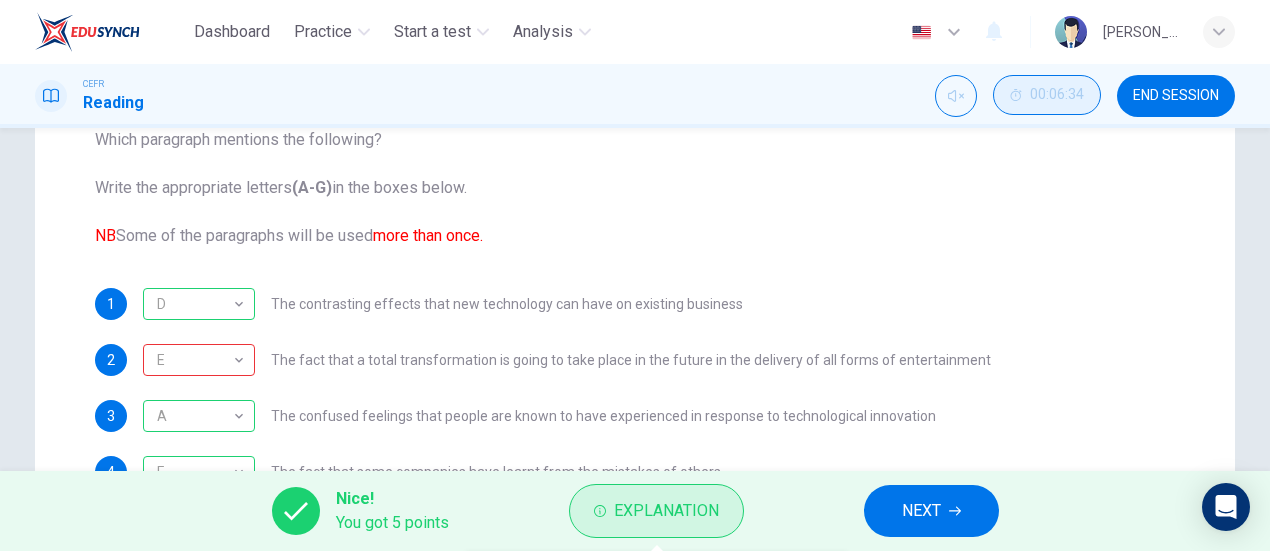click on "Explanation" at bounding box center (666, 511) 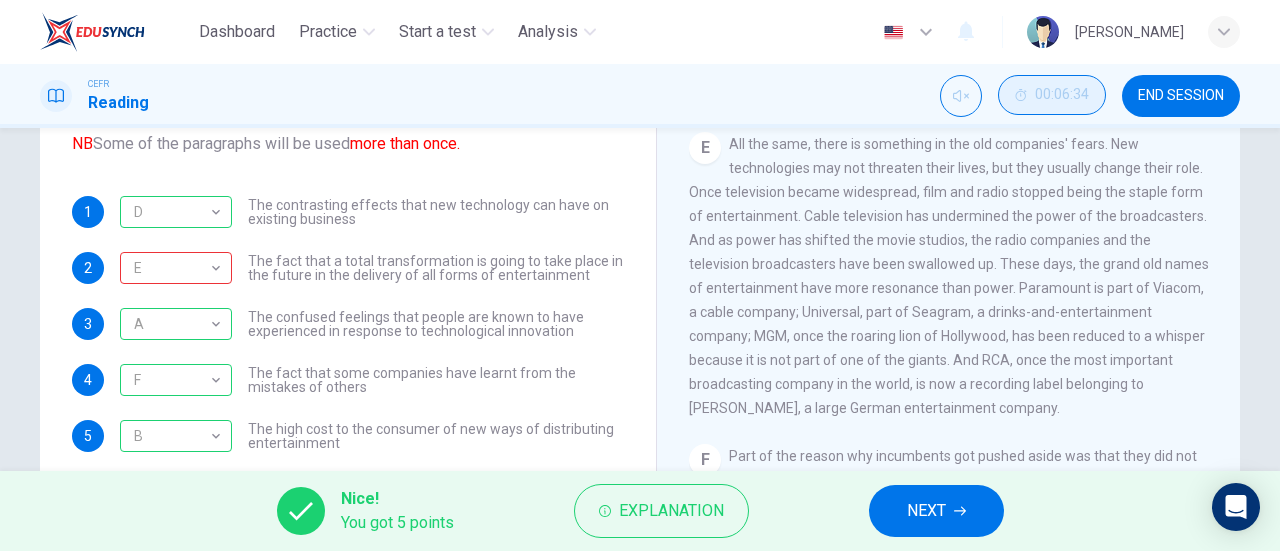 scroll, scrollTop: 1038, scrollLeft: 0, axis: vertical 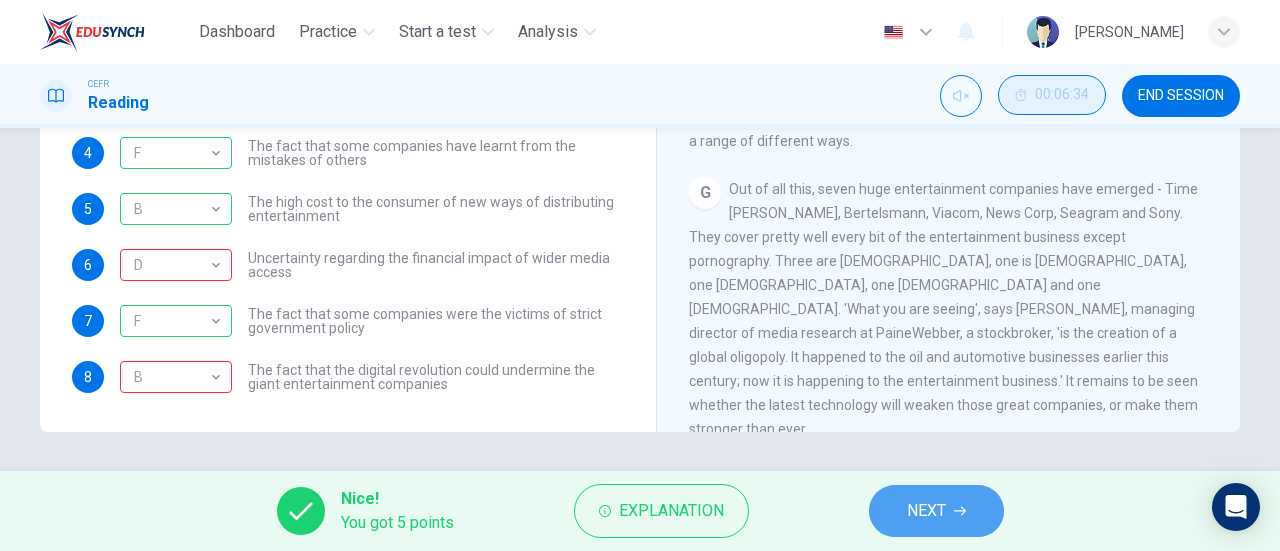 click on "NEXT" at bounding box center (936, 511) 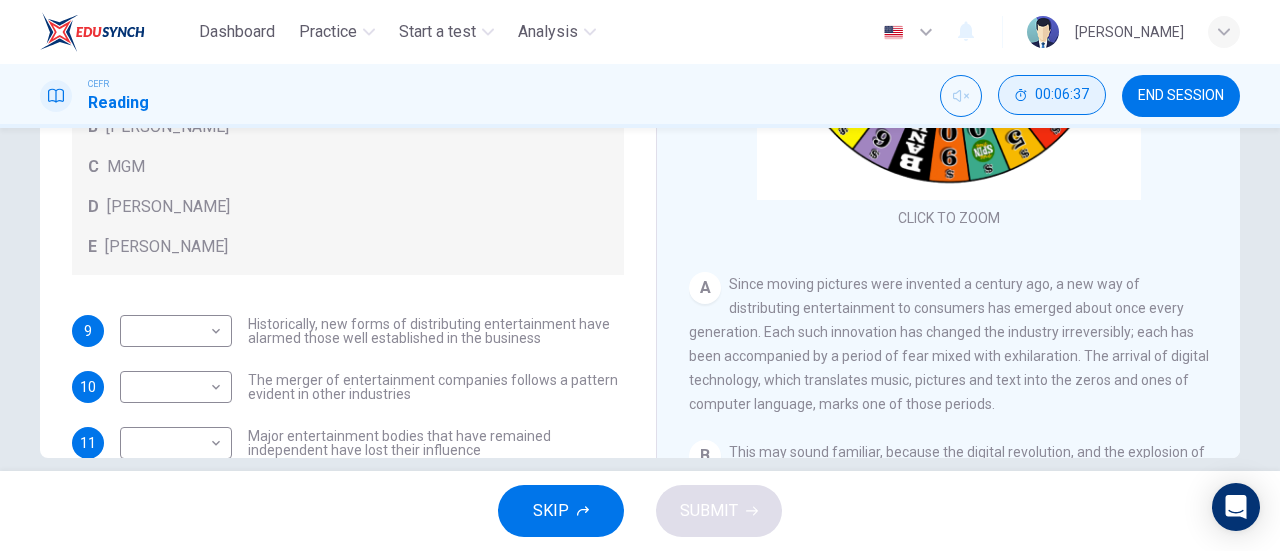 scroll, scrollTop: 406, scrollLeft: 0, axis: vertical 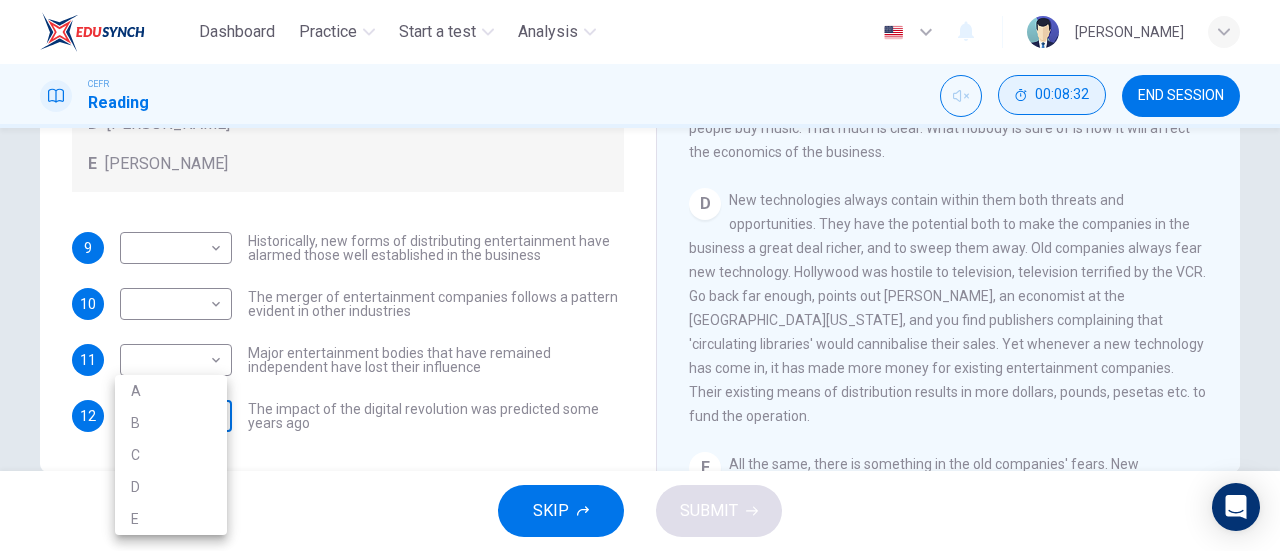 click on "Dashboard Practice Start a test Analysis English en ​ AL MA'AWA [PERSON_NAME] CEFR Reading 00:08:32 END SESSION Questions 9 - 12 The writer refers to various individuals and companies in the reading passage.
Match the people or companies  (A-E)  with the points made in the questions below about the introduction of new technology.
Write the appropriate letter (A-E) in the boxes below. A [PERSON_NAME] B [PERSON_NAME] C MGM D [PERSON_NAME] E [PERSON_NAME] 9 ​ ​ Historically, new forms of distributing entertainment have alarmed those well established in the business 10 ​ ​ The merger of entertainment companies follows a pattern evident in other industries 11 ​ ​ Major entertainment bodies that have remained independent have lost their influence 12 ​ ​ The impact of the digital revolution was predicted some years ago Wheel of Fortune CLICK TO ZOOM Click to Zoom A B C D E F G SKIP SUBMIT EduSynch - Online Language Proficiency Testing
Dashboard Practice Start a test Analysis 2025 A B C D" at bounding box center (640, 275) 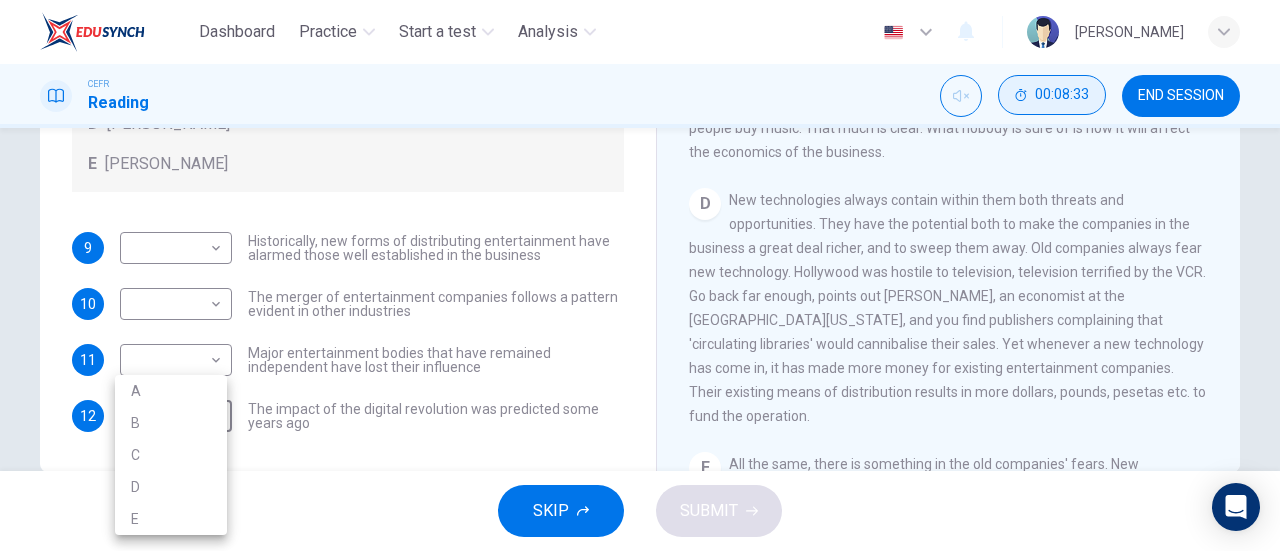 click on "B" at bounding box center (171, 423) 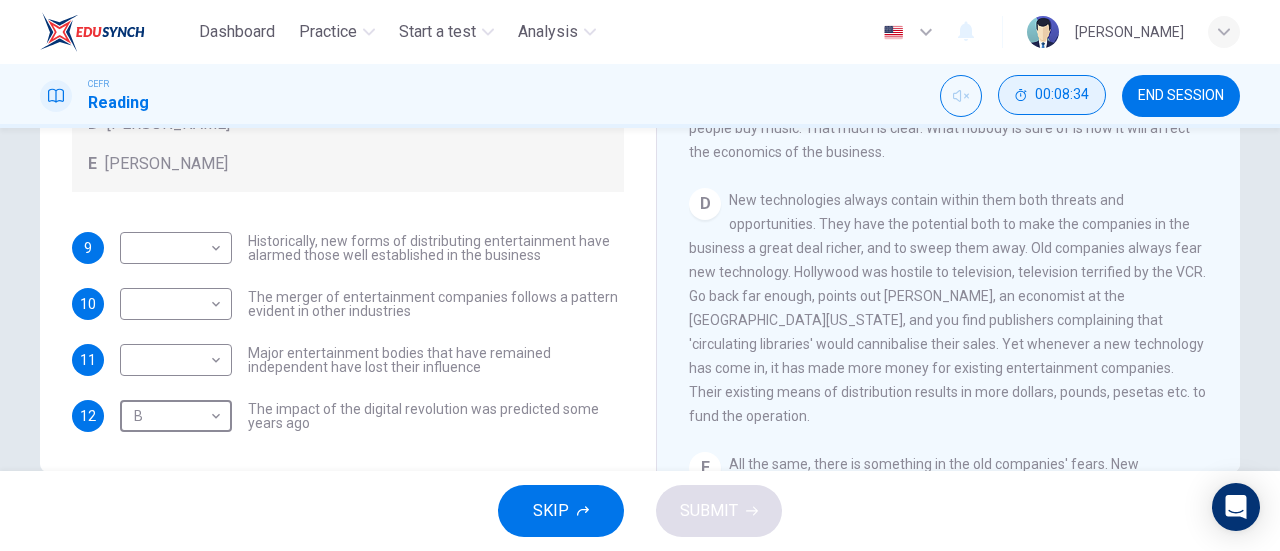 scroll, scrollTop: 44, scrollLeft: 0, axis: vertical 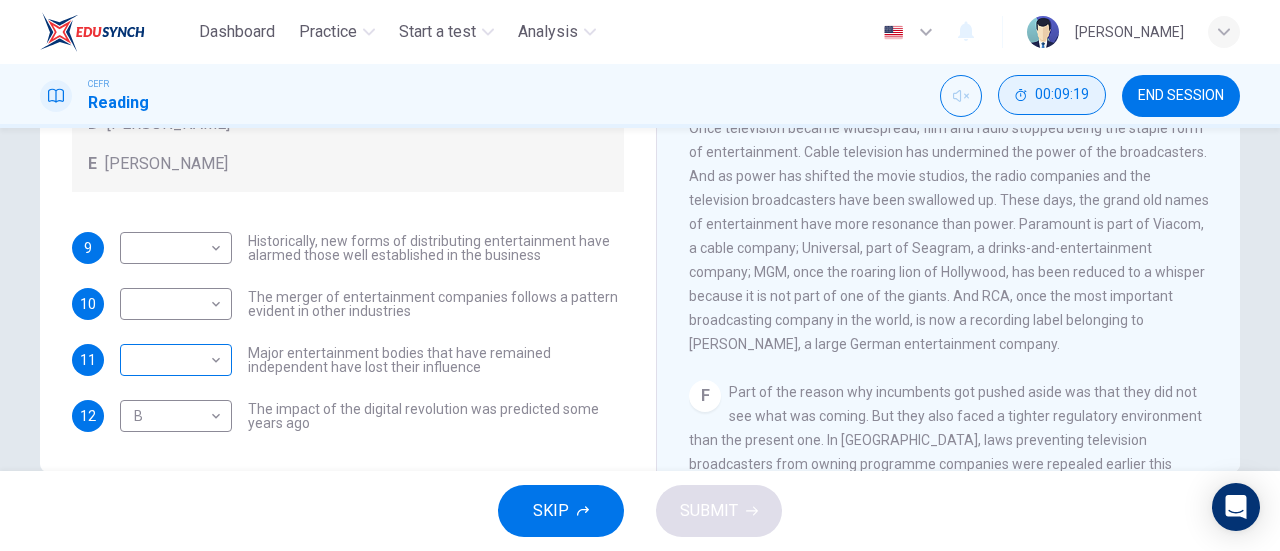 click on "​ ​" at bounding box center [176, 360] 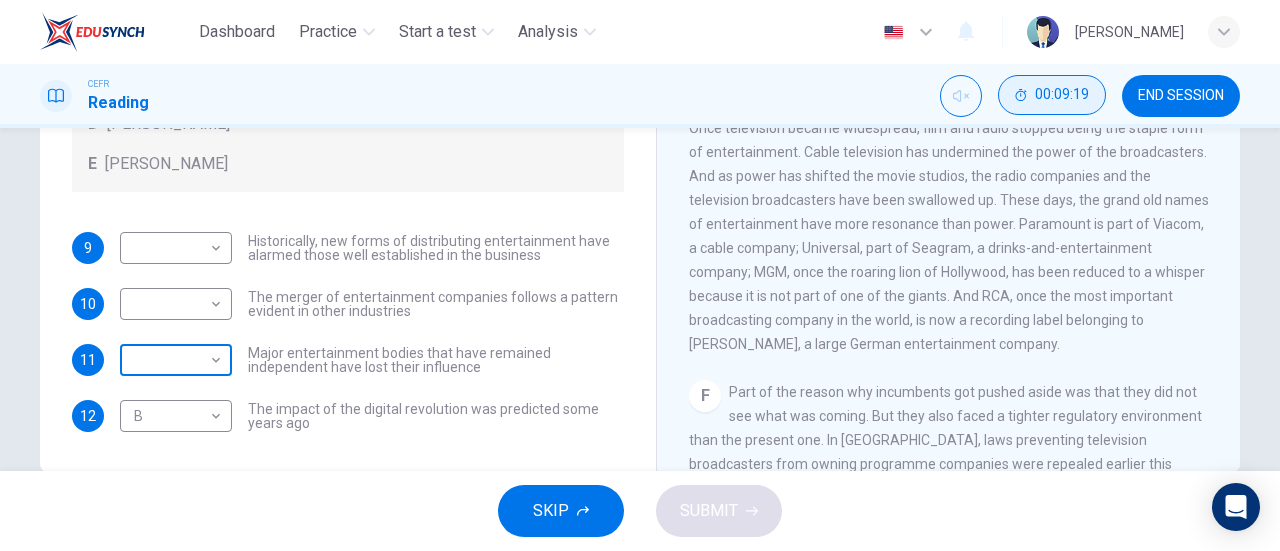 click on "Dashboard Practice Start a test Analysis English en ​ AL MA'AWA [PERSON_NAME] CEFR Reading 00:09:19 END SESSION Questions 9 - 12 The writer refers to various individuals and companies in the reading passage.
Match the people or companies  (A-E)  with the points made in the questions below about the introduction of new technology.
Write the appropriate letter (A-E) in the boxes below. A [PERSON_NAME] B [PERSON_NAME] C MGM D [PERSON_NAME] E [PERSON_NAME] 9 ​ ​ Historically, new forms of distributing entertainment have alarmed those well established in the business 10 ​ ​ The merger of entertainment companies follows a pattern evident in other industries 11 ​ ​ Major entertainment bodies that have remained independent have lost their influence 12 B B ​ The impact of the digital revolution was predicted some years ago Wheel of Fortune CLICK TO ZOOM Click to Zoom A B C D E F G SKIP SUBMIT EduSynch - Online Language Proficiency Testing
Dashboard Practice Start a test Analysis 2025" at bounding box center (640, 275) 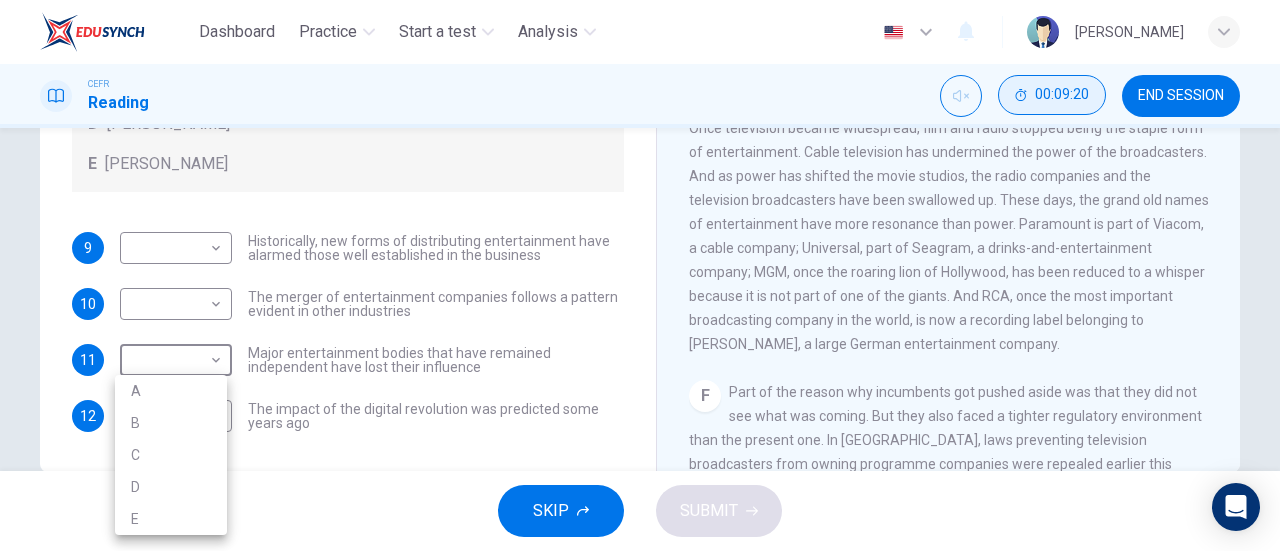 click on "C" at bounding box center [171, 455] 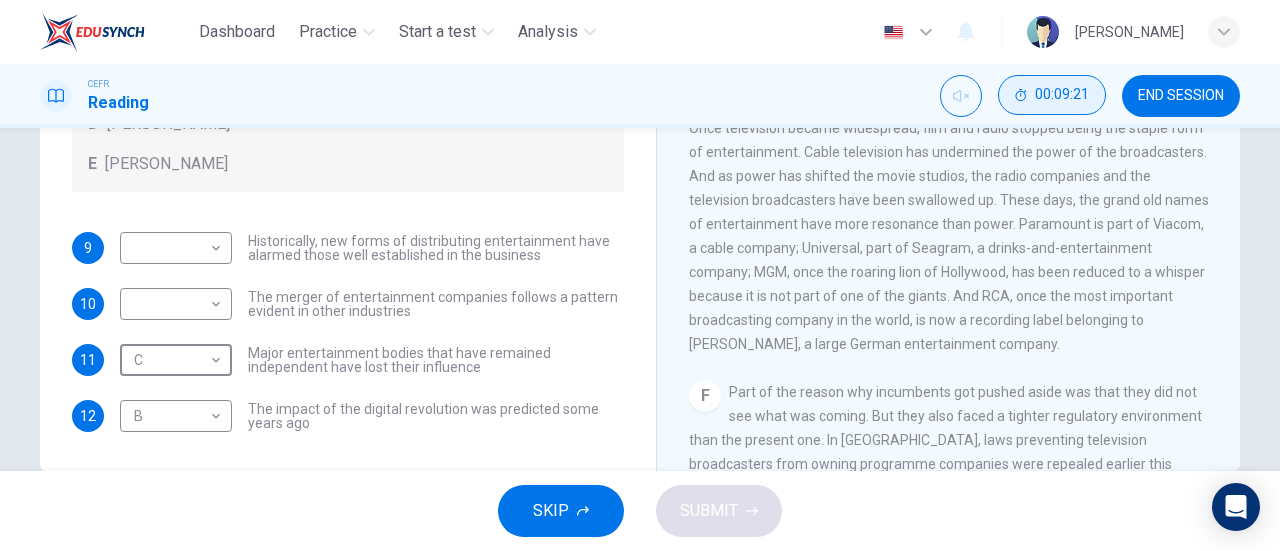 type on "C" 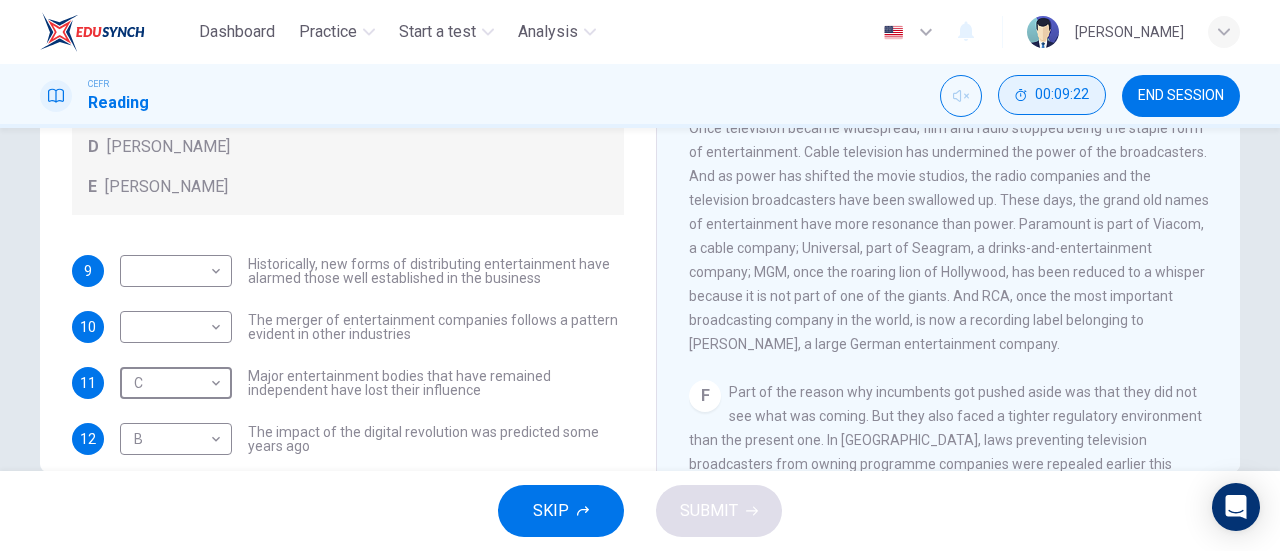 scroll, scrollTop: 72, scrollLeft: 0, axis: vertical 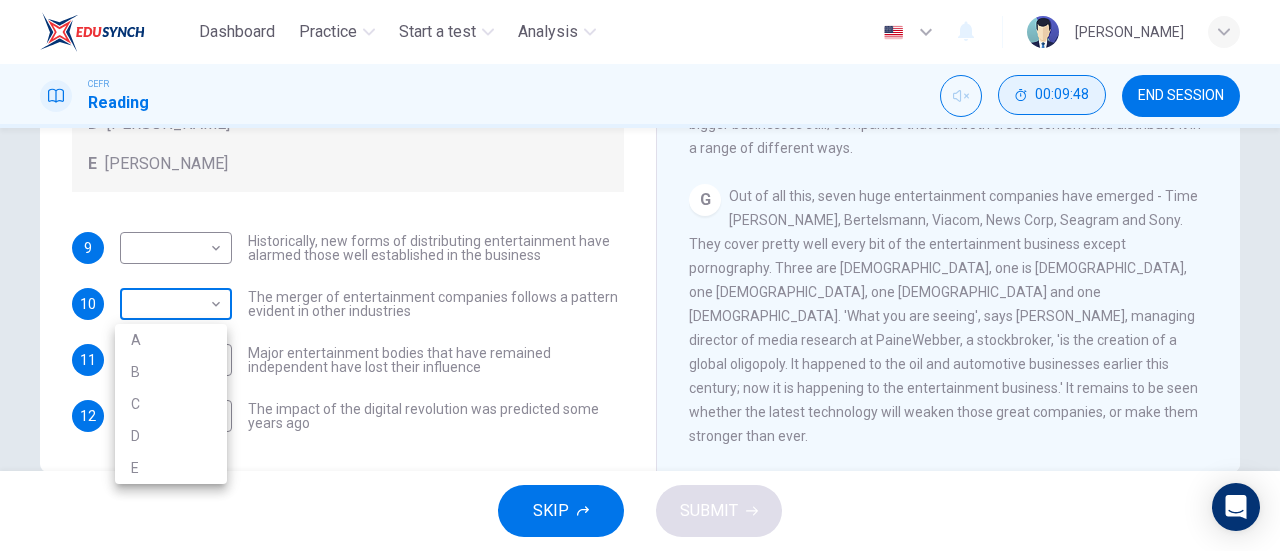 click on "Dashboard Practice Start a test Analysis English en ​ AL MA'AWA [PERSON_NAME] CEFR Reading 00:09:48 END SESSION Questions 9 - 12 The writer refers to various individuals and companies in the reading passage.
Match the people or companies  (A-E)  with the points made in the questions below about the introduction of new technology.
Write the appropriate letter (A-E) in the boxes below. A [PERSON_NAME] B [PERSON_NAME] C MGM D [PERSON_NAME] E [PERSON_NAME] 9 ​ ​ Historically, new forms of distributing entertainment have alarmed those well established in the business 10 ​ ​ The merger of entertainment companies follows a pattern evident in other industries 11 C C ​ Major entertainment bodies that have remained independent have lost their influence 12 B B ​ The impact of the digital revolution was predicted some years ago Wheel of Fortune CLICK TO ZOOM Click to Zoom A B C D E F G SKIP SUBMIT EduSynch - Online Language Proficiency Testing
Dashboard Practice Start a test Analysis 2025 A B C D" at bounding box center (640, 275) 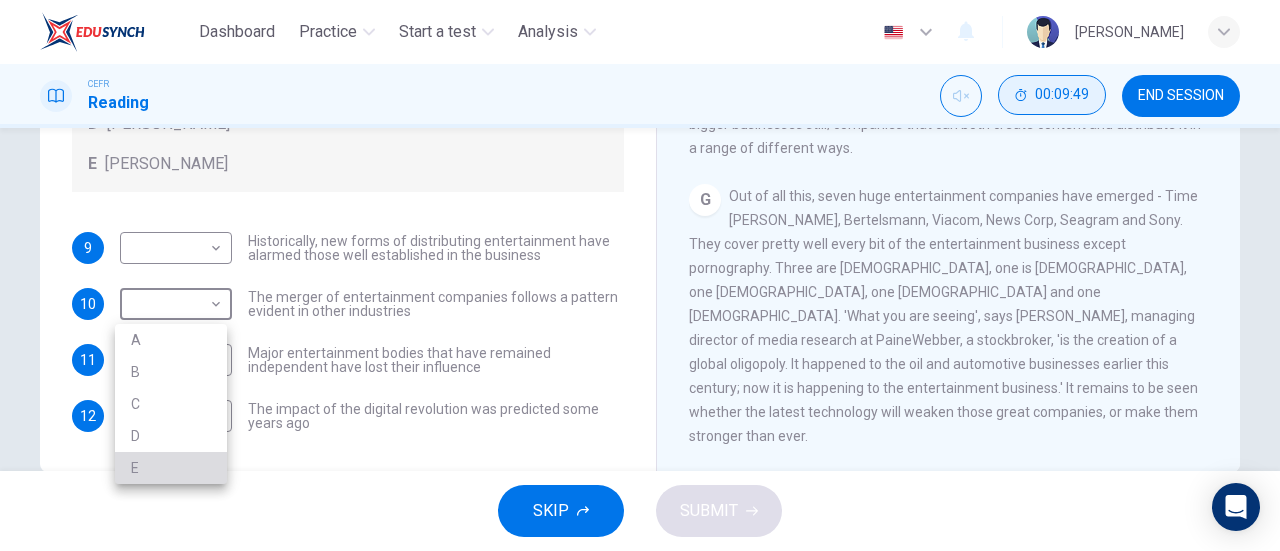 click on "E" at bounding box center [171, 468] 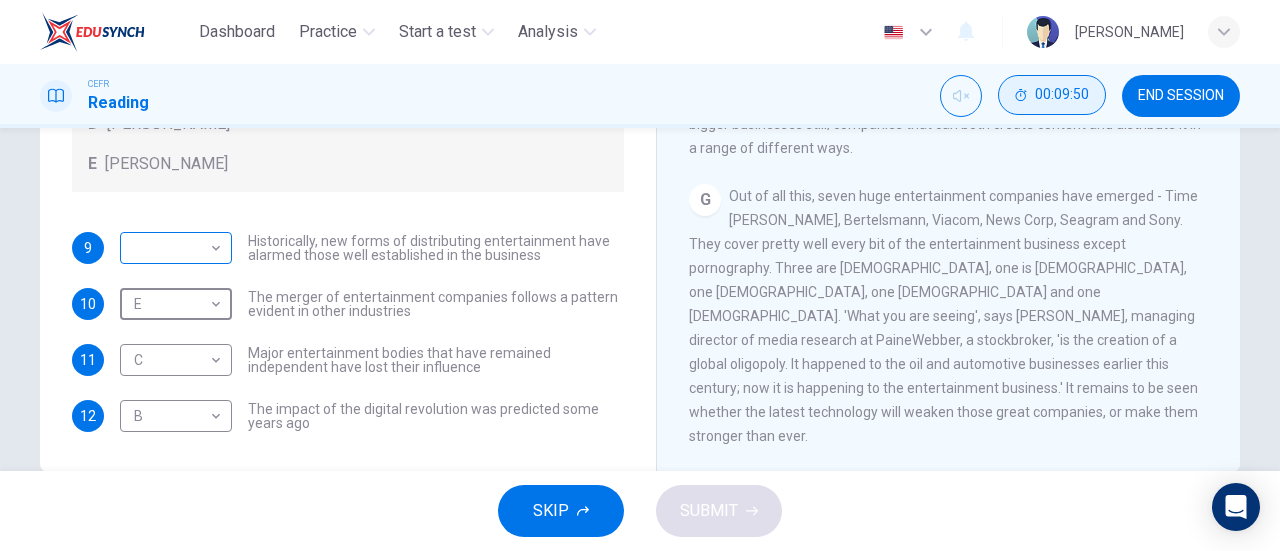 click on "Dashboard Practice Start a test Analysis English en ​ AL MA'AWA [PERSON_NAME] CEFR Reading 00:09:50 END SESSION Questions 9 - 12 The writer refers to various individuals and companies in the reading passage.
Match the people or companies  (A-E)  with the points made in the questions below about the introduction of new technology.
Write the appropriate letter (A-E) in the boxes below. A [PERSON_NAME] B [PERSON_NAME] C MGM D [PERSON_NAME] E [PERSON_NAME] 9 ​ ​ Historically, new forms of distributing entertainment have alarmed those well established in the business 10 E E ​ The merger of entertainment companies follows a pattern evident in other industries 11 C C ​ Major entertainment bodies that have remained independent have lost their influence 12 B B ​ The impact of the digital revolution was predicted some years ago Wheel of Fortune CLICK TO ZOOM Click to Zoom A B C D E F G SKIP SUBMIT EduSynch - Online Language Proficiency Testing
Dashboard Practice Start a test Analysis 2025" at bounding box center [640, 275] 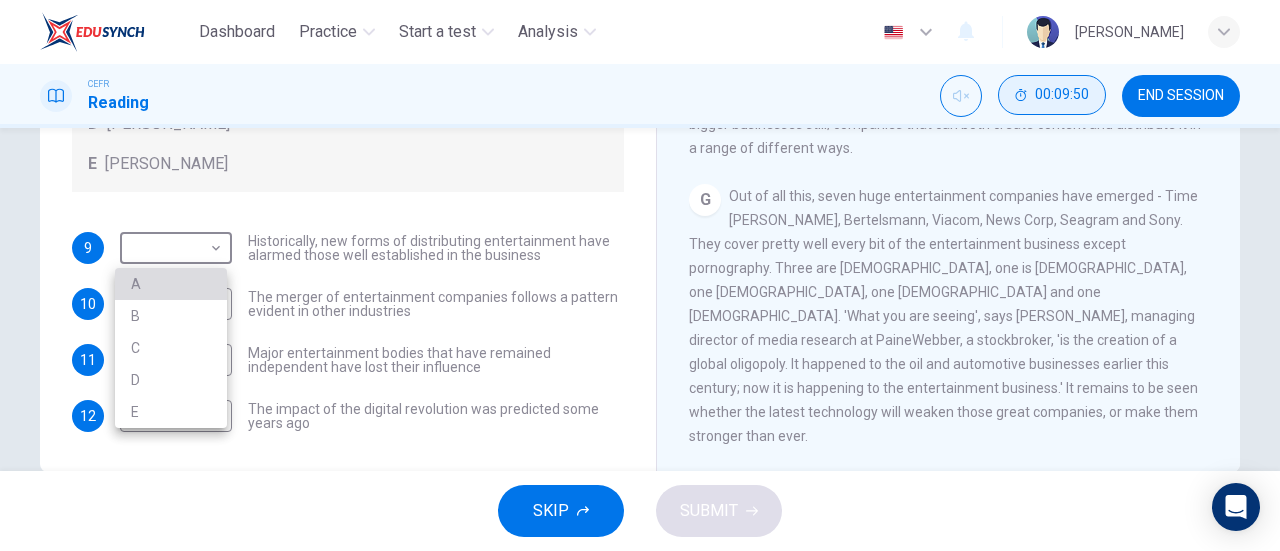 click on "A" at bounding box center [171, 284] 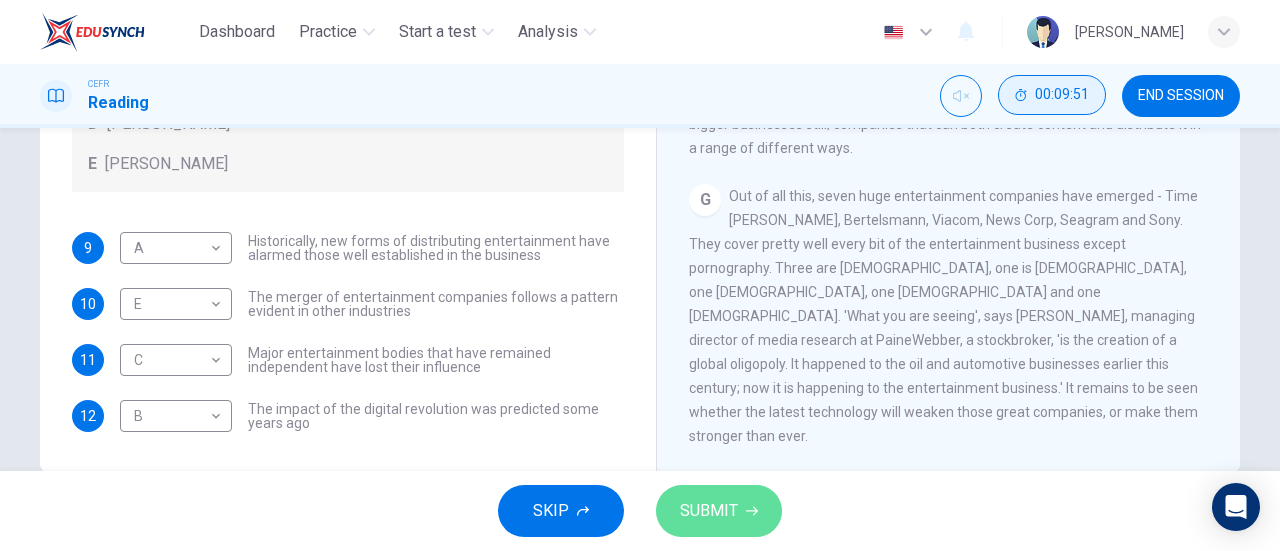 click on "SUBMIT" at bounding box center [709, 511] 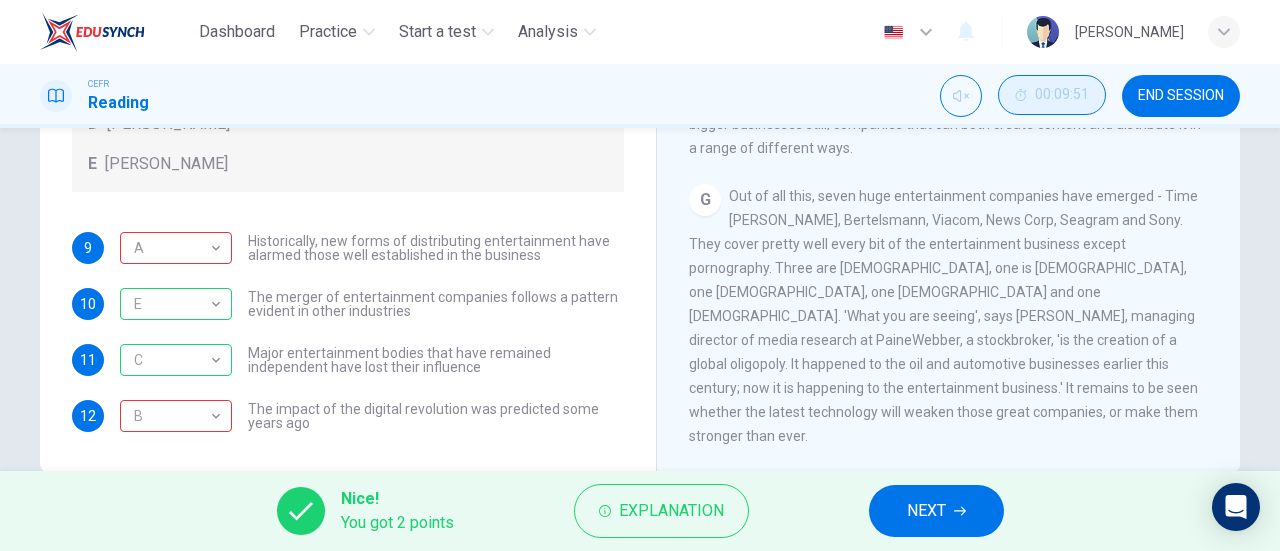 scroll, scrollTop: 120, scrollLeft: 0, axis: vertical 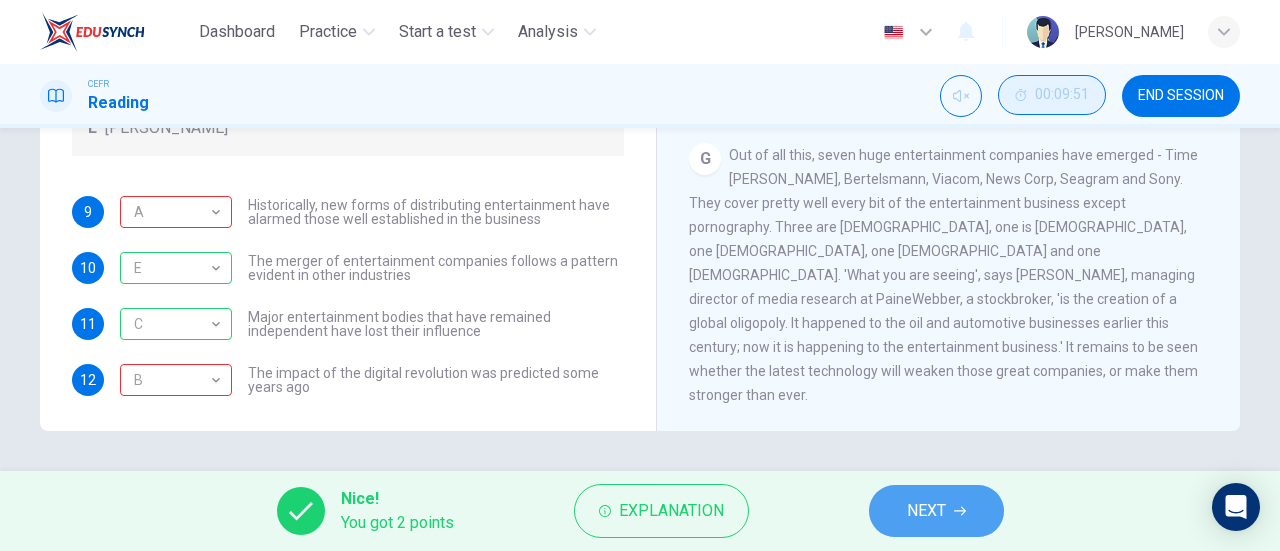 click on "NEXT" at bounding box center (926, 511) 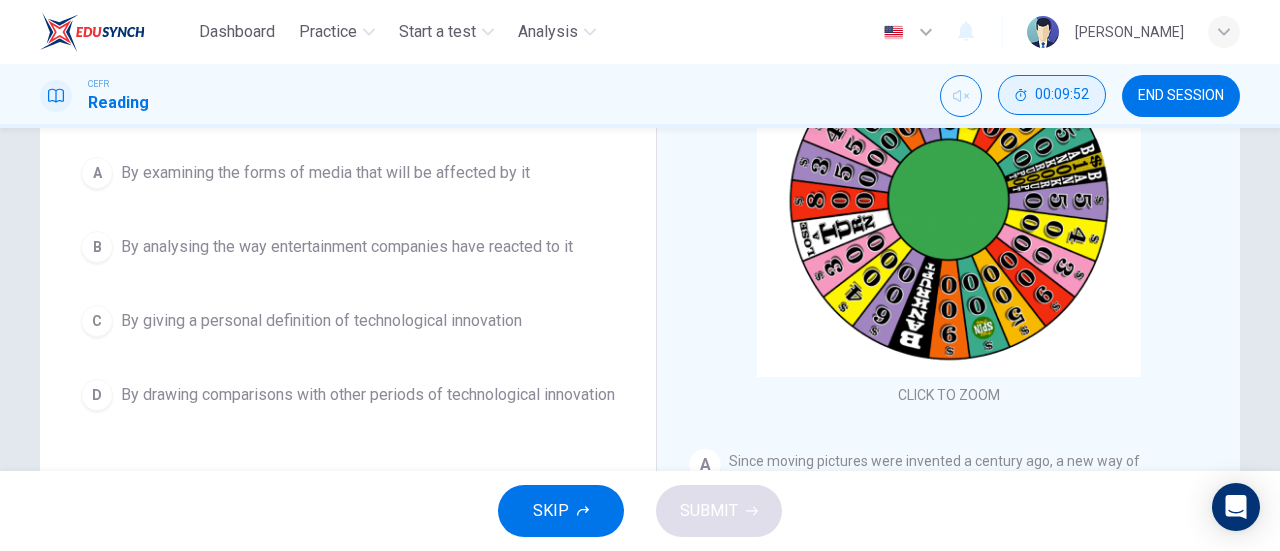 scroll, scrollTop: 107, scrollLeft: 0, axis: vertical 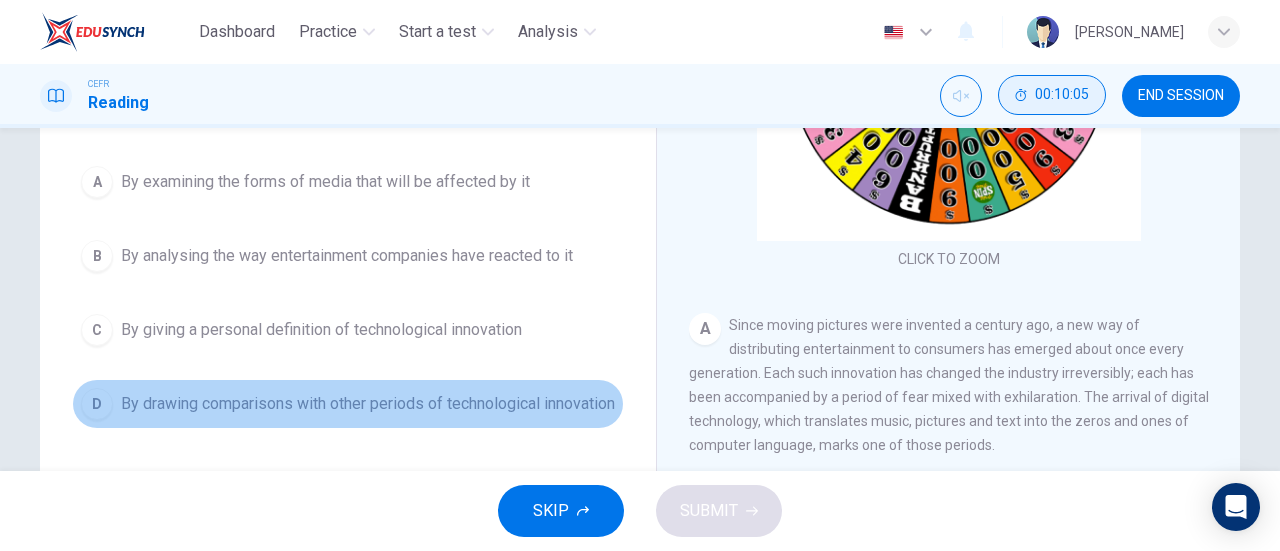 click on "By drawing comparisons with other periods of technological innovation" at bounding box center (368, 404) 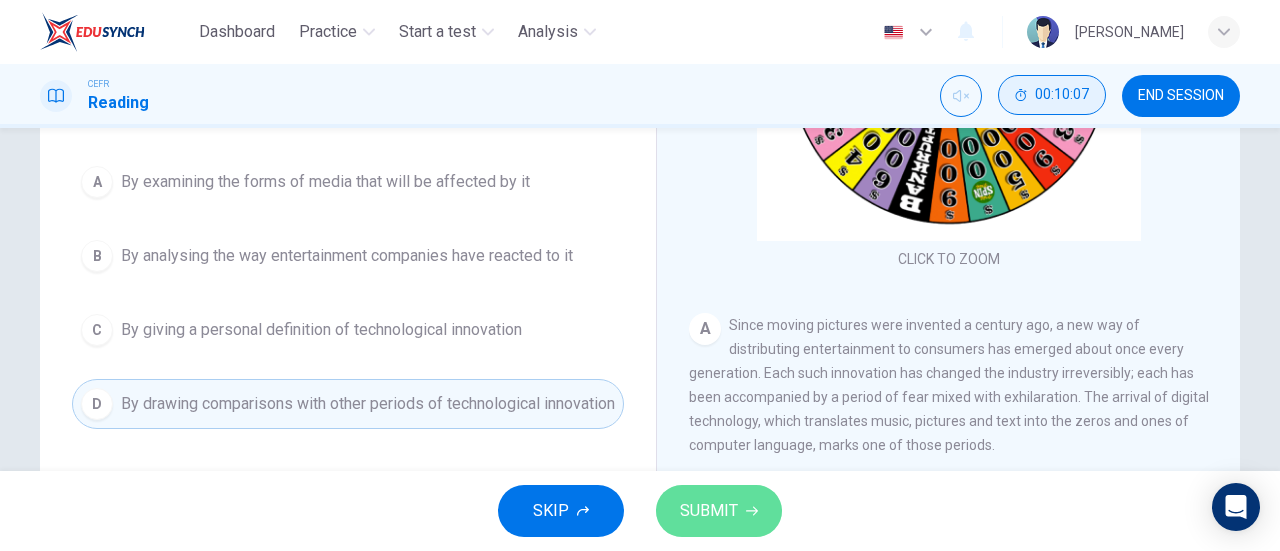 click on "SUBMIT" at bounding box center [709, 511] 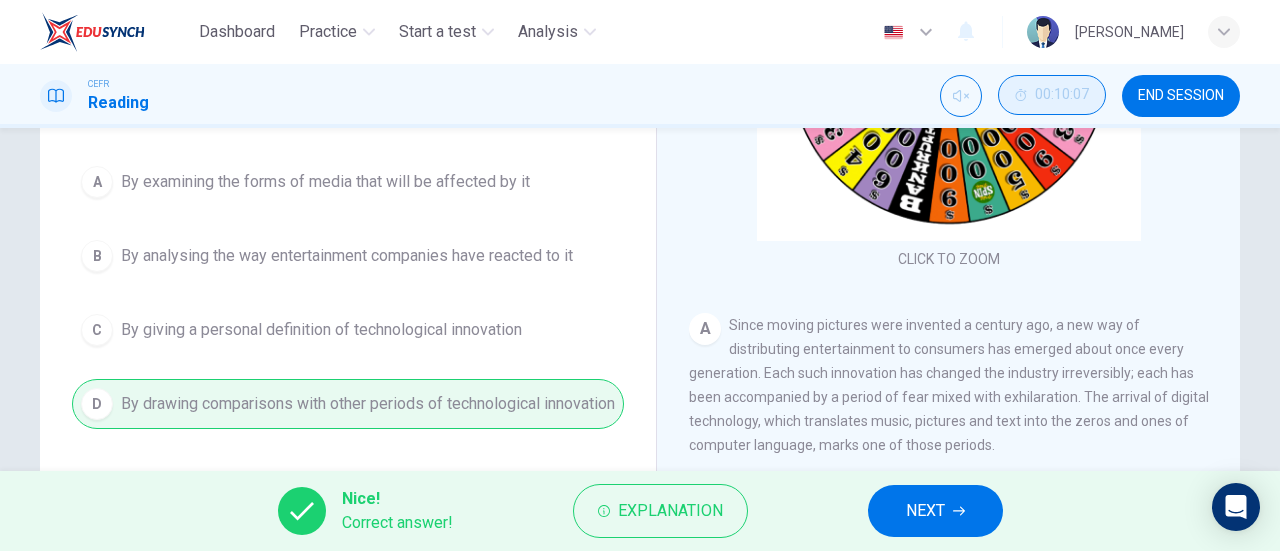 click on "A By examining the forms of media that will be affected by it B By analysing the way entertainment companies have reacted to it C By giving a personal definition of technological innovation D By drawing comparisons with other periods of technological innovation" at bounding box center [348, 293] 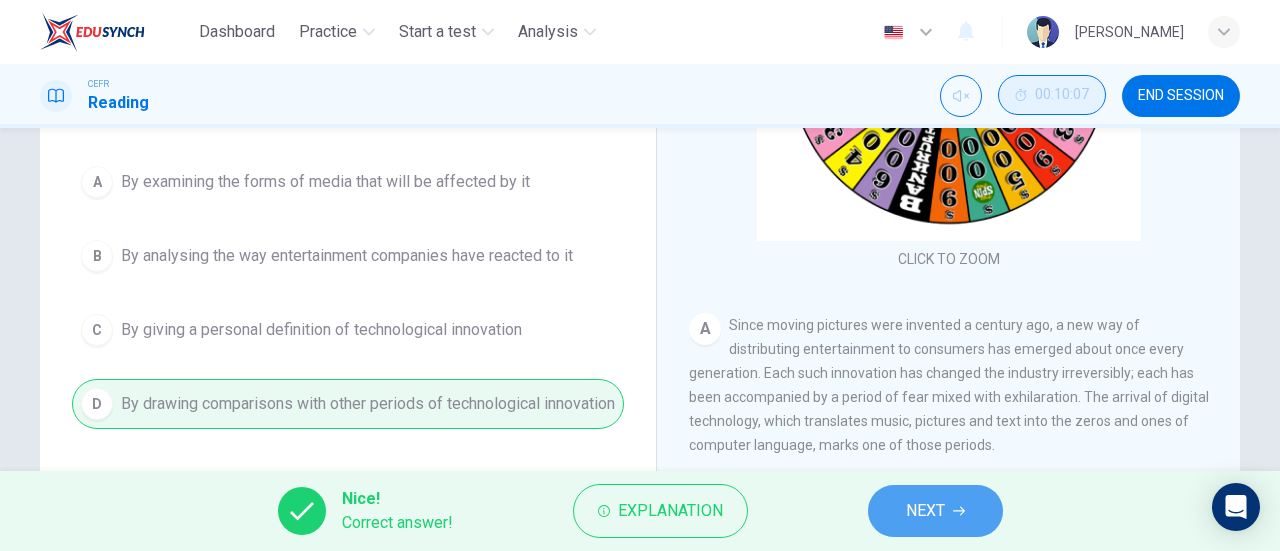 click on "NEXT" at bounding box center [935, 511] 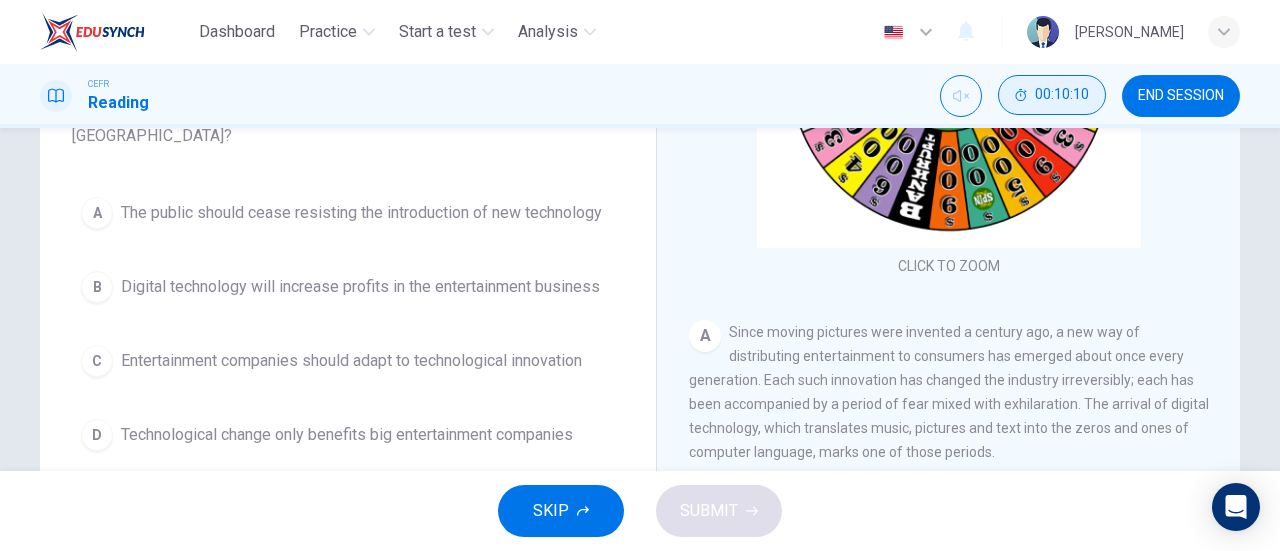 scroll, scrollTop: 217, scrollLeft: 0, axis: vertical 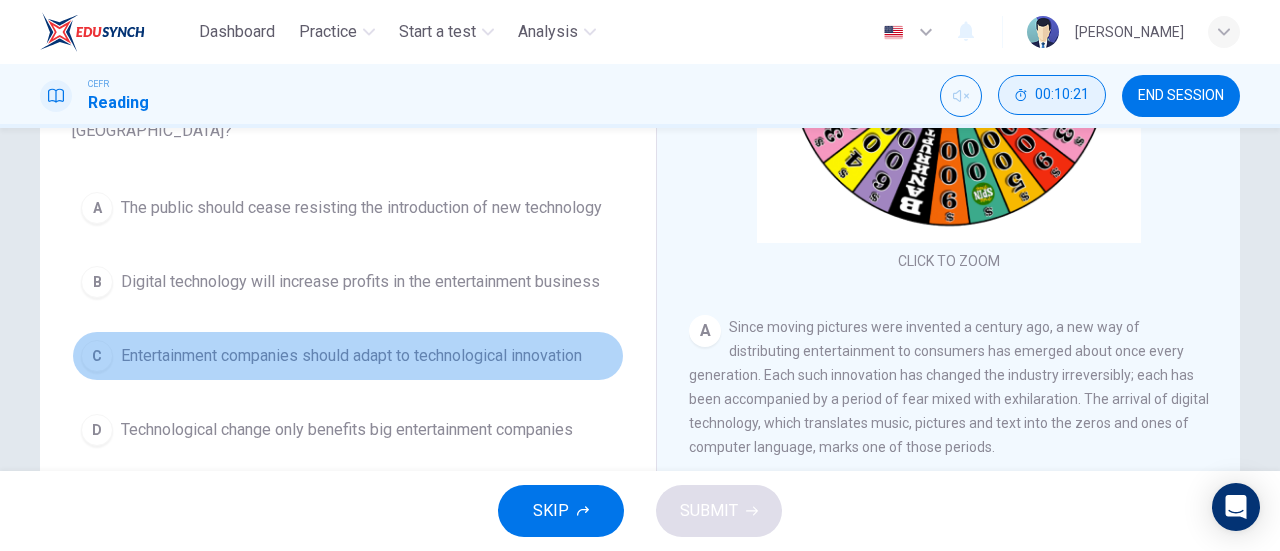 click on "Entertainment companies should adapt to technological innovation" at bounding box center (351, 356) 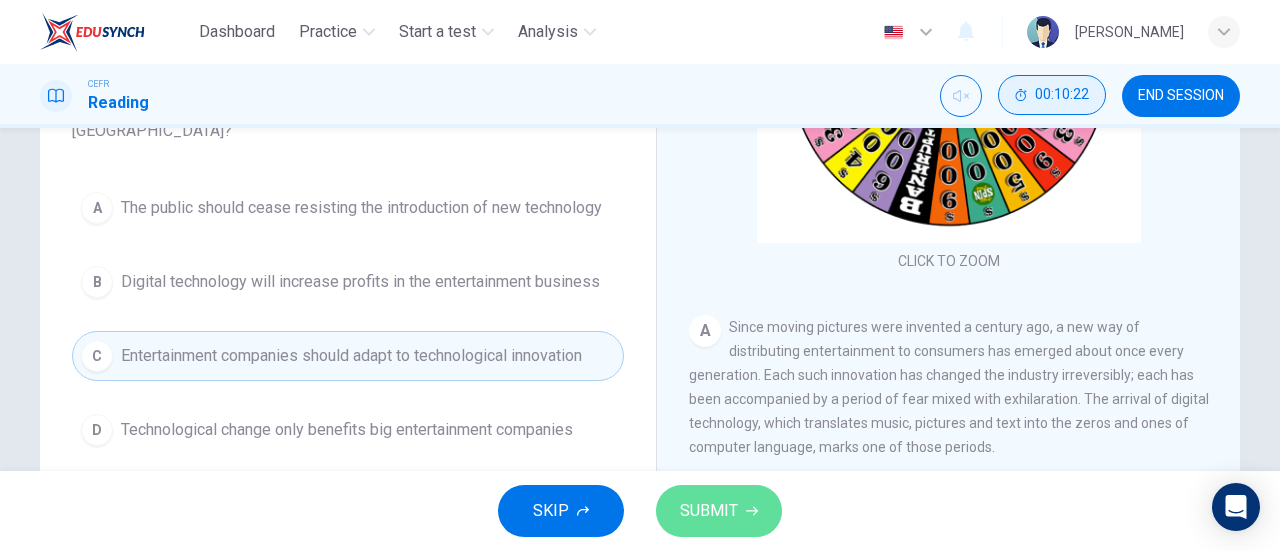 click on "SUBMIT" at bounding box center (709, 511) 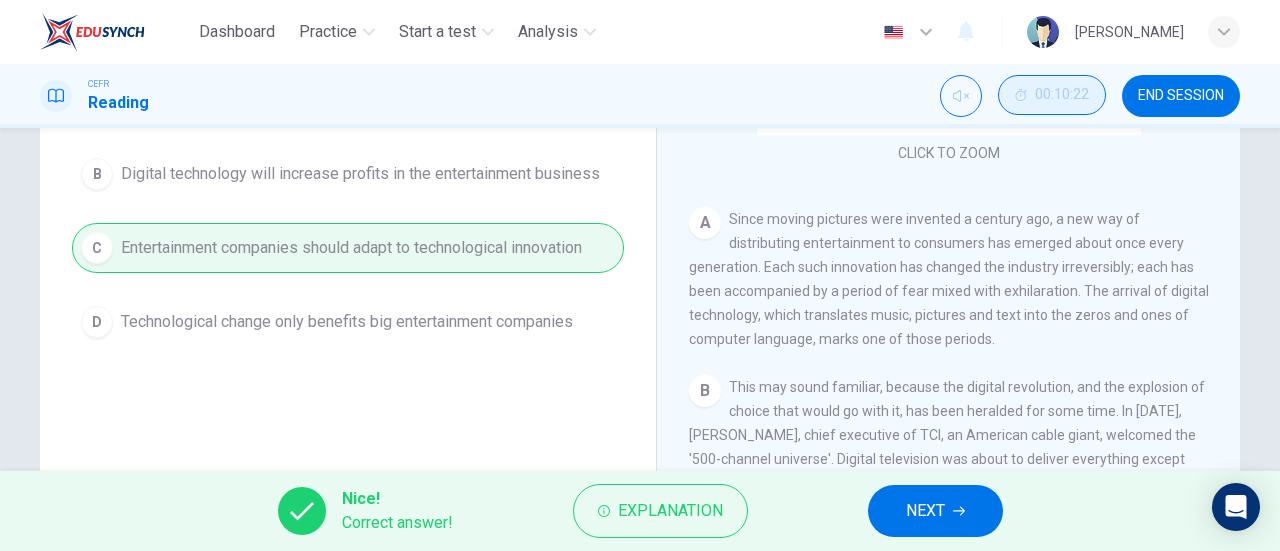 scroll, scrollTop: 326, scrollLeft: 0, axis: vertical 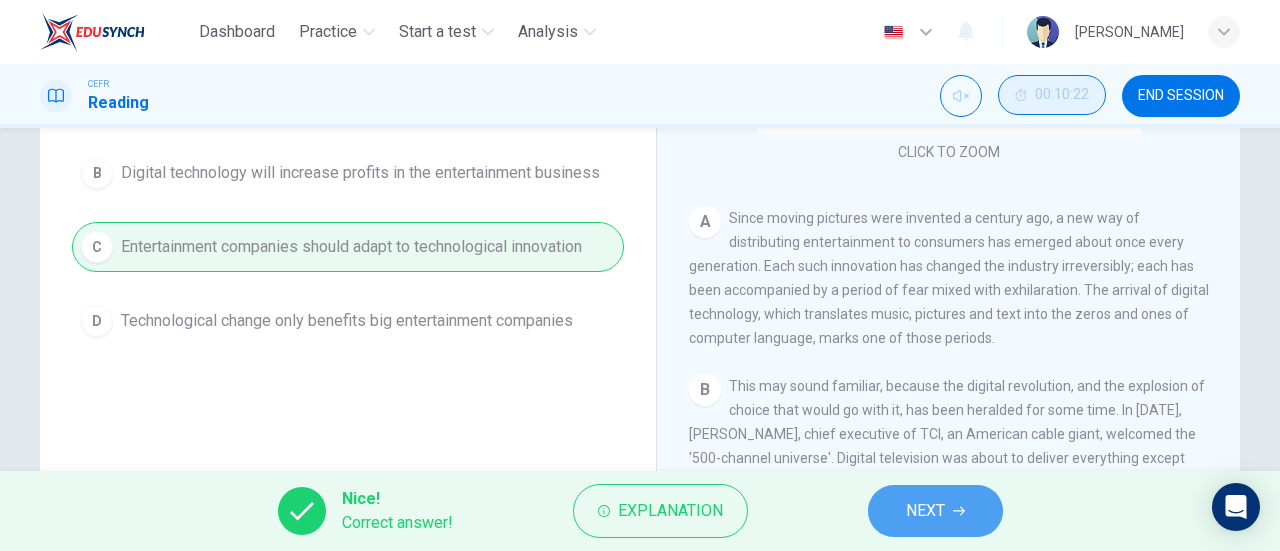 click on "NEXT" at bounding box center (935, 511) 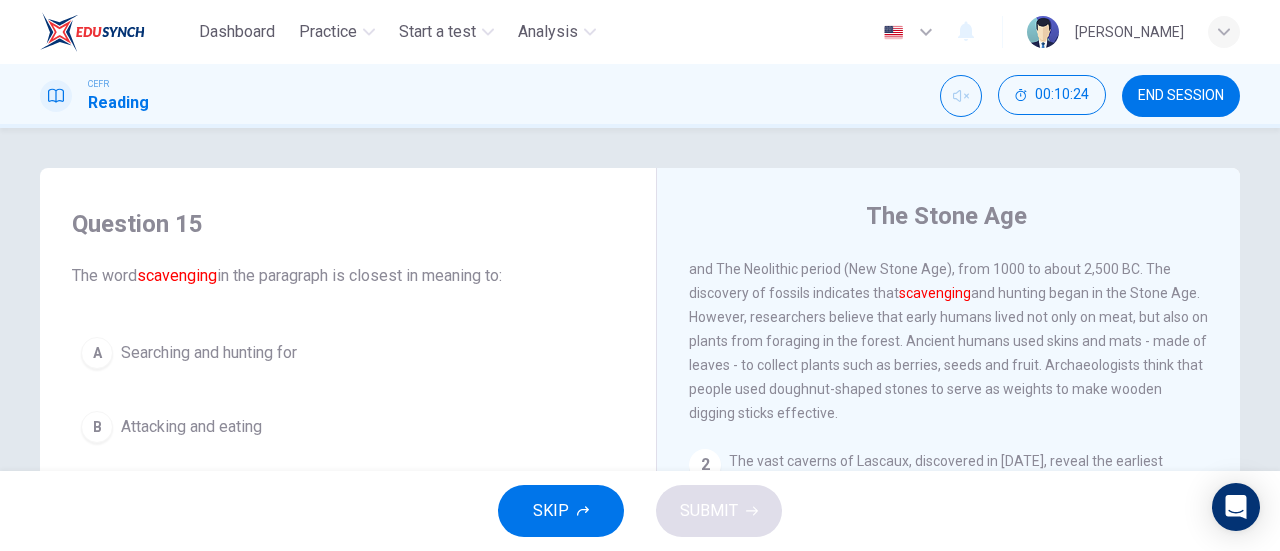 scroll, scrollTop: 0, scrollLeft: 0, axis: both 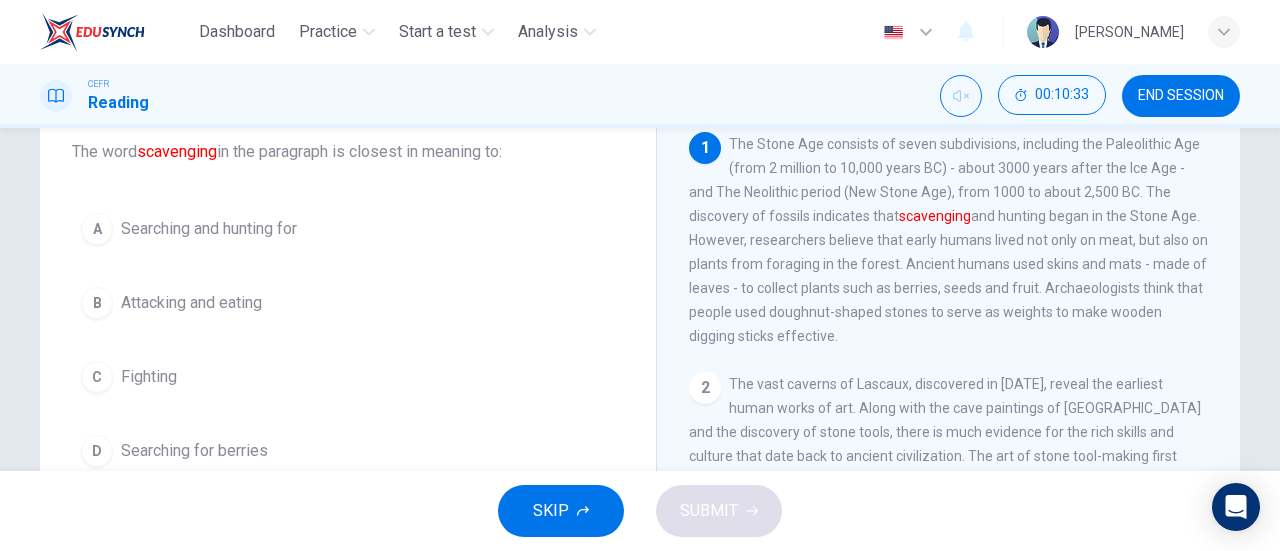 click on "A Searching and hunting for" at bounding box center [348, 229] 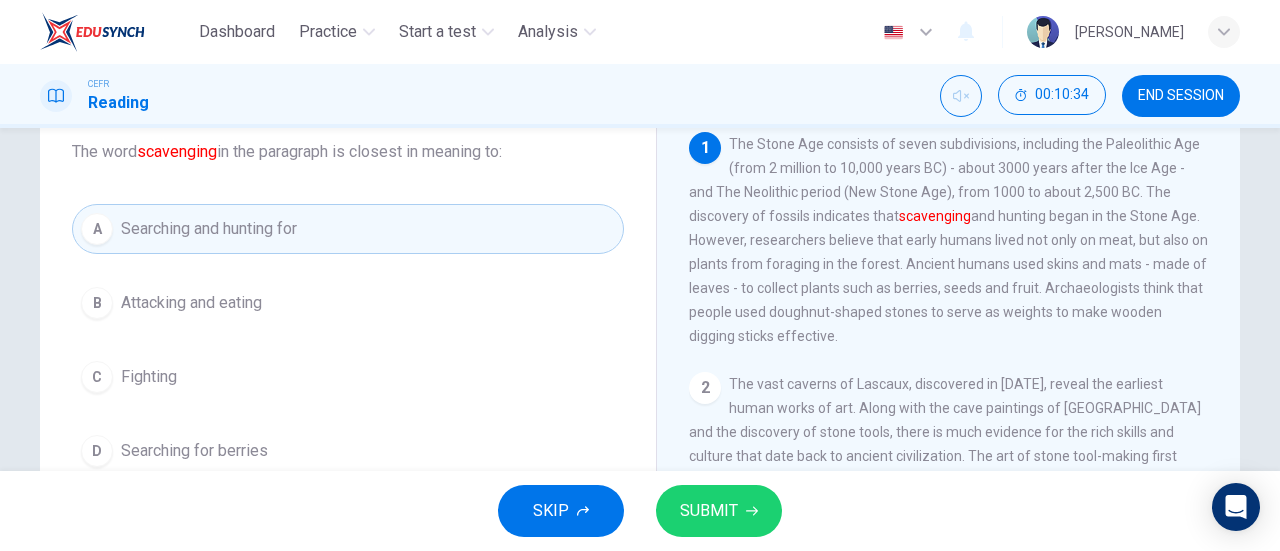 scroll, scrollTop: 169, scrollLeft: 0, axis: vertical 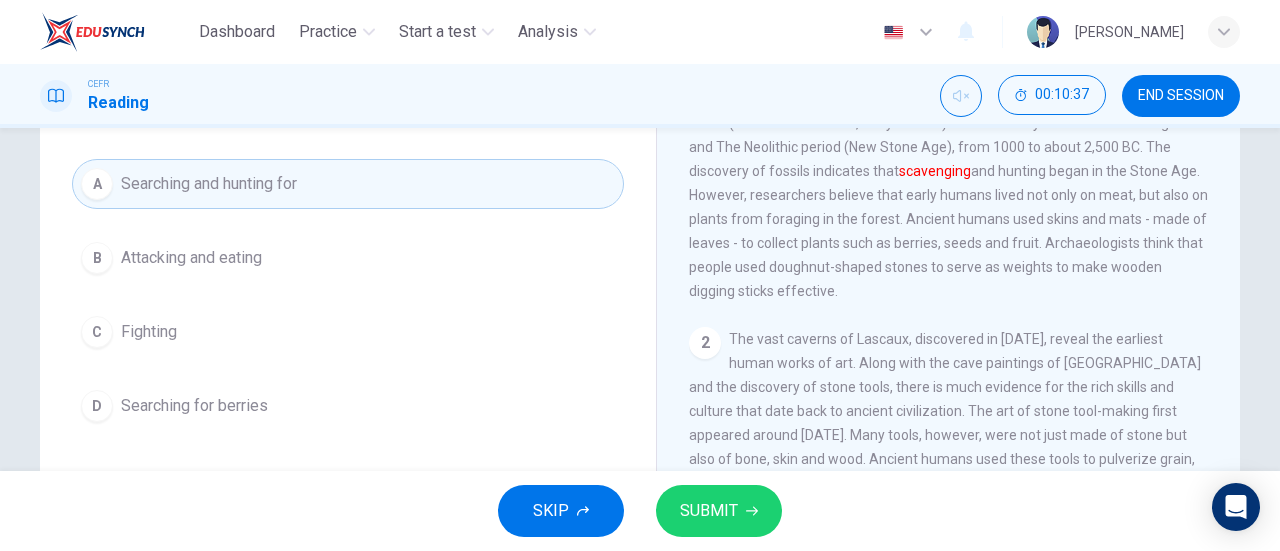 click on "SUBMIT" at bounding box center (709, 511) 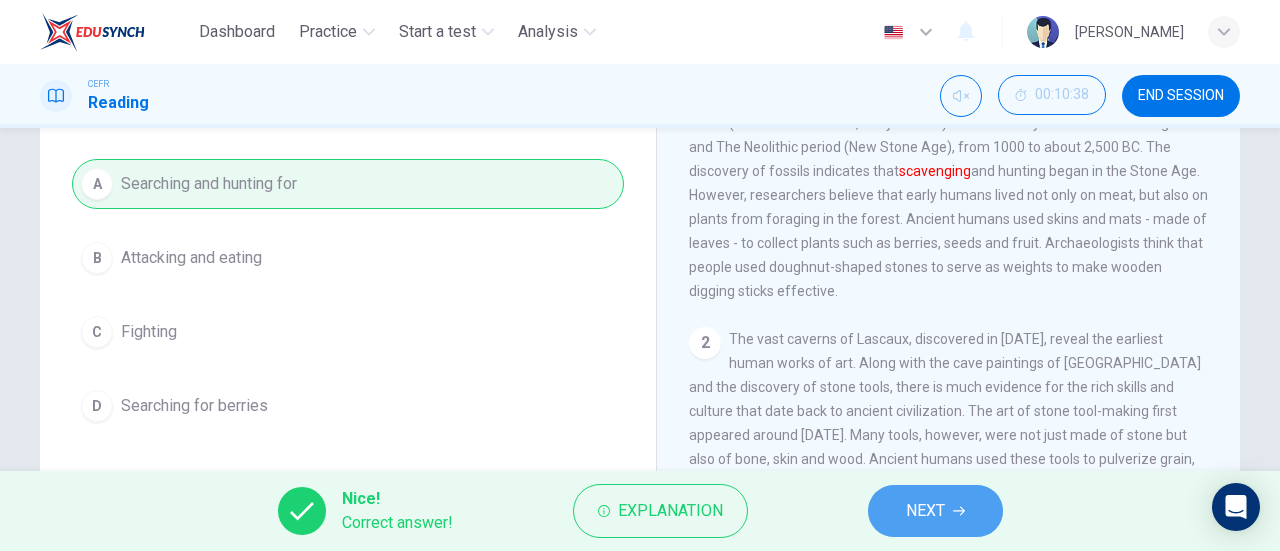 click on "NEXT" at bounding box center (935, 511) 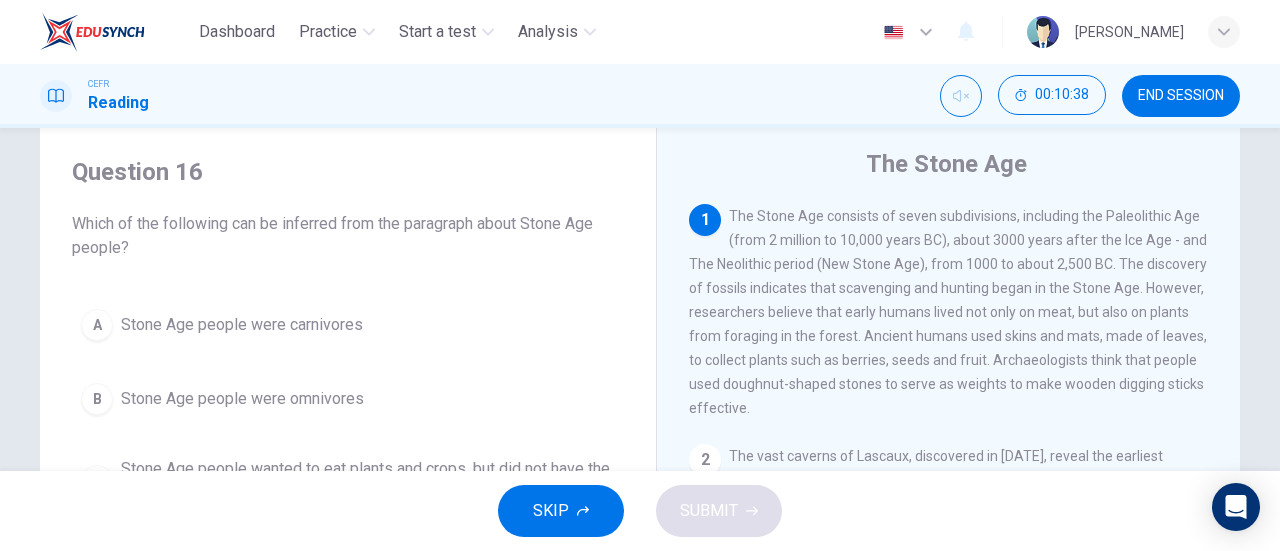 scroll, scrollTop: 51, scrollLeft: 0, axis: vertical 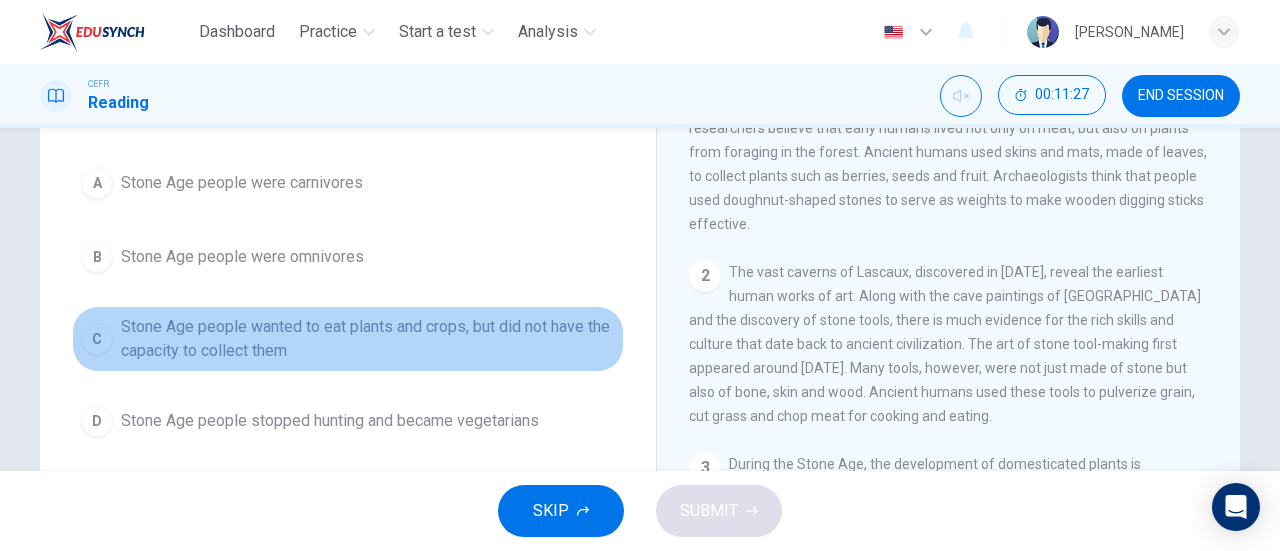 click on "Stone Age people wanted to eat plants and crops, but did not have the capacity to collect them" at bounding box center [368, 339] 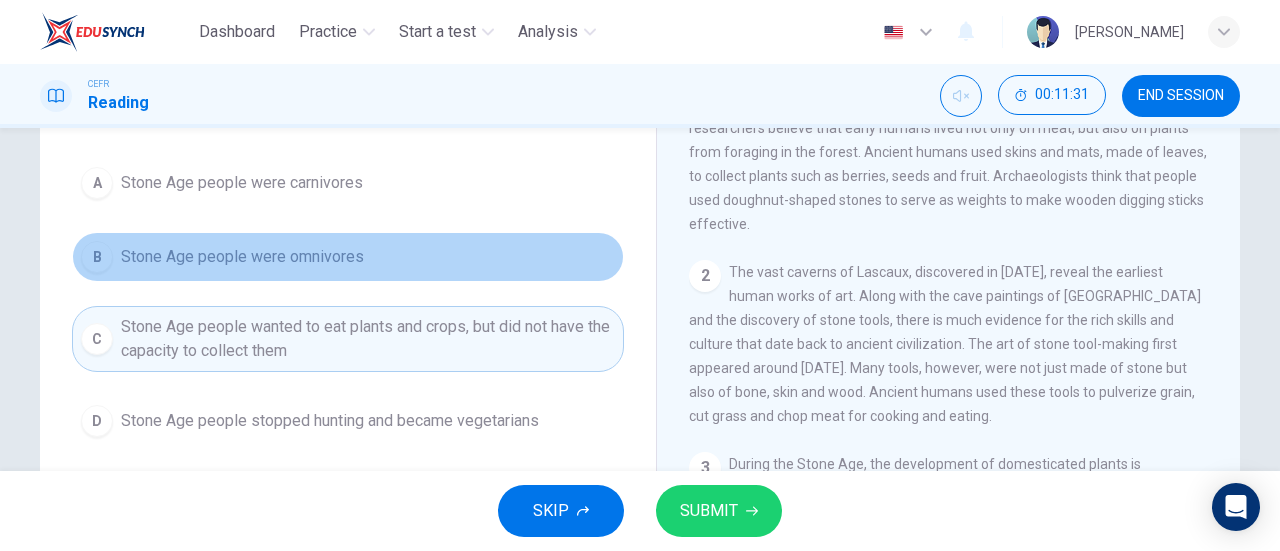 click on "Stone Age people were omnivores" at bounding box center (242, 257) 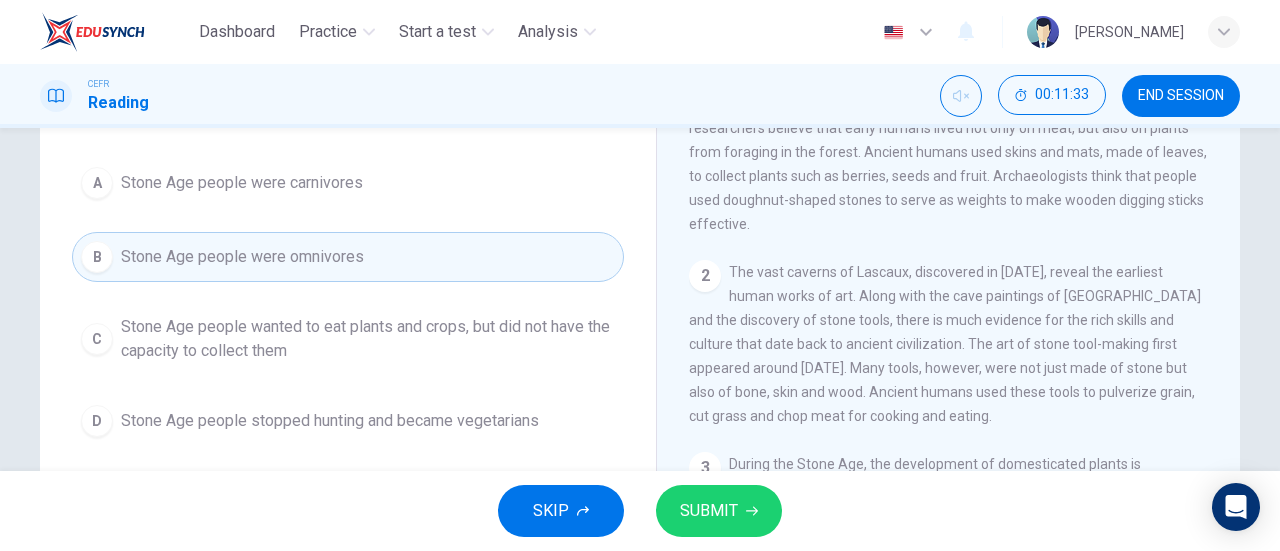 scroll, scrollTop: 184, scrollLeft: 0, axis: vertical 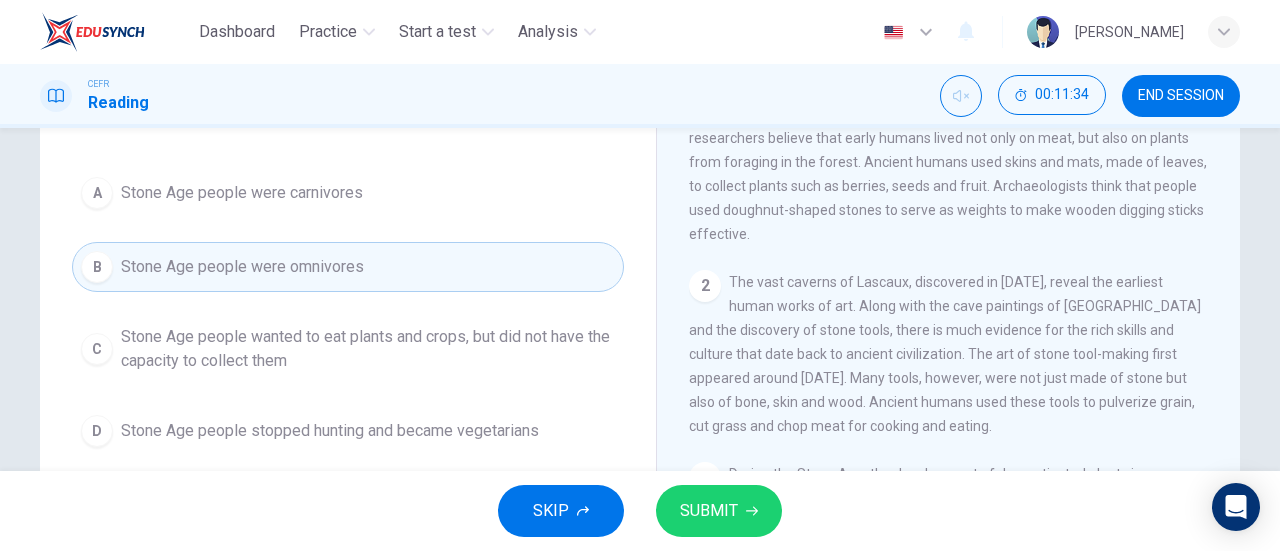 click on "SUBMIT" at bounding box center [709, 511] 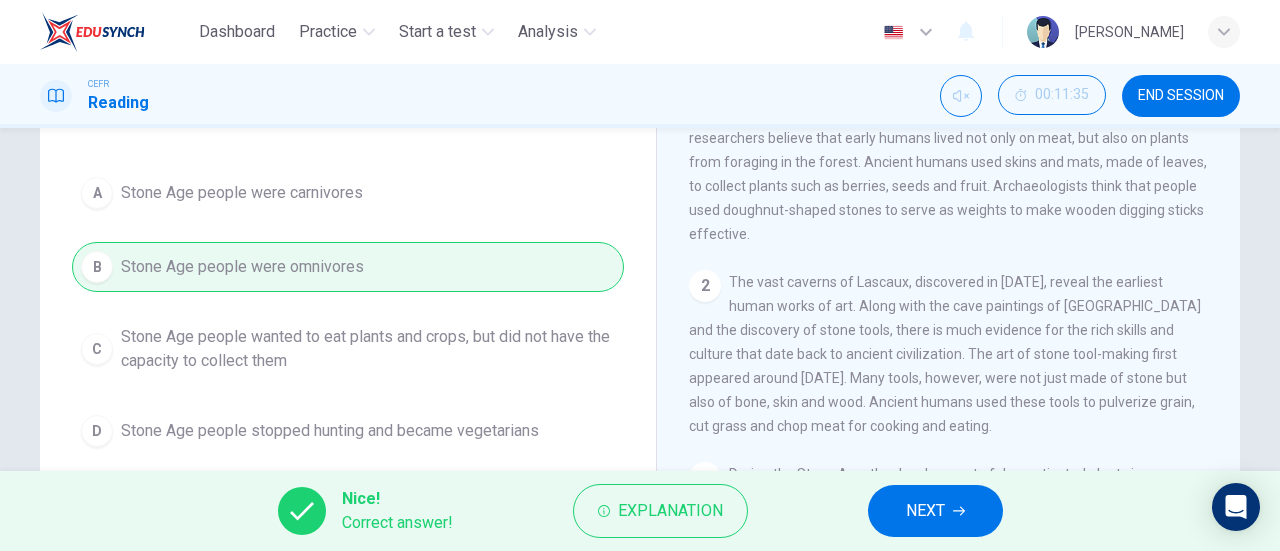 scroll, scrollTop: 0, scrollLeft: 0, axis: both 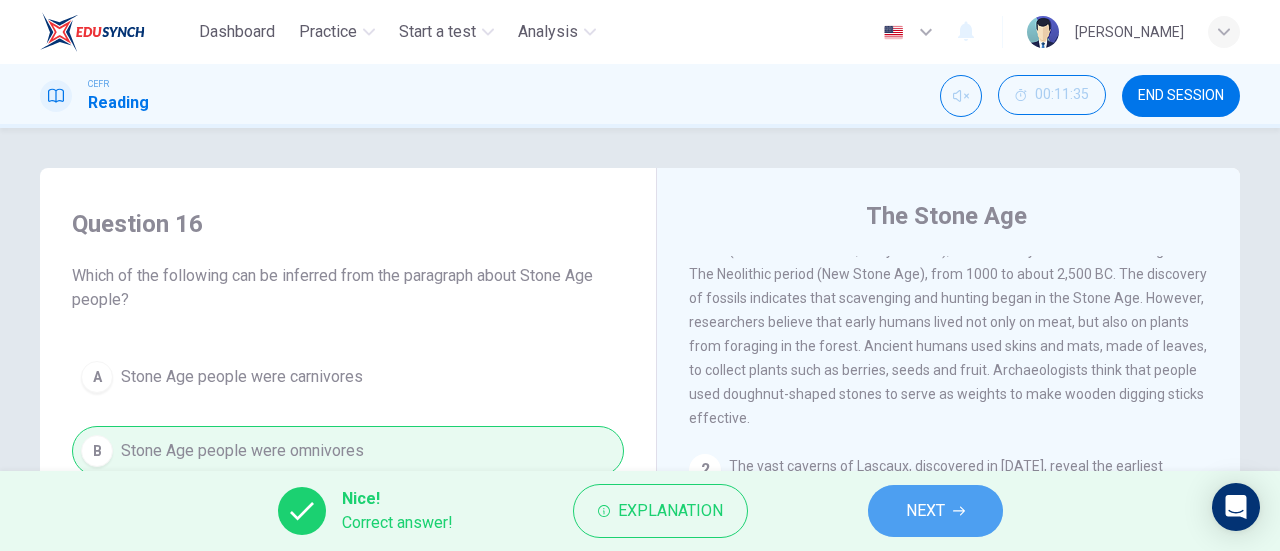 click on "NEXT" at bounding box center [935, 511] 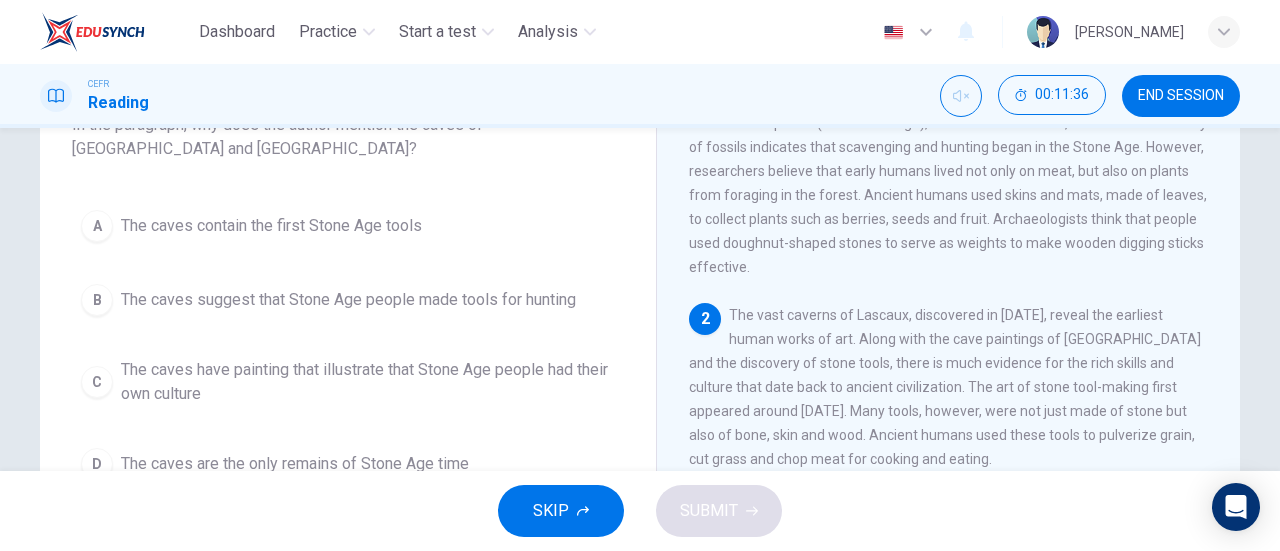 scroll, scrollTop: 154, scrollLeft: 0, axis: vertical 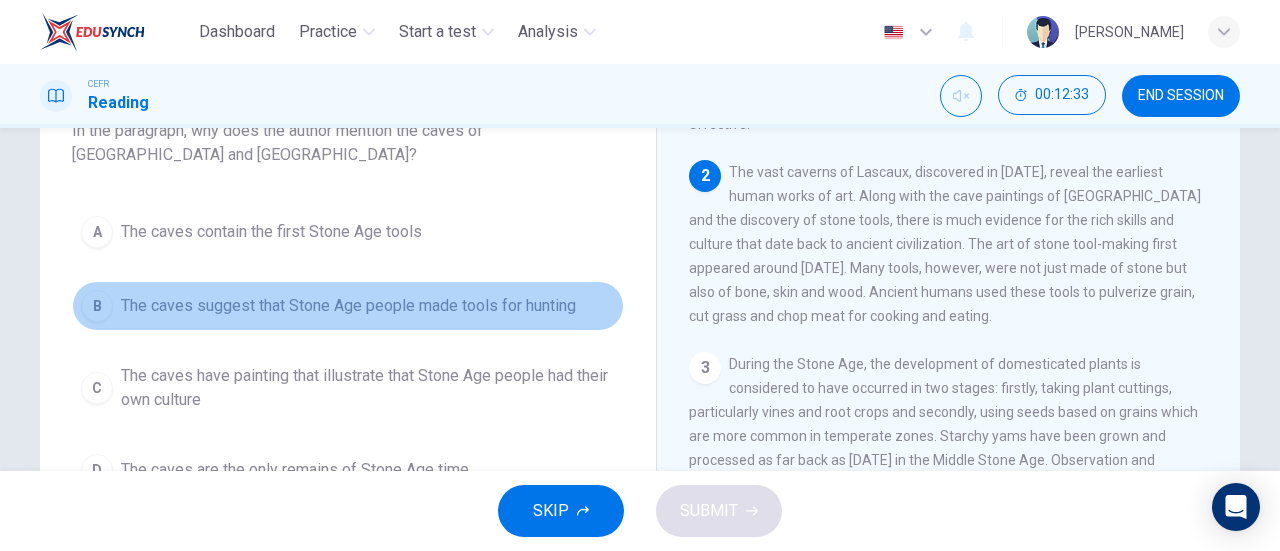 click on "B The caves suggest that Stone Age people made tools for hunting" at bounding box center (348, 306) 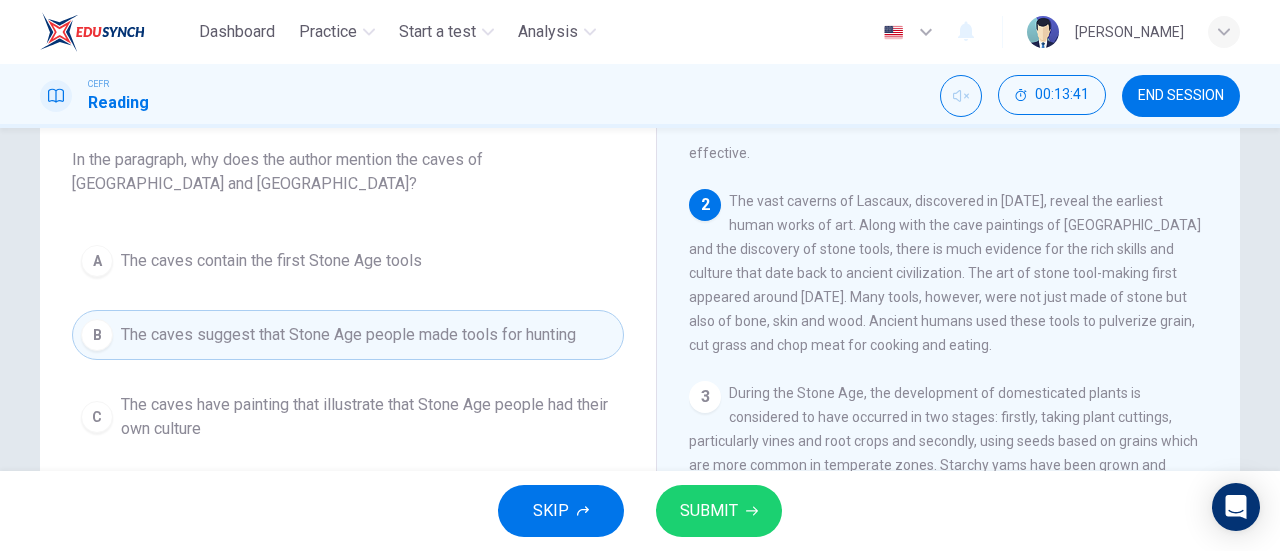 scroll, scrollTop: 112, scrollLeft: 0, axis: vertical 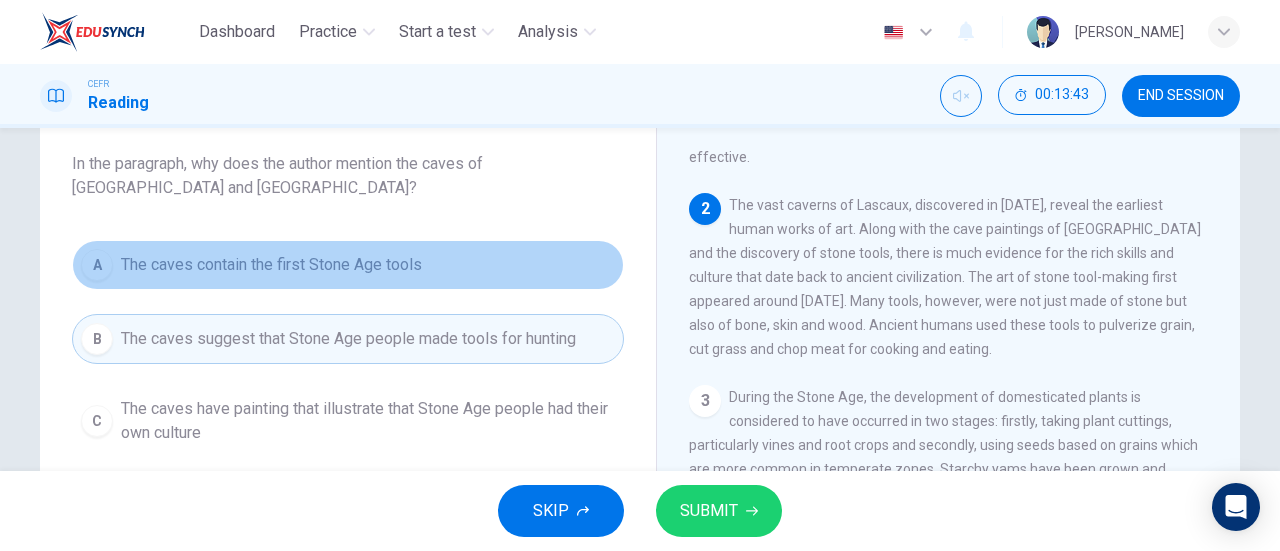 click on "A The caves contain the first Stone Age tools" at bounding box center (348, 265) 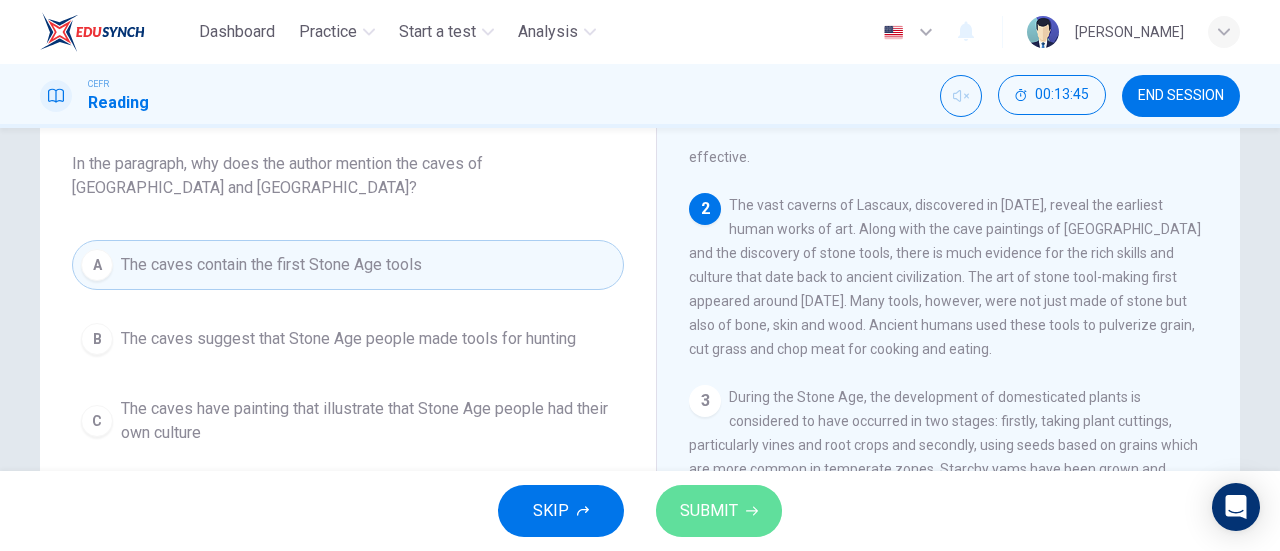 click on "SUBMIT" at bounding box center [719, 511] 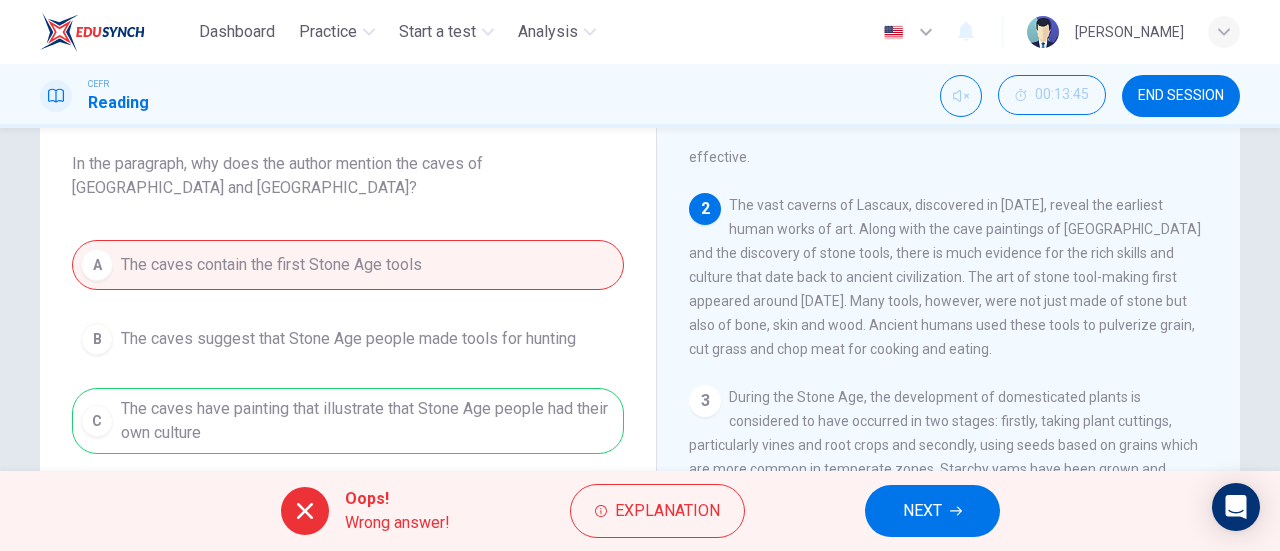 scroll, scrollTop: 195, scrollLeft: 0, axis: vertical 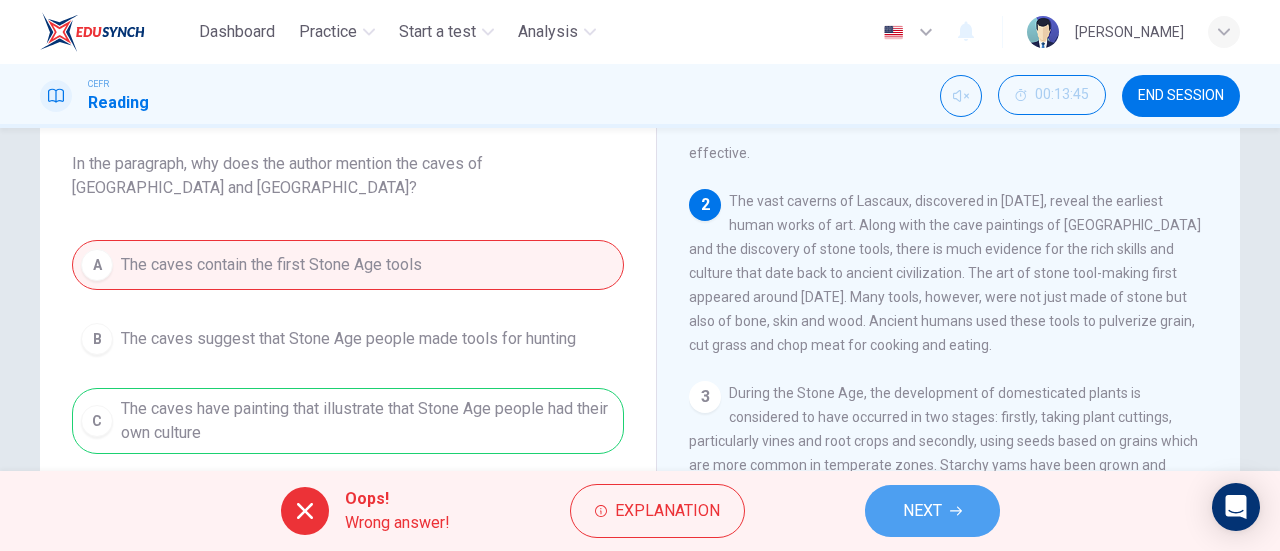click on "NEXT" at bounding box center [922, 511] 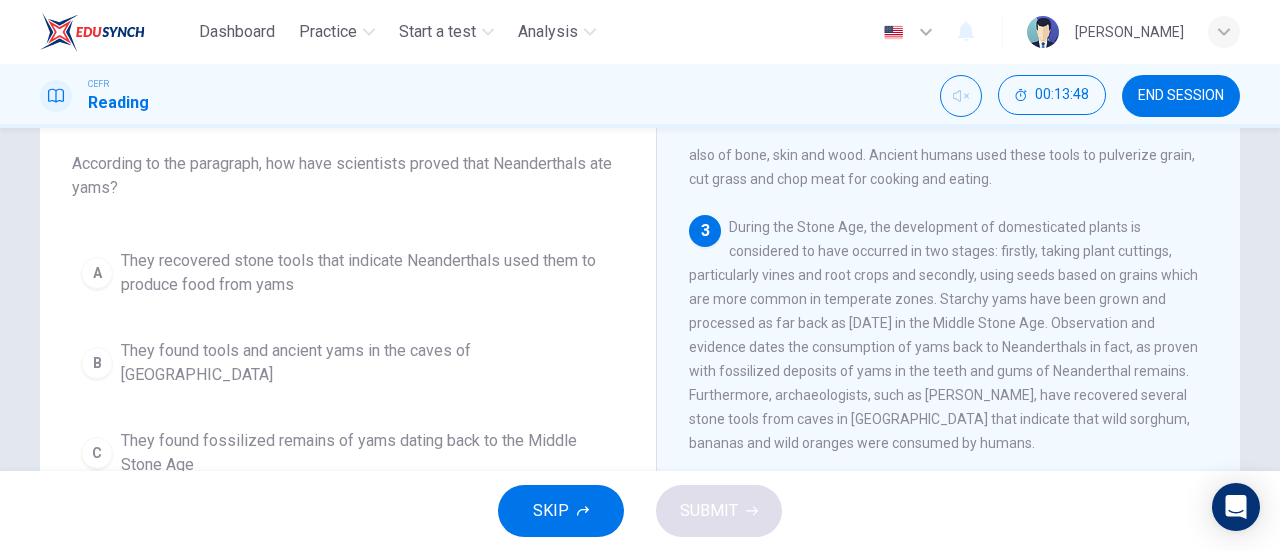 scroll, scrollTop: 399, scrollLeft: 0, axis: vertical 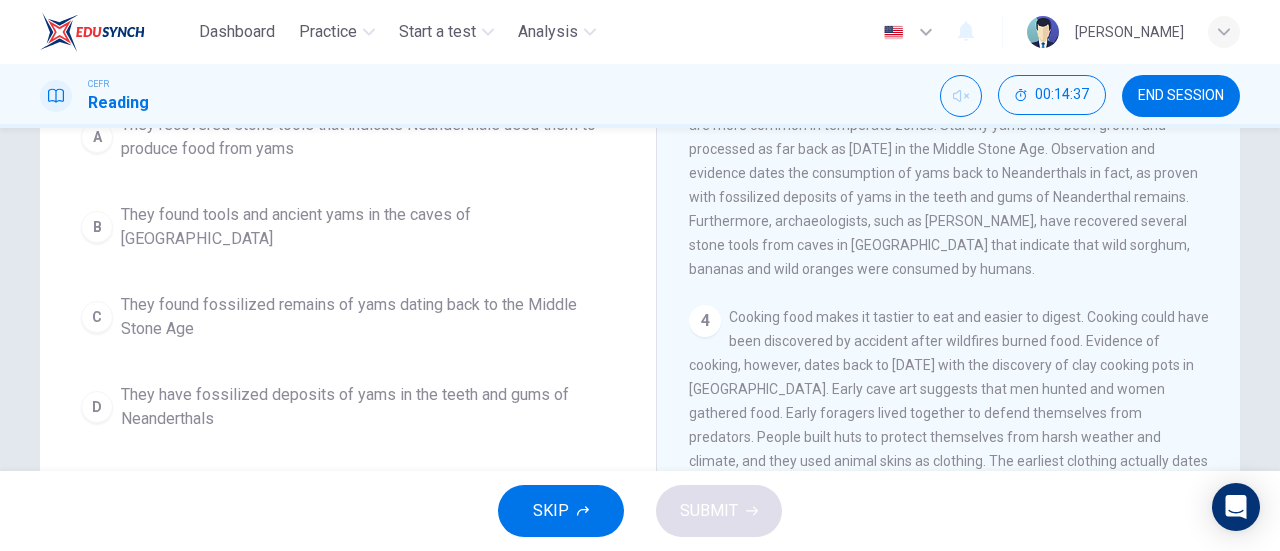 click on "They found fossilized remains of yams dating back to the Middle Stone Age" at bounding box center (368, 317) 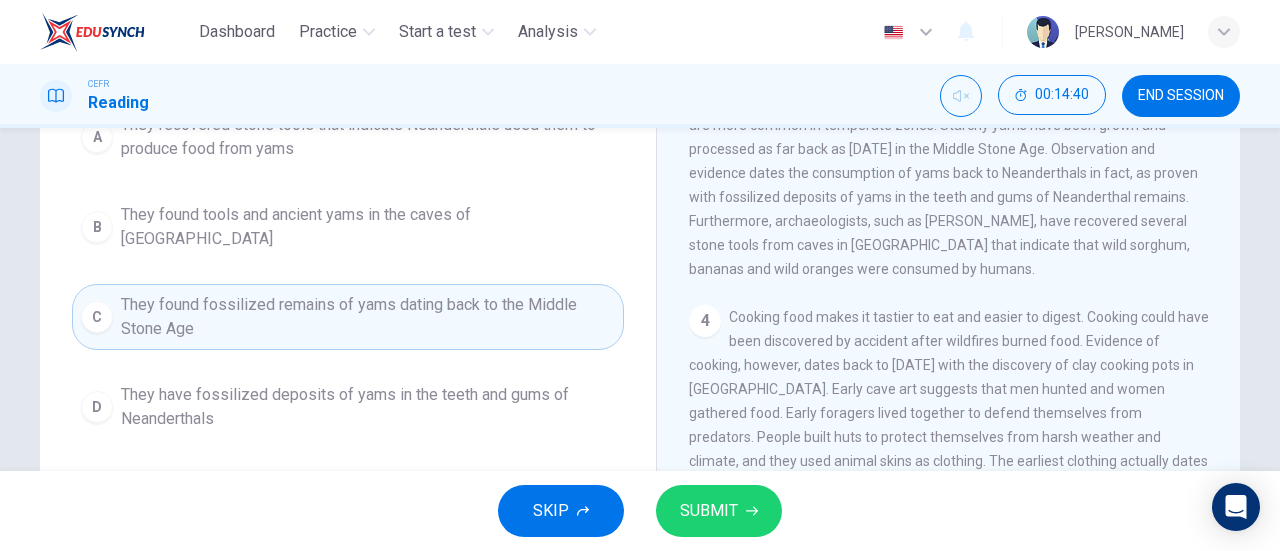 drag, startPoint x: 503, startPoint y: 305, endPoint x: 490, endPoint y: 379, distance: 75.13322 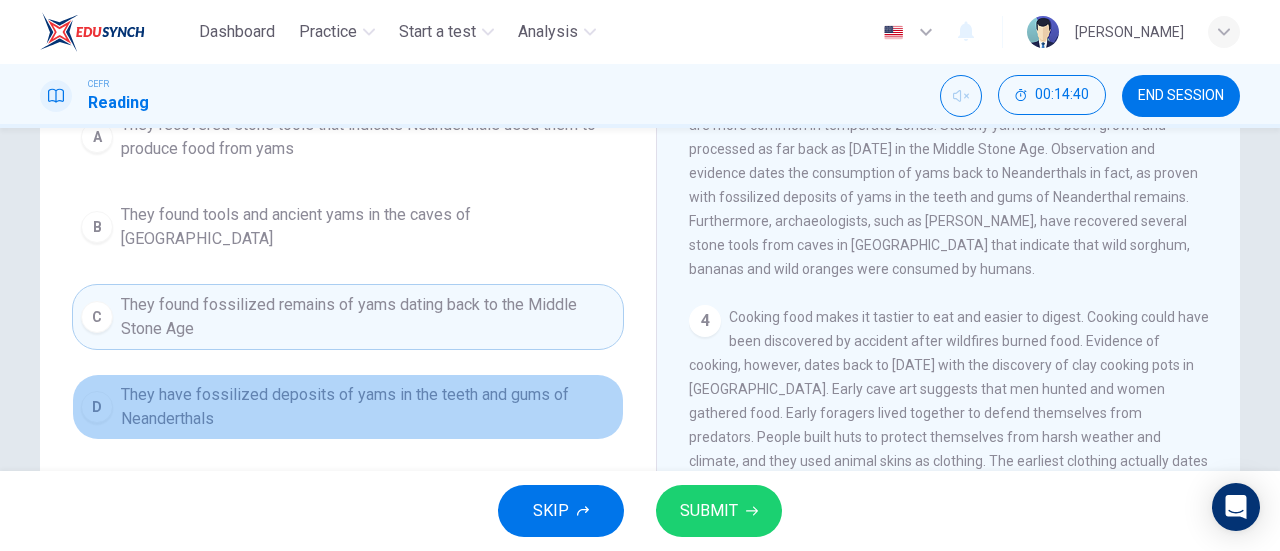 click on "They have fossilized deposits of yams in the teeth and gums of Neanderthals" at bounding box center (368, 407) 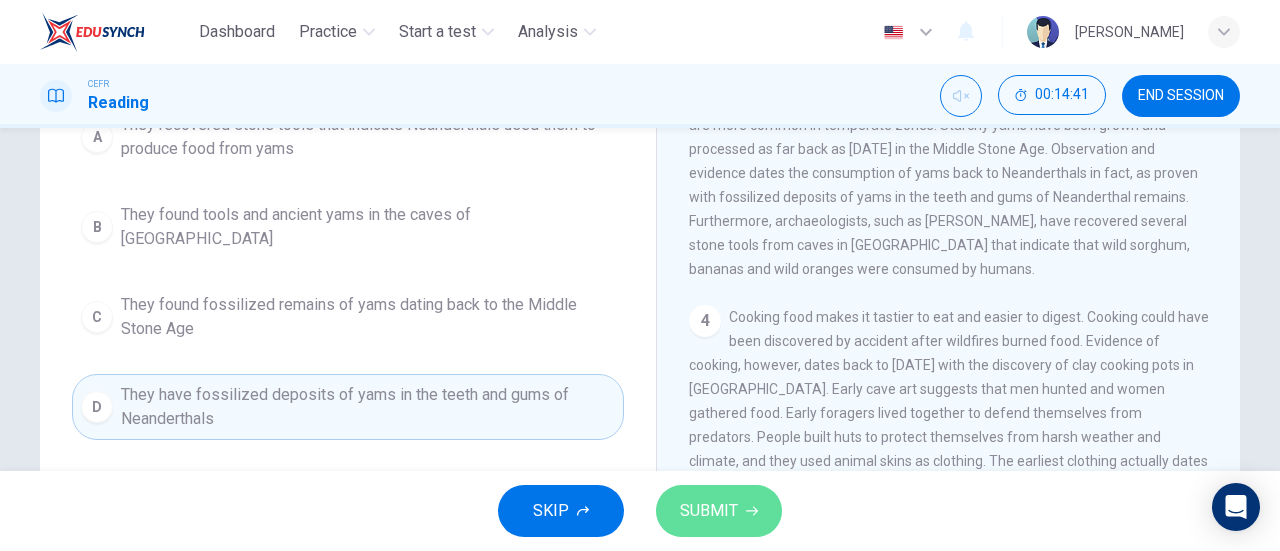 click on "SUBMIT" at bounding box center [709, 511] 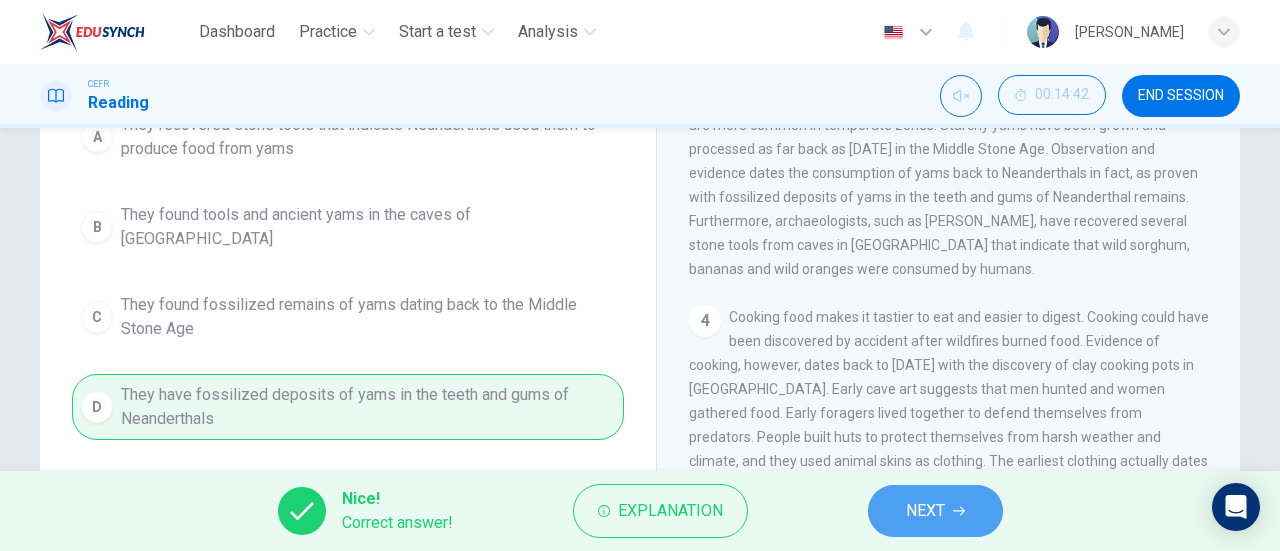 click on "NEXT" at bounding box center (935, 511) 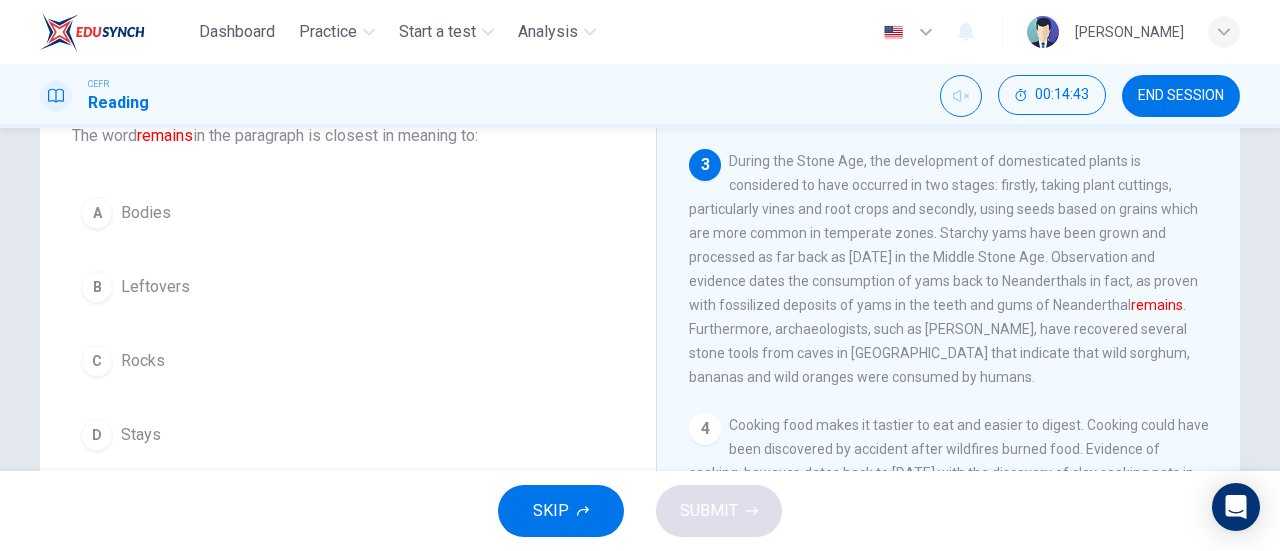 scroll, scrollTop: 140, scrollLeft: 0, axis: vertical 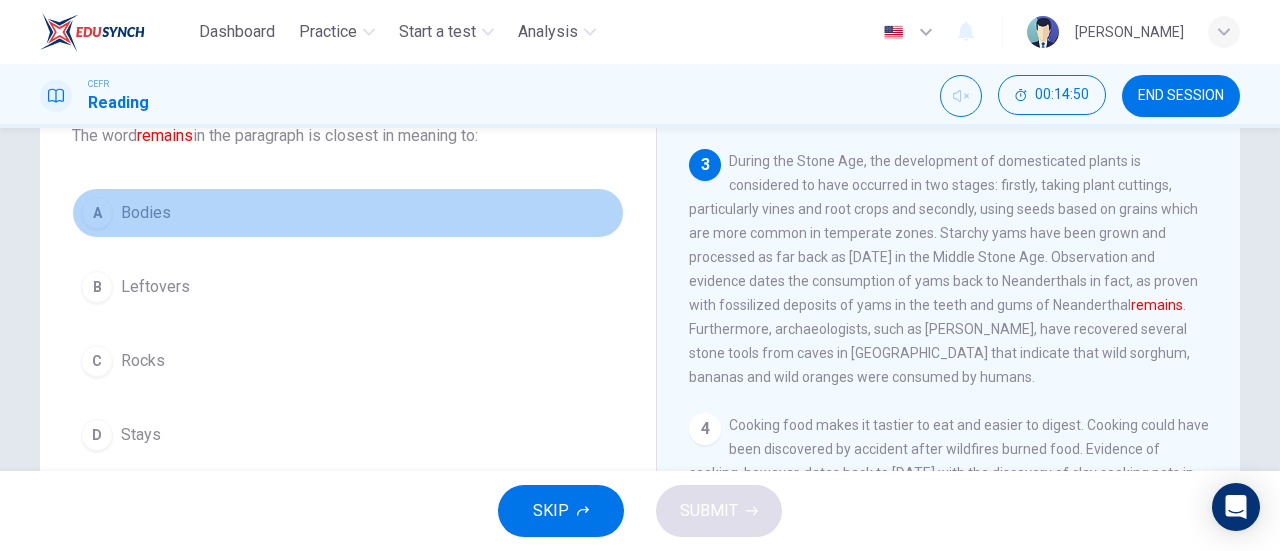 click on "A Bodies" at bounding box center [348, 213] 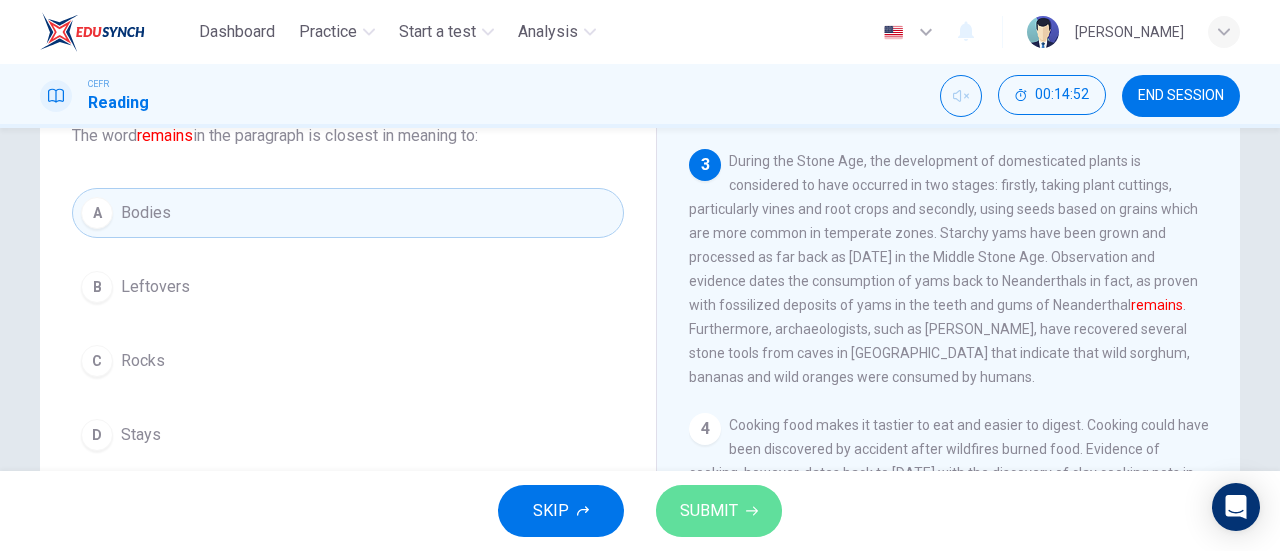 click on "SUBMIT" at bounding box center [709, 511] 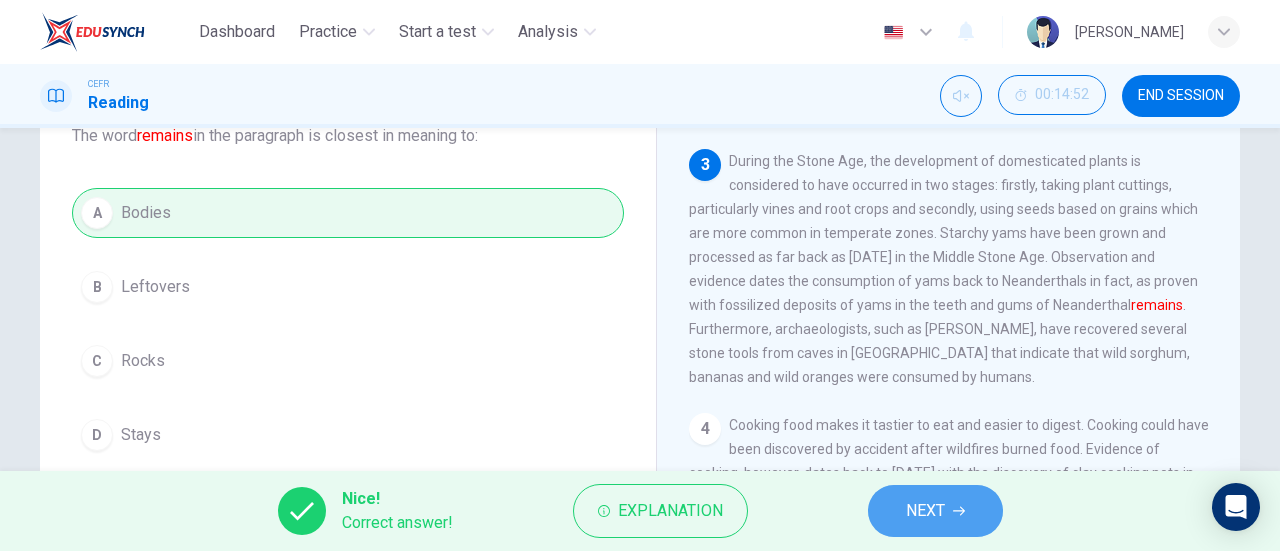 click on "NEXT" at bounding box center [935, 511] 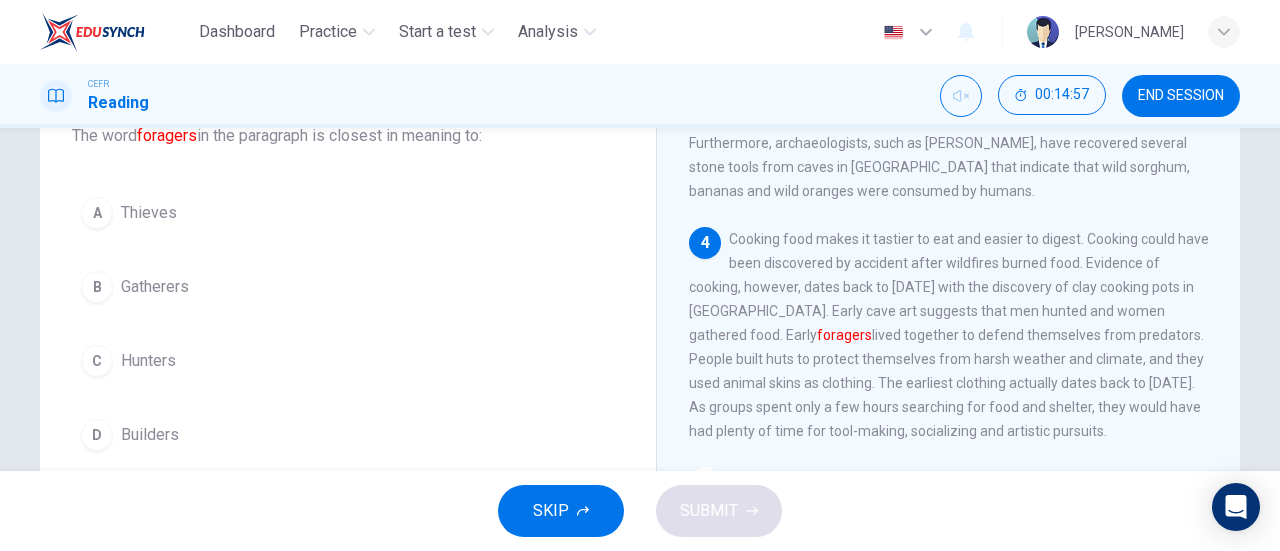 scroll, scrollTop: 588, scrollLeft: 0, axis: vertical 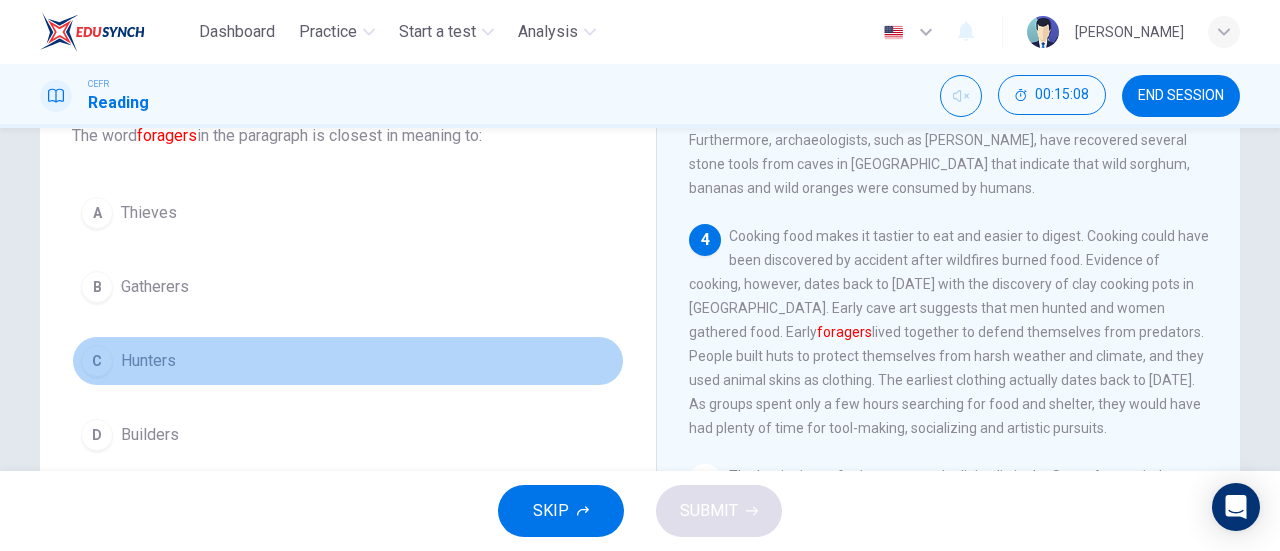 click on "C Hunters" at bounding box center (348, 361) 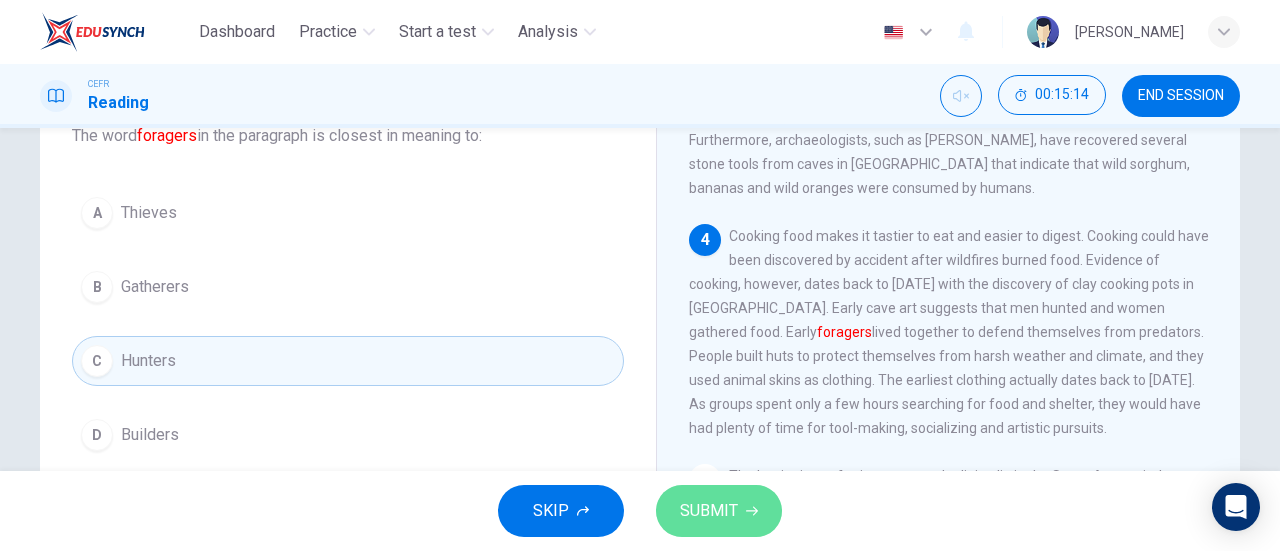 click on "SUBMIT" at bounding box center (709, 511) 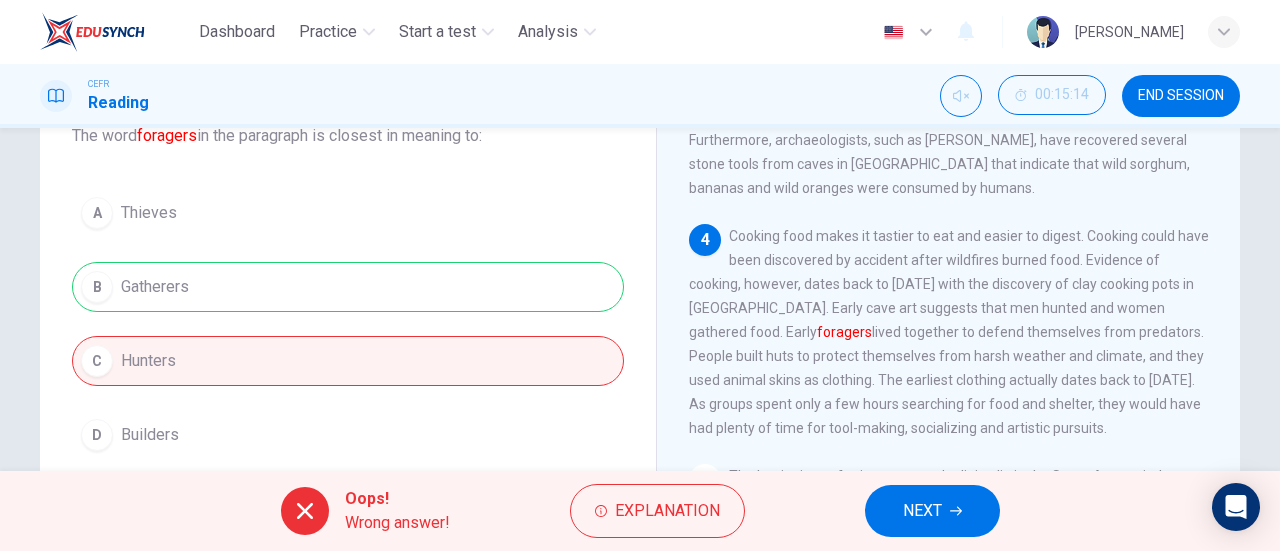 click on "NEXT" at bounding box center (932, 511) 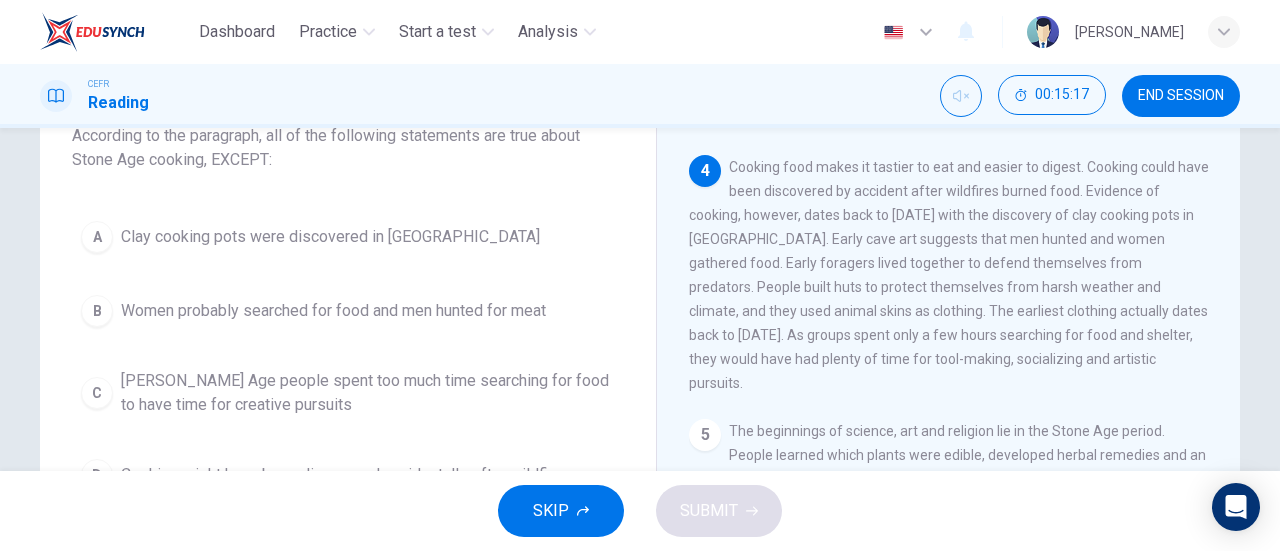 scroll, scrollTop: 658, scrollLeft: 0, axis: vertical 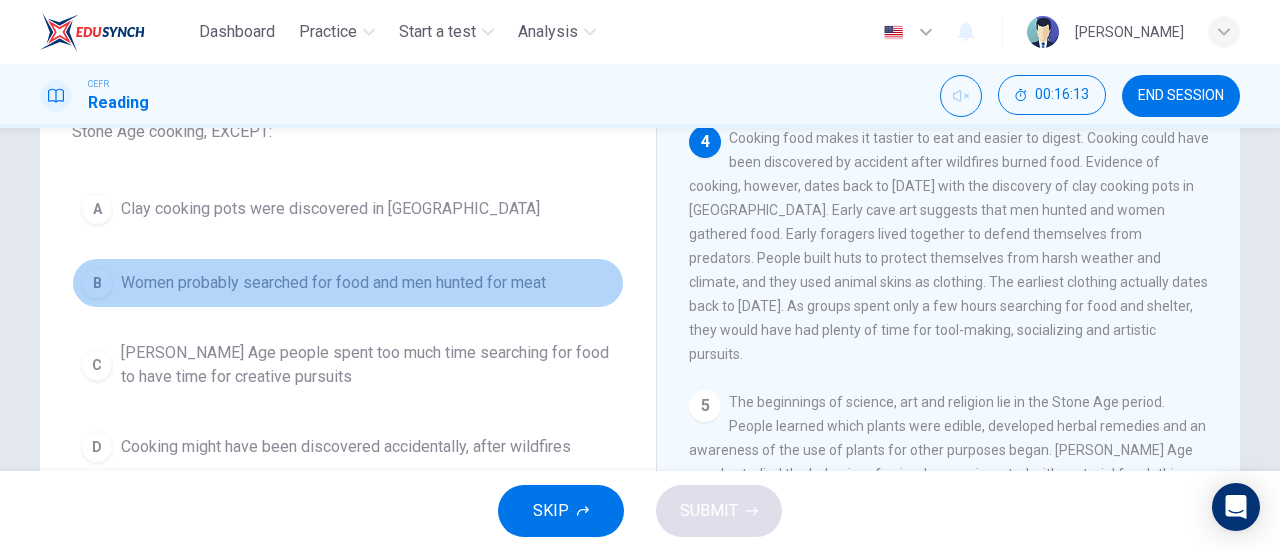 click on "Women probably searched for food and men hunted for meat" at bounding box center (333, 283) 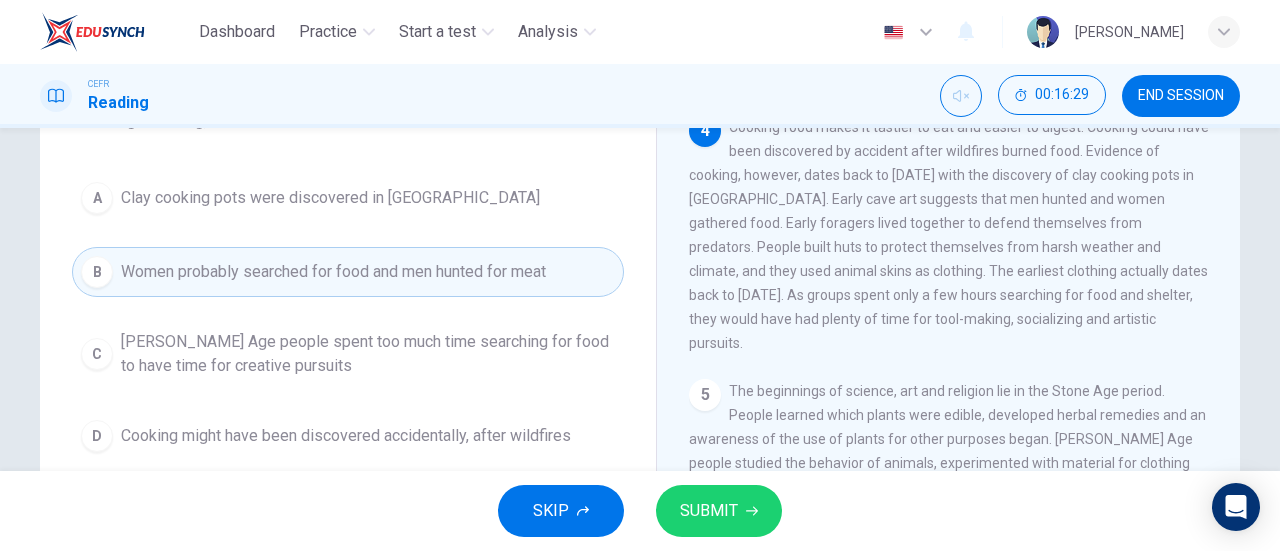 scroll, scrollTop: 181, scrollLeft: 0, axis: vertical 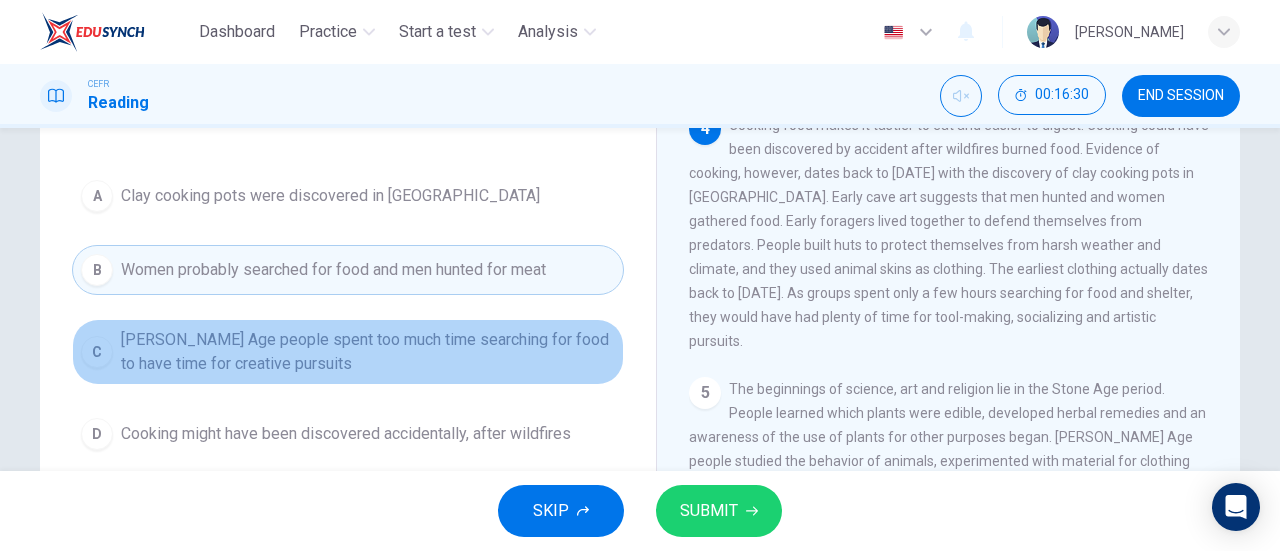 click on "[PERSON_NAME] Age people spent too much time searching for food to have time for creative pursuits" at bounding box center [368, 352] 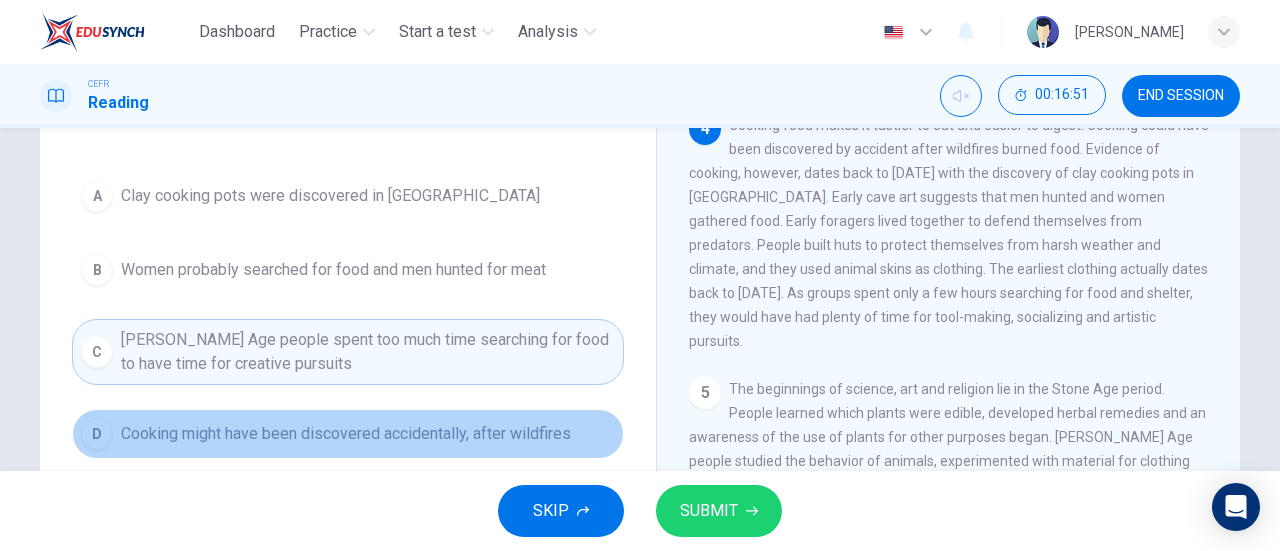 click on "Cooking might have been discovered accidentally, after wildfires" at bounding box center (346, 434) 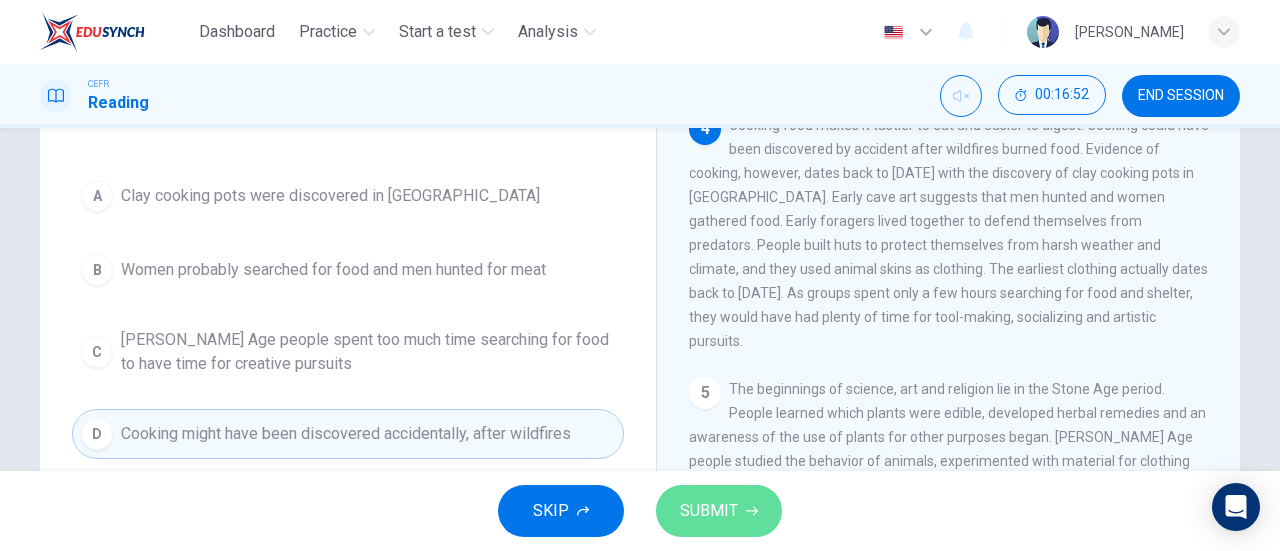 click on "SUBMIT" at bounding box center (709, 511) 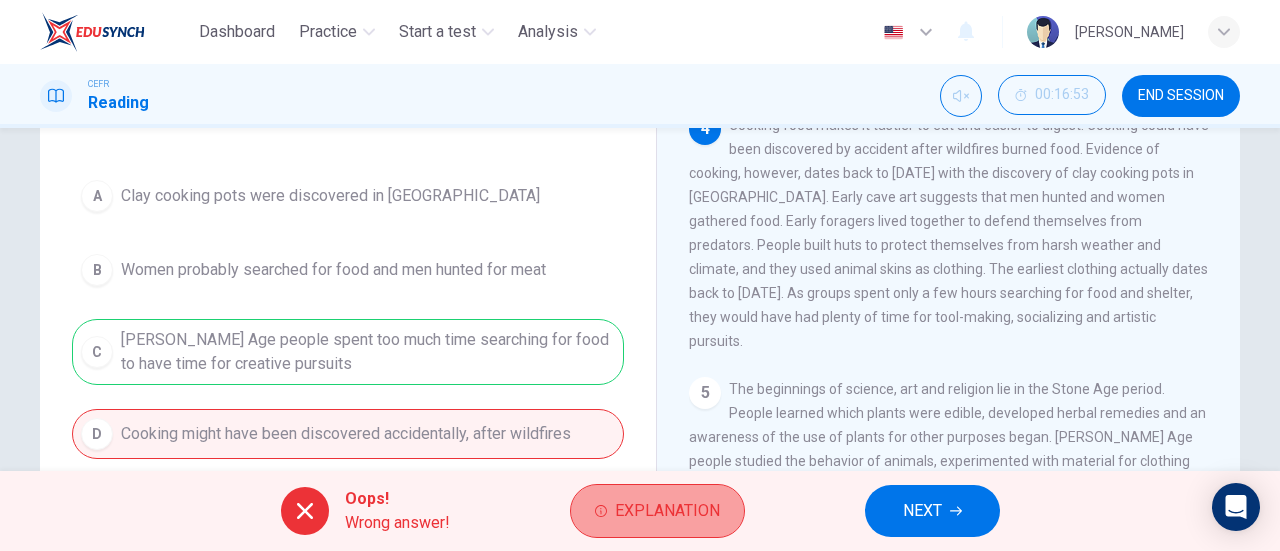 click on "Explanation" at bounding box center [657, 511] 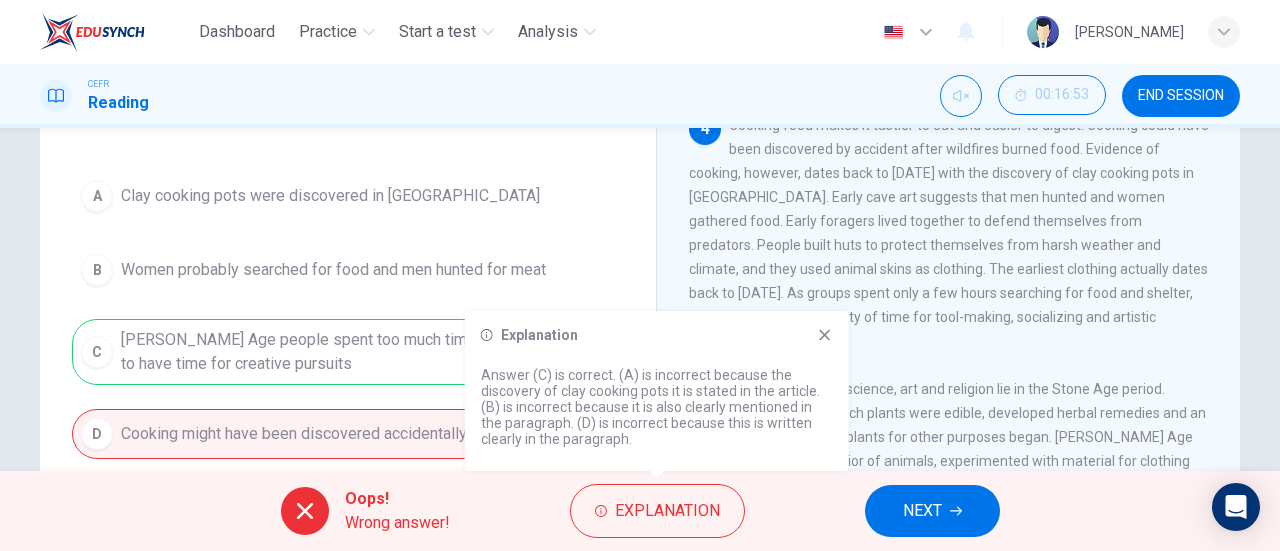 click on "Explanation" at bounding box center (657, 335) 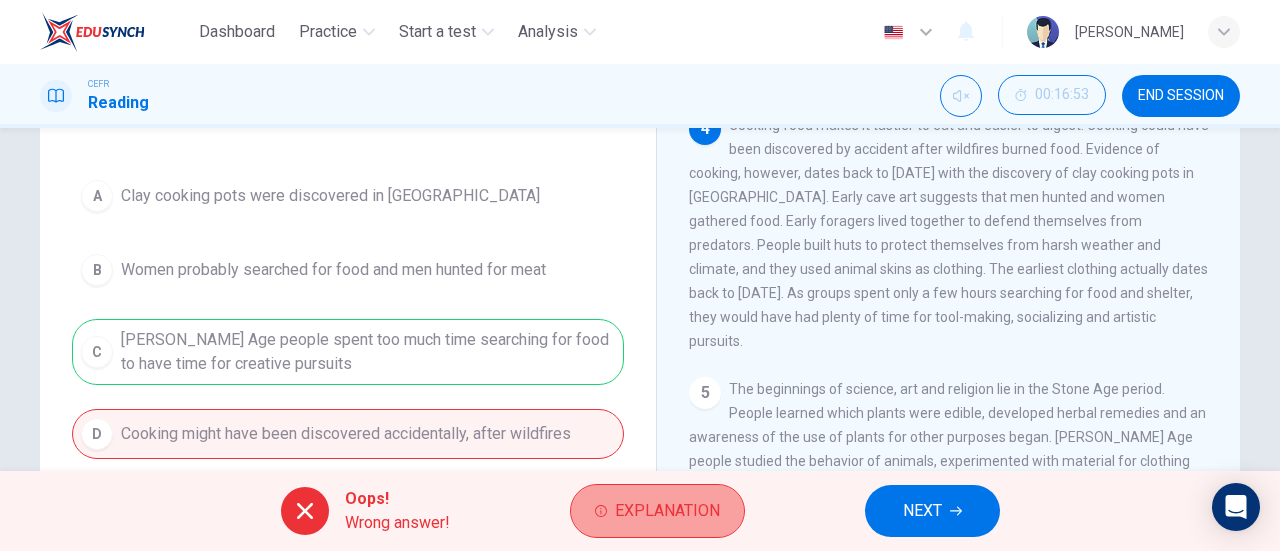 click on "Explanation" at bounding box center [667, 511] 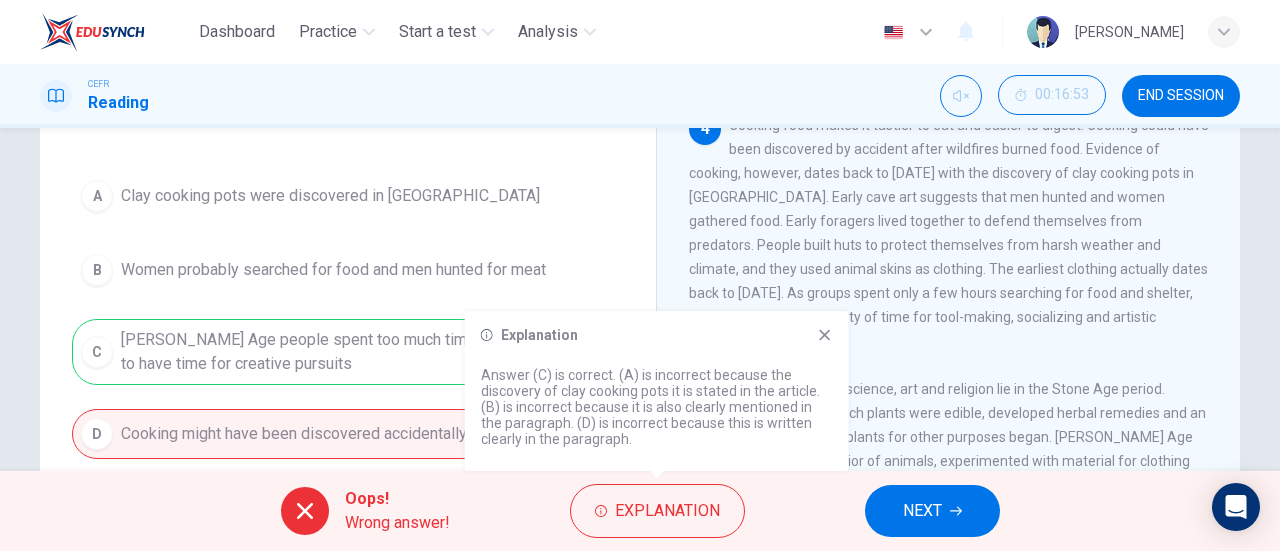 click on "Explanation Answer (C) is correct. (A) is incorrect because the discovery of clay cooking pots it is stated in the article. (B) is incorrect because it is also clearly mentioned in the paragraph. (D) is incorrect because this is written clearly in the paragraph." at bounding box center (657, 391) 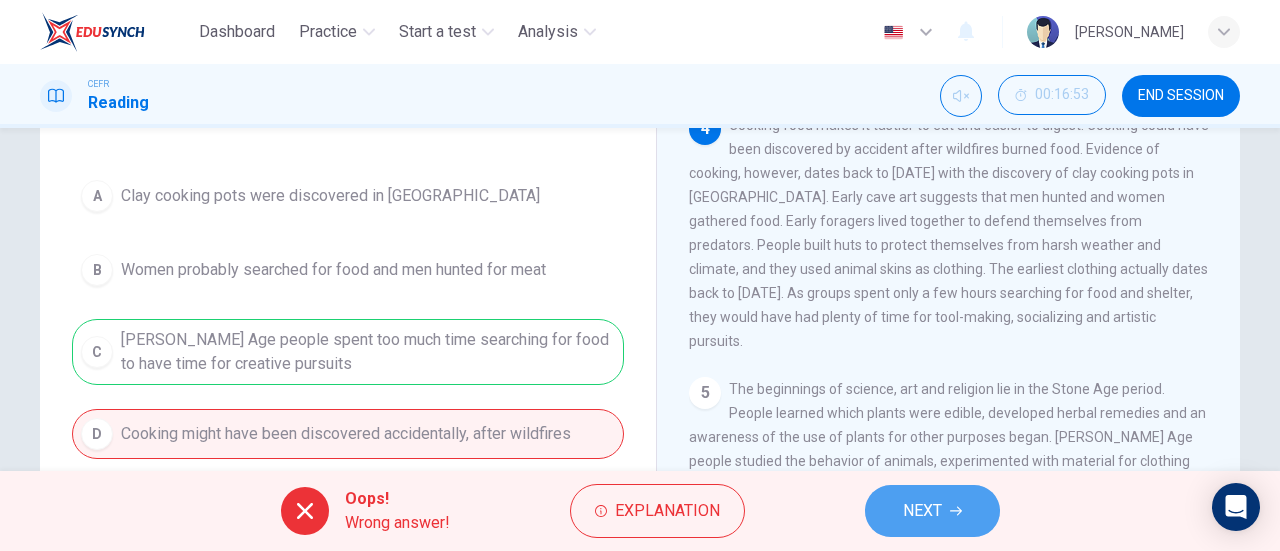click on "NEXT" at bounding box center (932, 511) 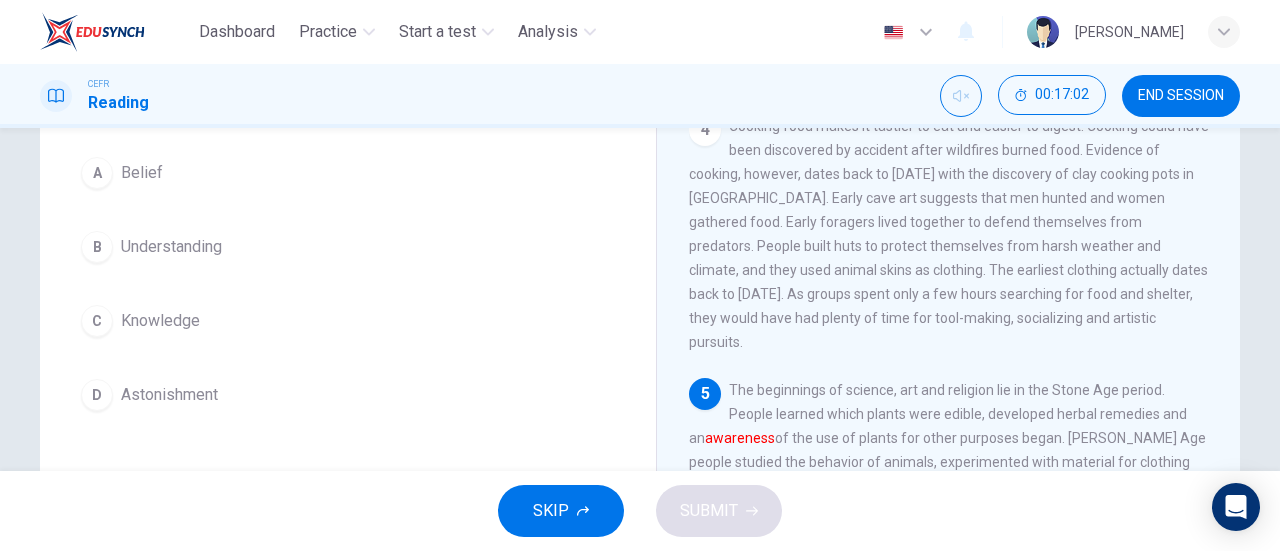 scroll, scrollTop: 153, scrollLeft: 0, axis: vertical 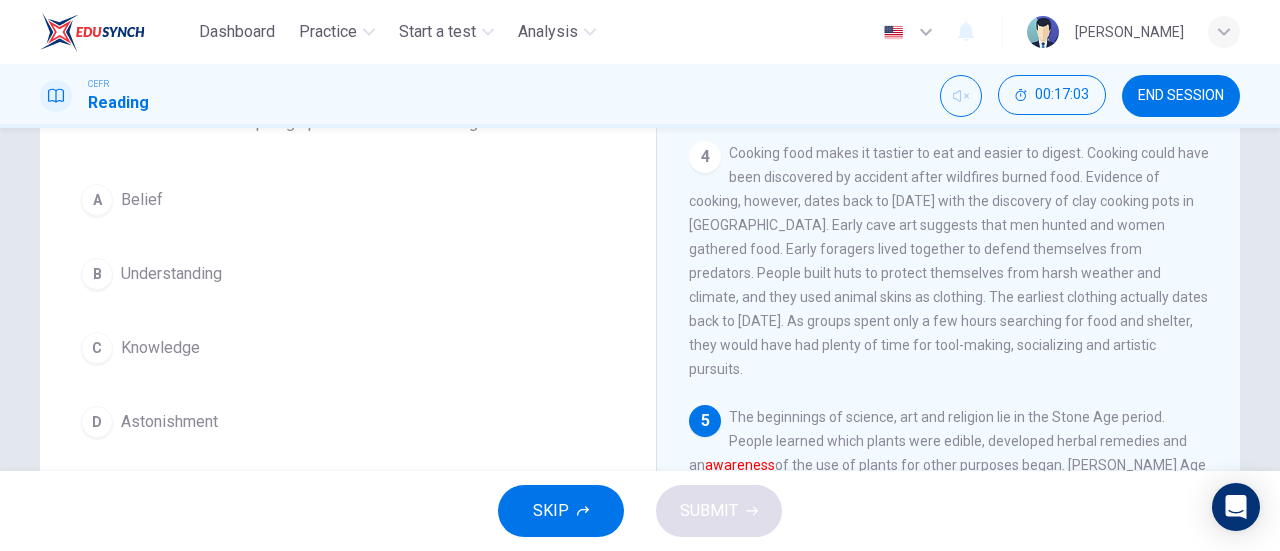 click on "A Belief" at bounding box center [348, 200] 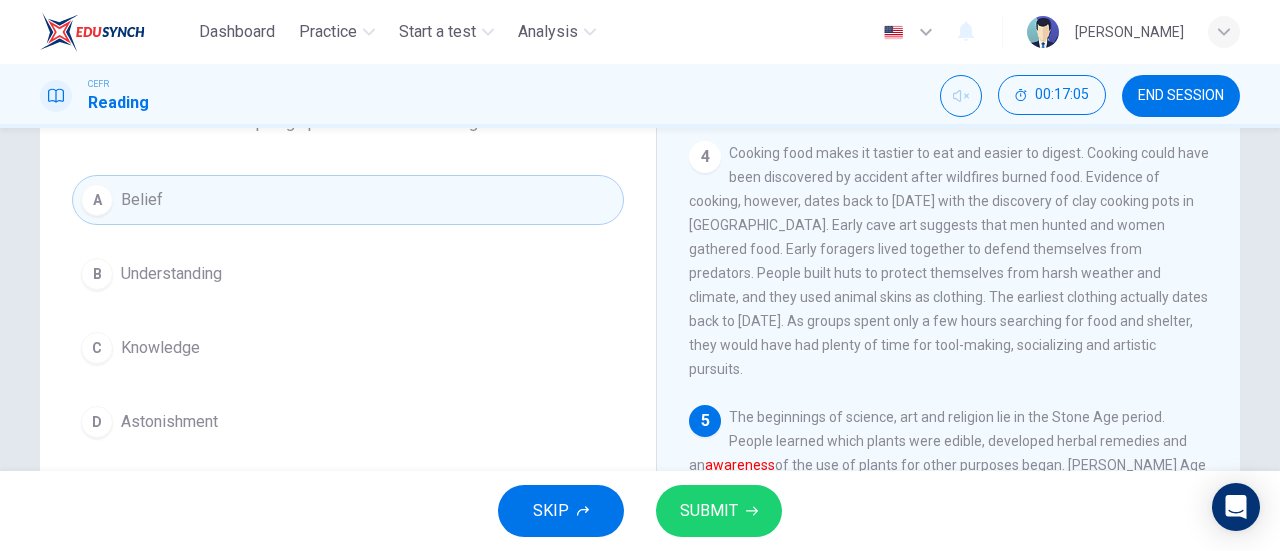 scroll, scrollTop: 95, scrollLeft: 0, axis: vertical 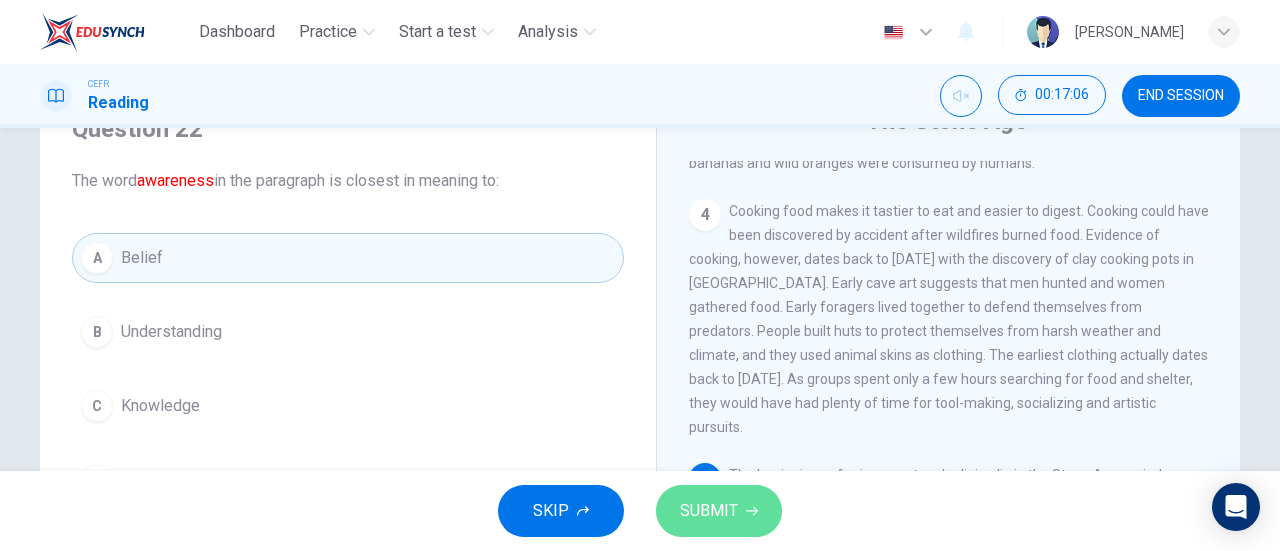 click on "SUBMIT" at bounding box center (719, 511) 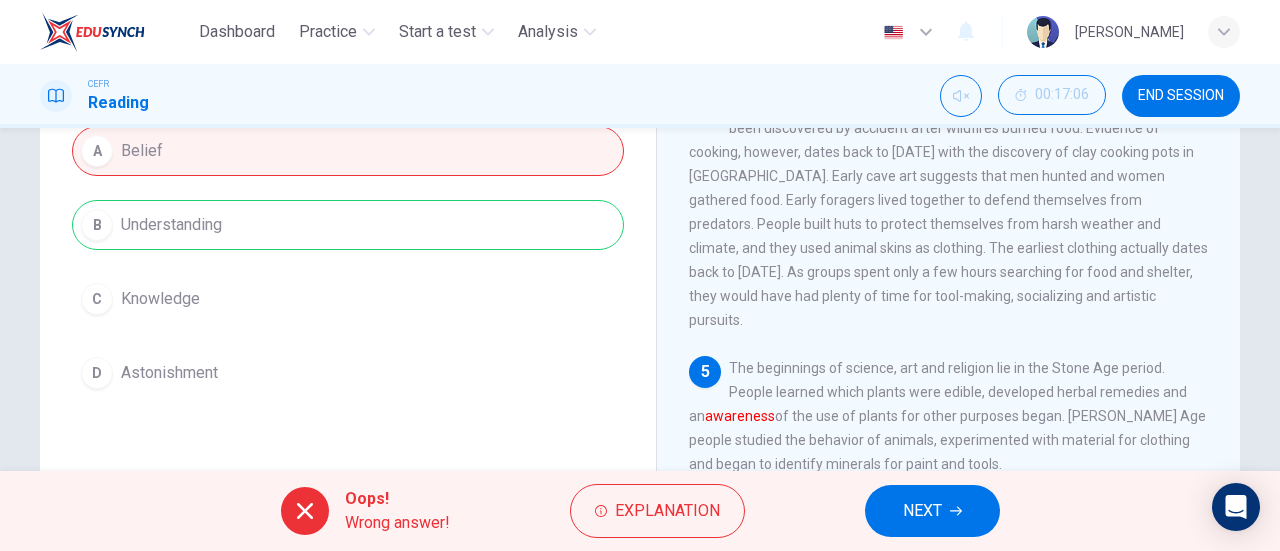 scroll, scrollTop: 206, scrollLeft: 0, axis: vertical 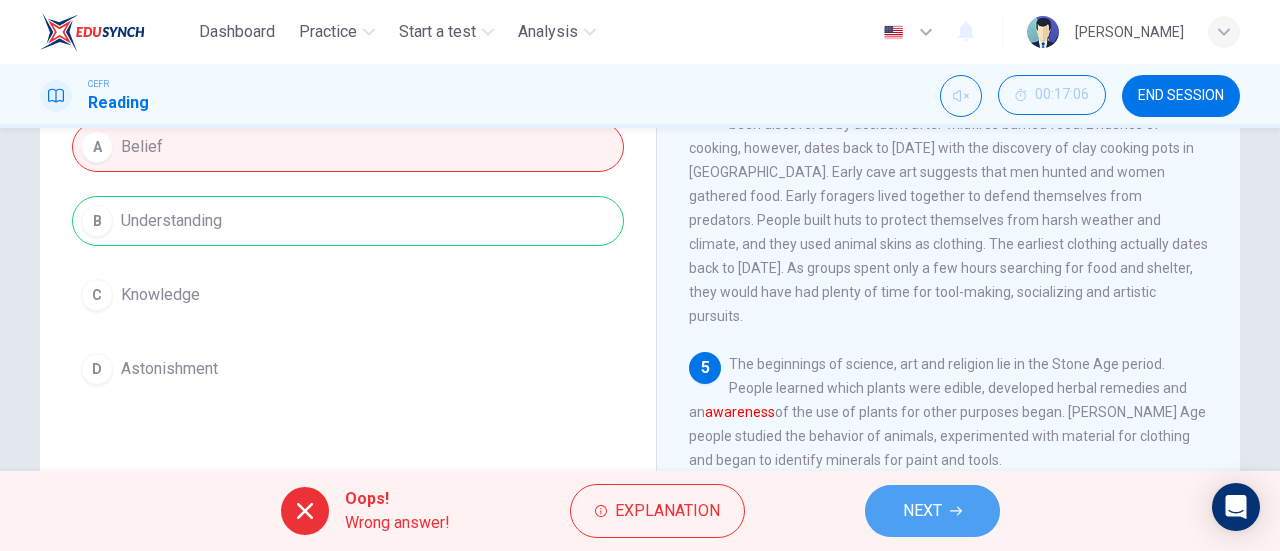 click on "NEXT" at bounding box center (922, 511) 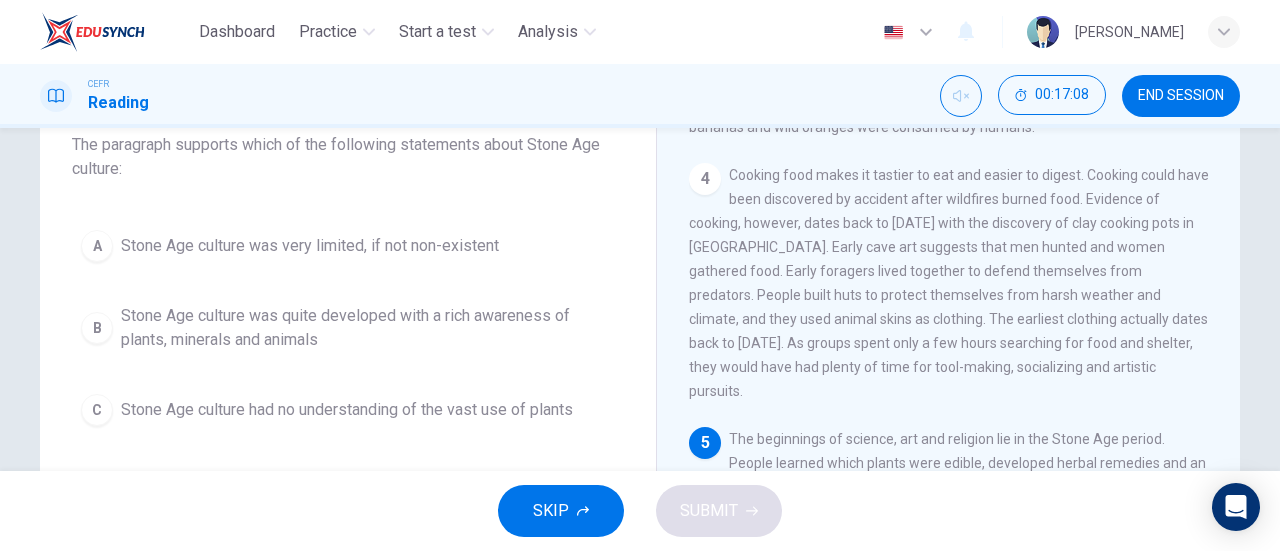scroll, scrollTop: 130, scrollLeft: 0, axis: vertical 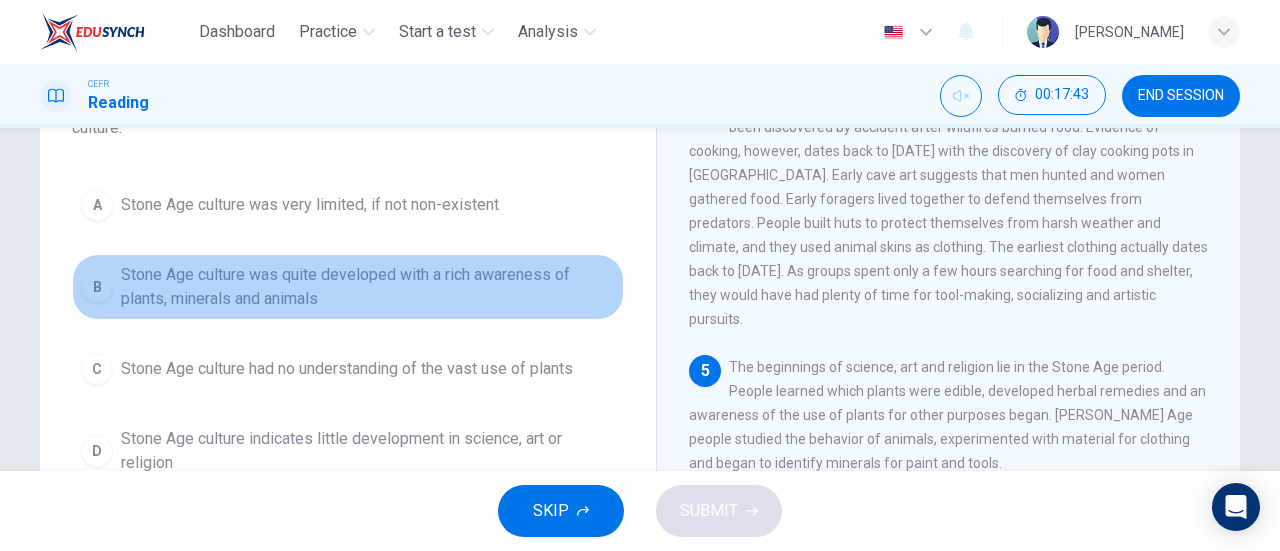 click on "Stone Age culture was quite developed with a rich awareness of plants, minerals and animals" at bounding box center (368, 287) 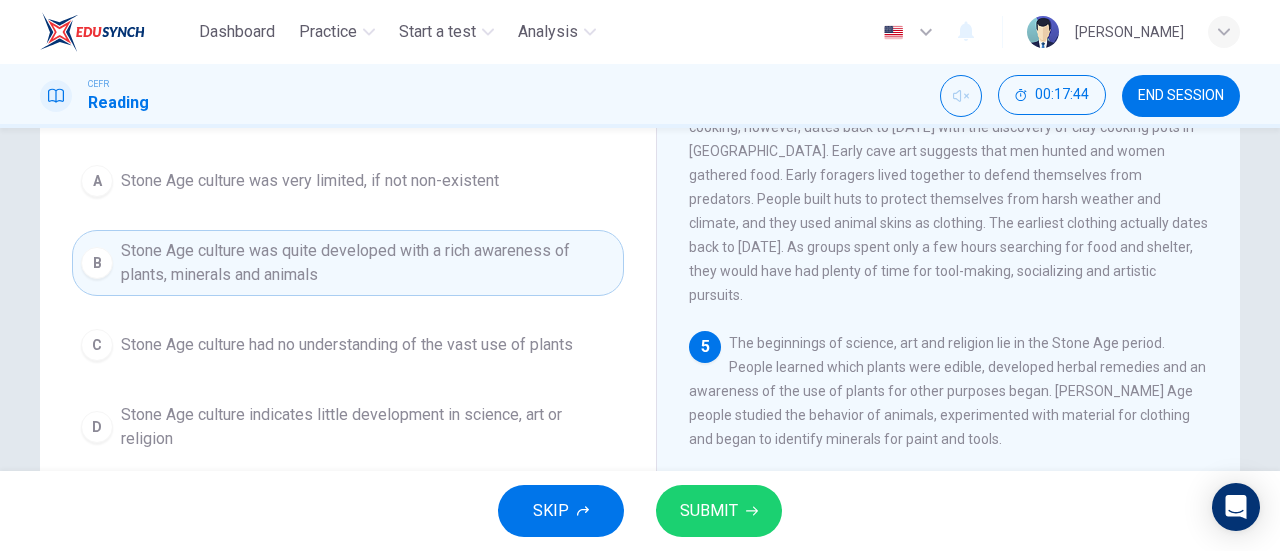 scroll, scrollTop: 199, scrollLeft: 0, axis: vertical 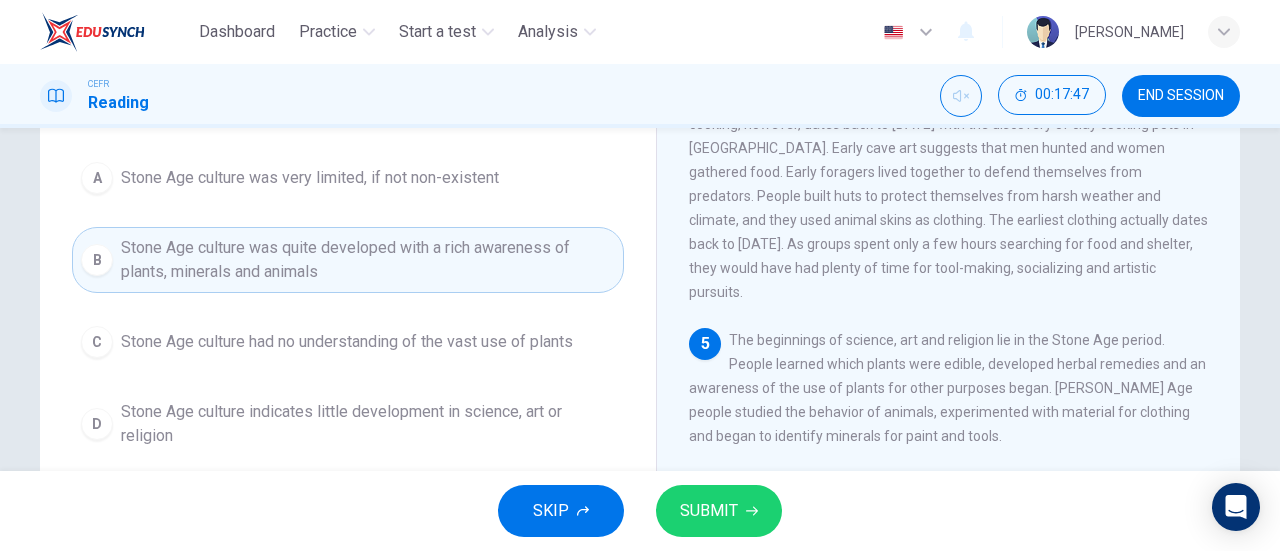 click on "SUBMIT" at bounding box center (709, 511) 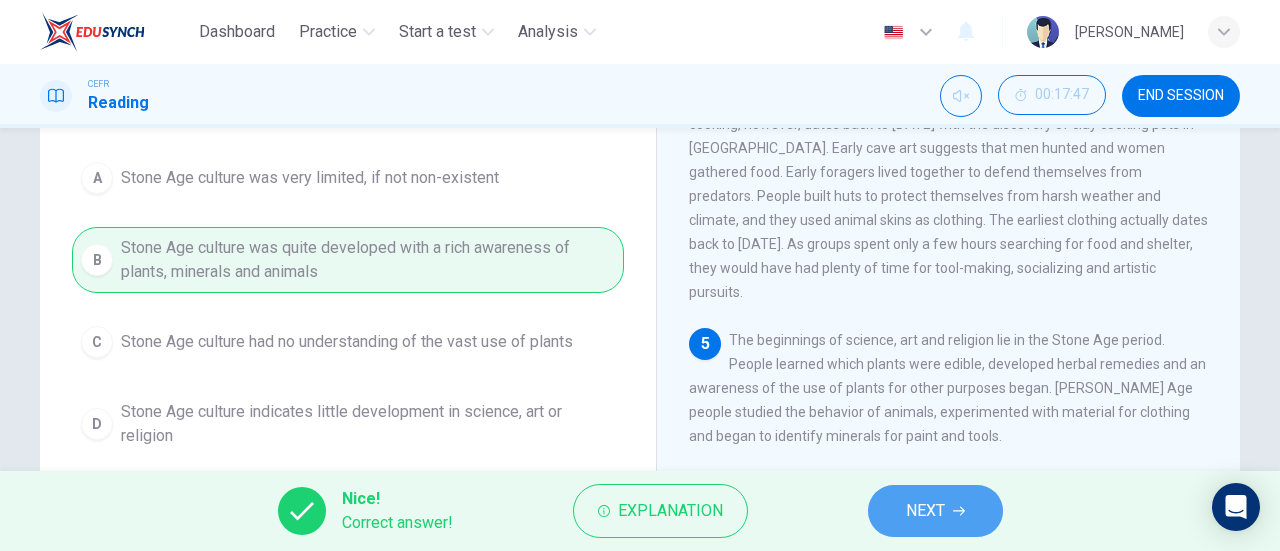 click on "NEXT" at bounding box center [935, 511] 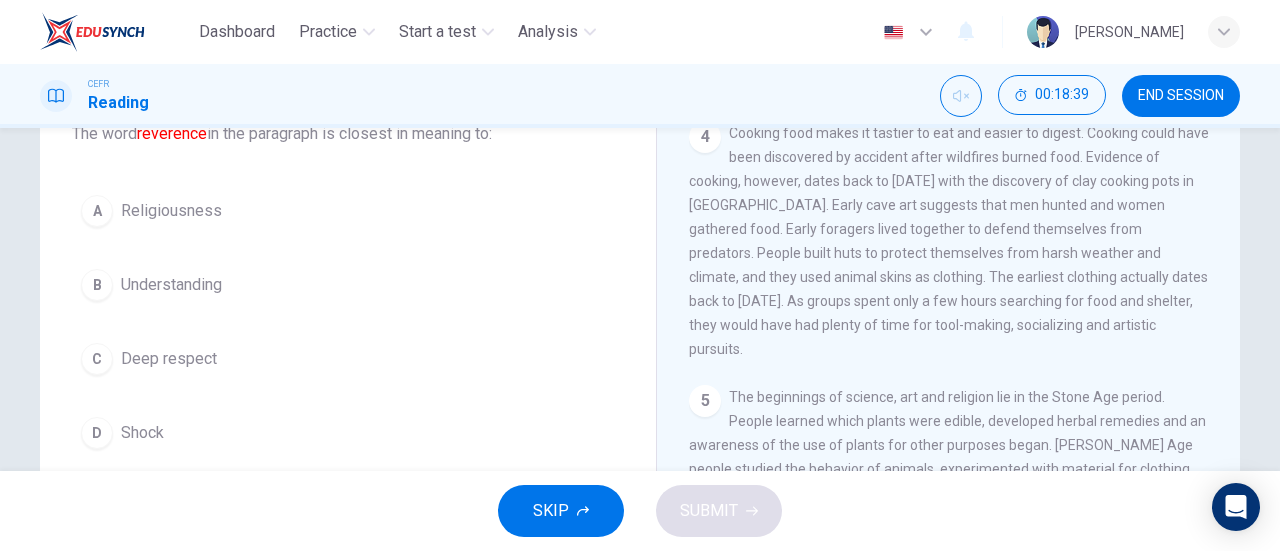 scroll, scrollTop: 141, scrollLeft: 0, axis: vertical 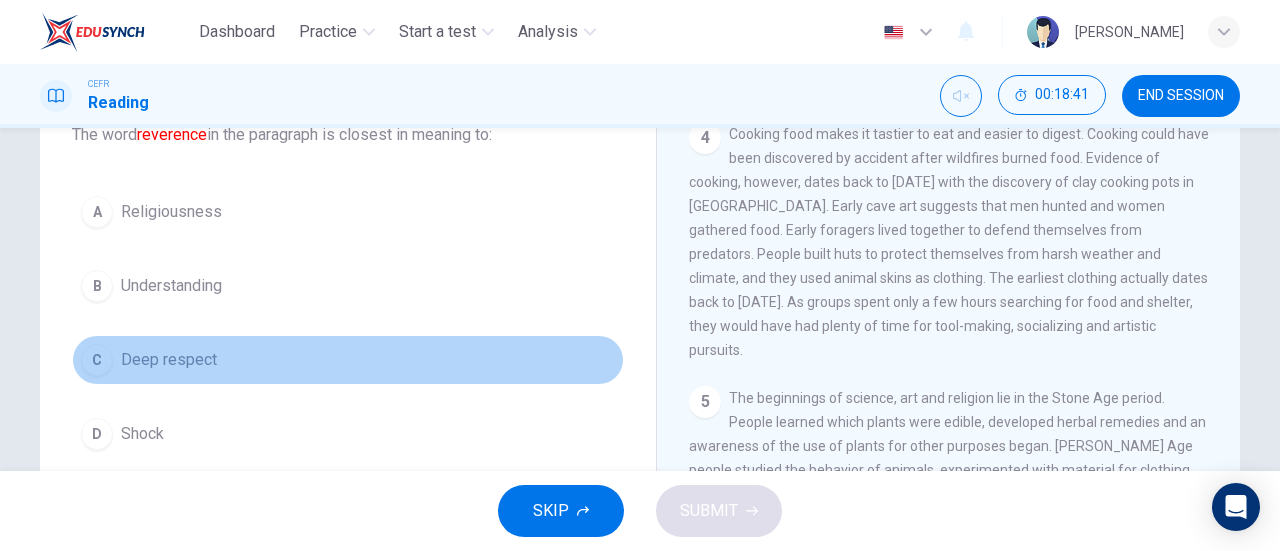 click on "Deep respect" at bounding box center [169, 360] 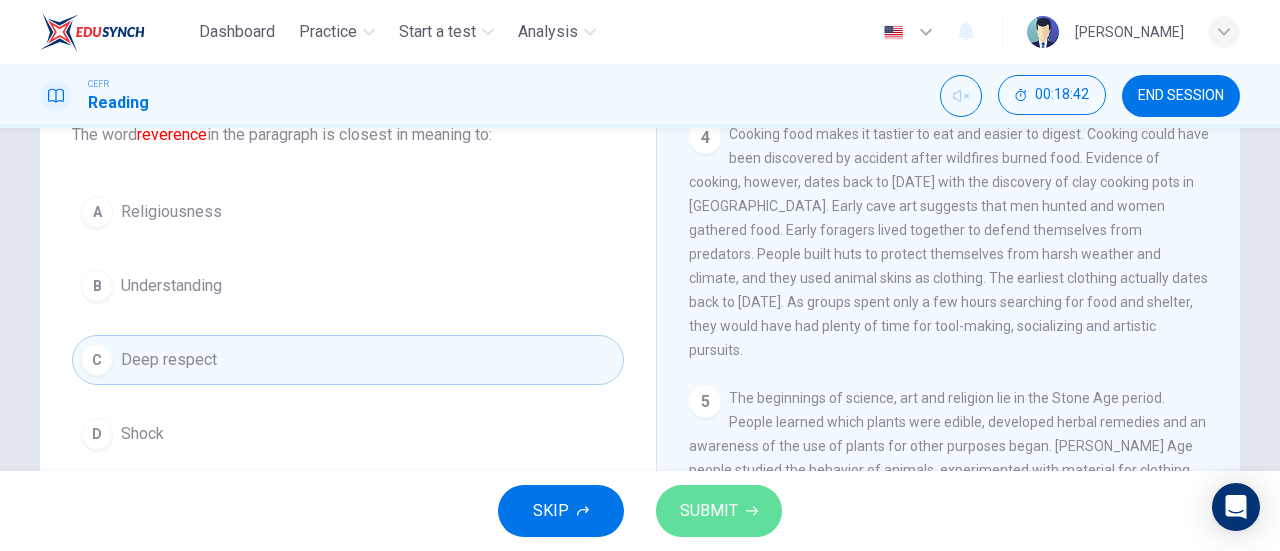 click on "SUBMIT" at bounding box center (709, 511) 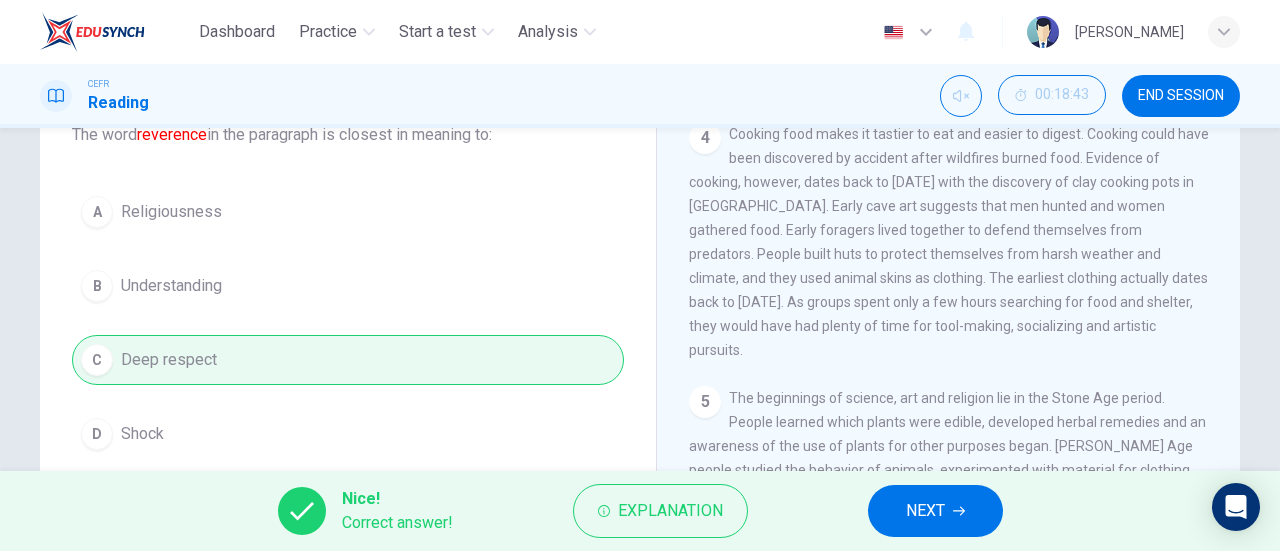scroll, scrollTop: 432, scrollLeft: 0, axis: vertical 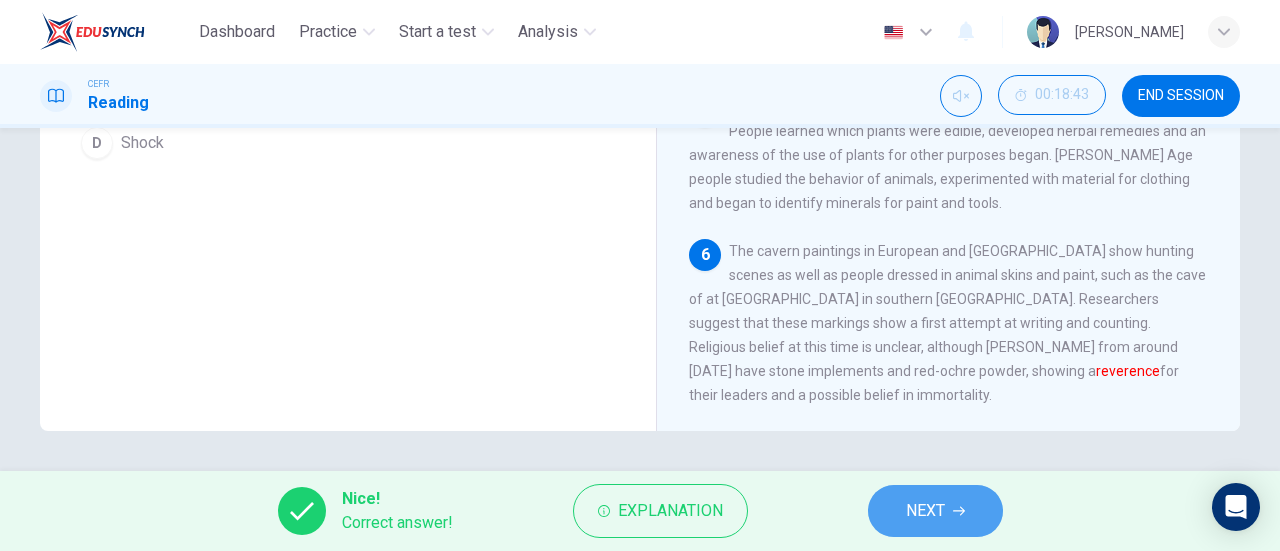 click on "NEXT" at bounding box center [925, 511] 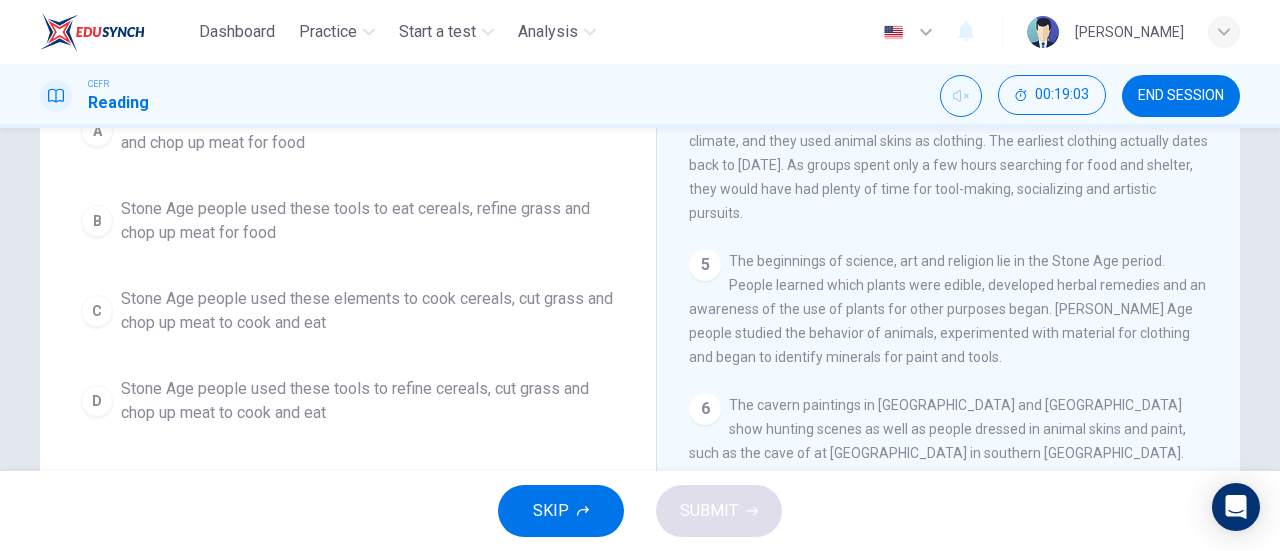 scroll, scrollTop: 281, scrollLeft: 0, axis: vertical 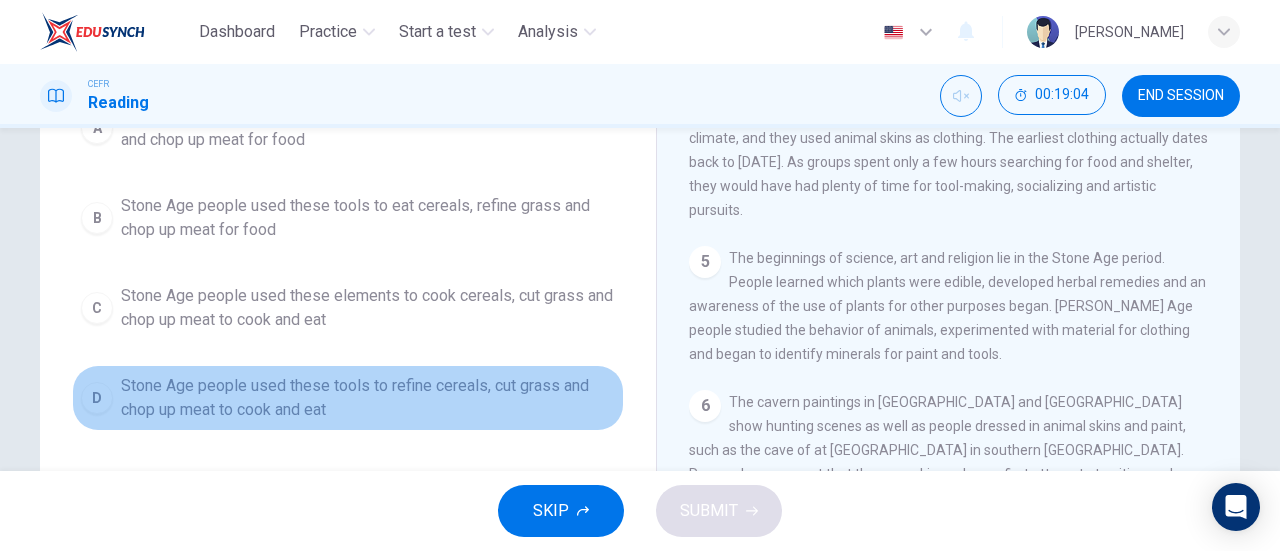 click on "Stone Age people used these tools to refine cereals, cut grass and chop up meat to cook and eat" at bounding box center (368, 398) 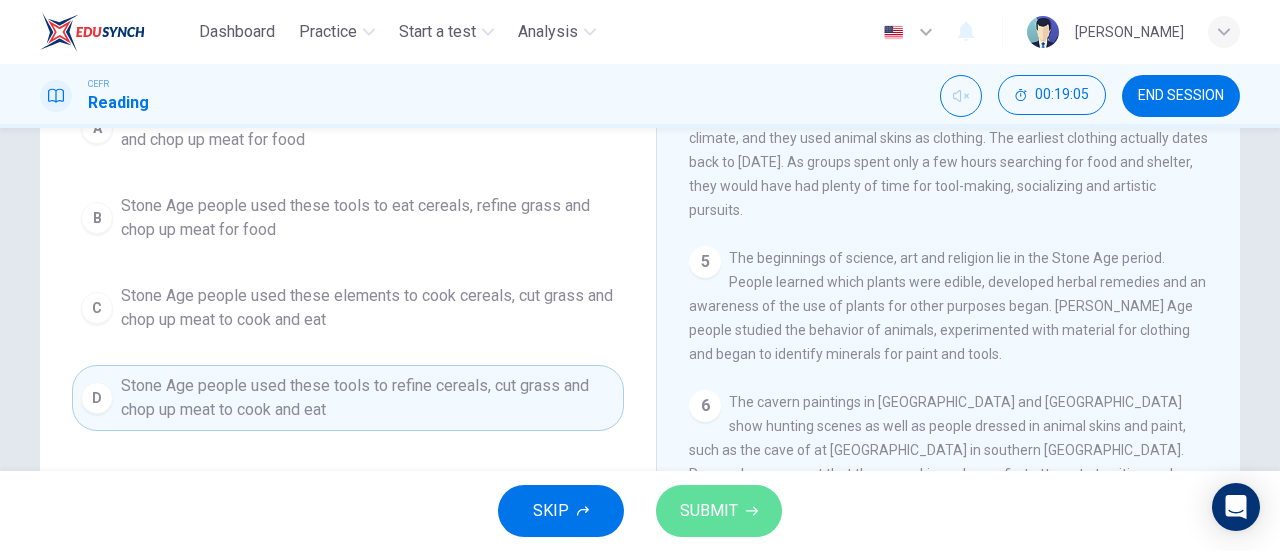 click on "SUBMIT" at bounding box center (719, 511) 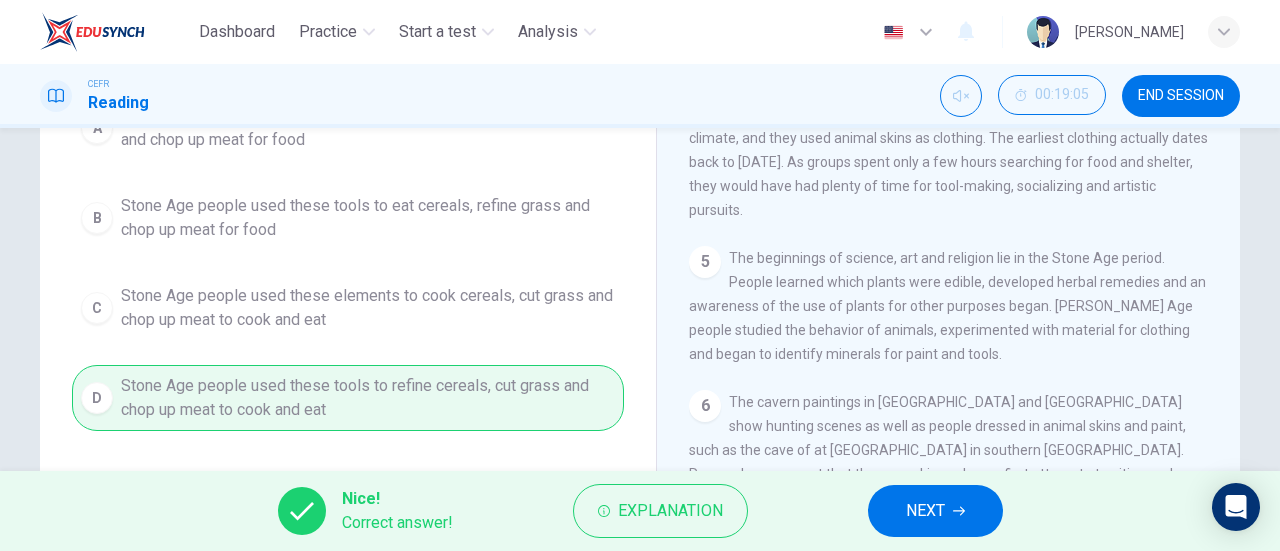 click on "NEXT" at bounding box center (935, 511) 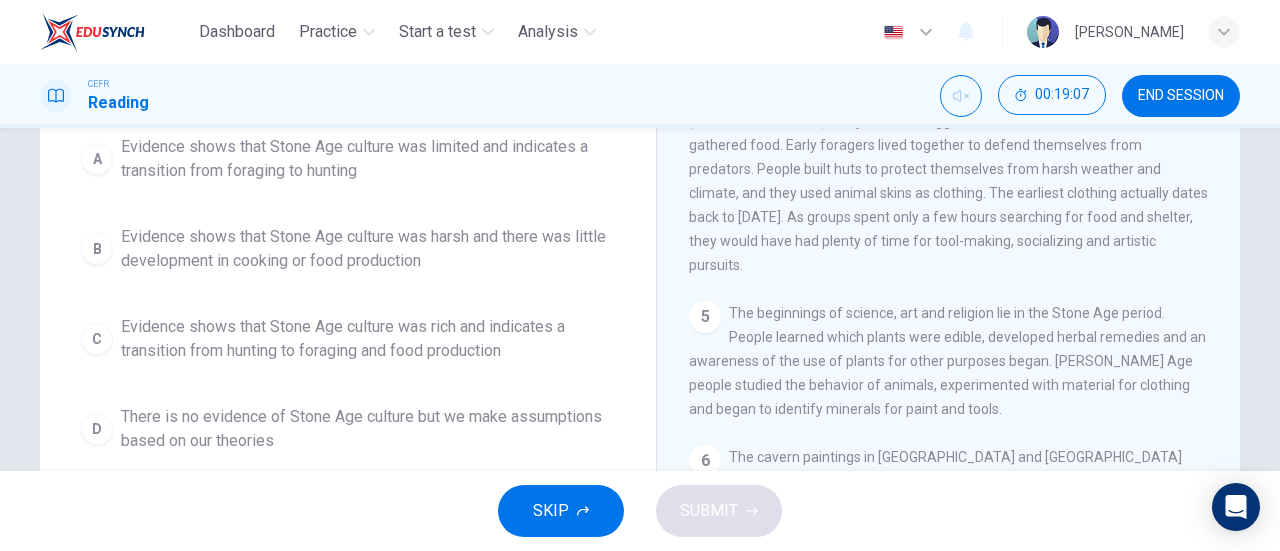 scroll, scrollTop: 225, scrollLeft: 0, axis: vertical 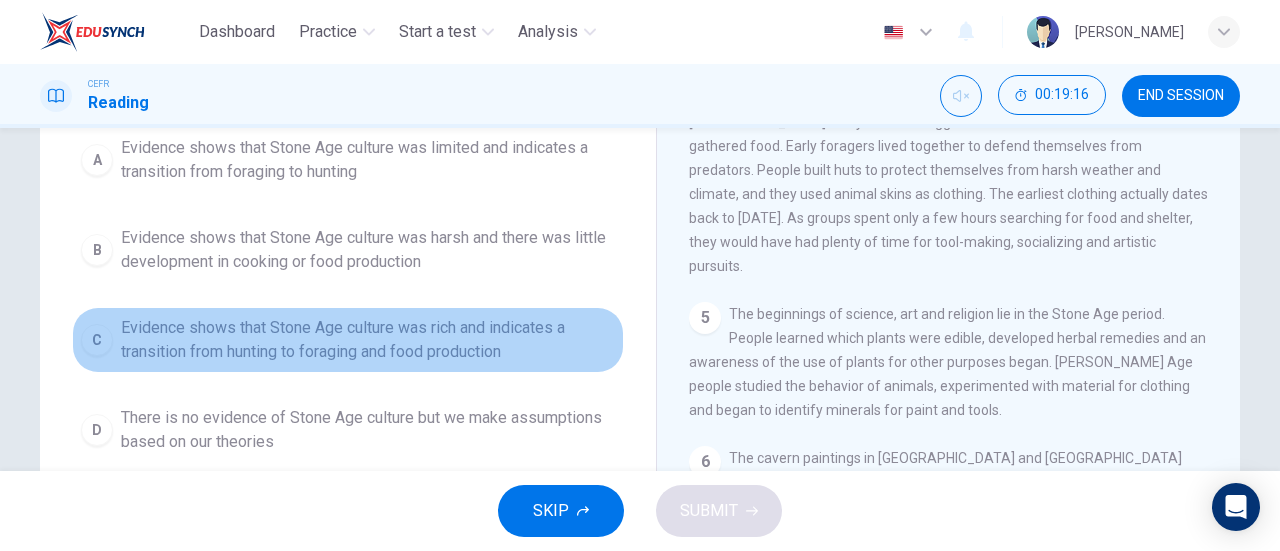 click on "C Evidence shows that Stone Age culture was rich and indicates a transition from hunting to foraging and food production" at bounding box center [348, 340] 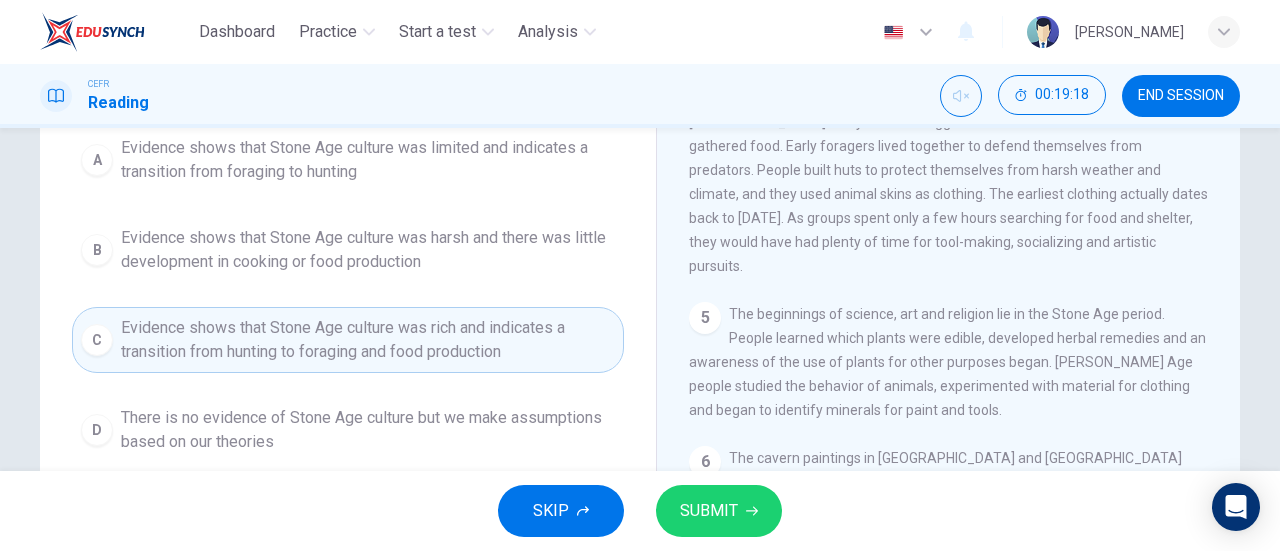 click on "SUBMIT" at bounding box center (709, 511) 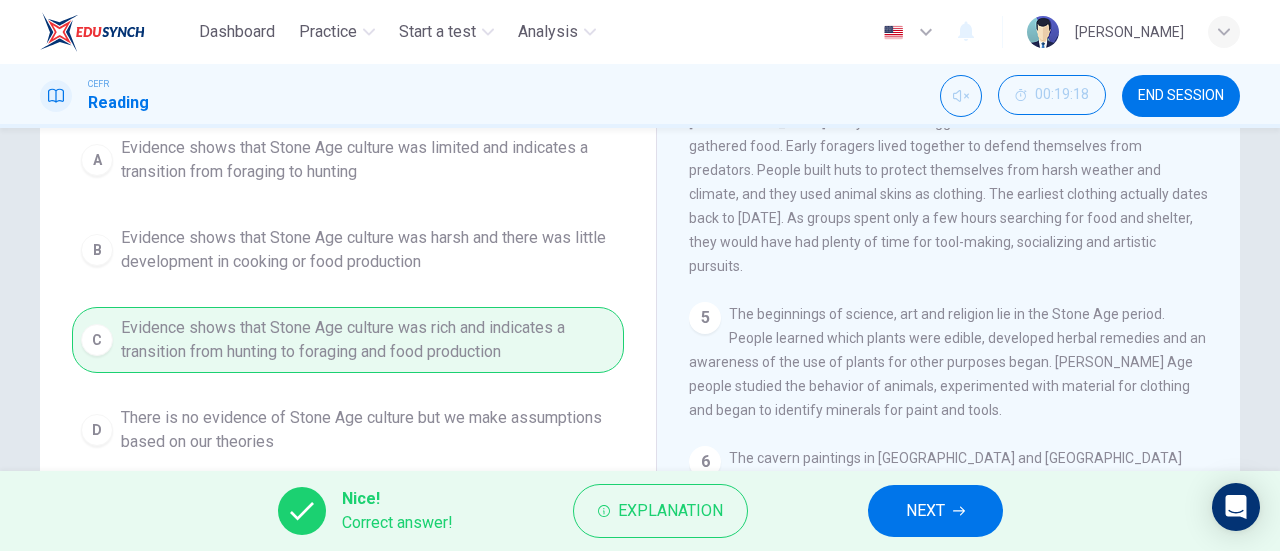 click on "NEXT" at bounding box center [925, 511] 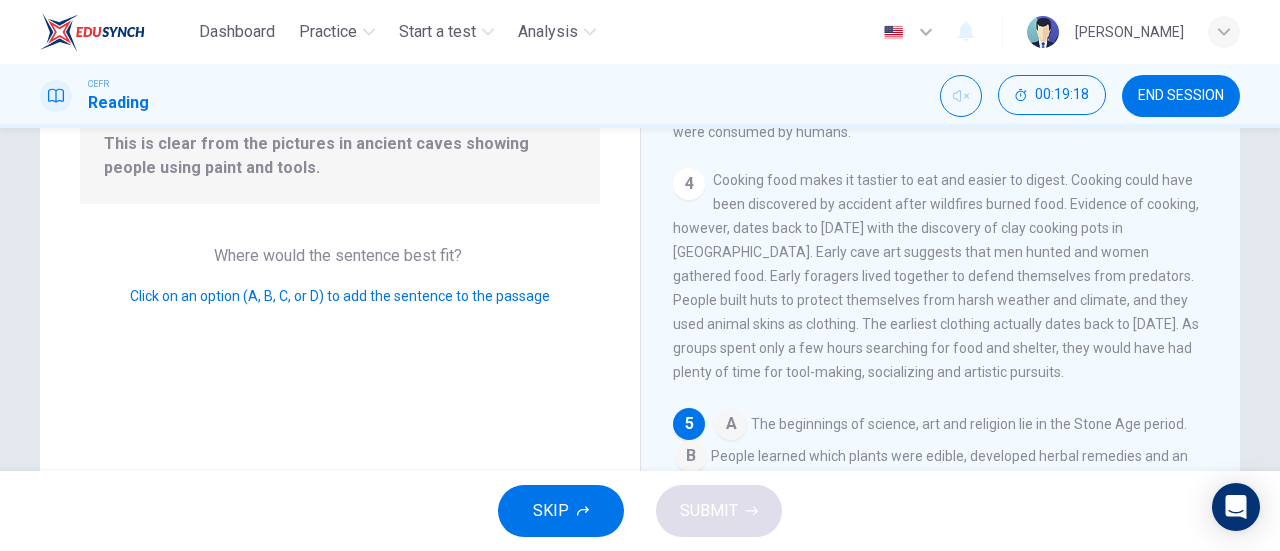 scroll, scrollTop: 732, scrollLeft: 0, axis: vertical 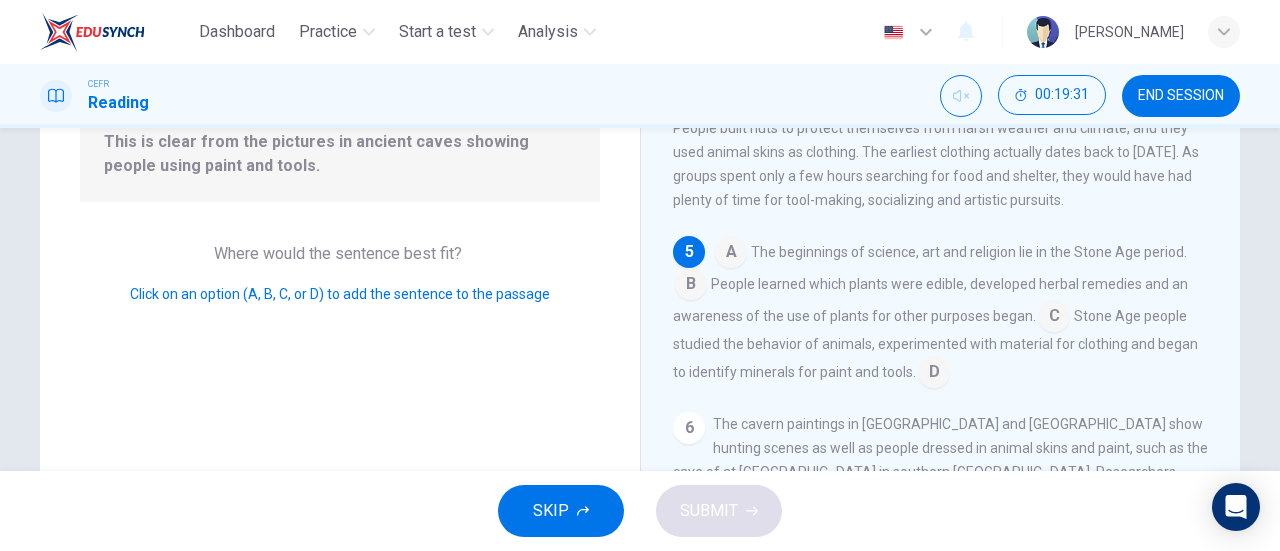 click at bounding box center [934, 374] 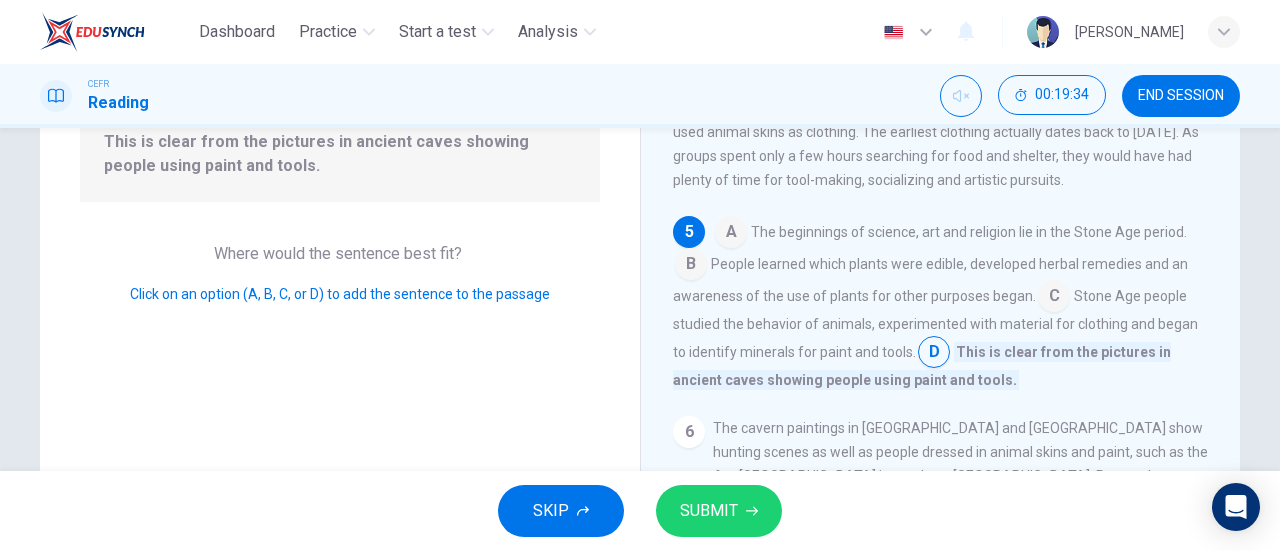 scroll, scrollTop: 750, scrollLeft: 0, axis: vertical 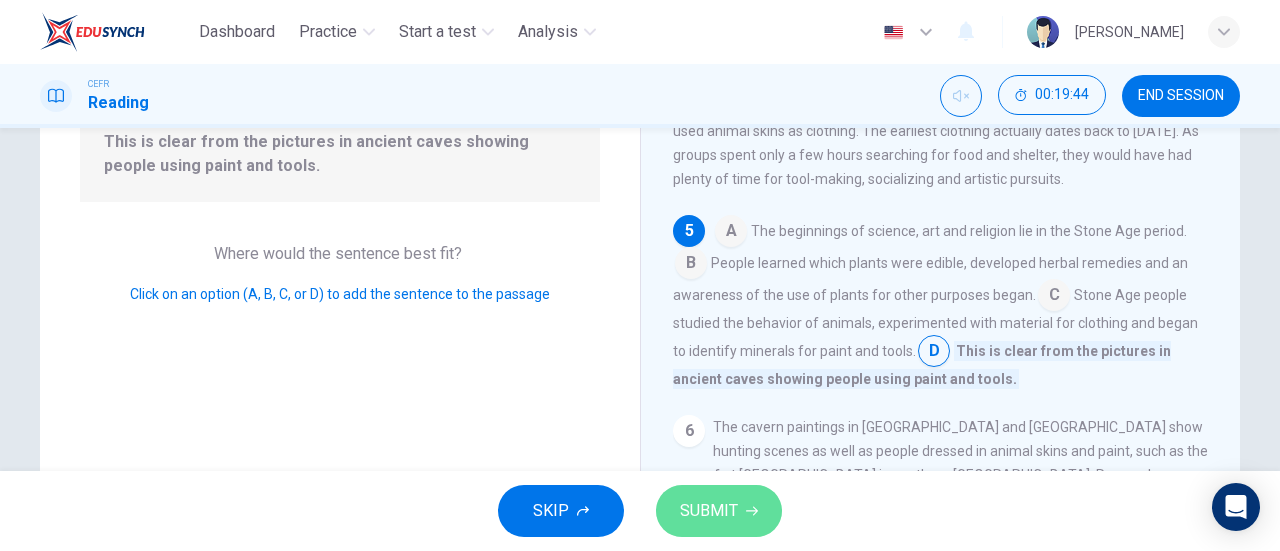 click on "SUBMIT" at bounding box center (719, 511) 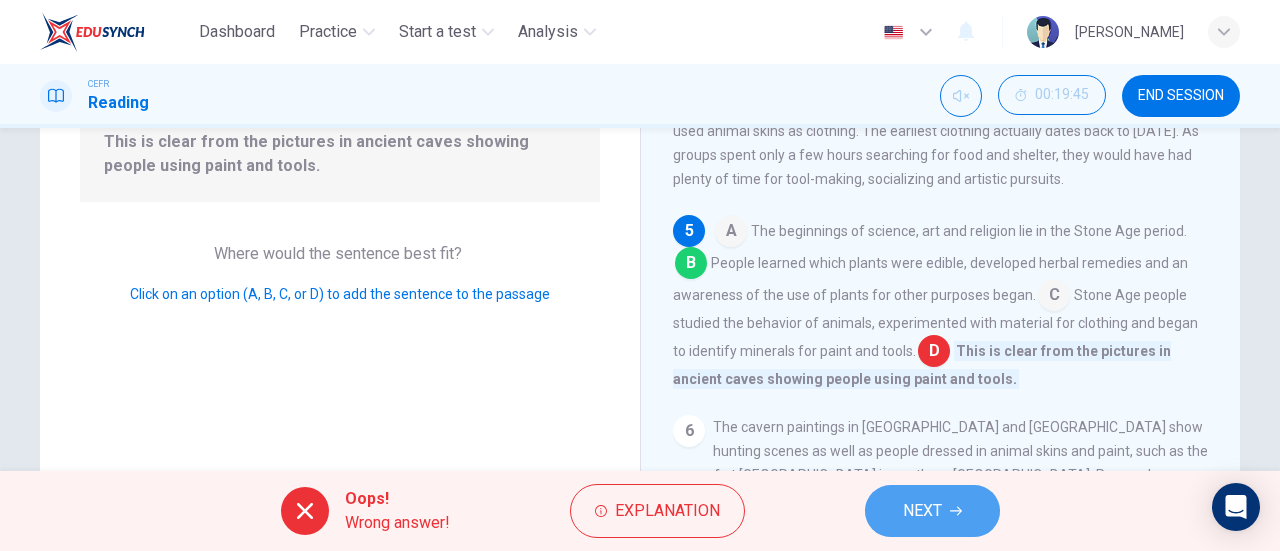 click on "NEXT" at bounding box center (922, 511) 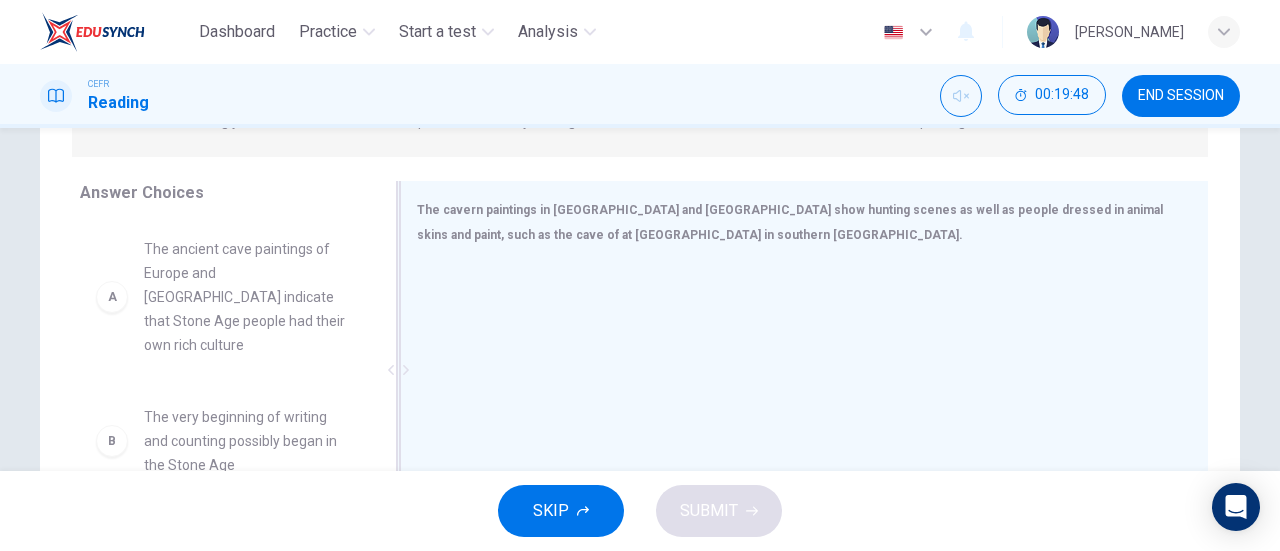 scroll, scrollTop: 293, scrollLeft: 0, axis: vertical 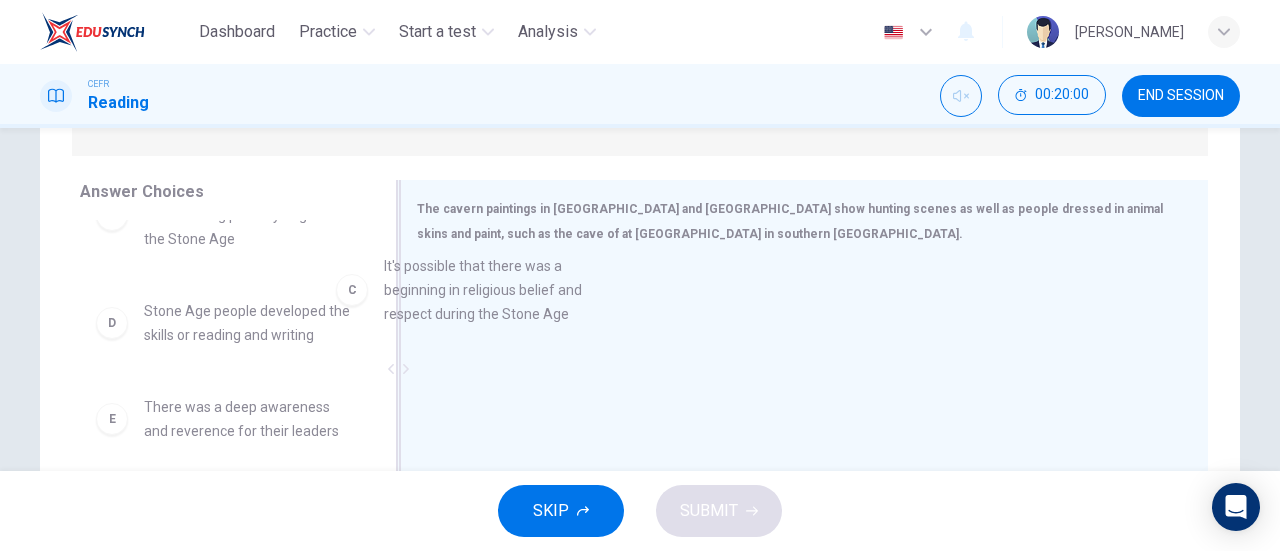 drag, startPoint x: 242, startPoint y: 339, endPoint x: 498, endPoint y: 323, distance: 256.4995 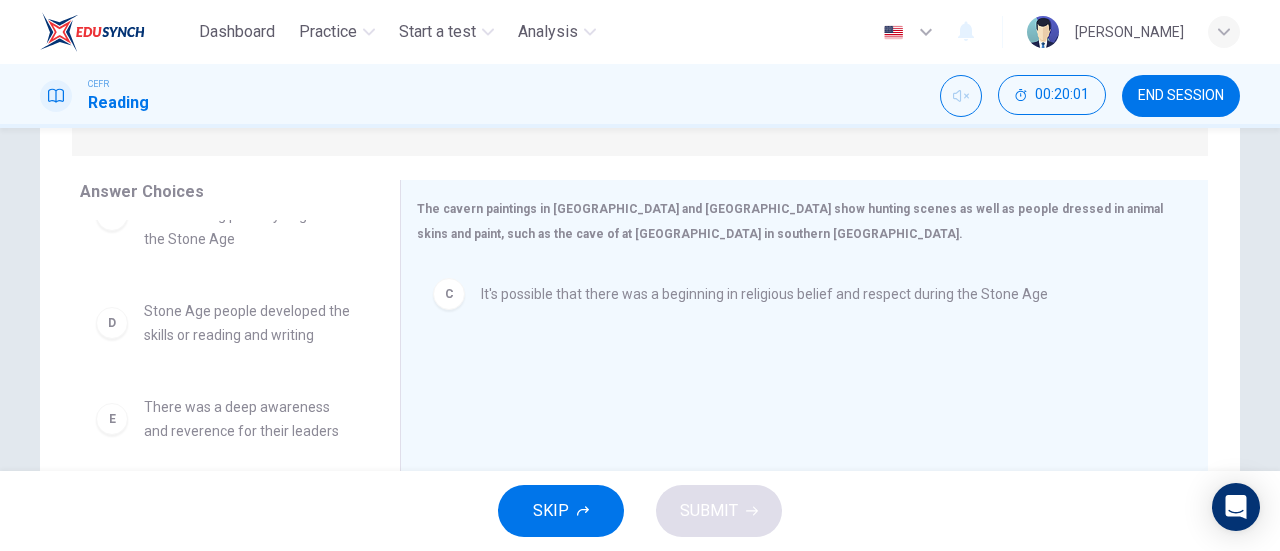 scroll, scrollTop: 252, scrollLeft: 0, axis: vertical 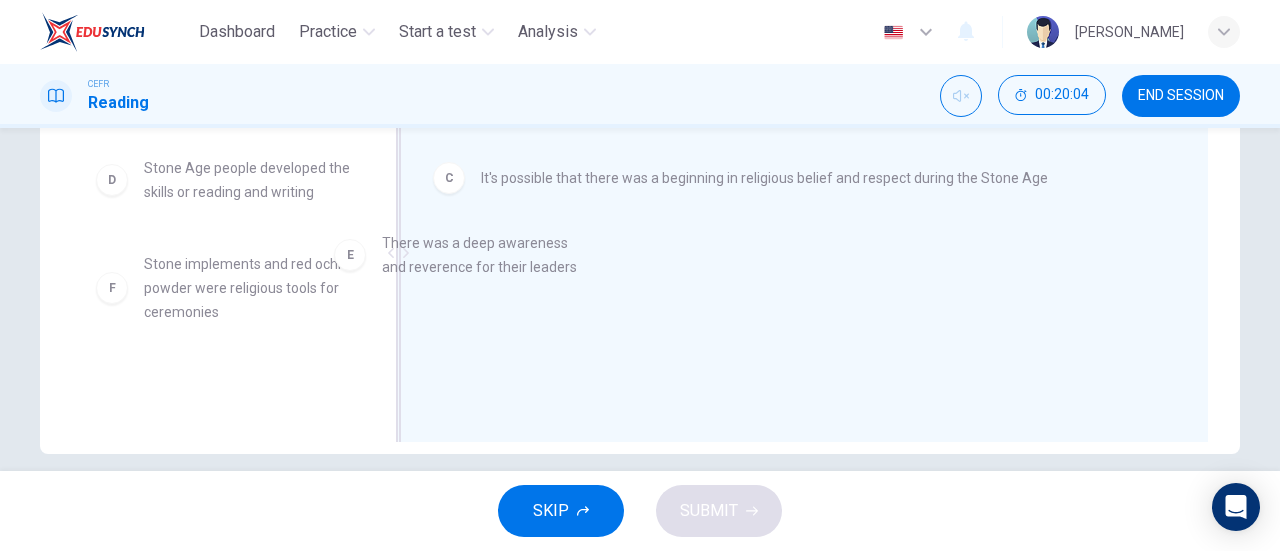 drag, startPoint x: 252, startPoint y: 277, endPoint x: 510, endPoint y: 280, distance: 258.01746 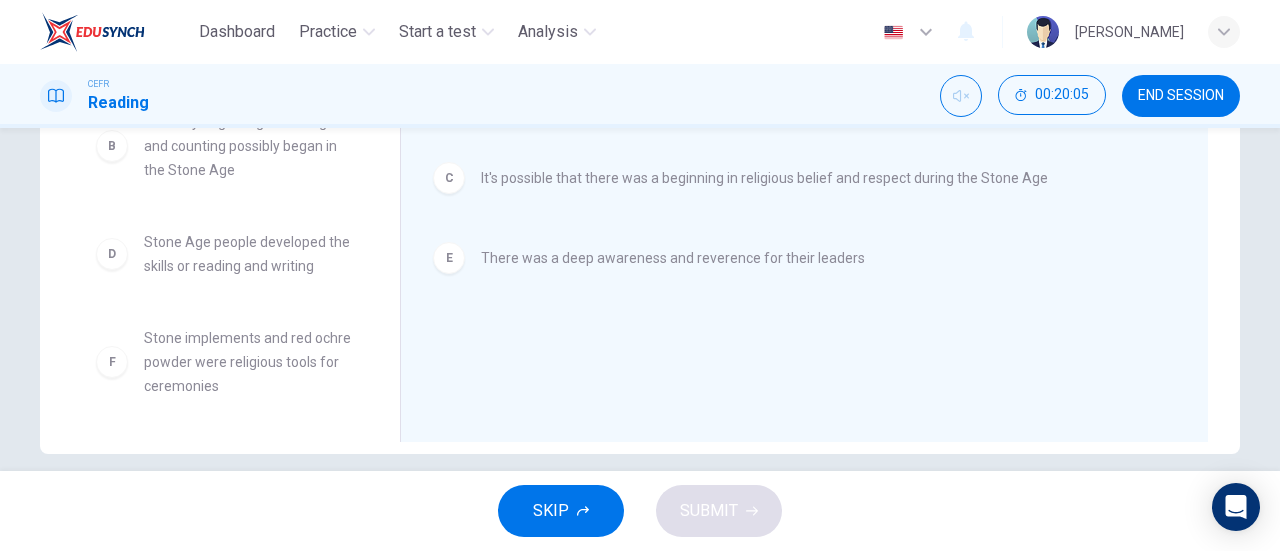 scroll, scrollTop: 156, scrollLeft: 0, axis: vertical 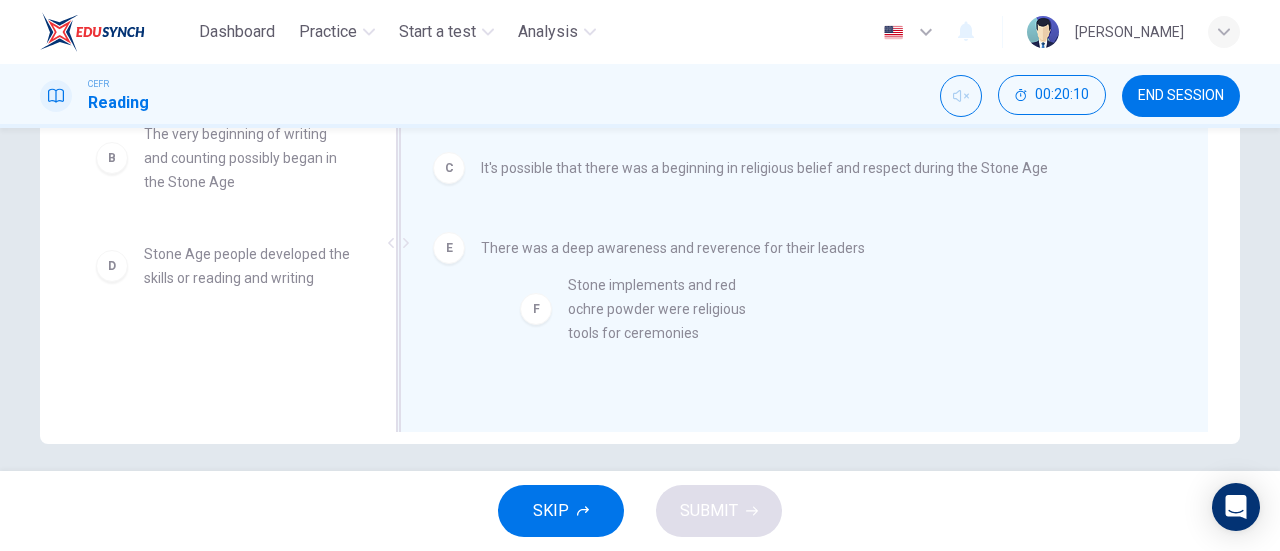 drag, startPoint x: 282, startPoint y: 371, endPoint x: 740, endPoint y: 317, distance: 461.17242 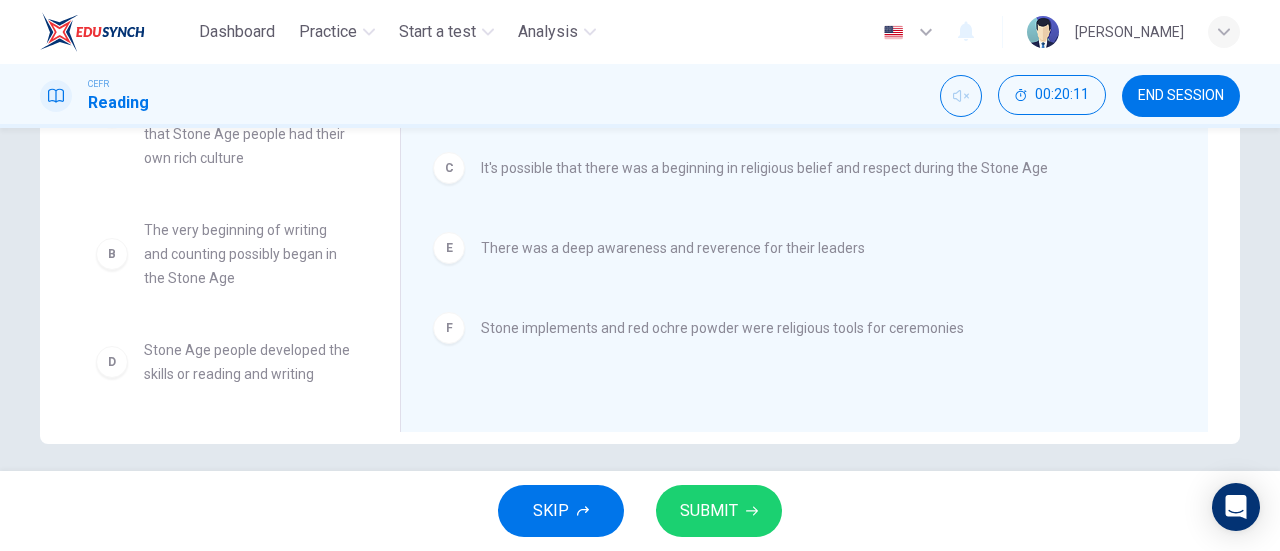 scroll, scrollTop: 36, scrollLeft: 0, axis: vertical 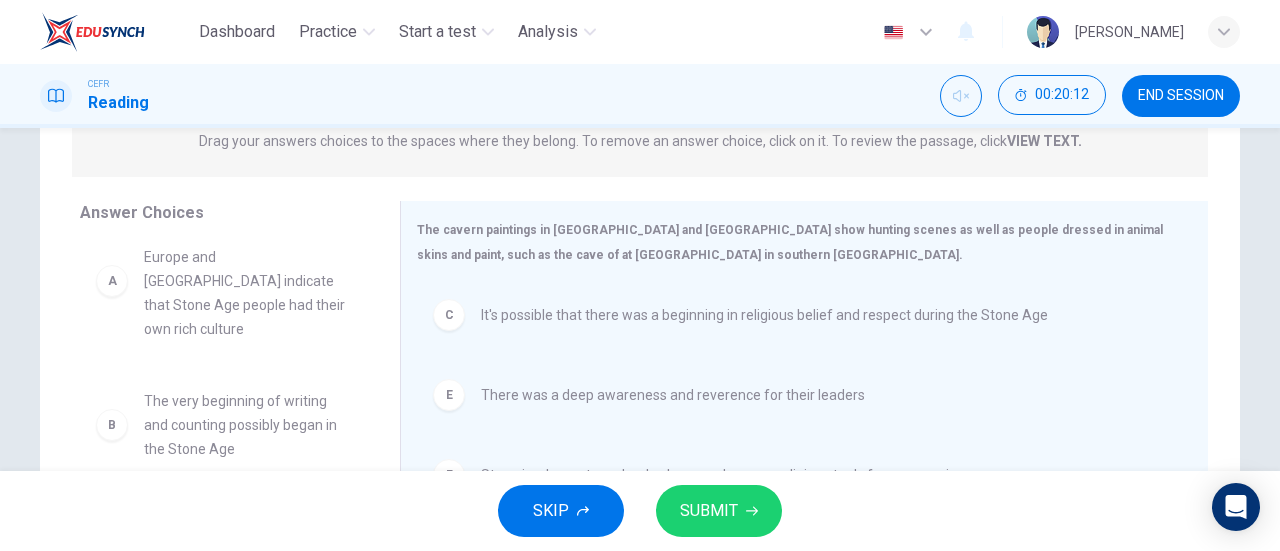 click on "SUBMIT" at bounding box center (709, 511) 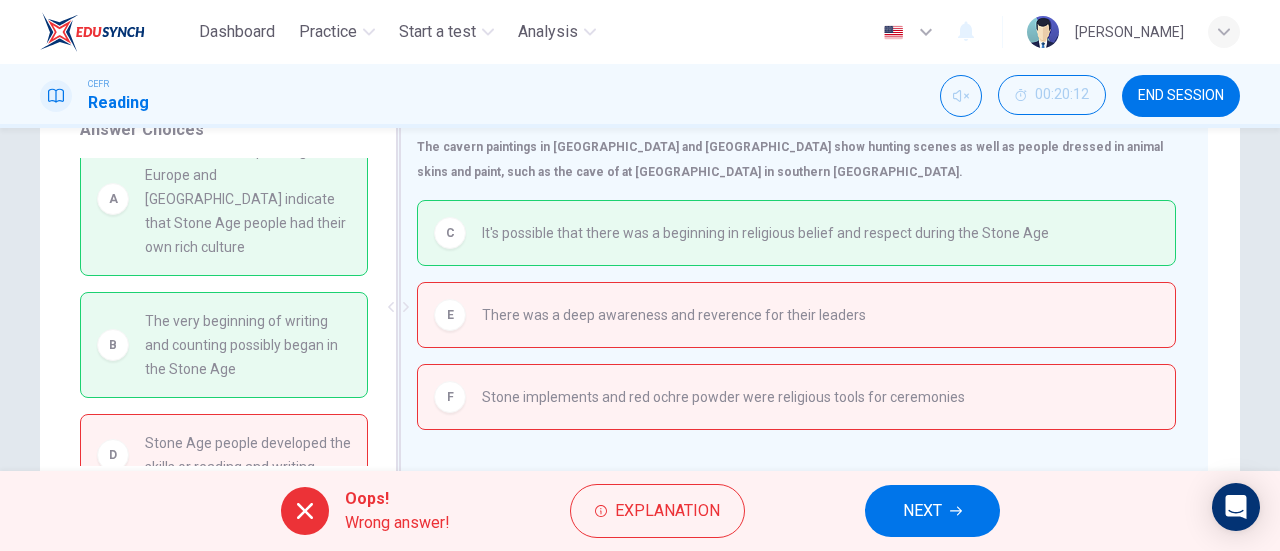 scroll, scrollTop: 356, scrollLeft: 0, axis: vertical 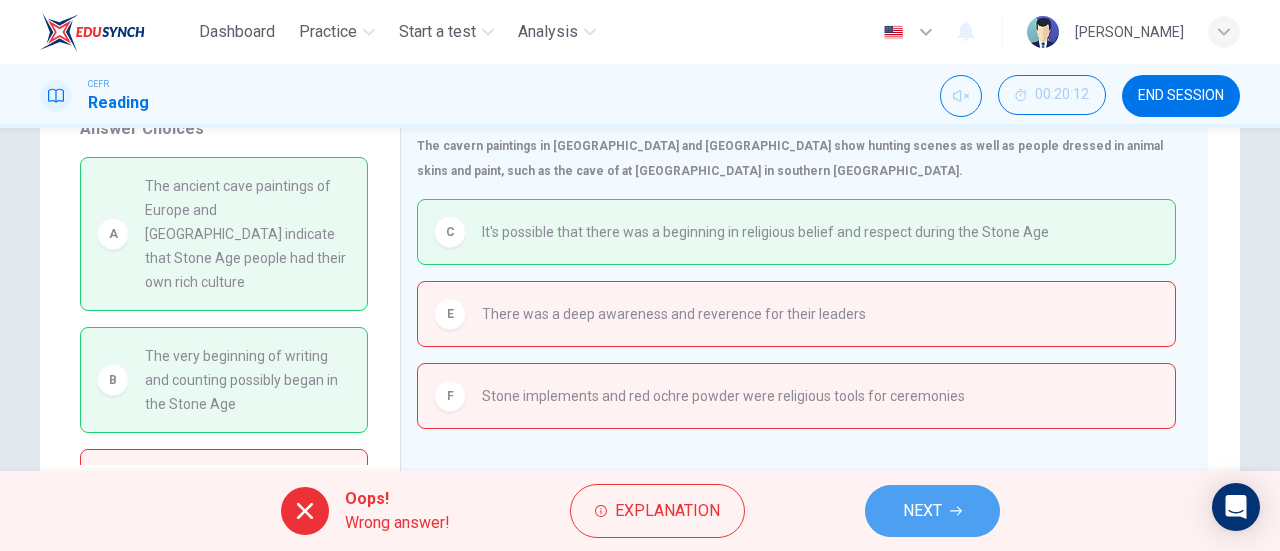click on "NEXT" at bounding box center (932, 511) 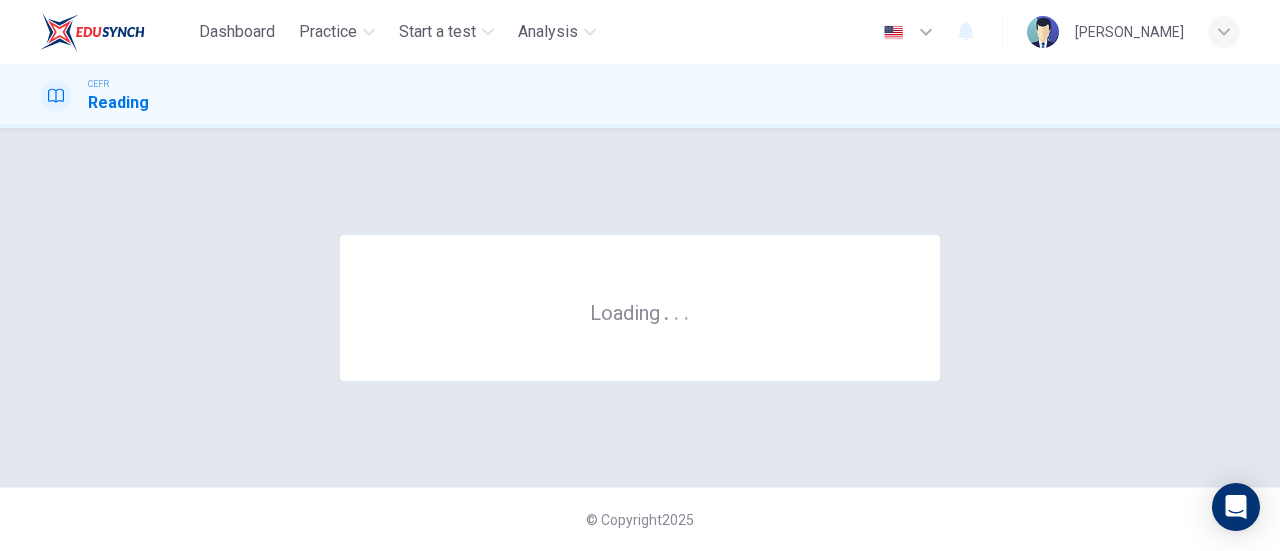 scroll, scrollTop: 0, scrollLeft: 0, axis: both 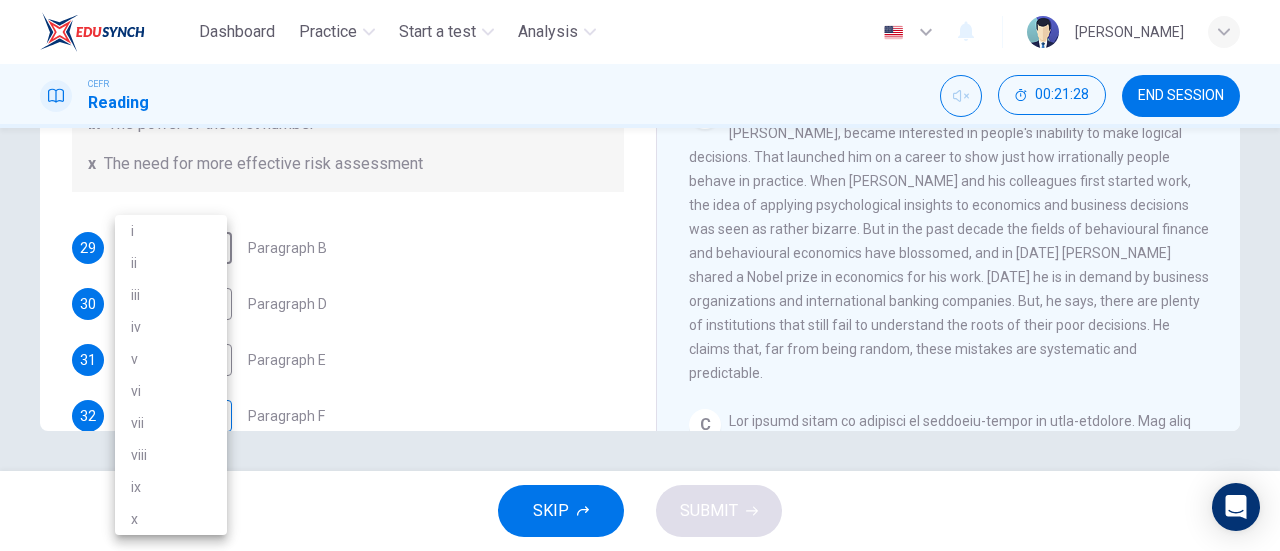 click on "Dashboard Practice Start a test Analysis English en ​ AL MA'AWA [PERSON_NAME] CEFR Reading 00:21:28 END SESSION Questions 29 - 34 Reading Passage 1 has nine paragraphs  A-I
Choose the correct heading for Paragraphs  B  and  D-H  from the list of headings below.
Write the correct number  (i-xi)  in the boxes below. List of Headings i Not identifying the correct priorities ii A solution for the long term iii The difficulty of changing your mind iv Why looking back is unhelpful v Strengthening inner resources vi A successful approach to the study of decision-making vii The danger of trusting a global market viii Reluctance to go beyond the familiar ix The power of the first number x The need for more effective risk assessment 29 ​ ​ Paragraph B 30 ​ ​ Paragraph D 31 ​ ​ Paragraph E 32 ​ ​ Paragraph F 33 ​ ​ Paragraph G 34 ​ ​ Paragraph H Why Risks Can Go Wrong CLICK TO ZOOM Click to Zoom A B C D E F G H I SKIP SUBMIT EduSynch - Online Language Proficiency Testing
Dashboard" at bounding box center (640, 275) 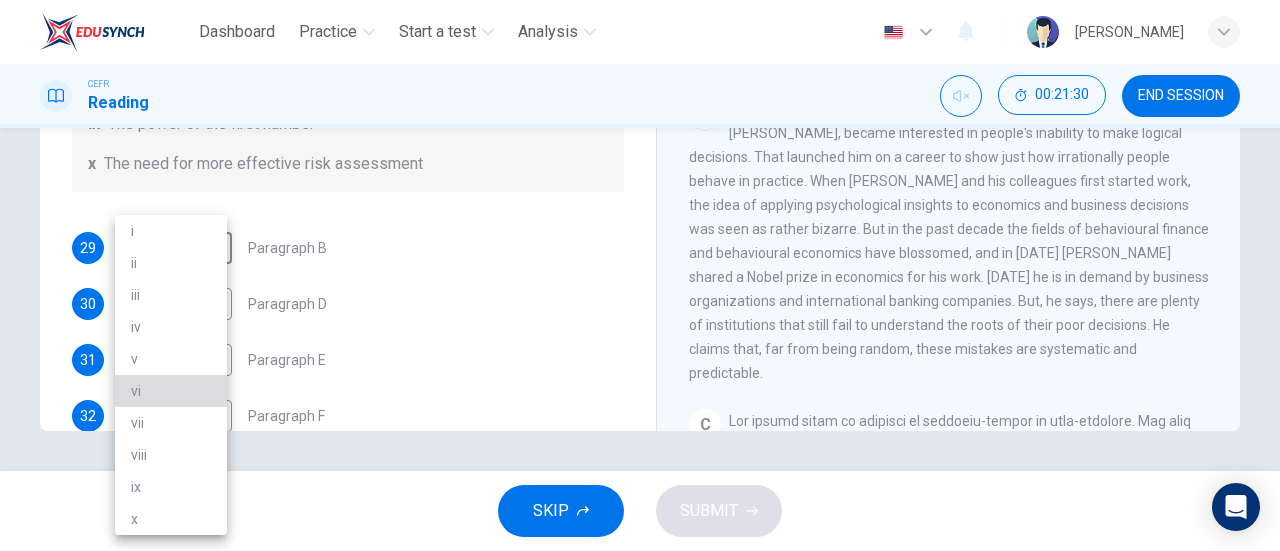 click on "vi" at bounding box center [171, 391] 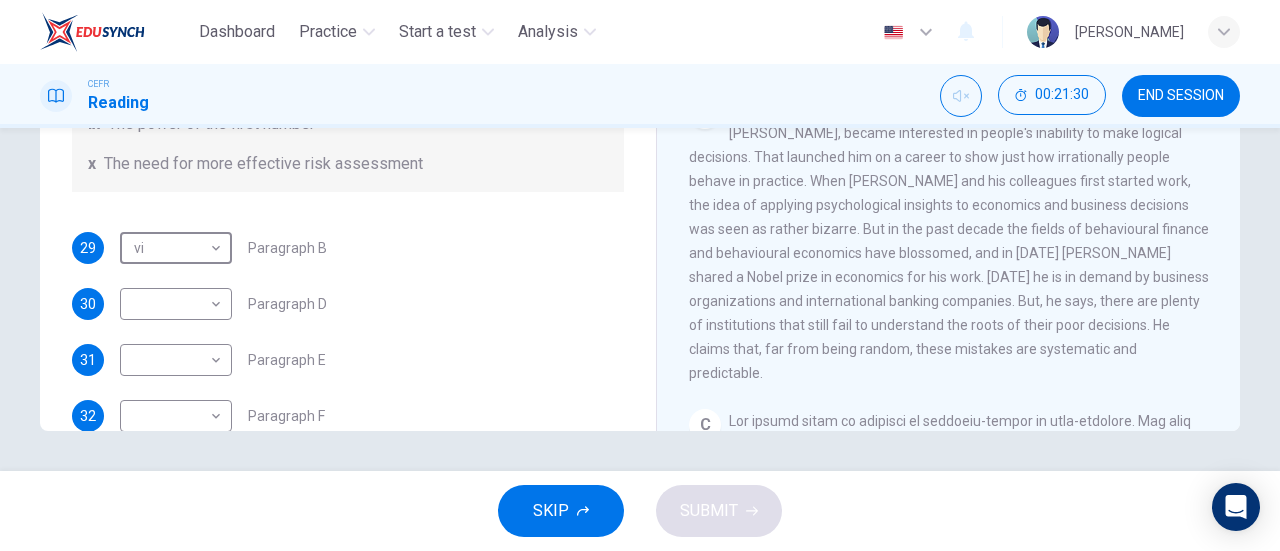 click on "Questions 29 - 34 Reading Passage 1 has nine paragraphs  A-I
Choose the correct heading for Paragraphs  B  and  D-H  from the list of headings below.
Write the correct number  (i-xi)  in the boxes below. List of Headings i Not identifying the correct priorities ii A solution for the long term iii The difficulty of changing your mind iv Why looking back is unhelpful v Strengthening inner resources vi A successful approach to the study of decision-making vii The danger of trusting a global market viii Reluctance to go beyond the familiar ix The power of the first number x The need for more effective risk assessment 29 vi vi ​ Paragraph B 30 ​ ​ Paragraph D 31 ​ ​ Paragraph E 32 ​ ​ Paragraph F 33 ​ ​ Paragraph G 34 ​ ​ Paragraph H Why Risks Can Go Wrong CLICK TO ZOOM Click to Zoom A B C D E F G H I" at bounding box center [640, 299] 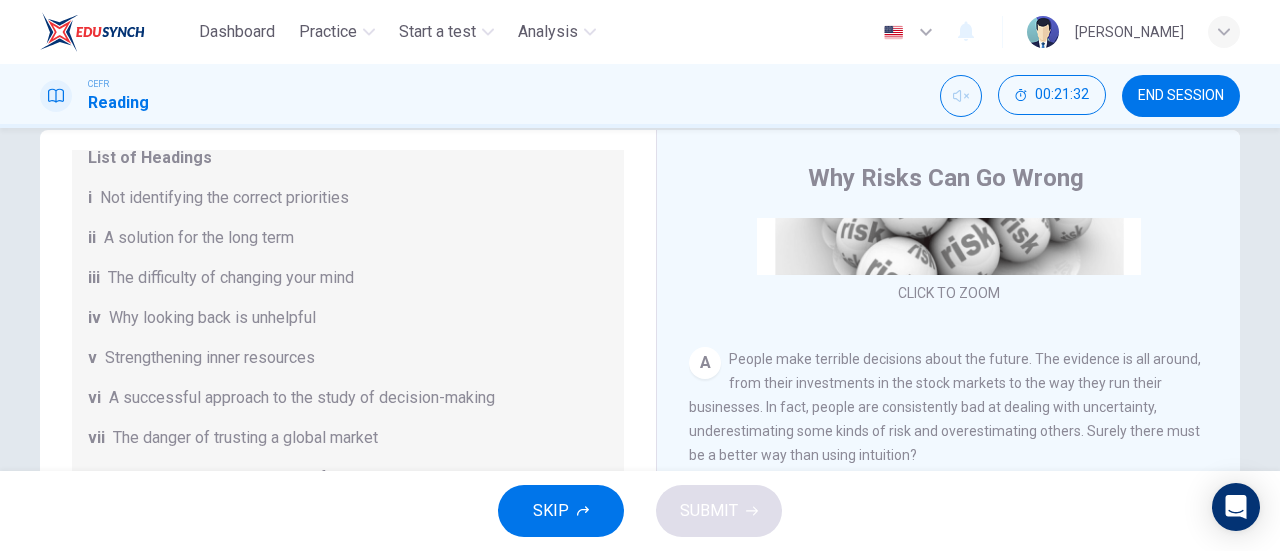scroll, scrollTop: 34, scrollLeft: 0, axis: vertical 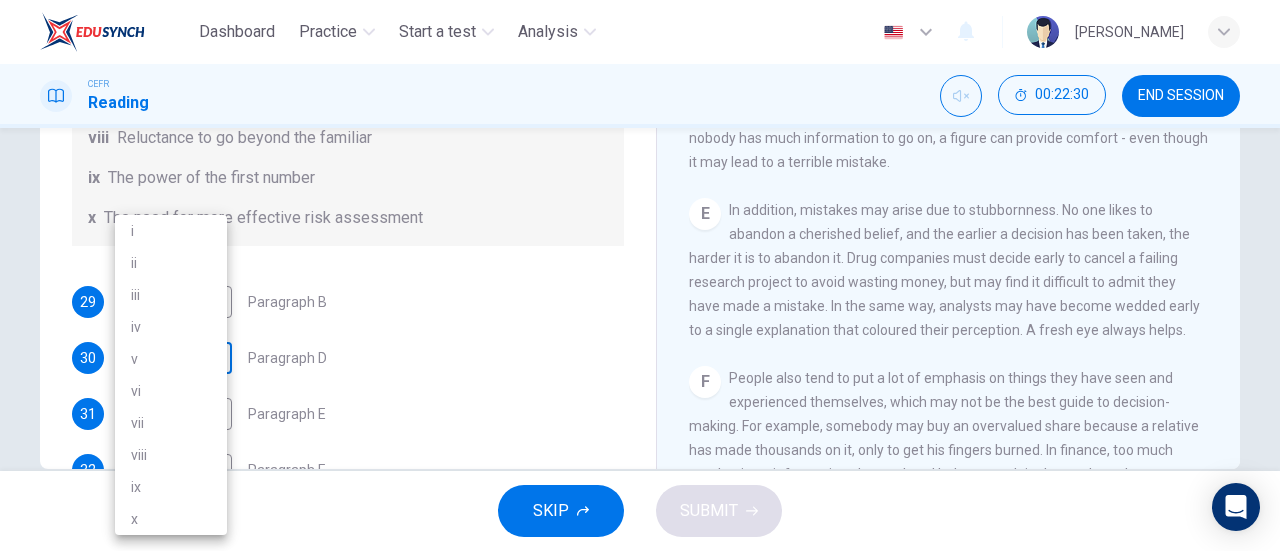 click on "Dashboard Practice Start a test Analysis English en ​ AL MA'AWA [PERSON_NAME] CEFR Reading 00:22:30 END SESSION Questions 29 - 34 Reading Passage 1 has nine paragraphs  A-I
Choose the correct heading for Paragraphs  B  and  D-H  from the list of headings below.
Write the correct number  (i-xi)  in the boxes below. List of Headings i Not identifying the correct priorities ii A solution for the long term iii The difficulty of changing your mind iv Why looking back is unhelpful v Strengthening inner resources vi A successful approach to the study of decision-making vii The danger of trusting a global market viii Reluctance to go beyond the familiar ix The power of the first number x The need for more effective risk assessment 29 vi vi ​ Paragraph B 30 ​ ​ Paragraph D 31 ​ ​ Paragraph E 32 ​ ​ Paragraph F 33 ​ ​ Paragraph G 34 ​ ​ Paragraph H Why Risks Can Go Wrong CLICK TO ZOOM Click to Zoom A B C D E F G H I SKIP SUBMIT EduSynch - Online Language Proficiency Testing
Practice" at bounding box center [640, 275] 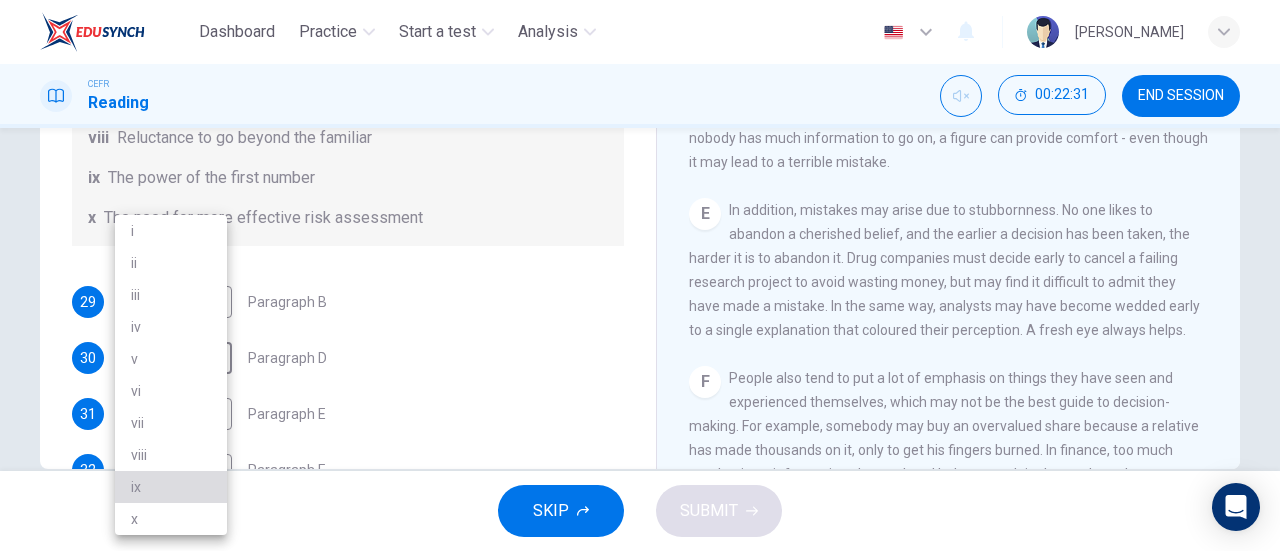 click on "ix" at bounding box center [171, 487] 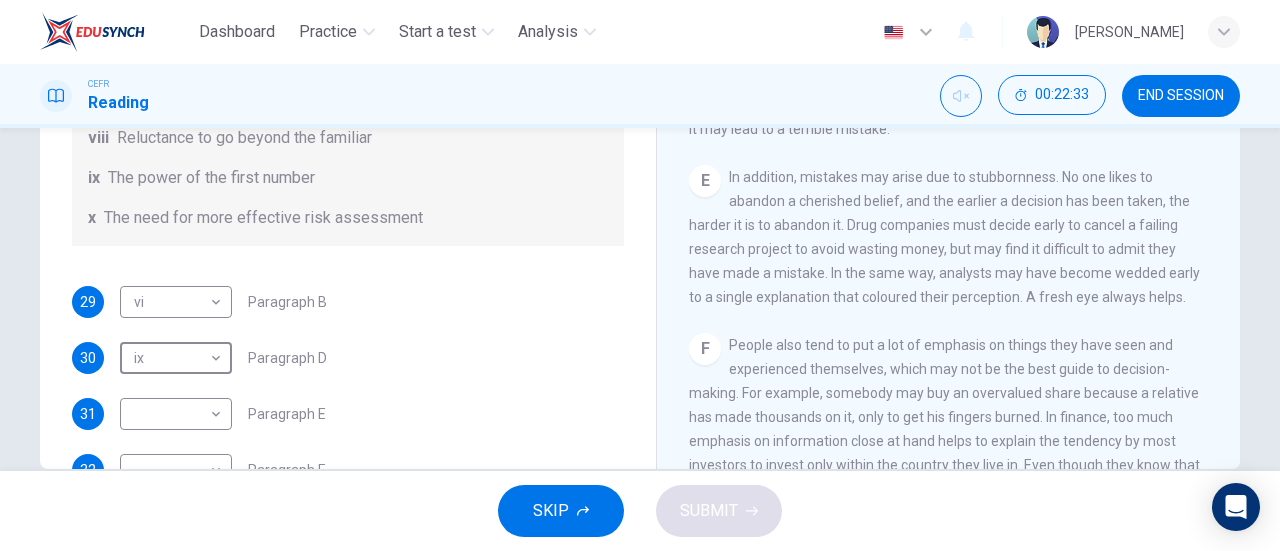 scroll, scrollTop: 1149, scrollLeft: 0, axis: vertical 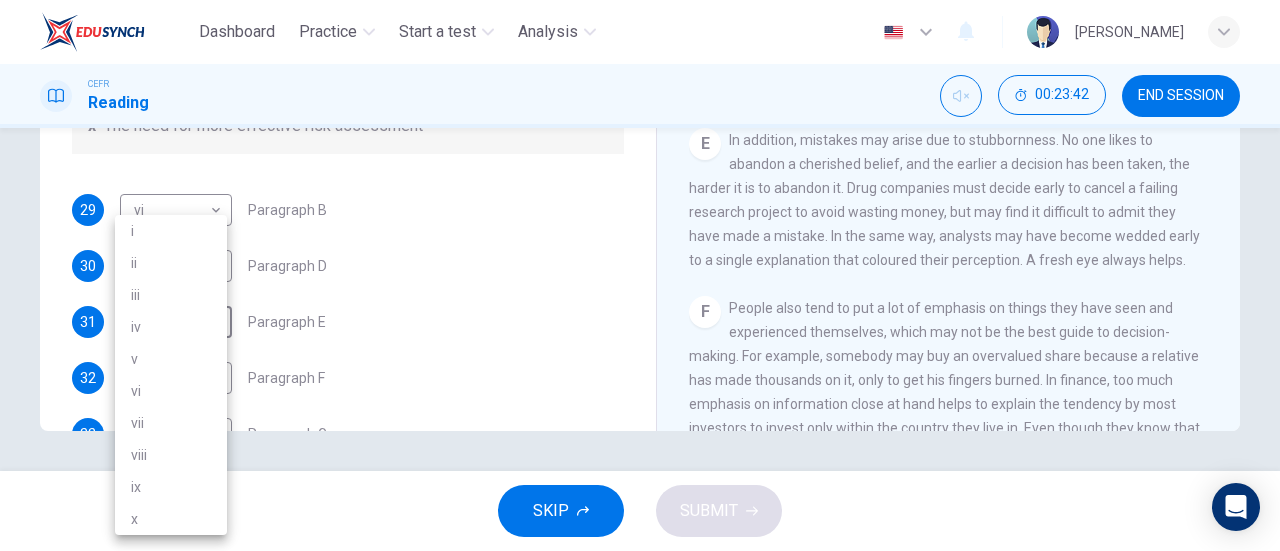click on "Dashboard Practice Start a test Analysis English en ​ AL MA'AWA [PERSON_NAME] CEFR Reading 00:23:42 END SESSION Questions 29 - 34 Reading Passage 1 has nine paragraphs  A-I
Choose the correct heading for Paragraphs  B  and  D-H  from the list of headings below.
Write the correct number  (i-xi)  in the boxes below. List of Headings i Not identifying the correct priorities ii A solution for the long term iii The difficulty of changing your mind iv Why looking back is unhelpful v Strengthening inner resources vi A successful approach to the study of decision-making vii The danger of trusting a global market viii Reluctance to go beyond the familiar ix The power of the first number x The need for more effective risk assessment 29 vi vi ​ Paragraph B 30 ix ix ​ Paragraph D 31 ​ ​ Paragraph E 32 ​ ​ Paragraph F 33 ​ ​ Paragraph G 34 ​ ​ Paragraph H Why Risks Can Go Wrong CLICK TO ZOOM Click to Zoom A B C D E F G H I SKIP SUBMIT EduSynch - Online Language Proficiency Testing
2025 i" at bounding box center [640, 275] 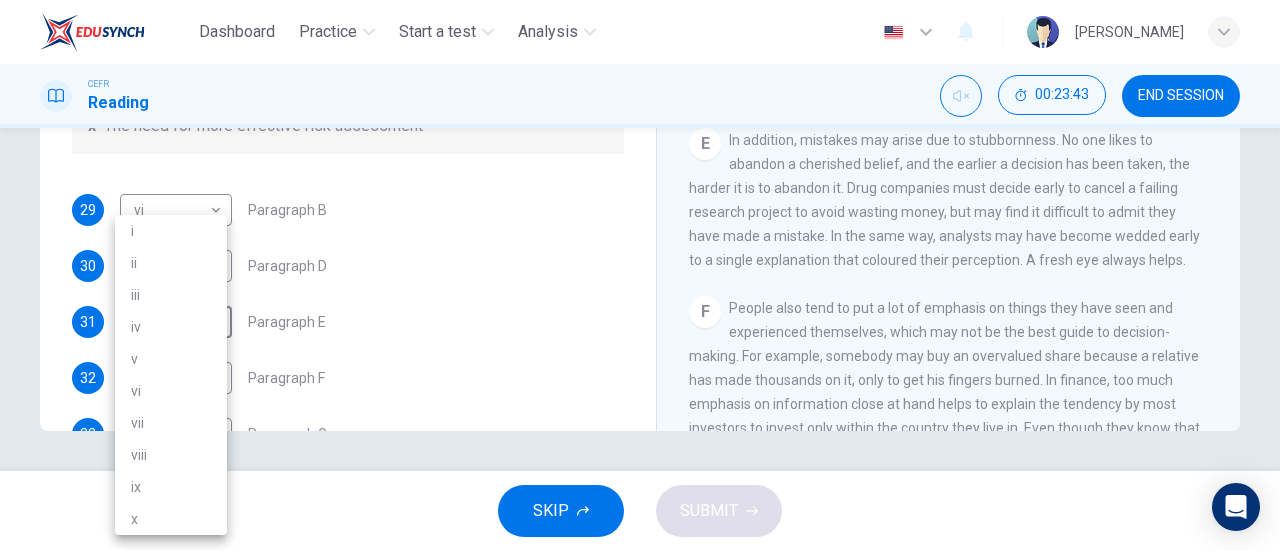 click on "iii" at bounding box center [171, 295] 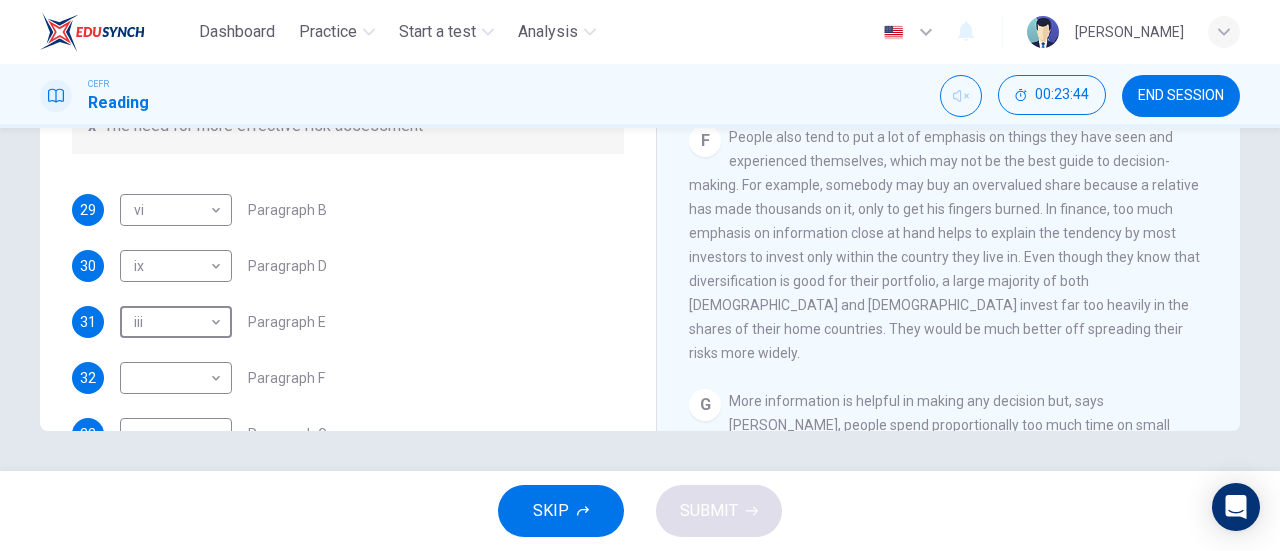scroll, scrollTop: 1324, scrollLeft: 0, axis: vertical 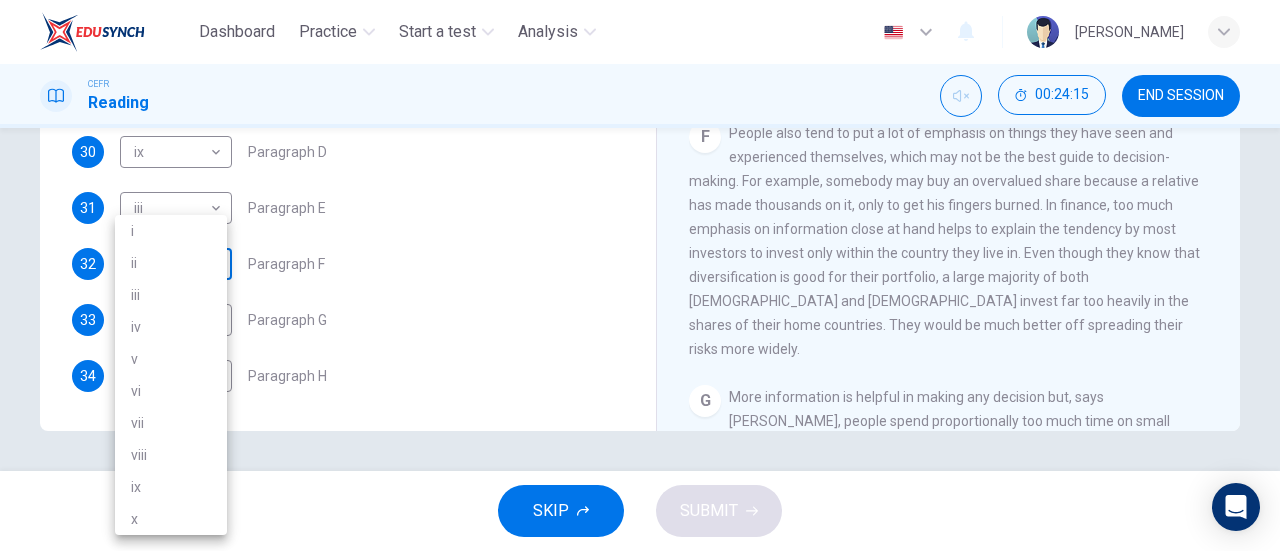 click on "Dashboard Practice Start a test Analysis English en ​ AL MA'AWA [PERSON_NAME] CEFR Reading 00:24:15 END SESSION Questions 29 - 34 Reading Passage 1 has nine paragraphs  A-I
Choose the correct heading for Paragraphs  B  and  D-H  from the list of headings below.
Write the correct number  (i-xi)  in the boxes below. List of Headings i Not identifying the correct priorities ii A solution for the long term iii The difficulty of changing your mind iv Why looking back is unhelpful v Strengthening inner resources vi A successful approach to the study of decision-making vii The danger of trusting a global market viii Reluctance to go beyond the familiar ix The power of the first number x The need for more effective risk assessment 29 vi vi ​ Paragraph B 30 ix ix ​ Paragraph D 31 iii iii ​ Paragraph E 32 ​ ​ Paragraph F 33 ​ ​ Paragraph G 34 ​ ​ Paragraph H Why Risks Can Go Wrong CLICK TO ZOOM Click to Zoom A B C D E F G H I SKIP SUBMIT EduSynch - Online Language Proficiency Testing
i" at bounding box center [640, 275] 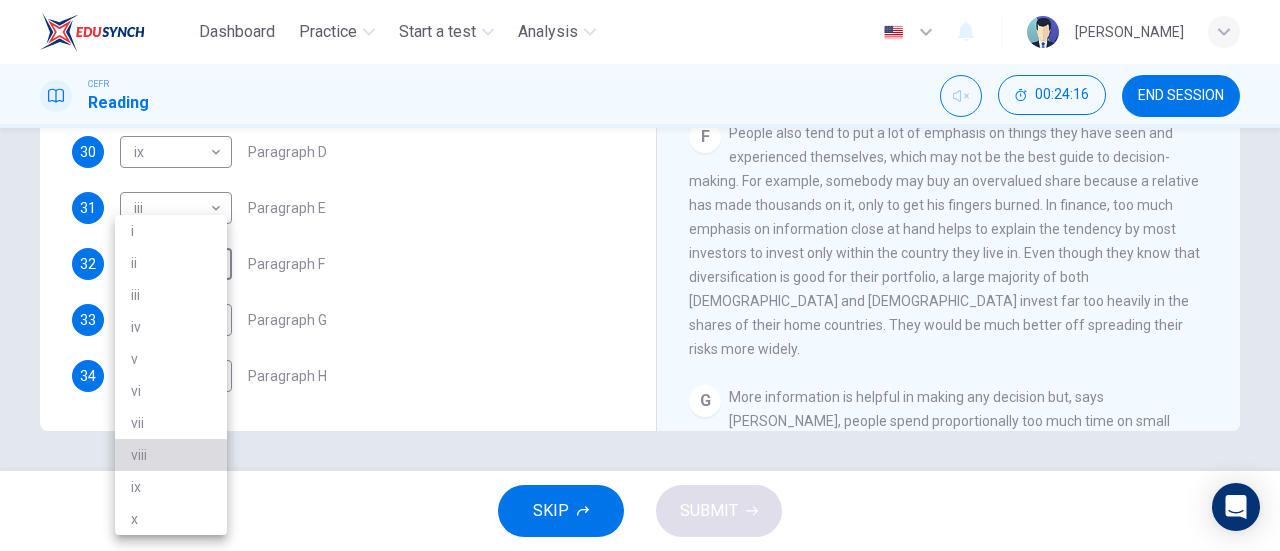 click on "viii" at bounding box center (171, 455) 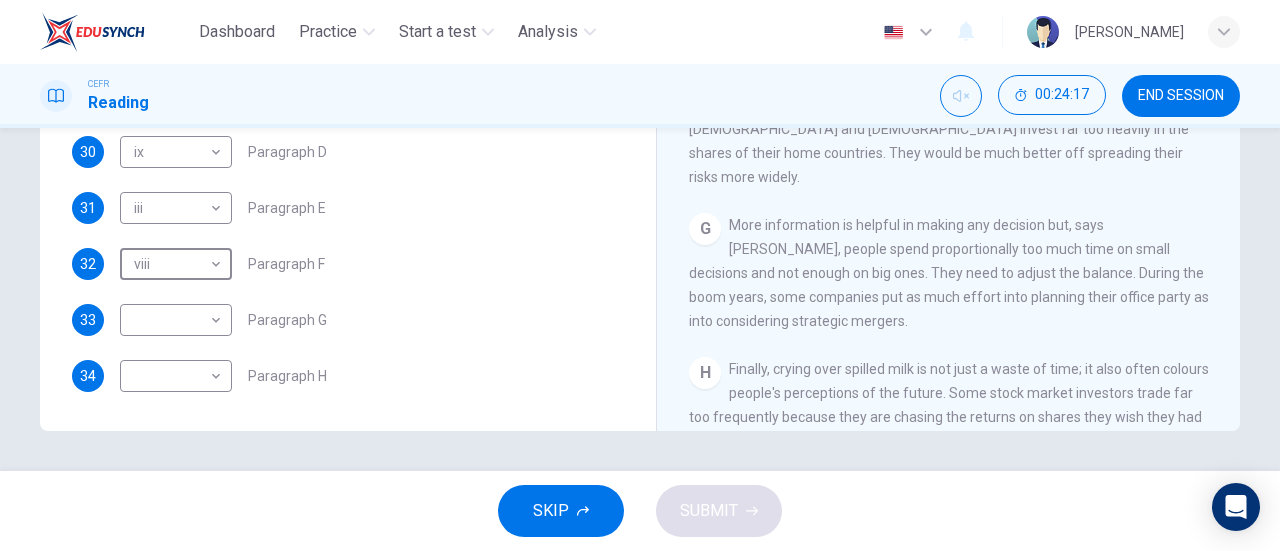 scroll, scrollTop: 1519, scrollLeft: 0, axis: vertical 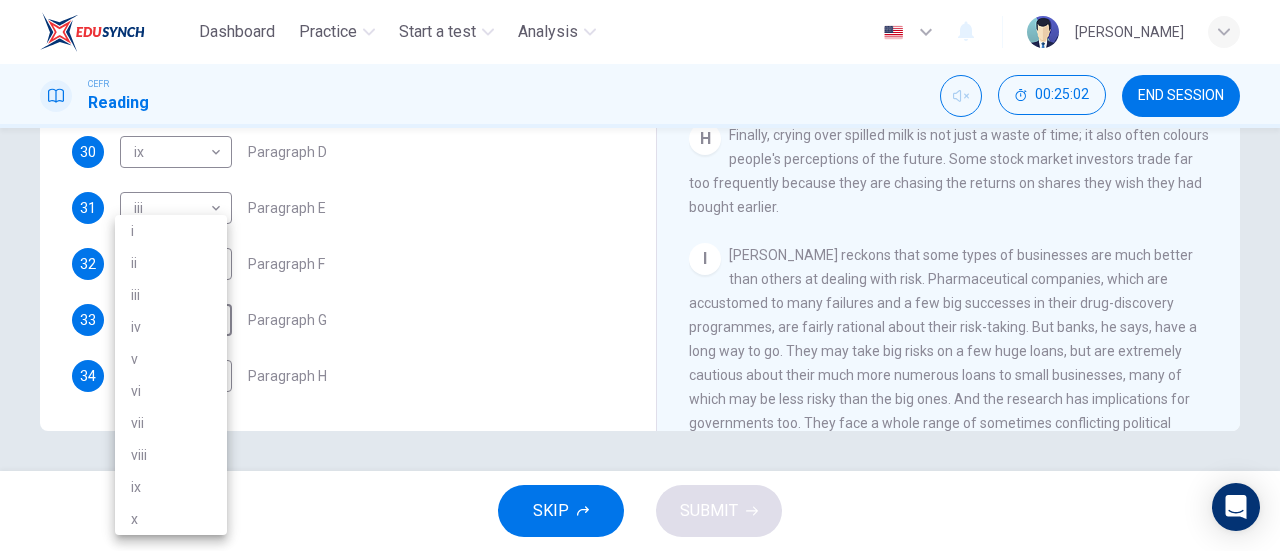 click on "Dashboard Practice Start a test Analysis English en ​ AL MA'AWA [PERSON_NAME] CEFR Reading 00:25:02 END SESSION Questions 29 - 34 Reading Passage 1 has nine paragraphs  A-I
Choose the correct heading for Paragraphs  B  and  D-H  from the list of headings below.
Write the correct number  (i-xi)  in the boxes below. List of Headings i Not identifying the correct priorities ii A solution for the long term iii The difficulty of changing your mind iv Why looking back is unhelpful v Strengthening inner resources vi A successful approach to the study of decision-making vii The danger of trusting a global market viii Reluctance to go beyond the familiar ix The power of the first number x The need for more effective risk assessment 29 vi vi ​ Paragraph B 30 ix ix ​ Paragraph D 31 iii iii ​ Paragraph E 32 viii viii ​ Paragraph F 33 ​ ​ Paragraph G 34 ​ ​ Paragraph H Why Risks Can Go Wrong CLICK TO ZOOM Click to Zoom A B C D E F G H I SKIP SUBMIT EduSynch - Online Language Proficiency Testing" at bounding box center (640, 275) 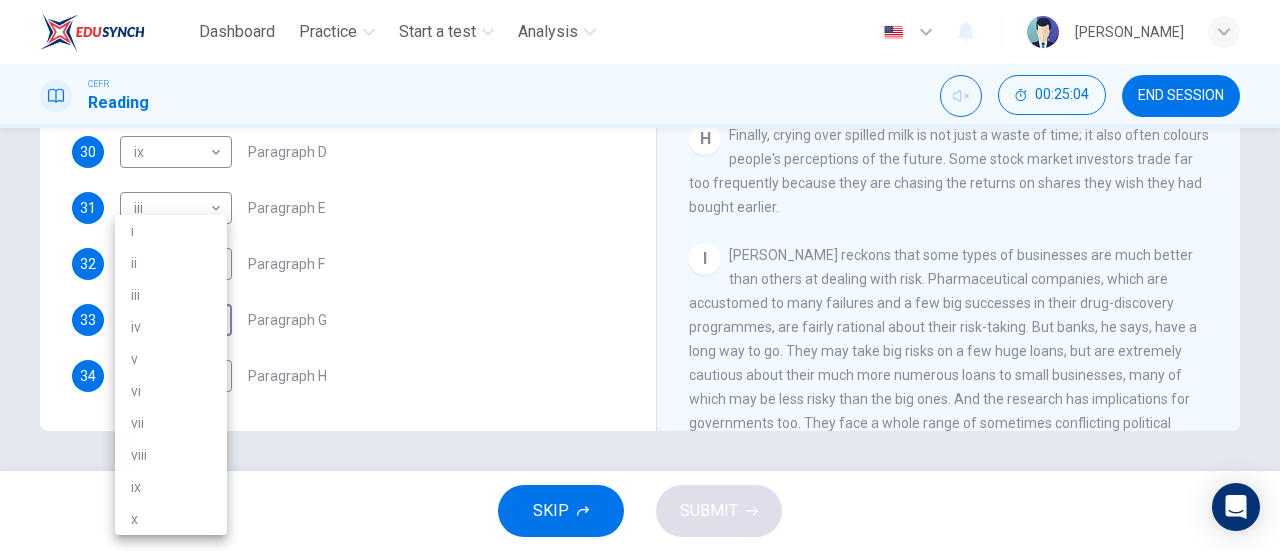 click on "i" at bounding box center (171, 231) 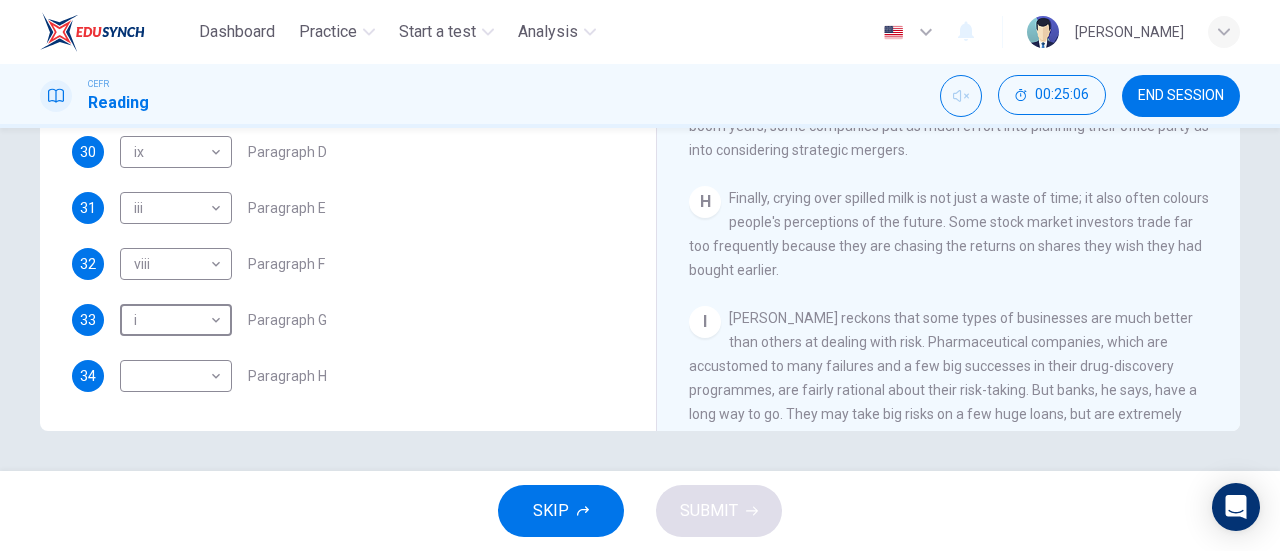 scroll, scrollTop: 1663, scrollLeft: 0, axis: vertical 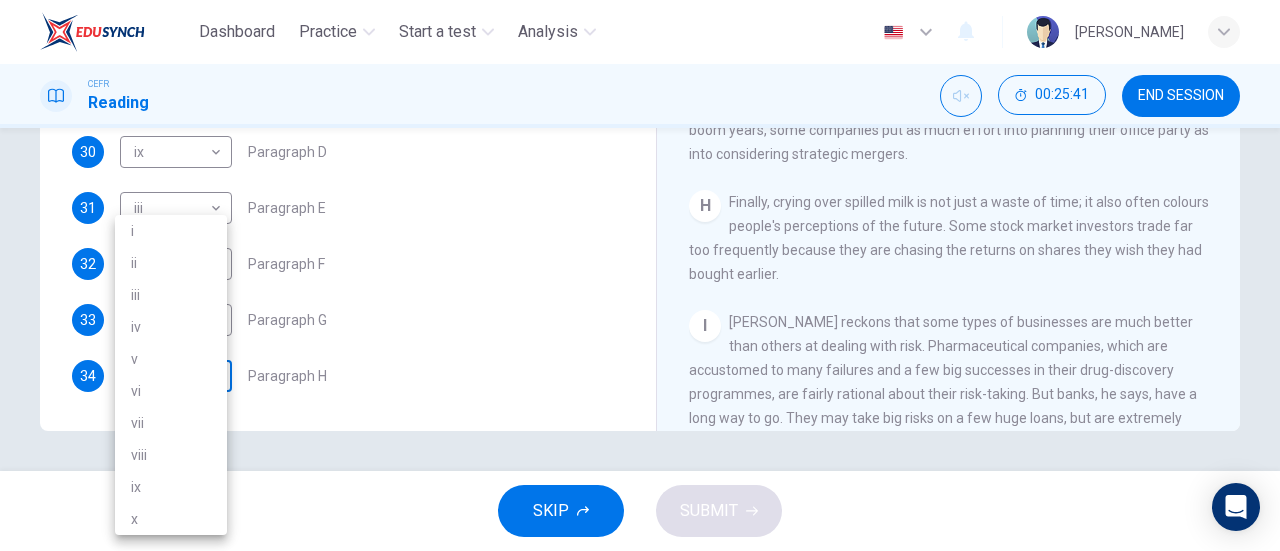 click on "Dashboard Practice Start a test Analysis English en ​ AL MA'AWA [PERSON_NAME] CEFR Reading 00:25:41 END SESSION Questions 29 - 34 Reading Passage 1 has nine paragraphs  A-I
Choose the correct heading for Paragraphs  B  and  D-H  from the list of headings below.
Write the correct number  (i-xi)  in the boxes below. List of Headings i Not identifying the correct priorities ii A solution for the long term iii The difficulty of changing your mind iv Why looking back is unhelpful v Strengthening inner resources vi A successful approach to the study of decision-making vii The danger of trusting a global market viii Reluctance to go beyond the familiar ix The power of the first number x The need for more effective risk assessment 29 vi vi ​ Paragraph B 30 ix ix ​ Paragraph D 31 iii iii ​ Paragraph E 32 viii viii ​ Paragraph F 33 i i ​ Paragraph G 34 ​ ​ Paragraph H Why Risks Can Go Wrong CLICK TO ZOOM Click to Zoom A B C D E F G H I SKIP SUBMIT EduSynch - Online Language Proficiency Testing" at bounding box center (640, 275) 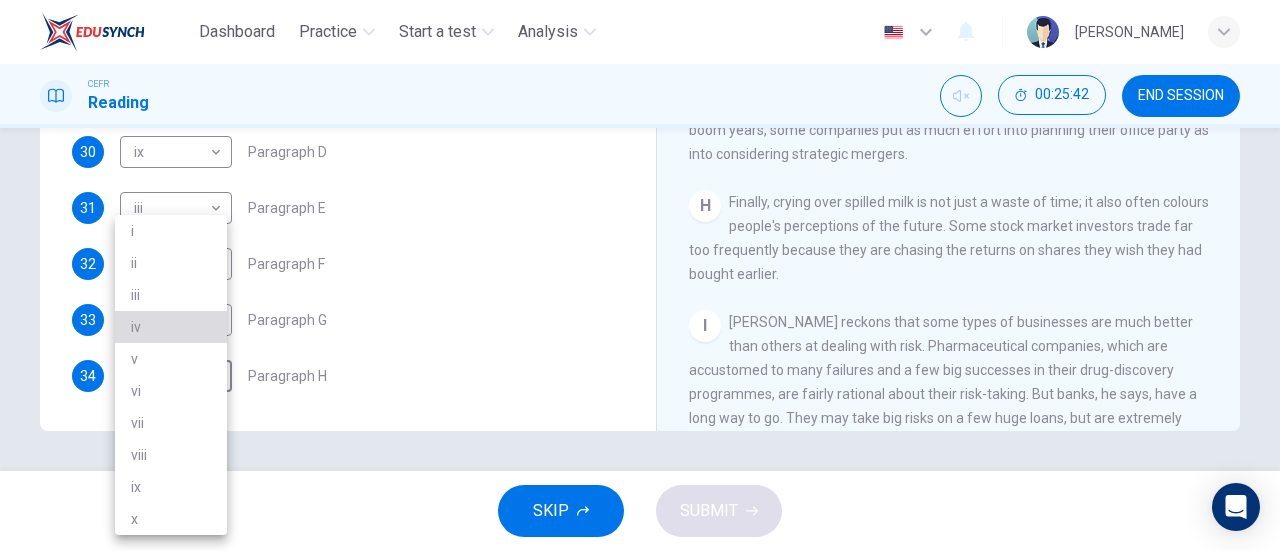 click on "iv" at bounding box center [171, 327] 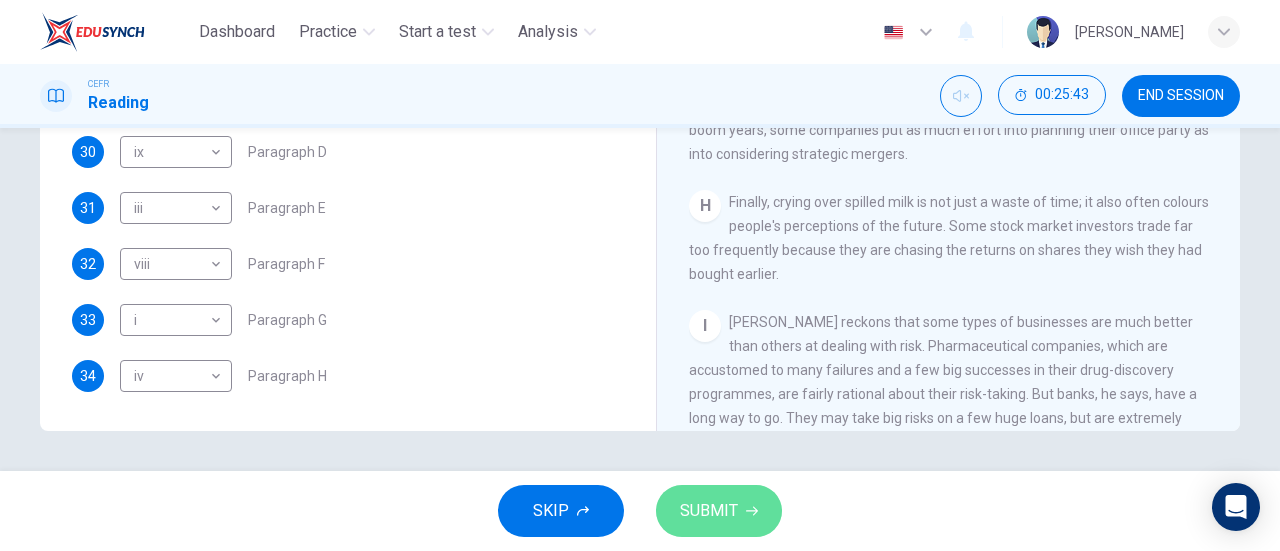 click on "SUBMIT" at bounding box center [719, 511] 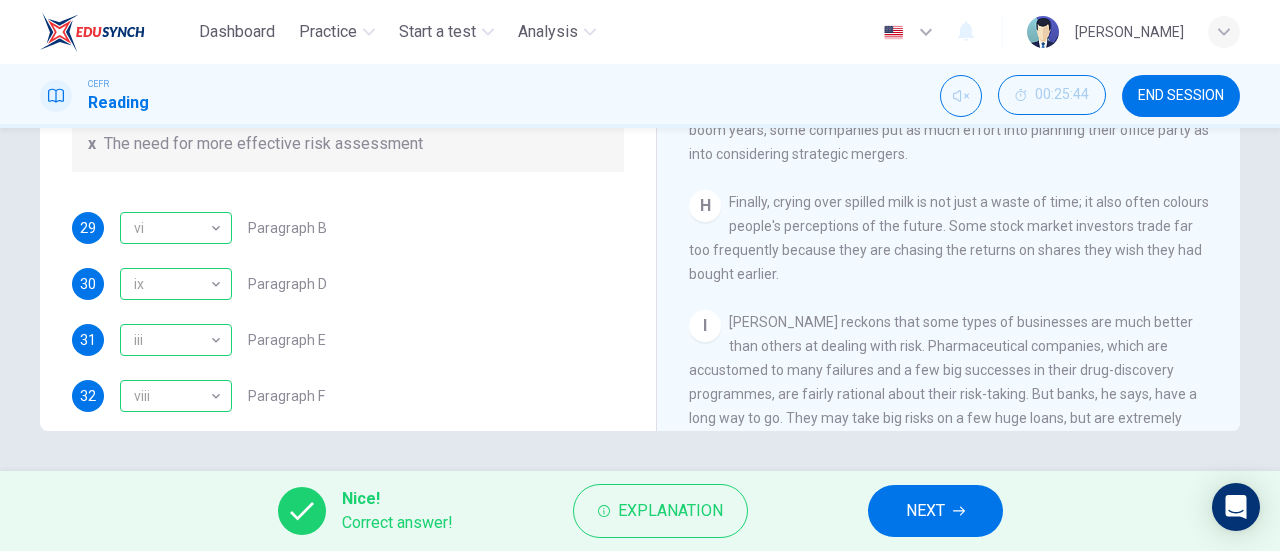 scroll, scrollTop: 250, scrollLeft: 0, axis: vertical 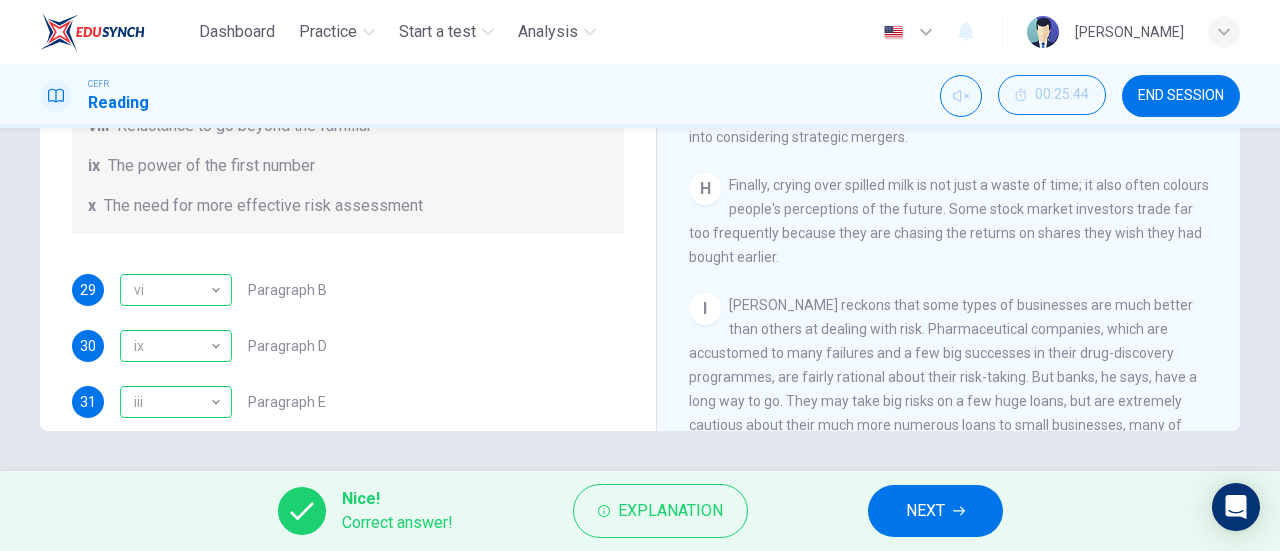 click on "29 vi vi ​ Paragraph B 30 ix ix ​ Paragraph D 31 iii iii ​ Paragraph E 32 viii viii ​ Paragraph F 33 i i ​ Paragraph G 34 iv iv ​ Paragraph H" at bounding box center (348, 430) 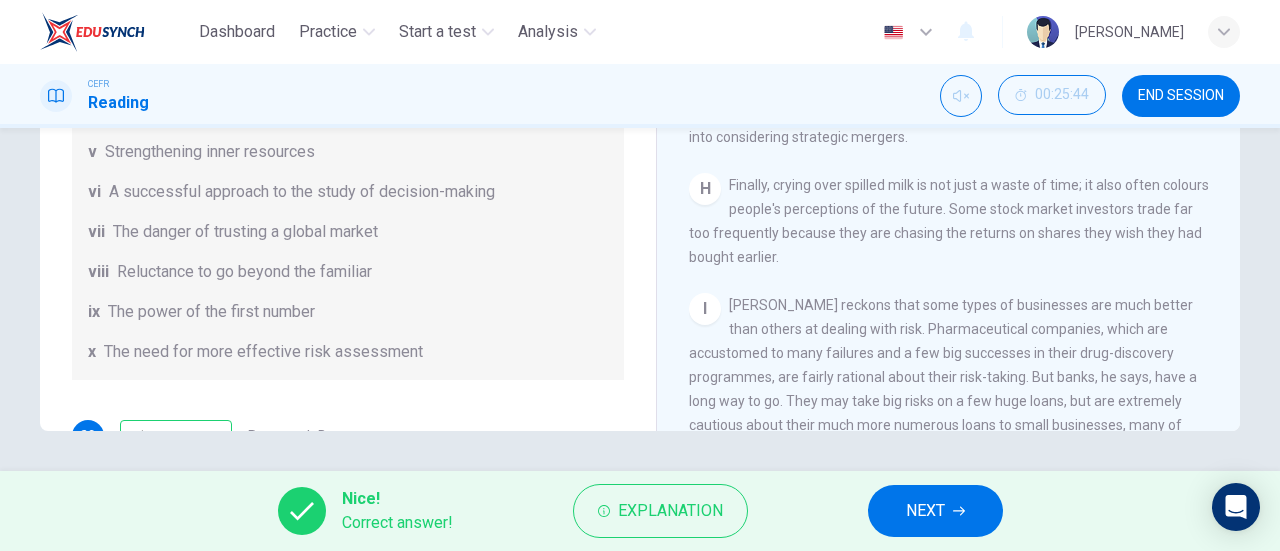 scroll, scrollTop: 0, scrollLeft: 0, axis: both 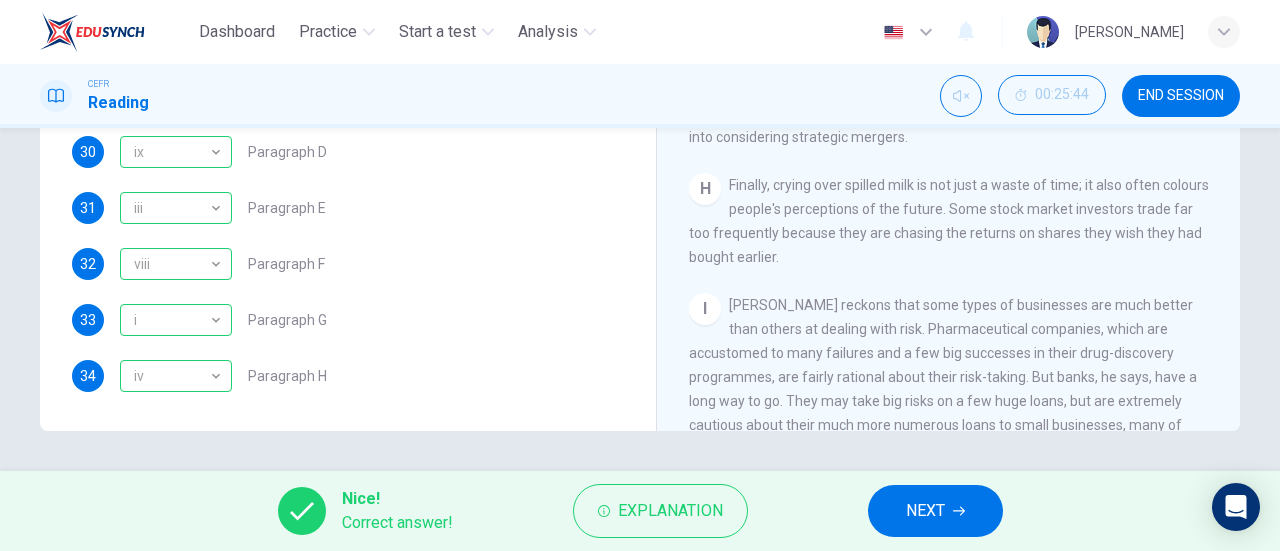 click on "NEXT" at bounding box center (935, 511) 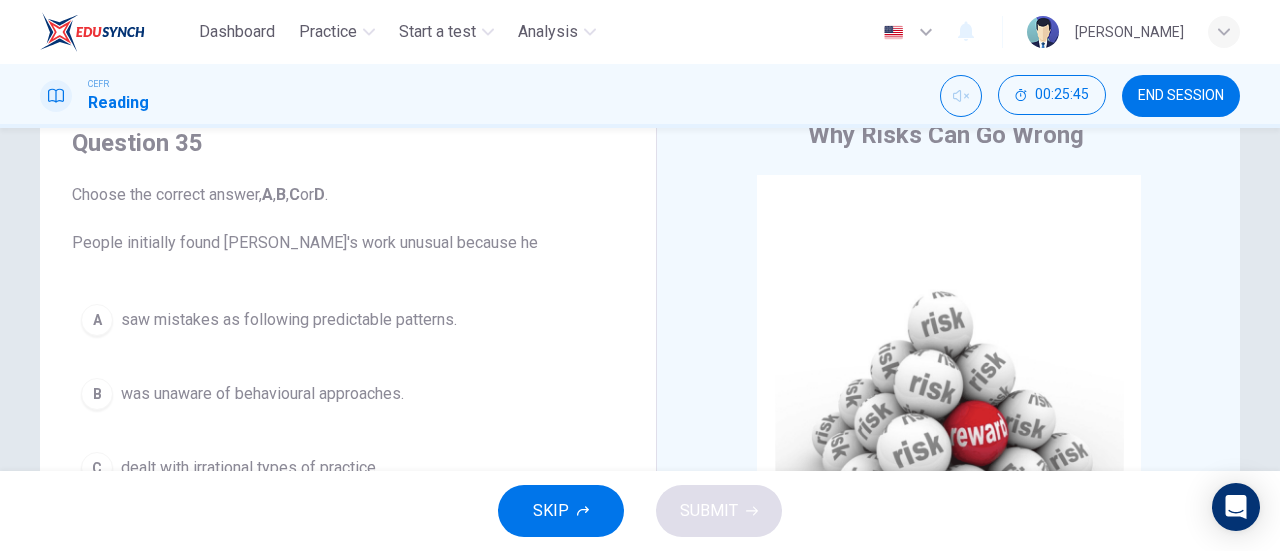 scroll, scrollTop: 80, scrollLeft: 0, axis: vertical 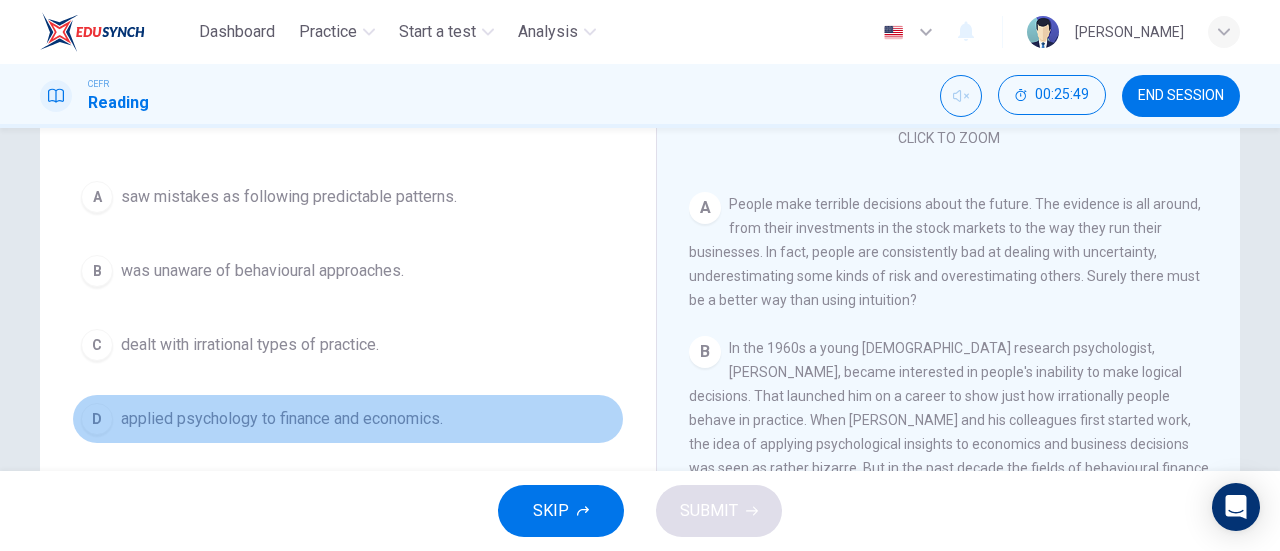 click on "D applied psychology to finance and economics." at bounding box center [348, 419] 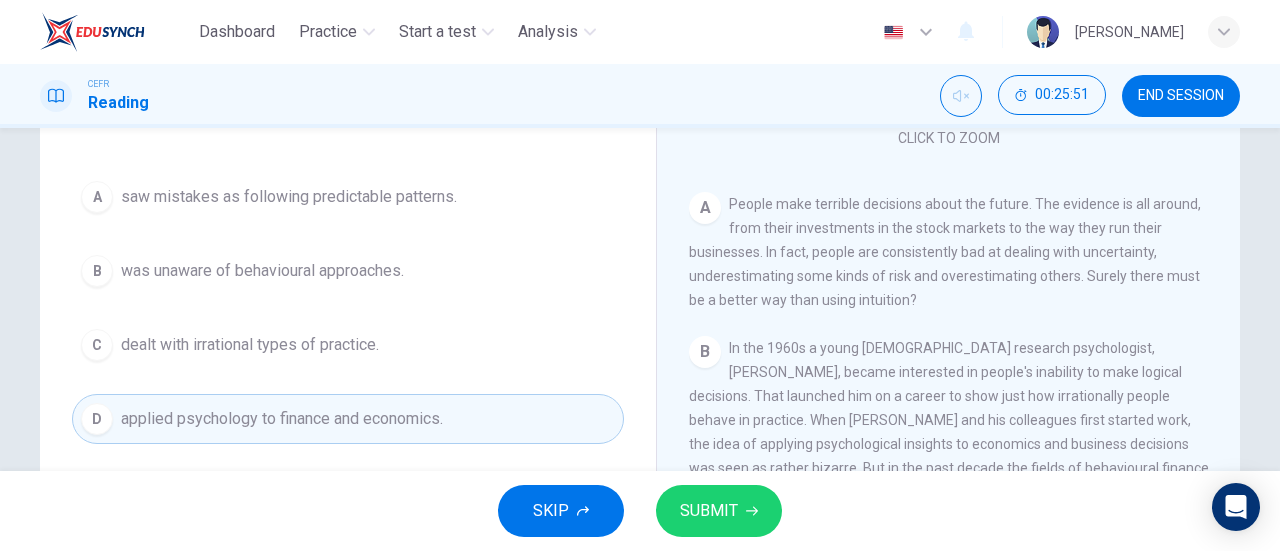 click 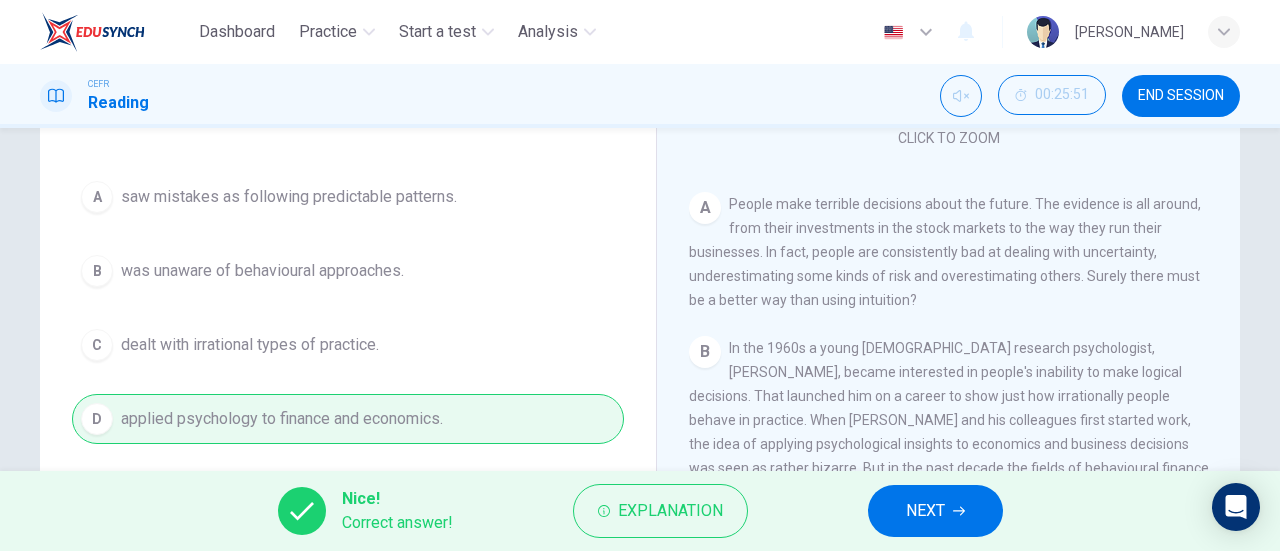click on "NEXT" at bounding box center [935, 511] 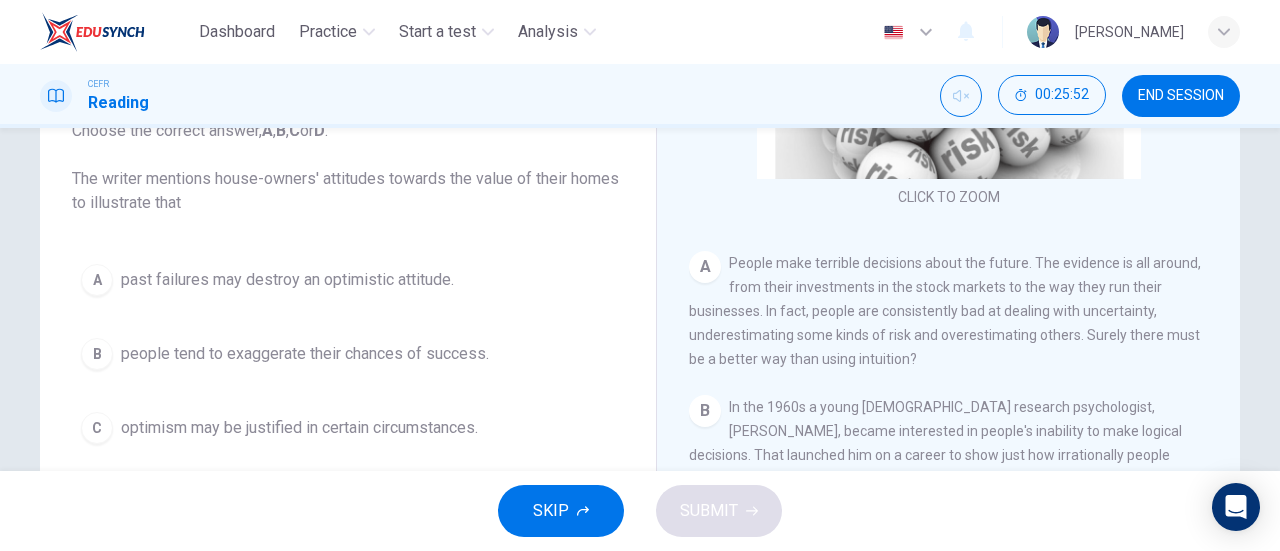scroll, scrollTop: 144, scrollLeft: 0, axis: vertical 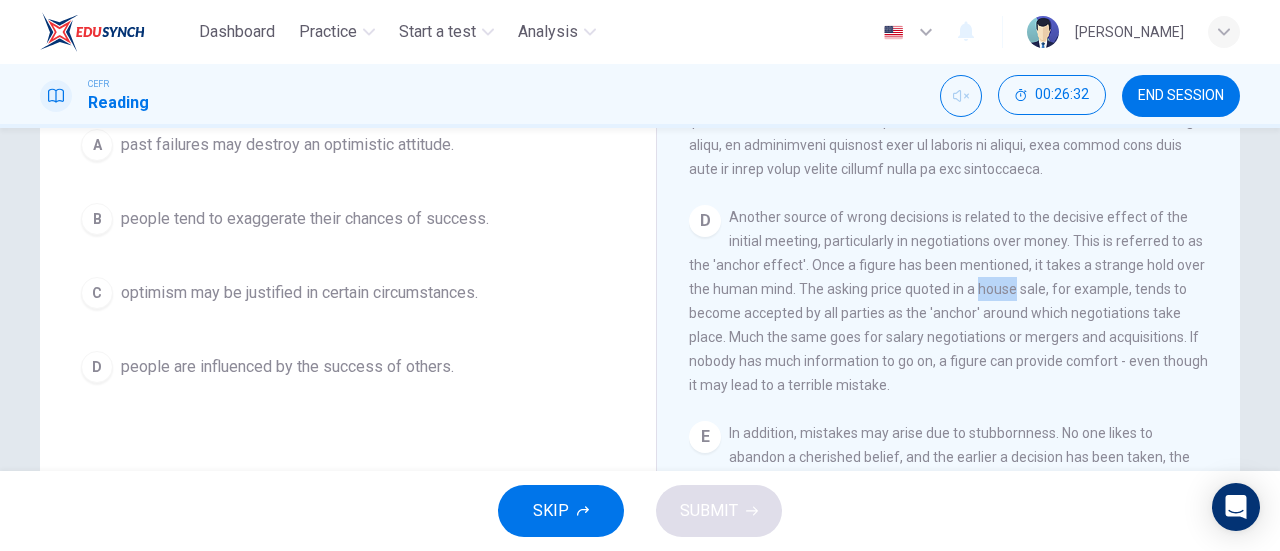 click on "Another source of wrong decisions is related to the decisive effect of the initial meeting, particularly in negotiations over money. This is referred to as the 'anchor effect'. Once a figure has been mentioned, it takes a strange hold over the human mind. The asking price quoted in a house sale, for example, tends to become accepted by all parties as the 'anchor' around which negotiations take place. Much the same goes for salary negotiations or mergers and acquisitions. If nobody has much information to go on, a figure can provide comfort - even though it may lead to a terrible mistake." at bounding box center [948, 301] 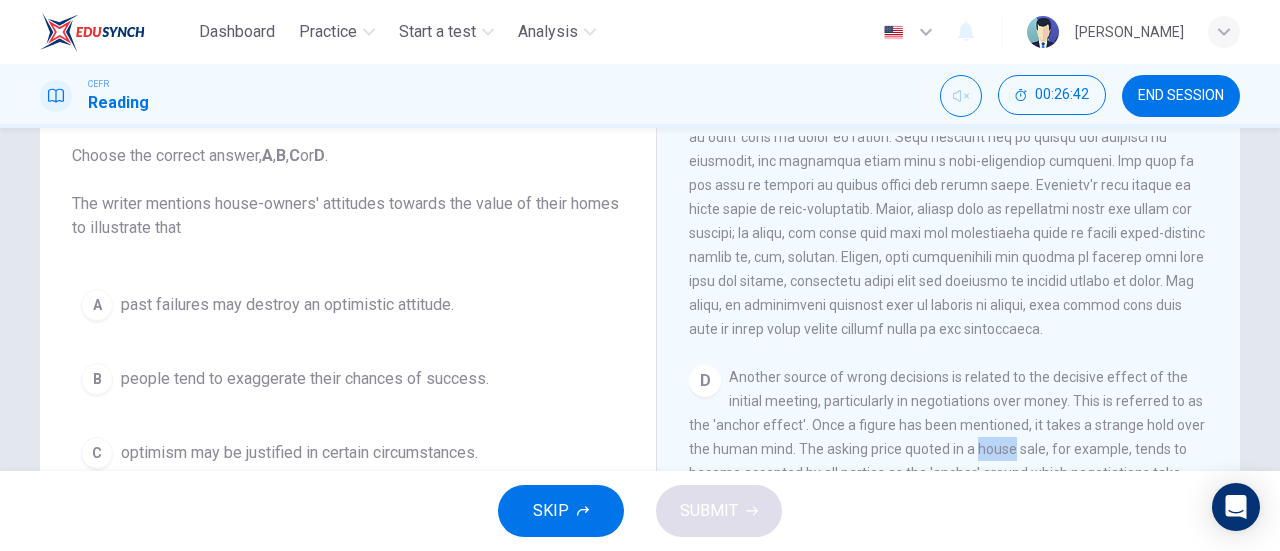 scroll, scrollTop: 118, scrollLeft: 0, axis: vertical 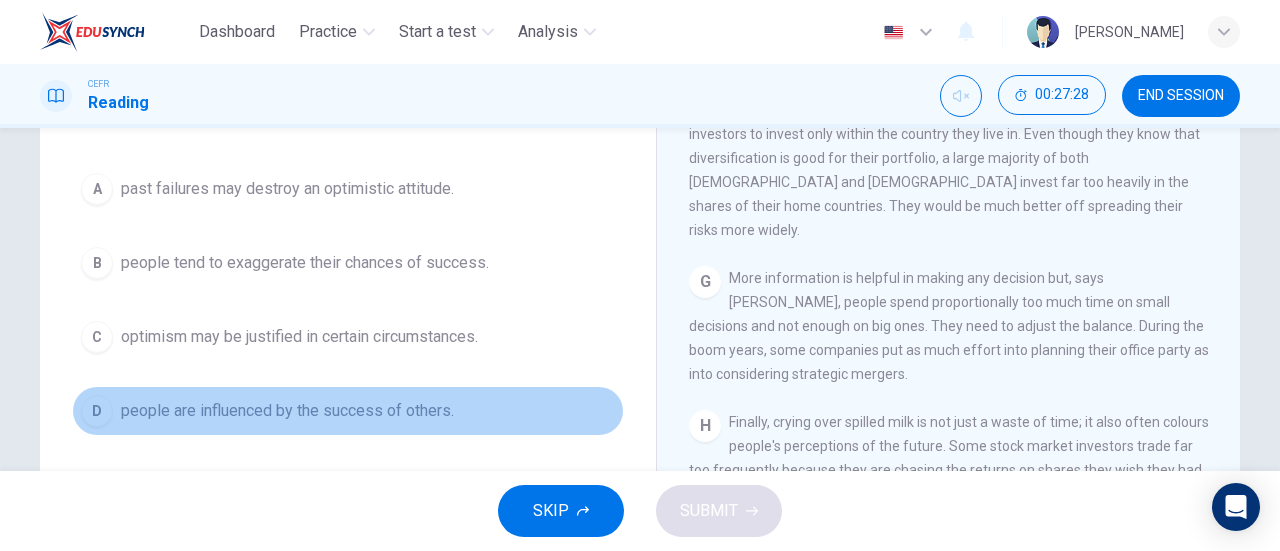 click on "D people are influenced by the success of others." at bounding box center [348, 411] 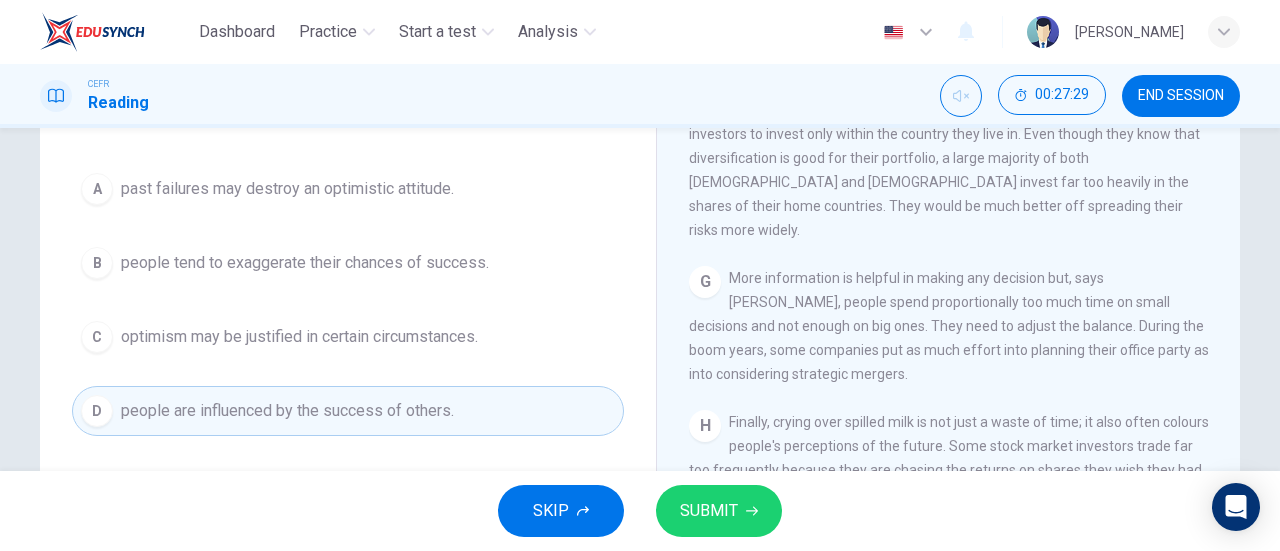 scroll, scrollTop: 1567, scrollLeft: 0, axis: vertical 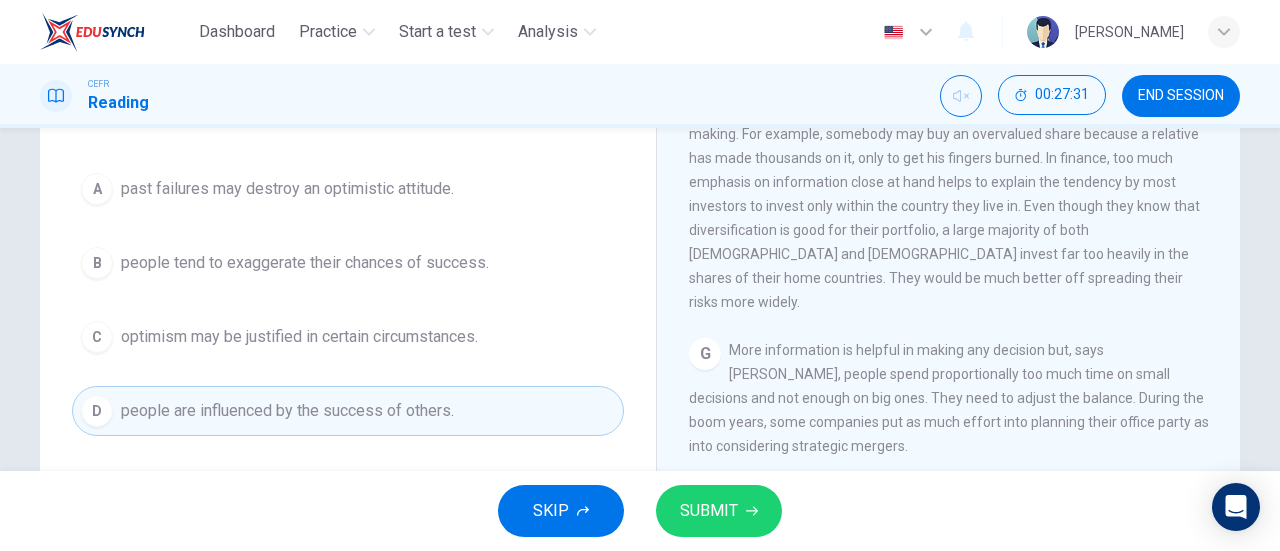 click on "SUBMIT" at bounding box center [719, 511] 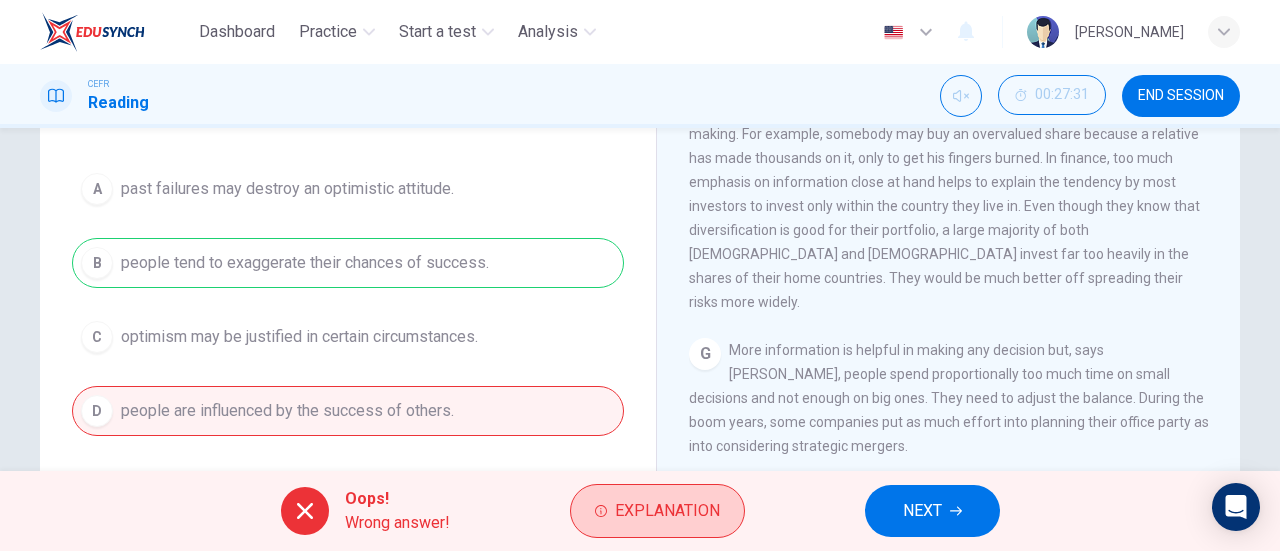 click on "Explanation" at bounding box center [667, 511] 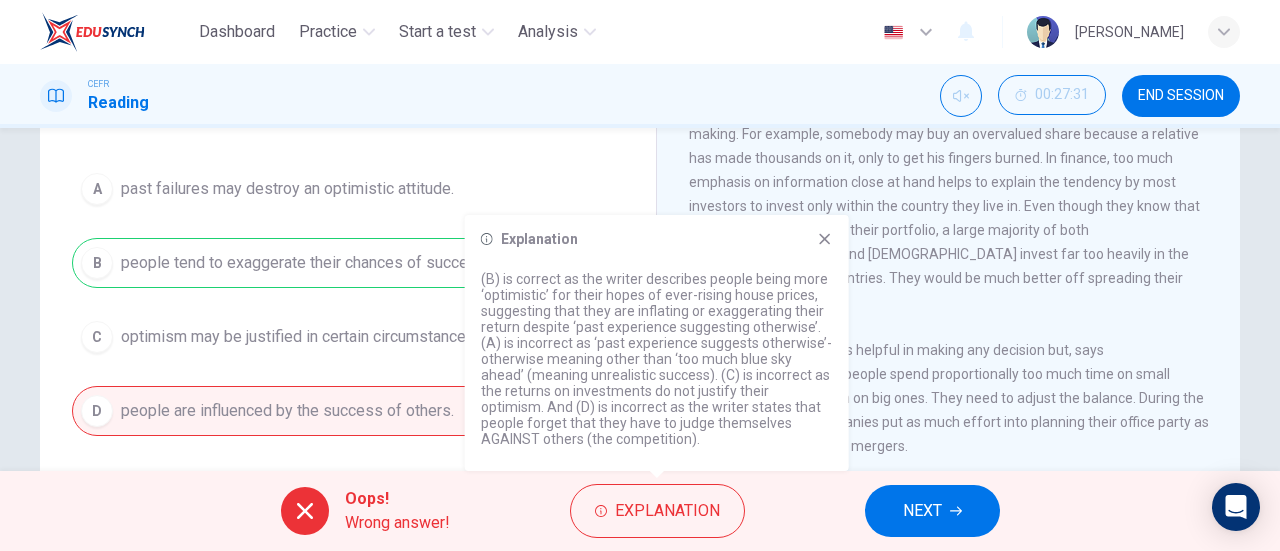 click 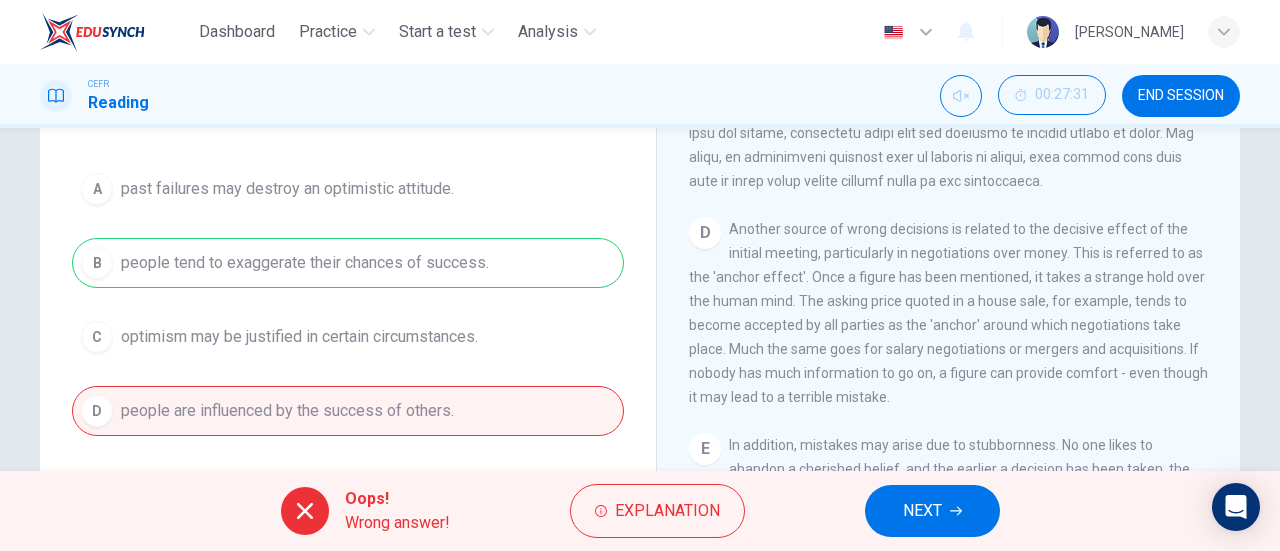 scroll, scrollTop: 696, scrollLeft: 0, axis: vertical 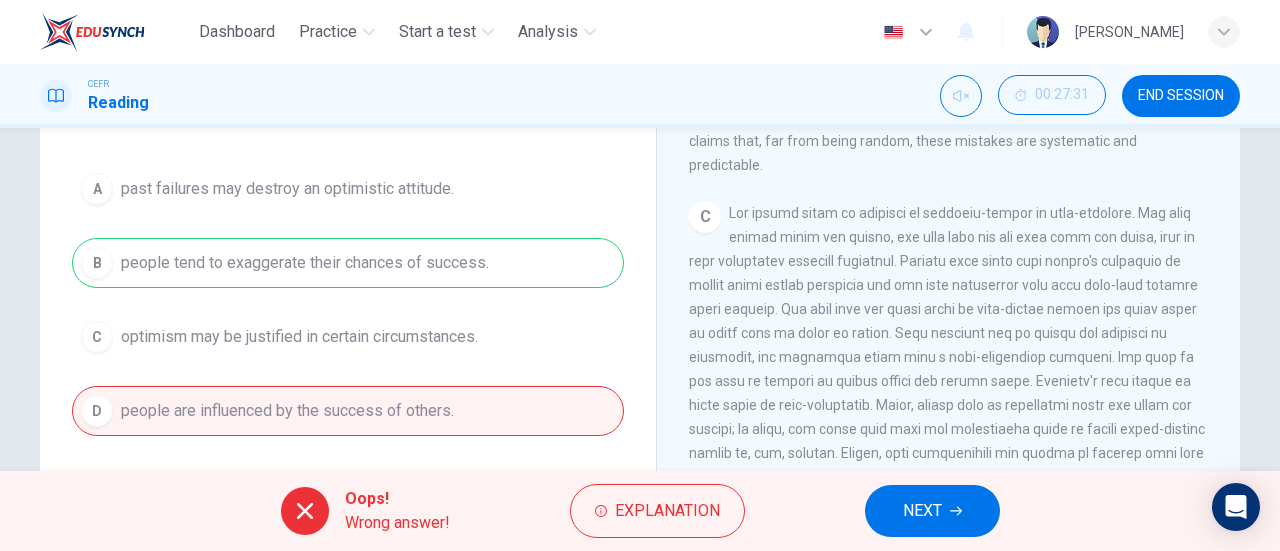 click on "In the 1960s a young [DEMOGRAPHIC_DATA] research psychologist, [PERSON_NAME], became interested in people's inability to make logical decisions. That launched him on a career to show just how irrationally people behave in practice. When [PERSON_NAME] and his colleagues first started work, the idea of applying psychological insights to economics and business decisions was seen as rather bizarre. But in the past decade the fields of behavioural finance and behavioural economics have blossomed, and in [DATE] [PERSON_NAME] shared a Nobel prize in economics for his work. [DATE] he is in demand by business organizations and international banking companies. But, he says, there are plenty of institutions that still fail to understand the roots of their poor decisions. He claims that, far from being random, these mistakes are systematic and predictable." at bounding box center (949, 33) 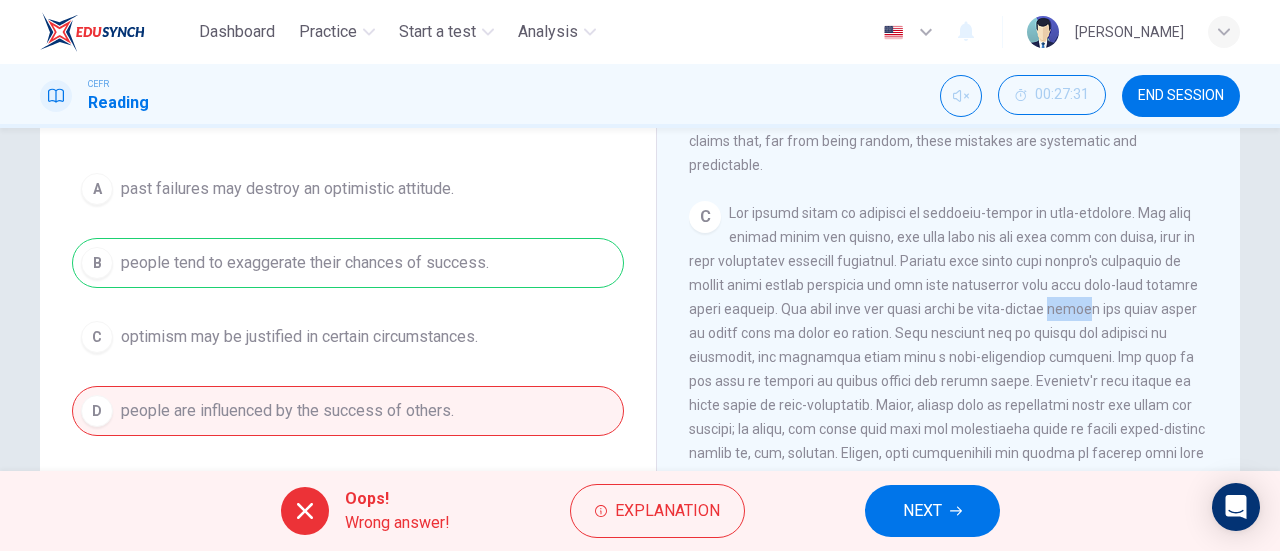 click at bounding box center [947, 369] 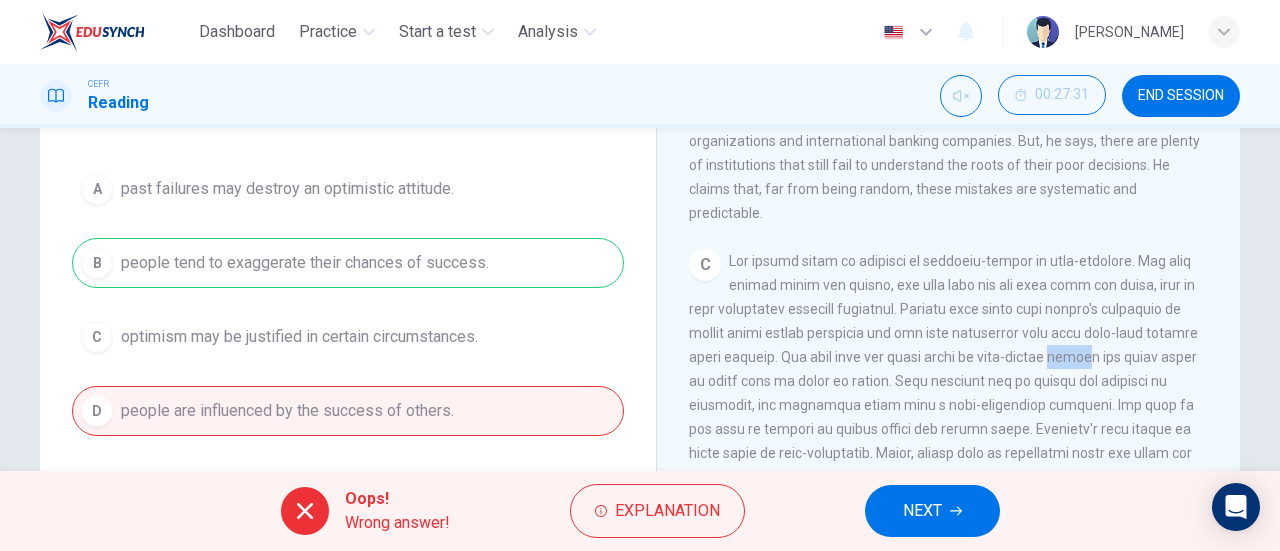 scroll, scrollTop: 648, scrollLeft: 0, axis: vertical 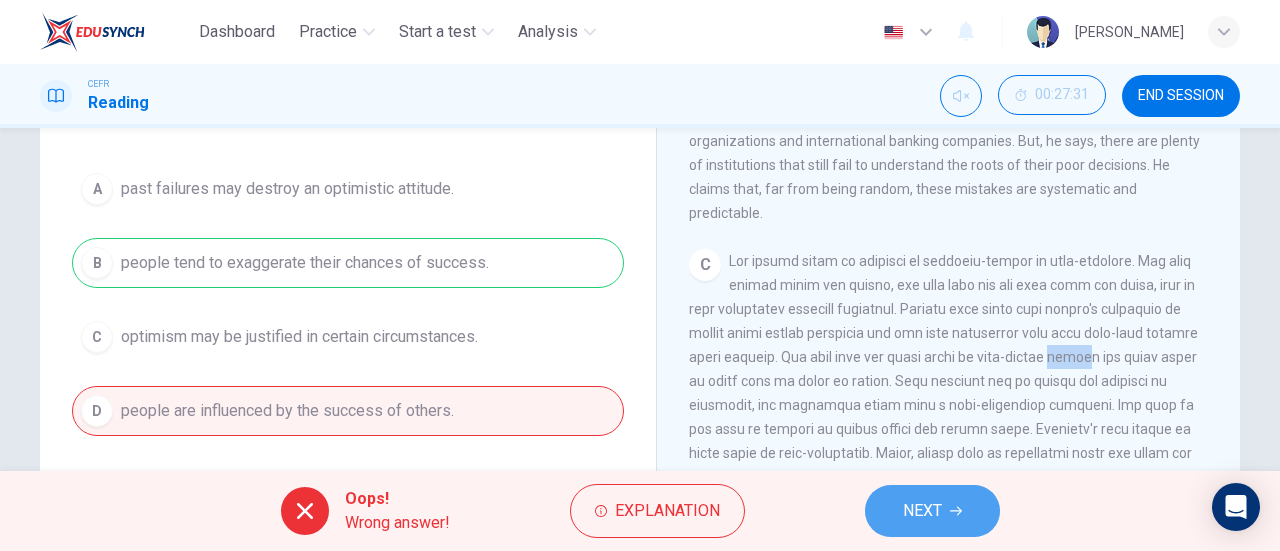 click on "NEXT" at bounding box center (932, 511) 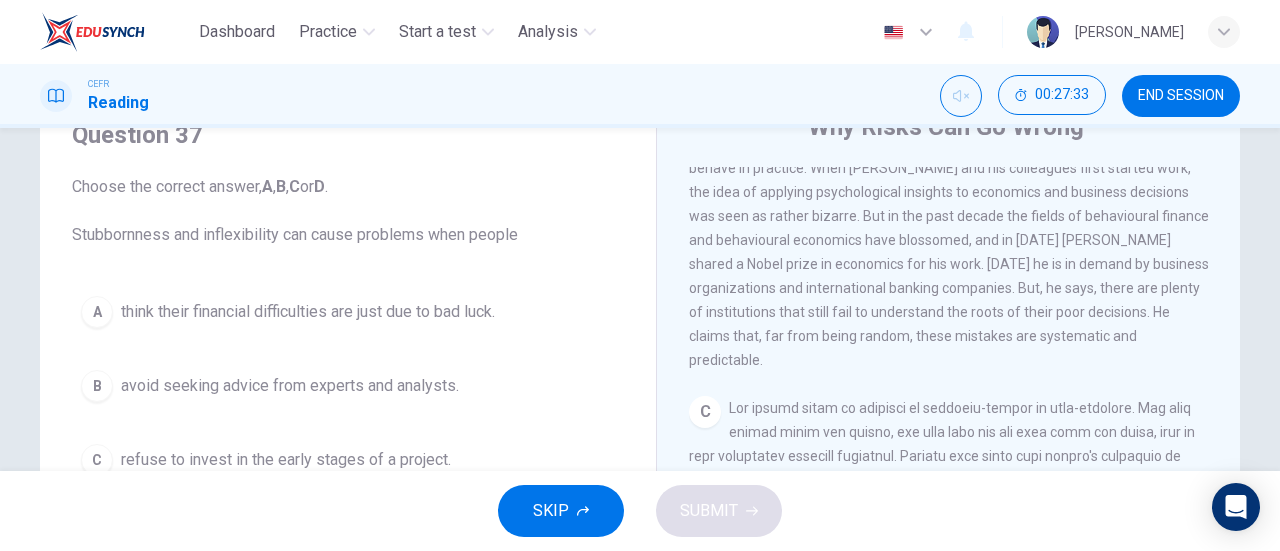 scroll, scrollTop: 94, scrollLeft: 0, axis: vertical 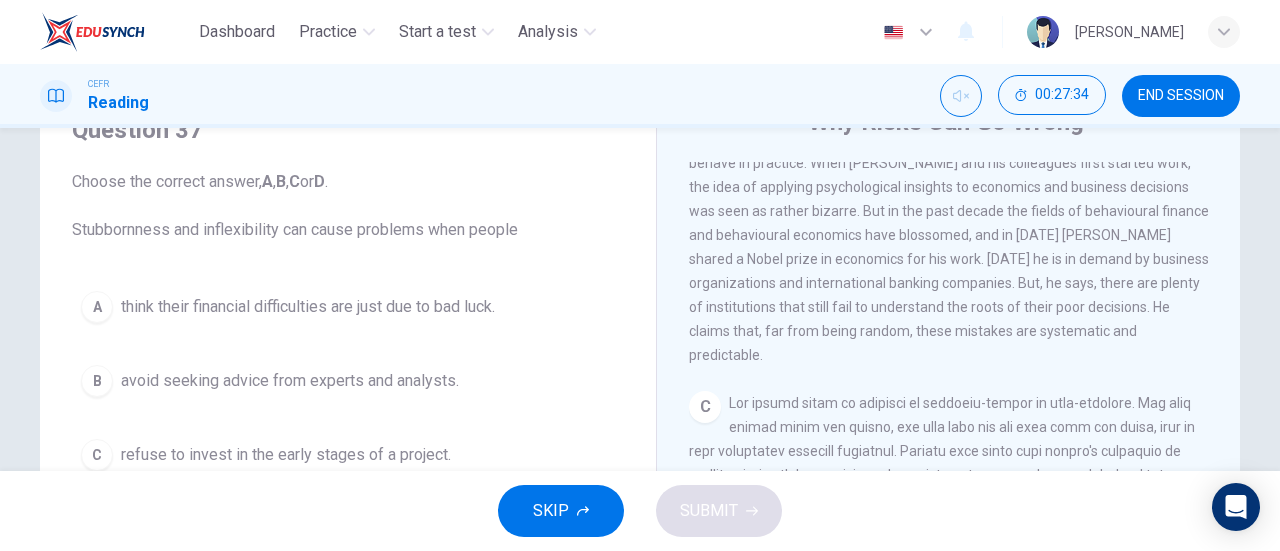 click on "In the 1960s a young [DEMOGRAPHIC_DATA] research psychologist, [PERSON_NAME], became interested in people's inability to make logical decisions. That launched him on a career to show just how irrationally people behave in practice. When [PERSON_NAME] and his colleagues first started work, the idea of applying psychological insights to economics and business decisions was seen as rather bizarre. But in the past decade the fields of behavioural finance and behavioural economics have blossomed, and in [DATE] [PERSON_NAME] shared a Nobel prize in economics for his work. [DATE] he is in demand by business organizations and international banking companies. But, he says, there are plenty of institutions that still fail to understand the roots of their poor decisions. He claims that, far from being random, these mistakes are systematic and predictable." at bounding box center [949, 223] 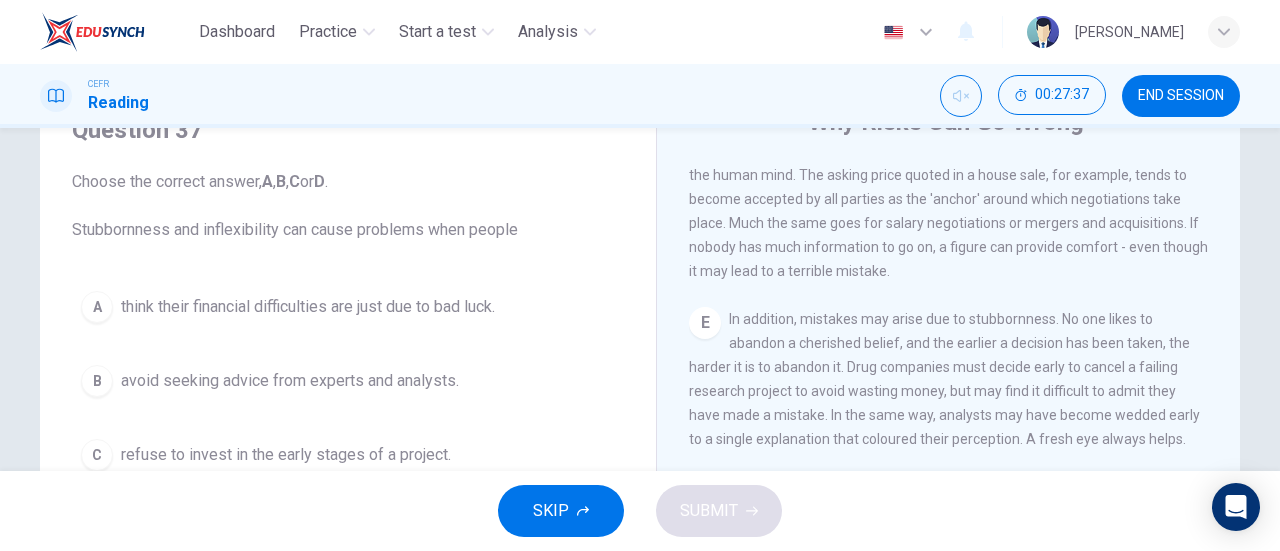 scroll, scrollTop: 1356, scrollLeft: 0, axis: vertical 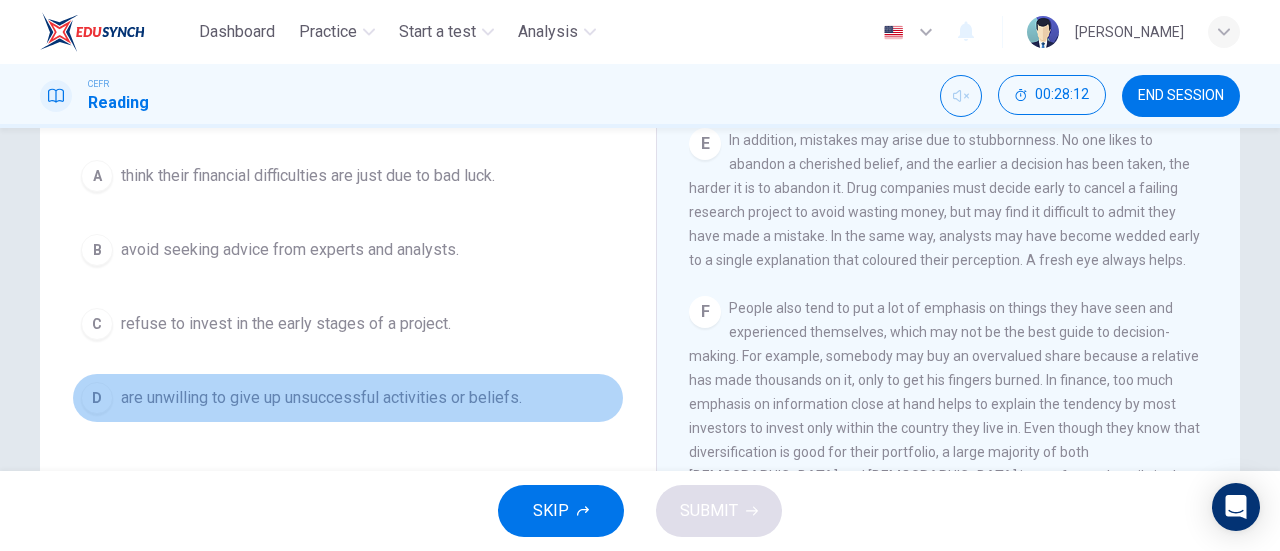 click on "are unwilling to give up unsuccessful activities or beliefs." at bounding box center (321, 398) 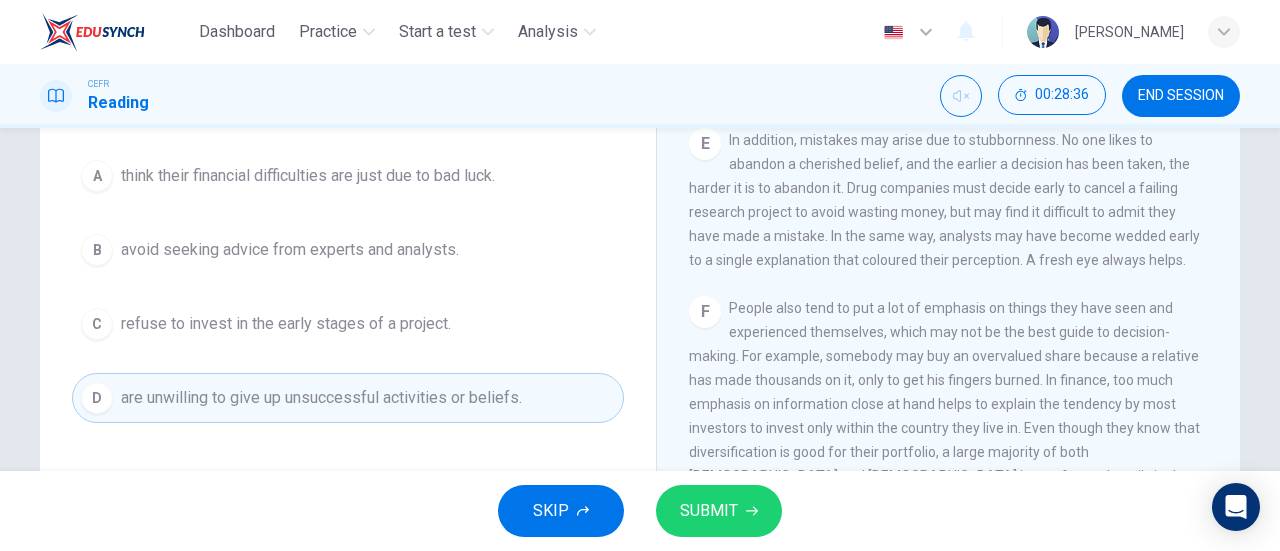 click on "A think their financial difficulties are just due to bad luck. B avoid seeking advice from experts and analysts. C refuse to invest in the early stages of a project. D are unwilling to give up unsuccessful activities or beliefs." at bounding box center [348, 287] 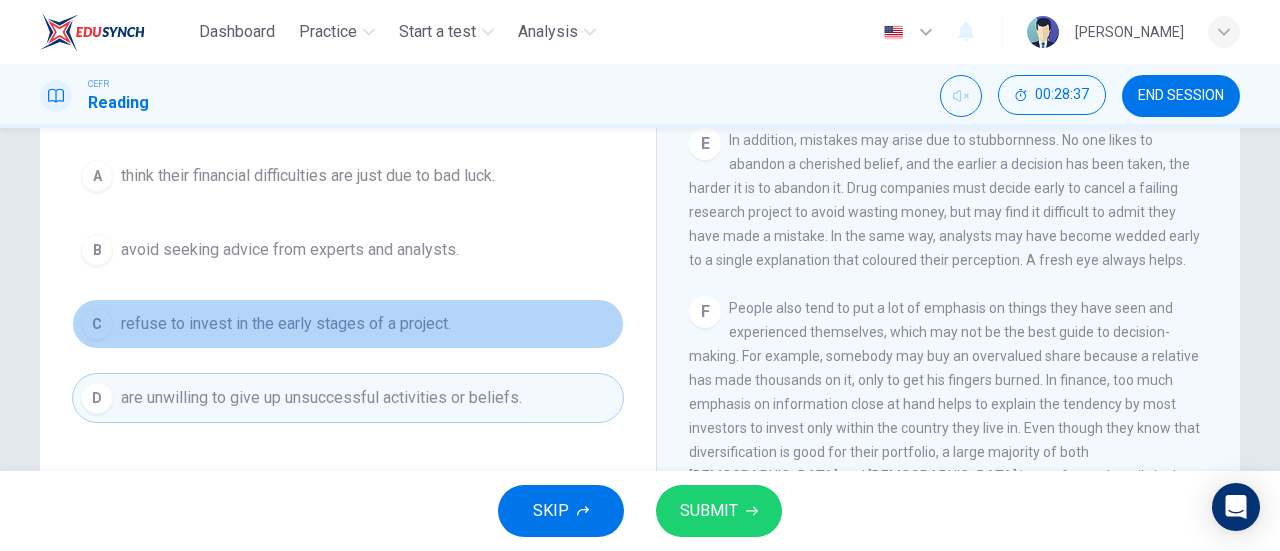 click on "refuse to invest in the early stages of a project." at bounding box center (286, 324) 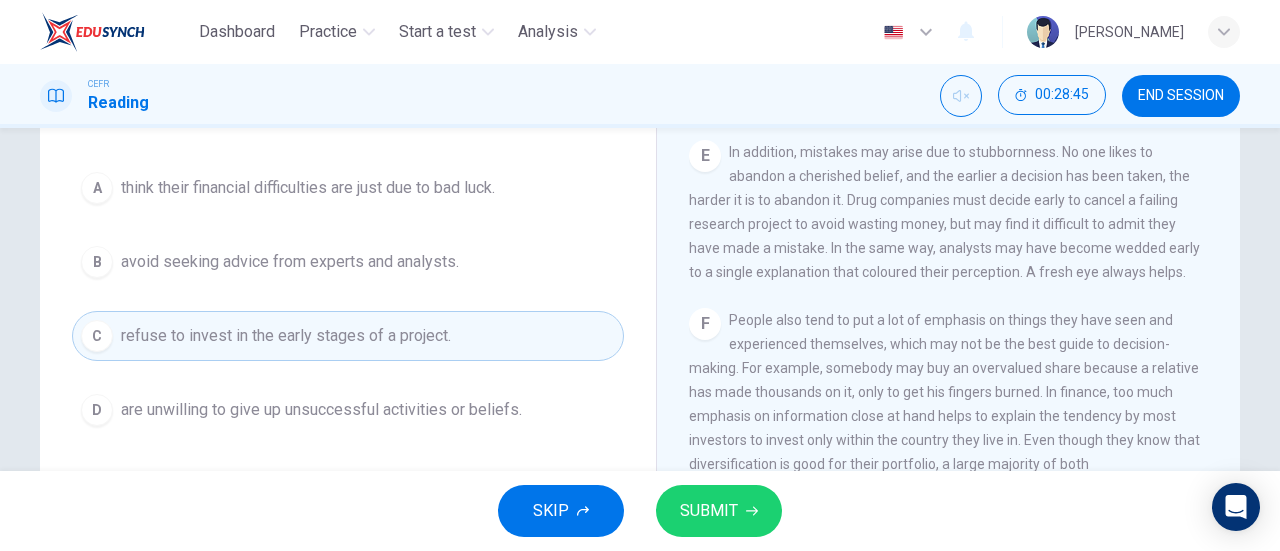 scroll, scrollTop: 211, scrollLeft: 0, axis: vertical 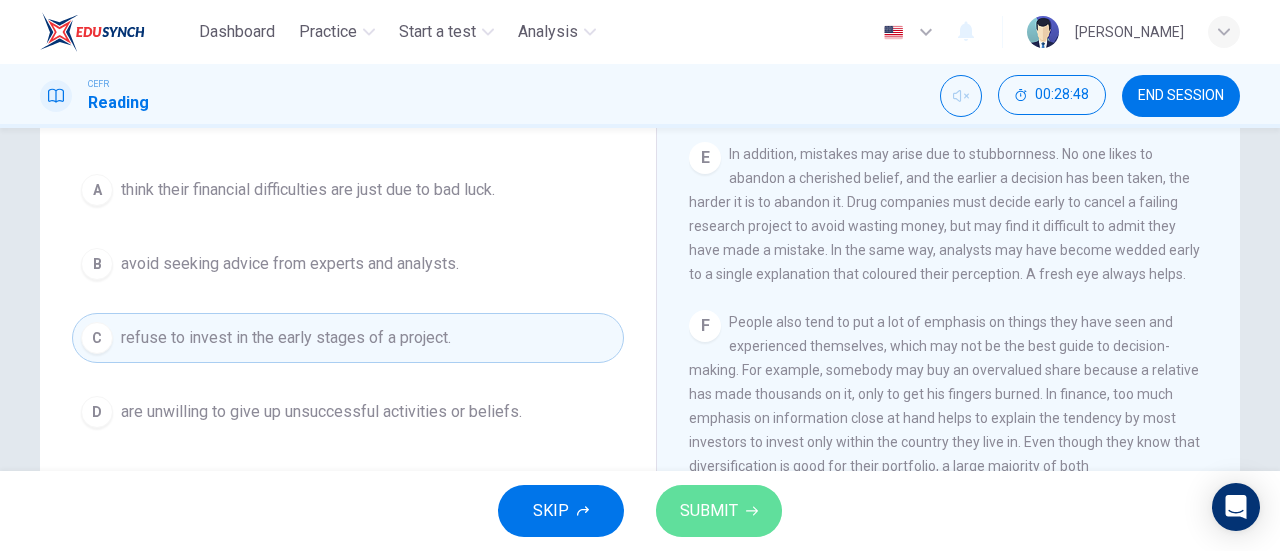 click on "SUBMIT" at bounding box center [709, 511] 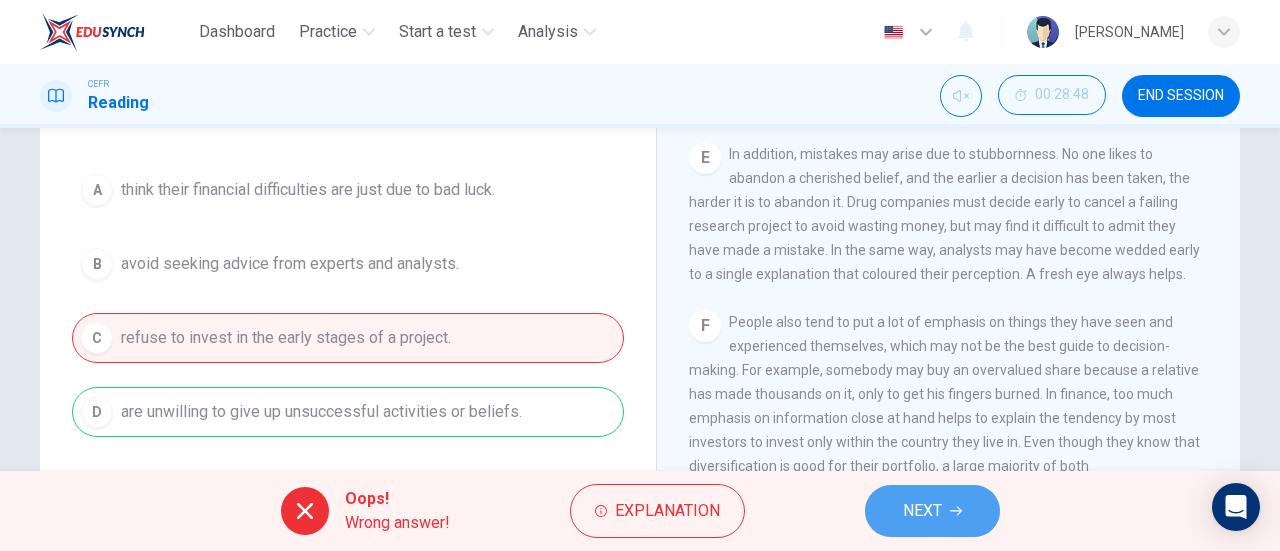 click on "NEXT" at bounding box center [932, 511] 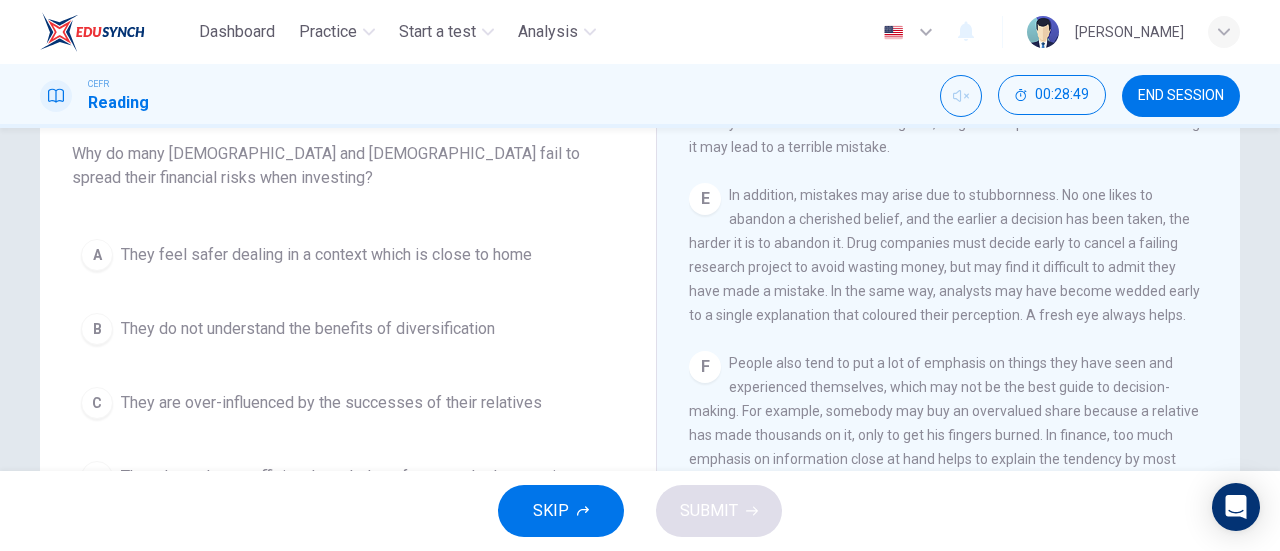 scroll, scrollTop: 169, scrollLeft: 0, axis: vertical 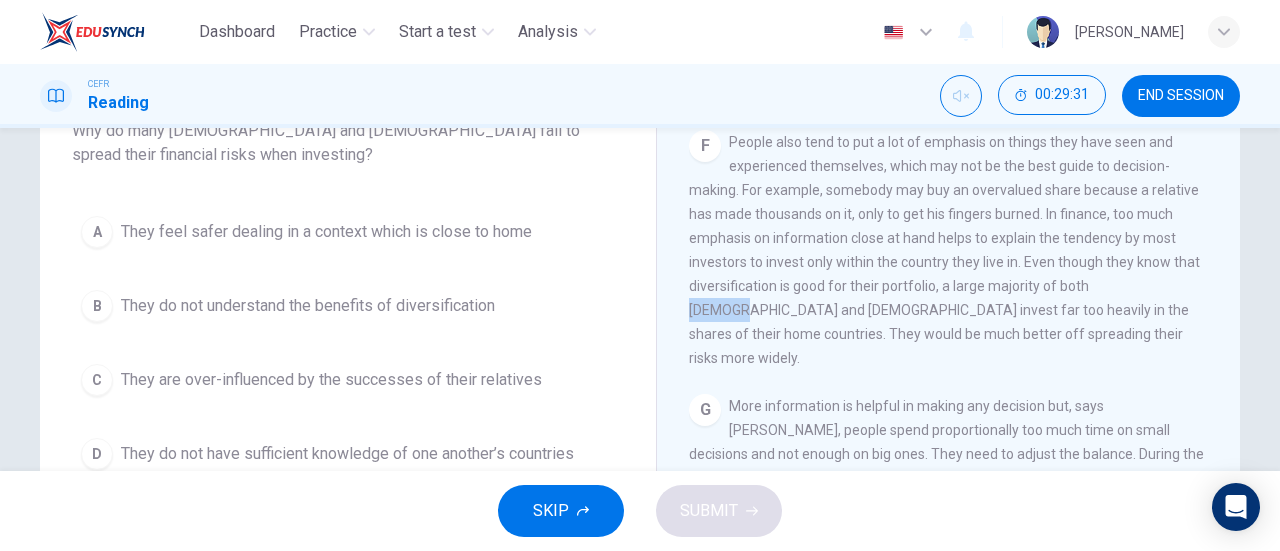 click on "They feel safer dealing in a context which is close to home" at bounding box center (326, 232) 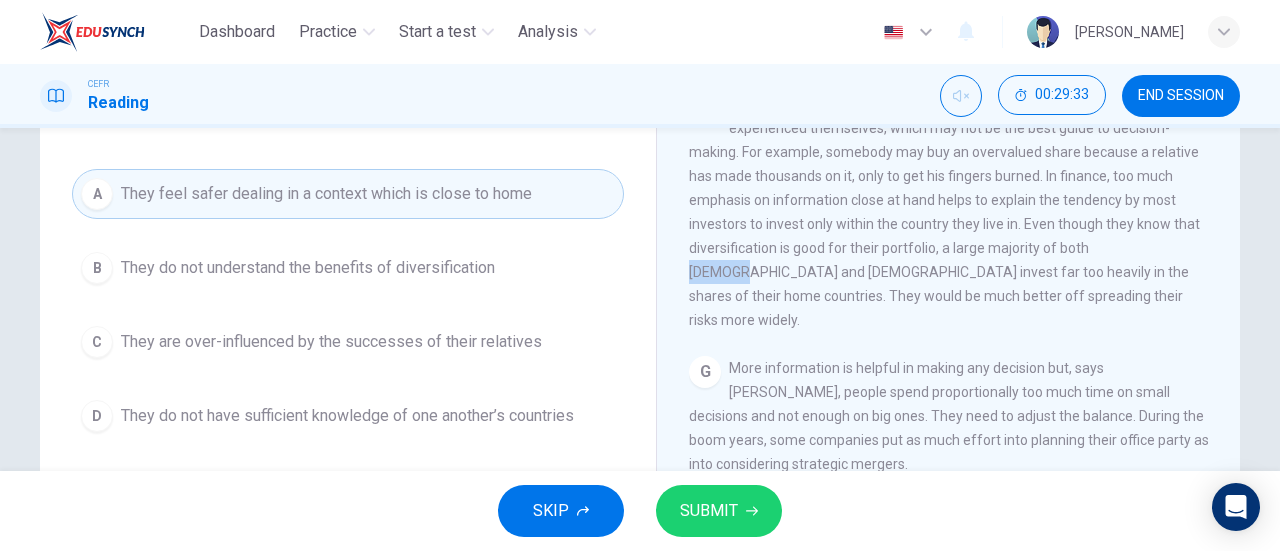 scroll, scrollTop: 233, scrollLeft: 0, axis: vertical 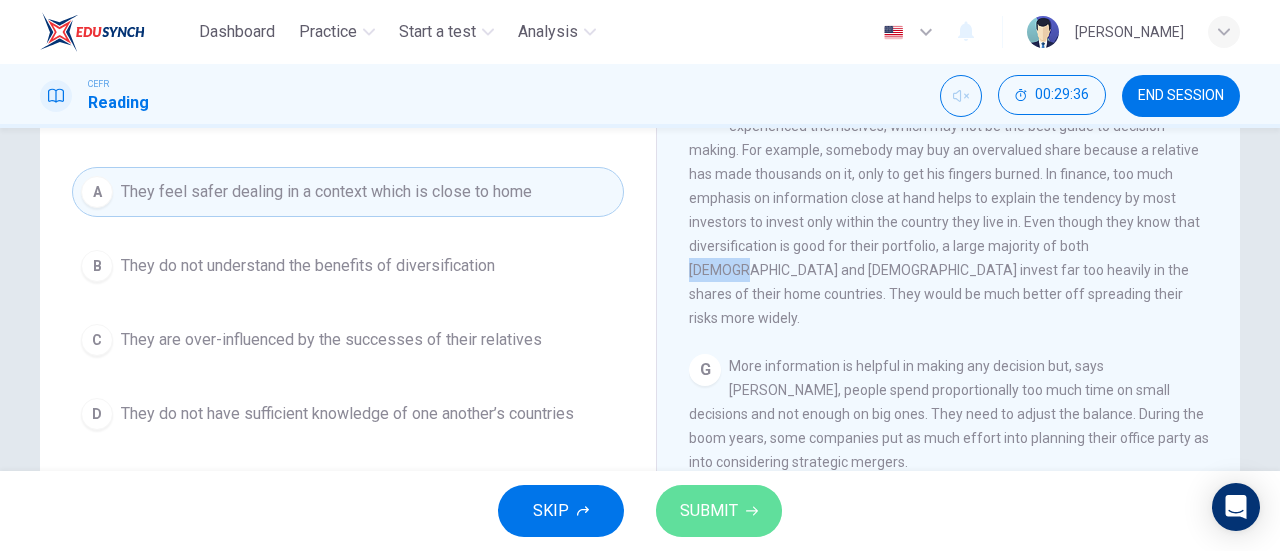 click on "SUBMIT" at bounding box center [709, 511] 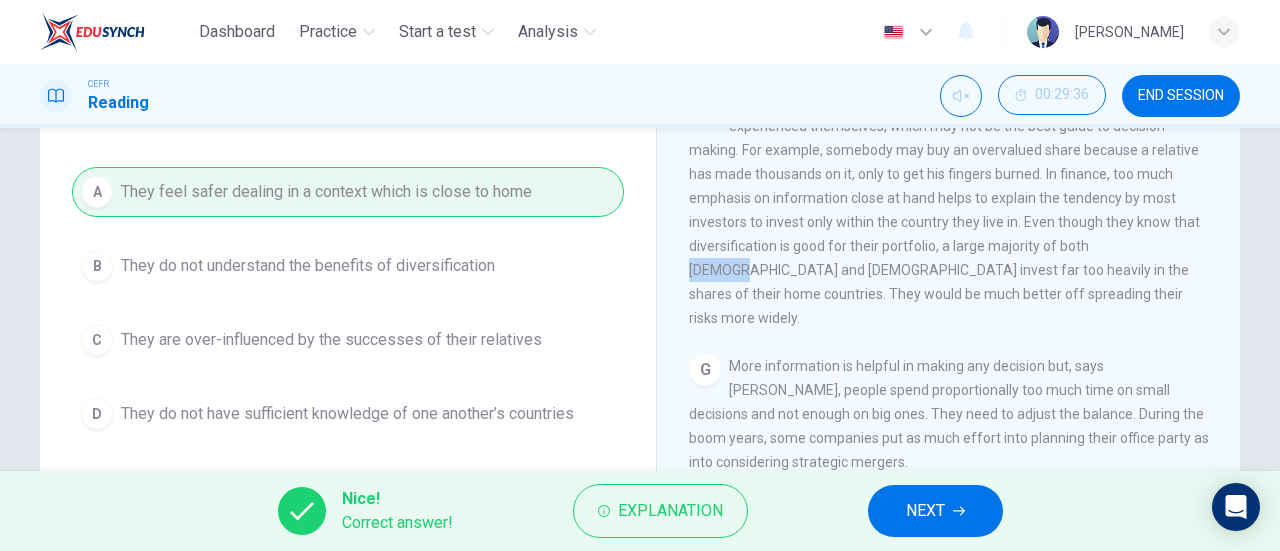 click on "NEXT" at bounding box center [935, 511] 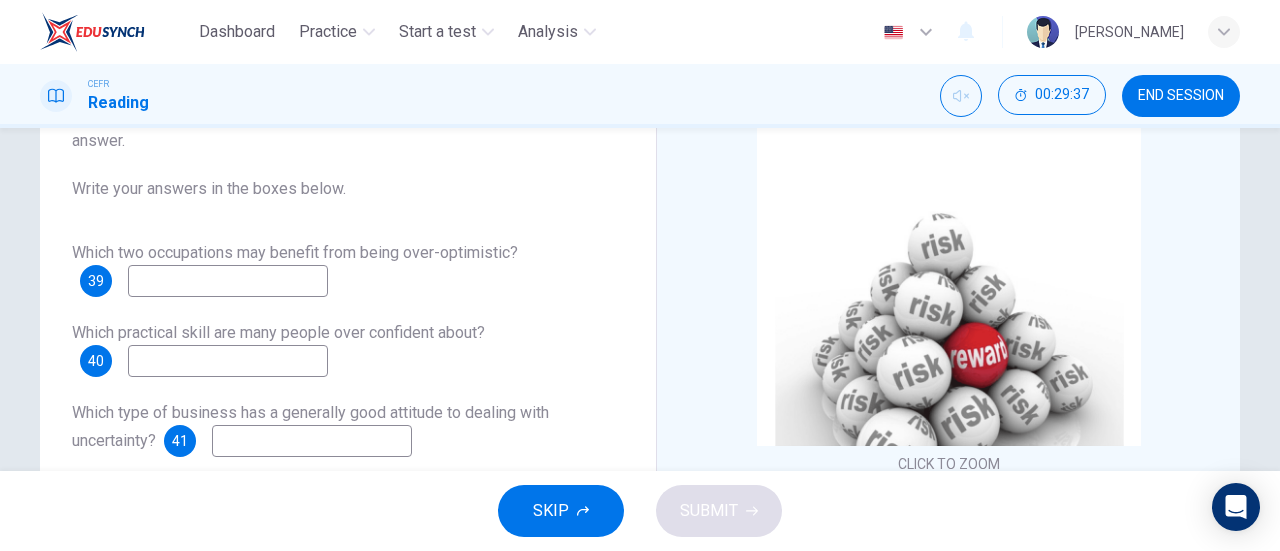 scroll, scrollTop: 158, scrollLeft: 0, axis: vertical 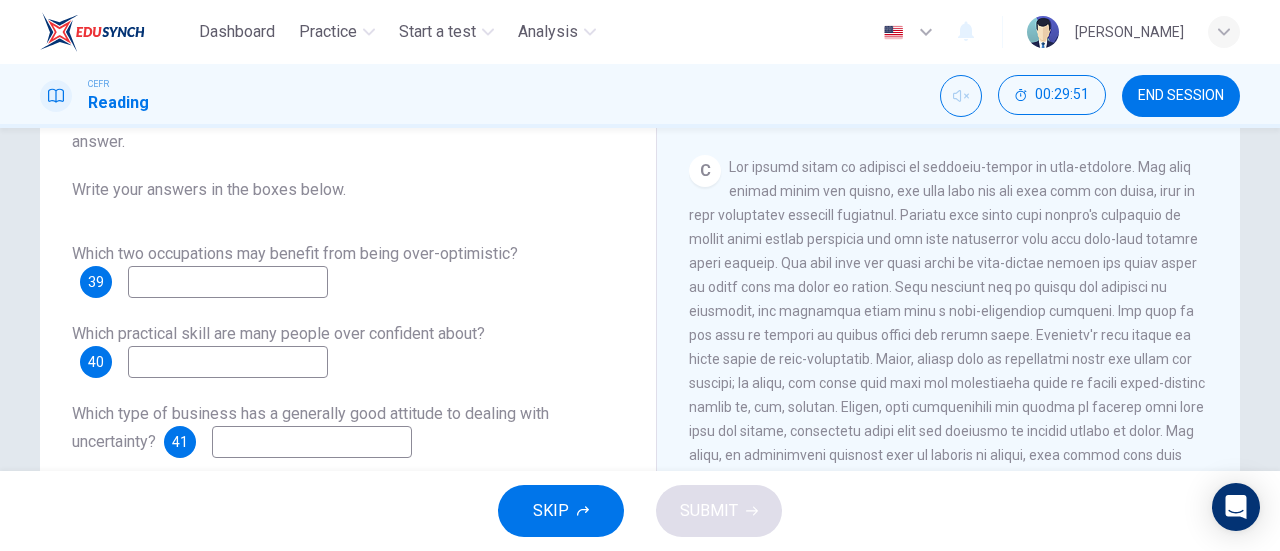 click at bounding box center [228, 282] 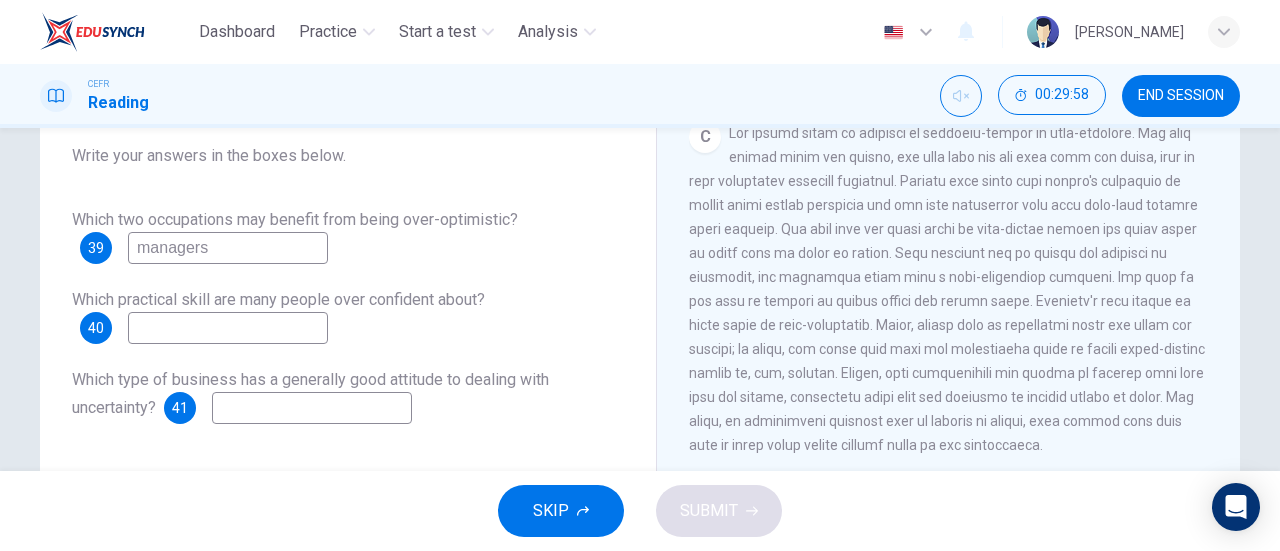 scroll, scrollTop: 195, scrollLeft: 0, axis: vertical 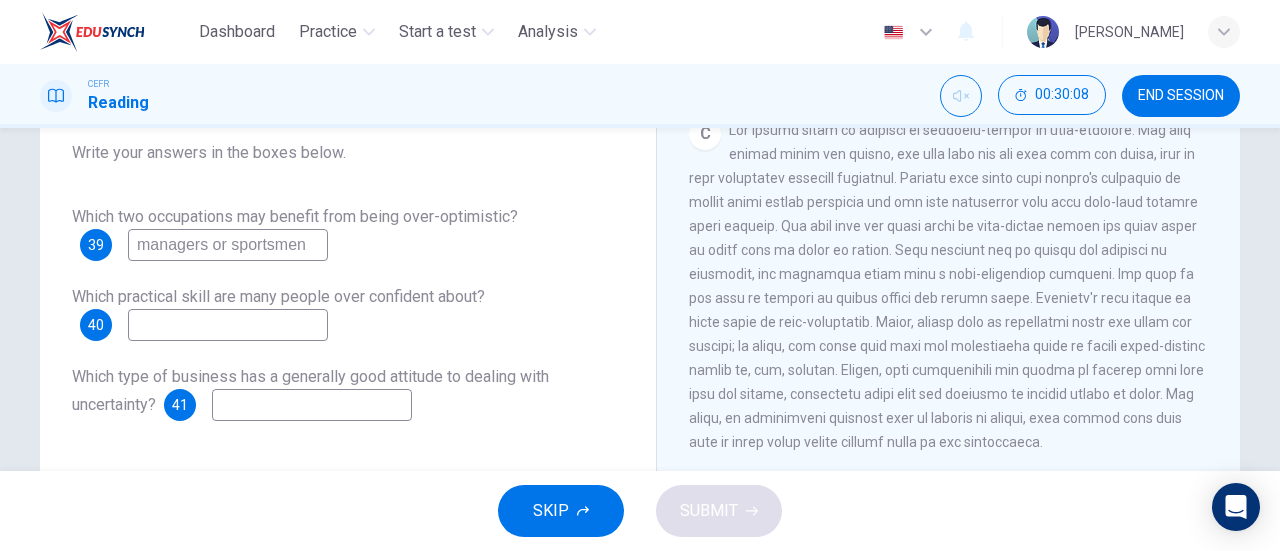 type on "managers or sportsmen" 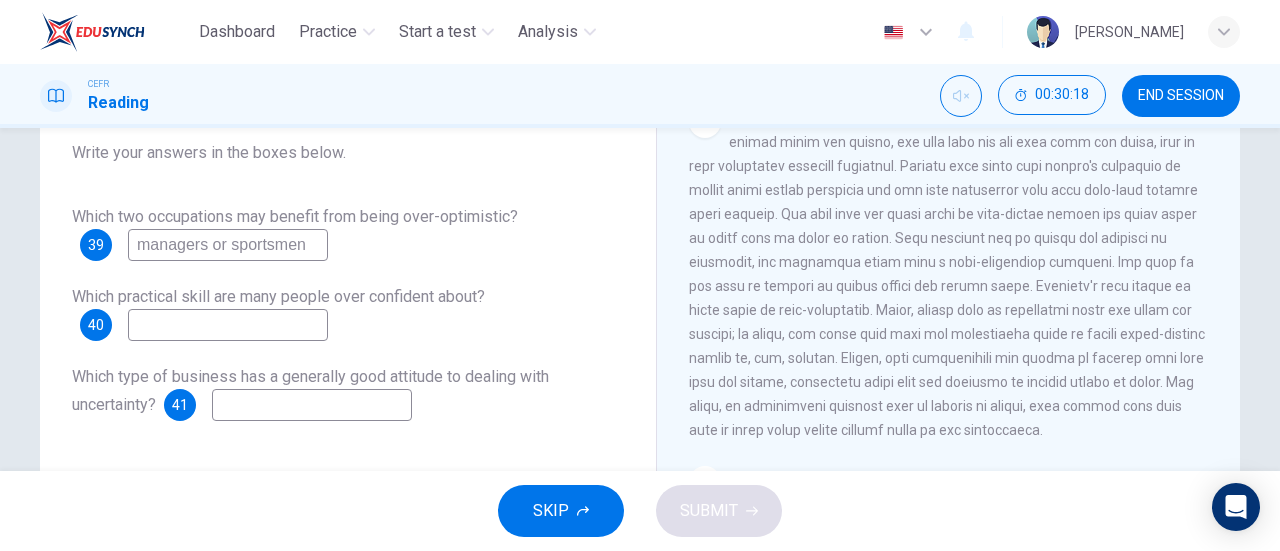 scroll, scrollTop: 836, scrollLeft: 0, axis: vertical 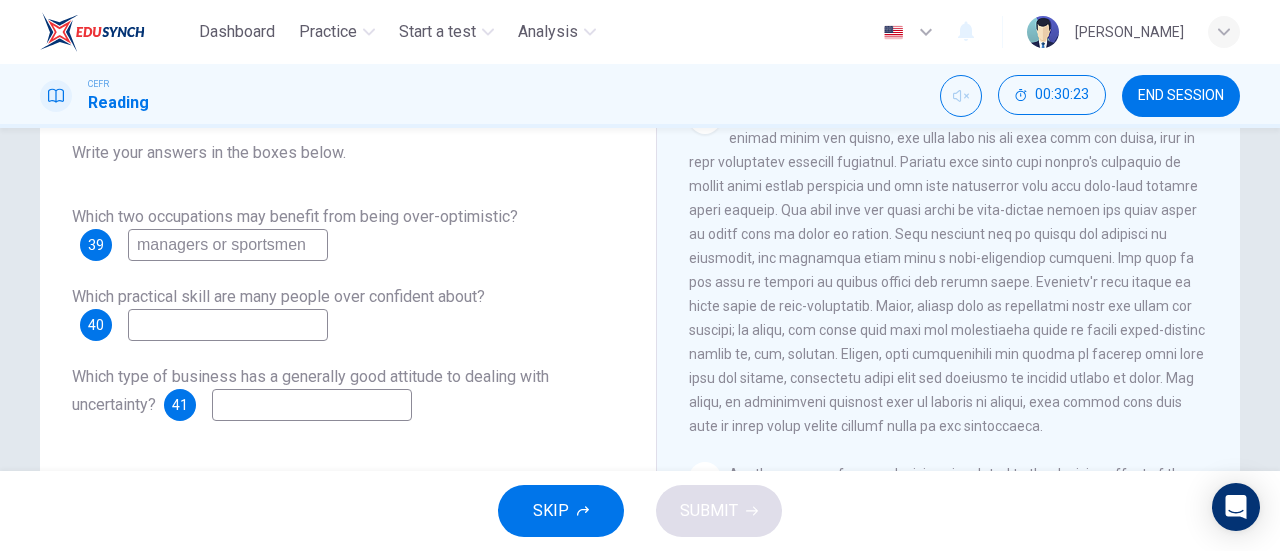 click at bounding box center [228, 325] 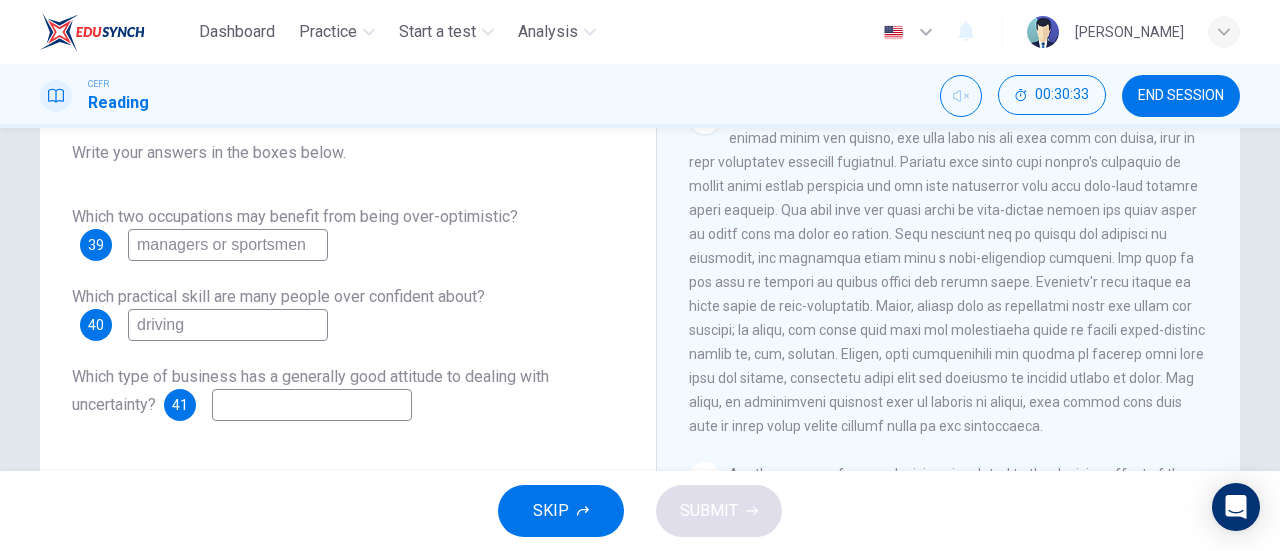 type on "driving" 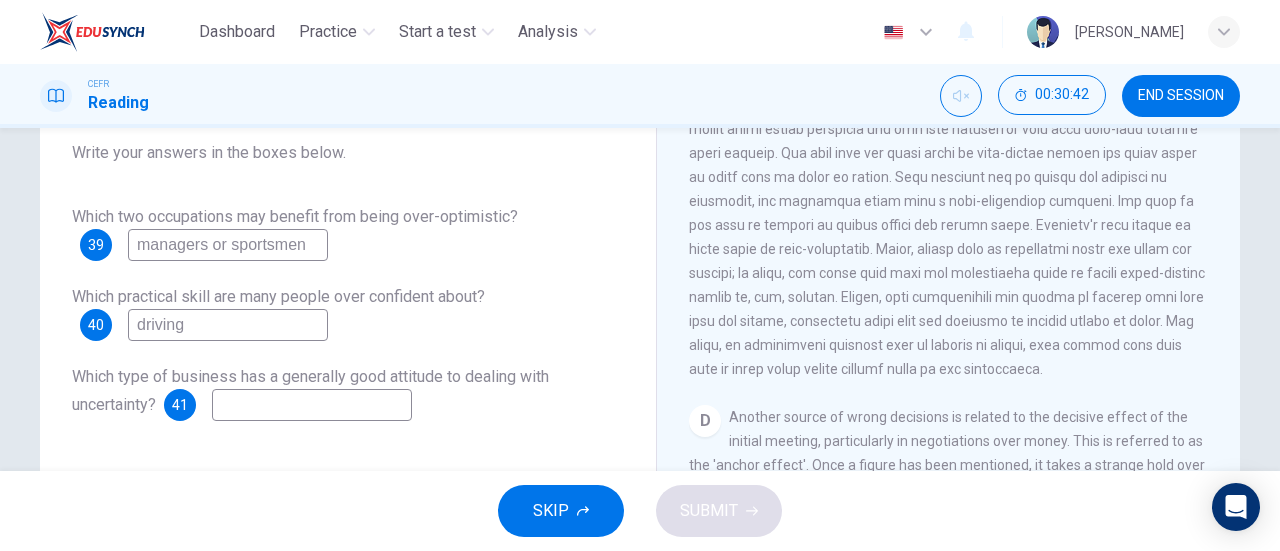 scroll, scrollTop: 1806, scrollLeft: 0, axis: vertical 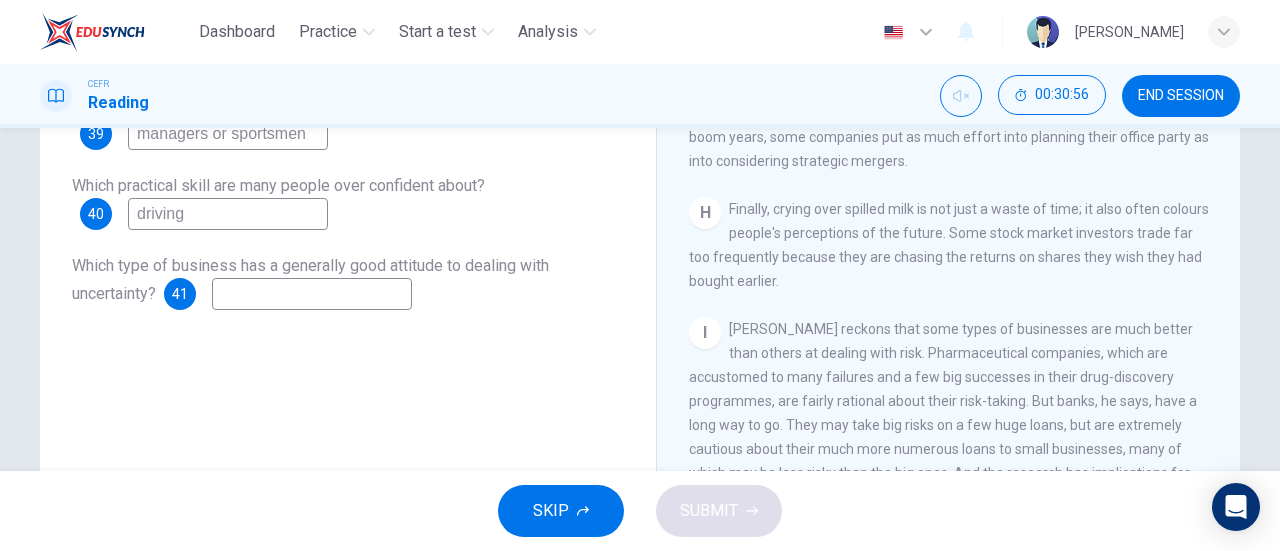 click at bounding box center [312, 294] 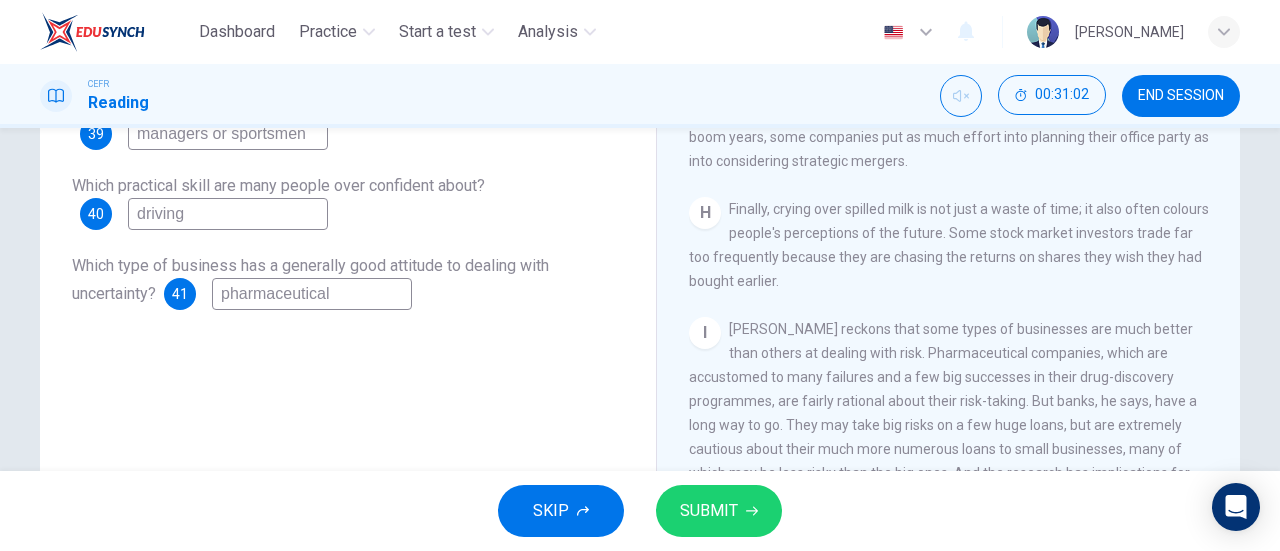 type on "pharmaceutical" 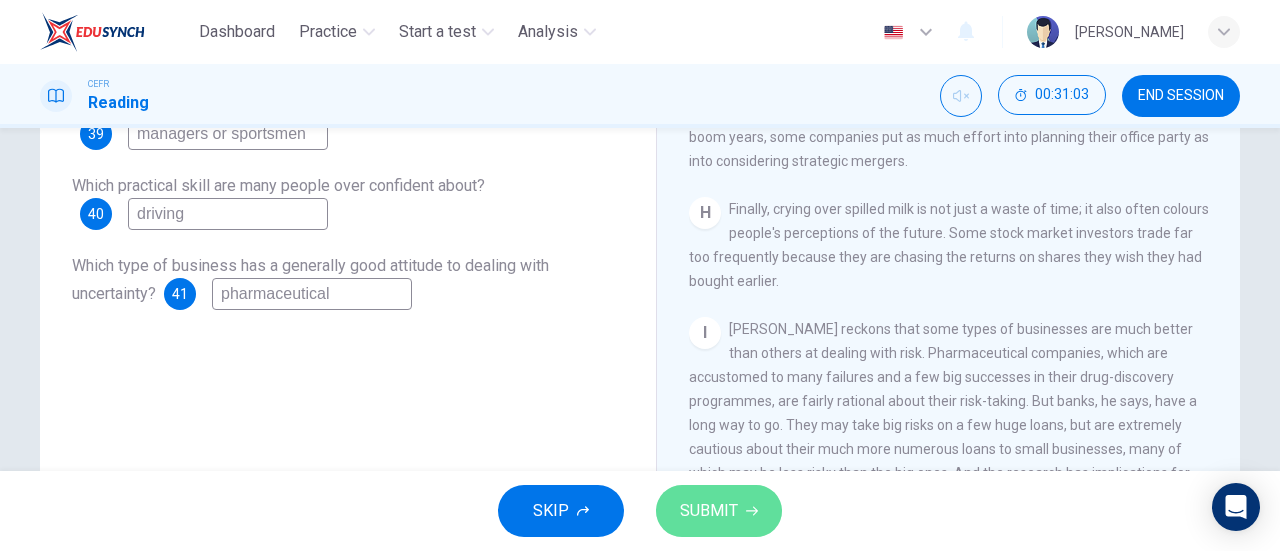 click on "SUBMIT" at bounding box center (709, 511) 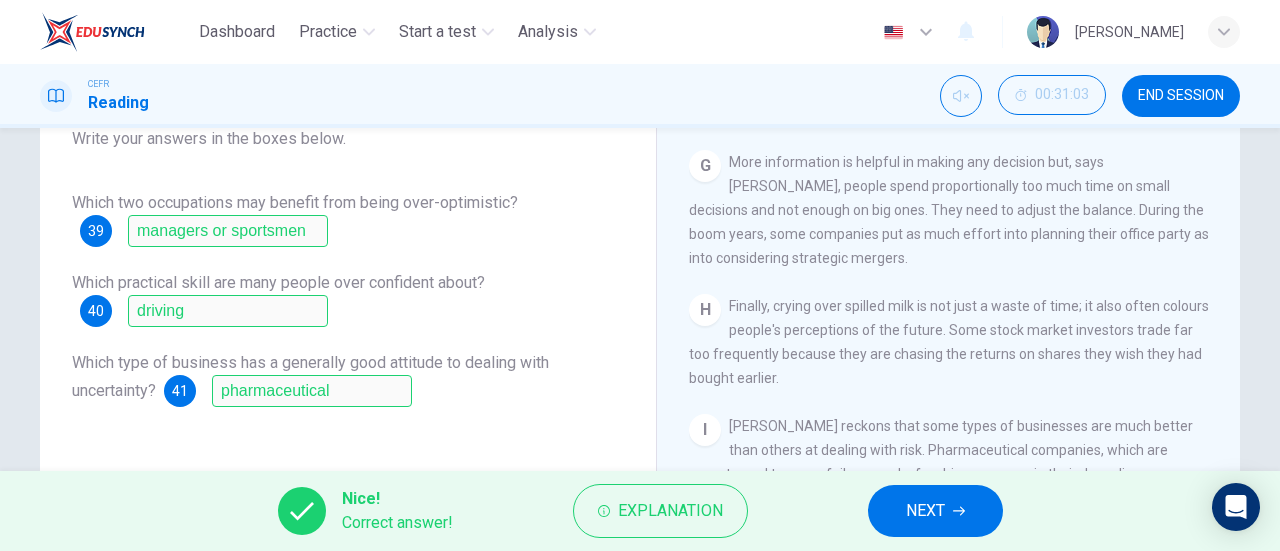 scroll, scrollTop: 208, scrollLeft: 0, axis: vertical 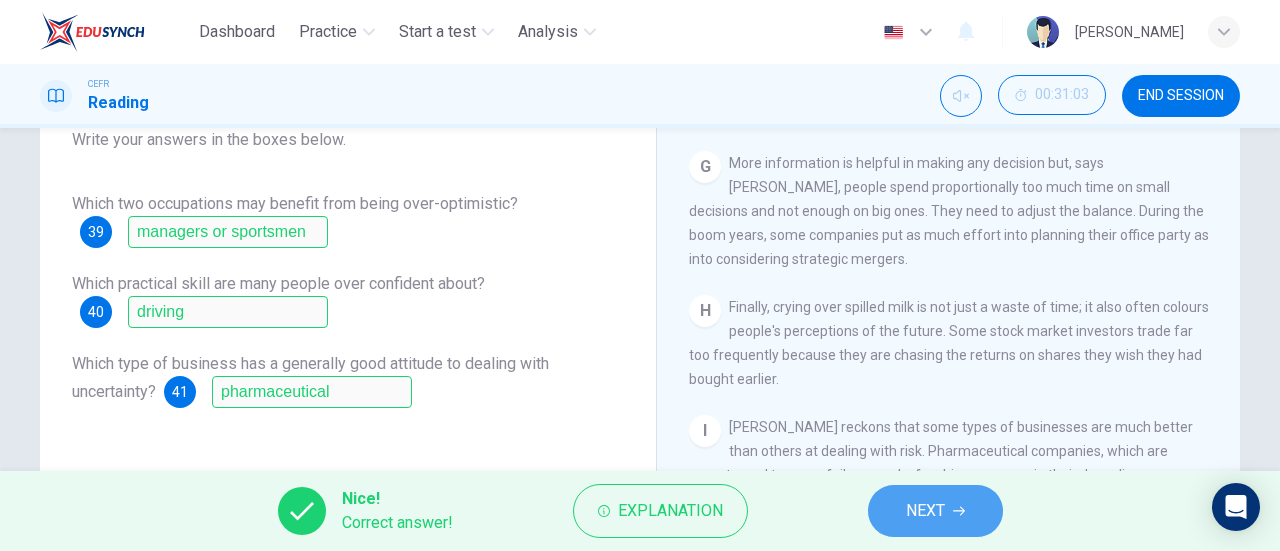 click on "NEXT" at bounding box center [935, 511] 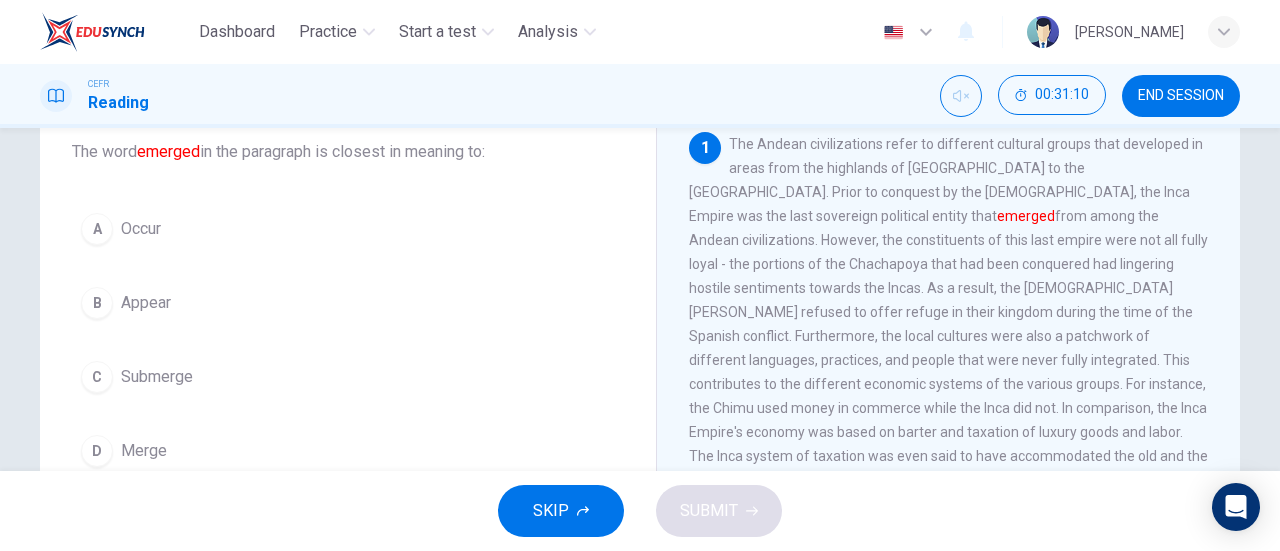 scroll, scrollTop: 125, scrollLeft: 0, axis: vertical 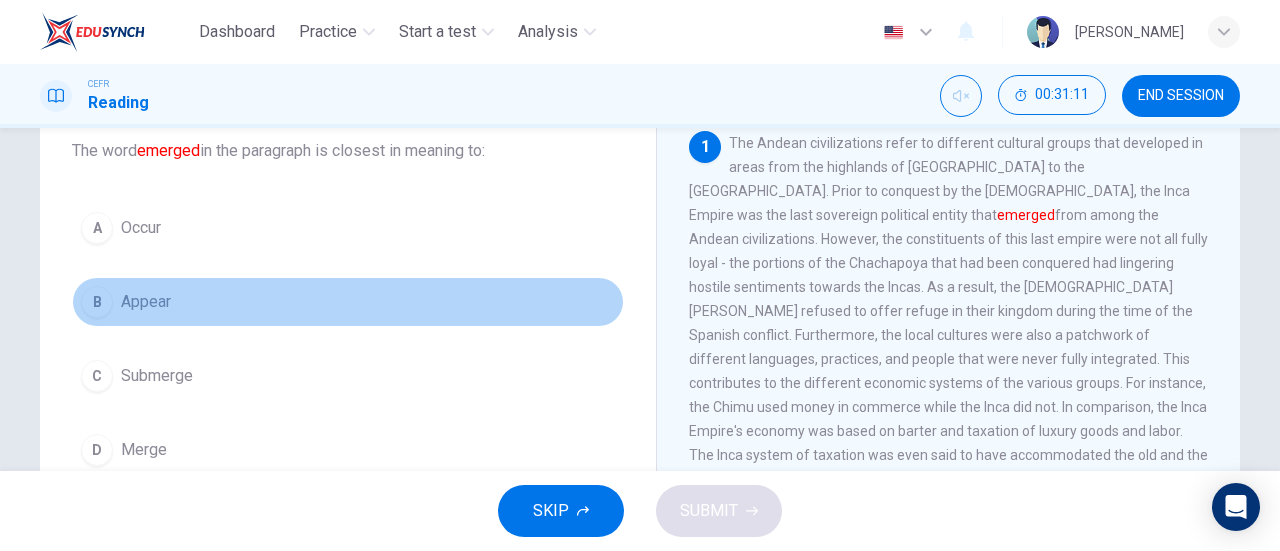 click on "B Appear" at bounding box center (348, 302) 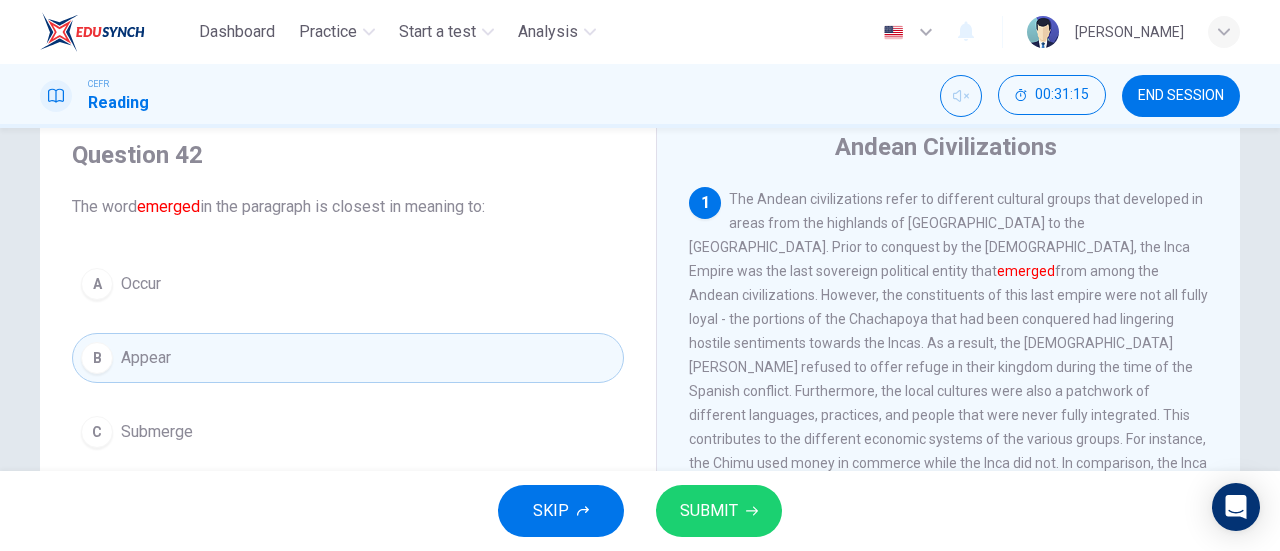 scroll, scrollTop: 68, scrollLeft: 0, axis: vertical 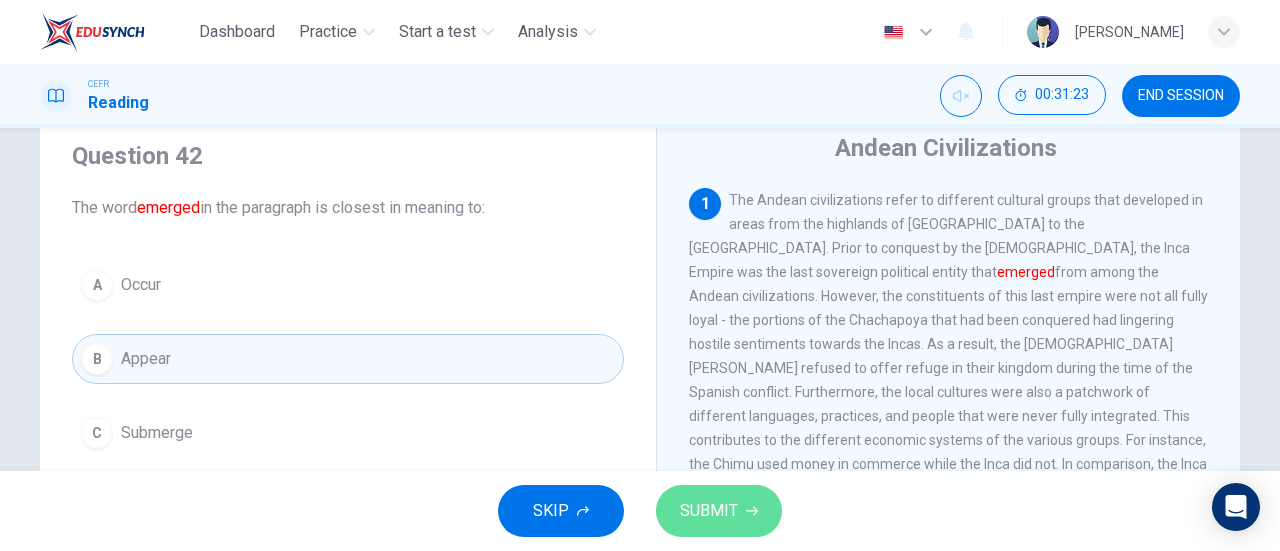 click on "SUBMIT" at bounding box center [709, 511] 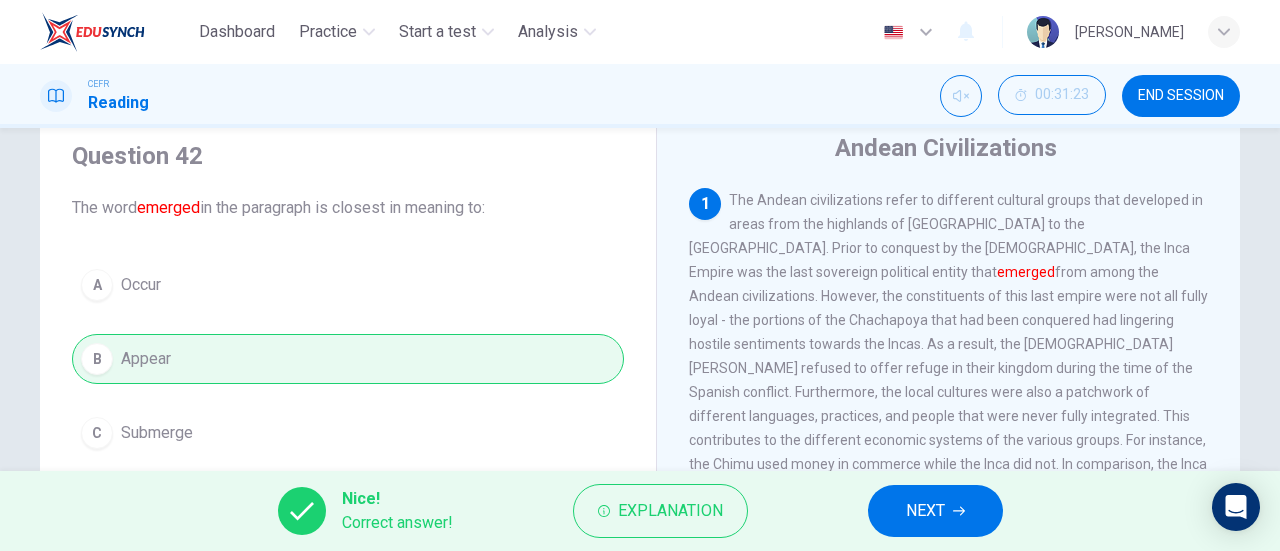 click on "NEXT" at bounding box center [935, 511] 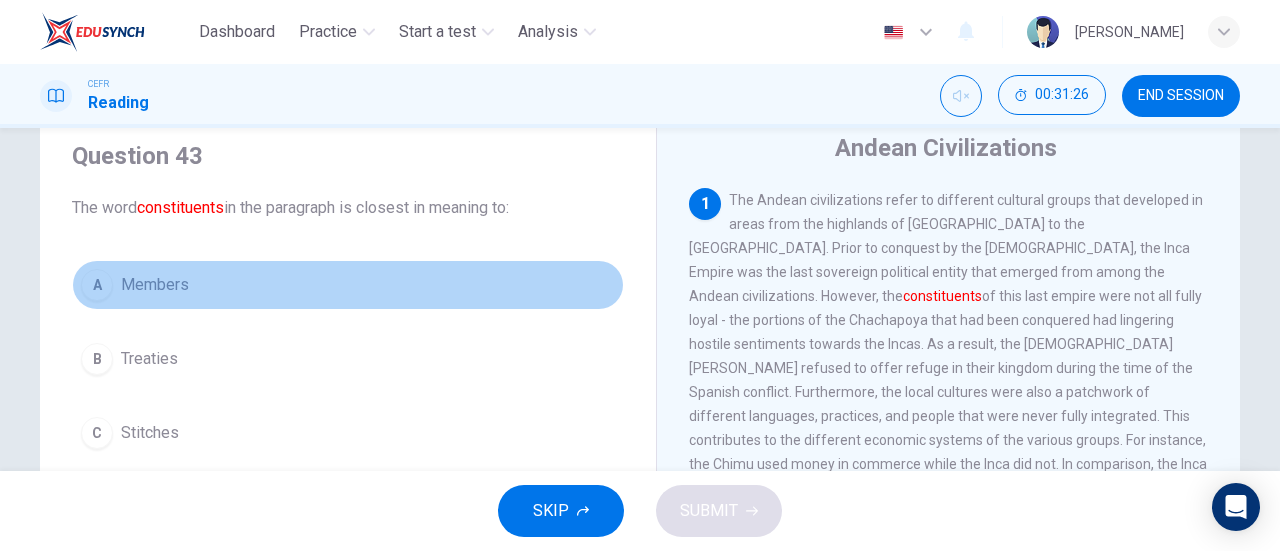 click on "A Members" at bounding box center (348, 285) 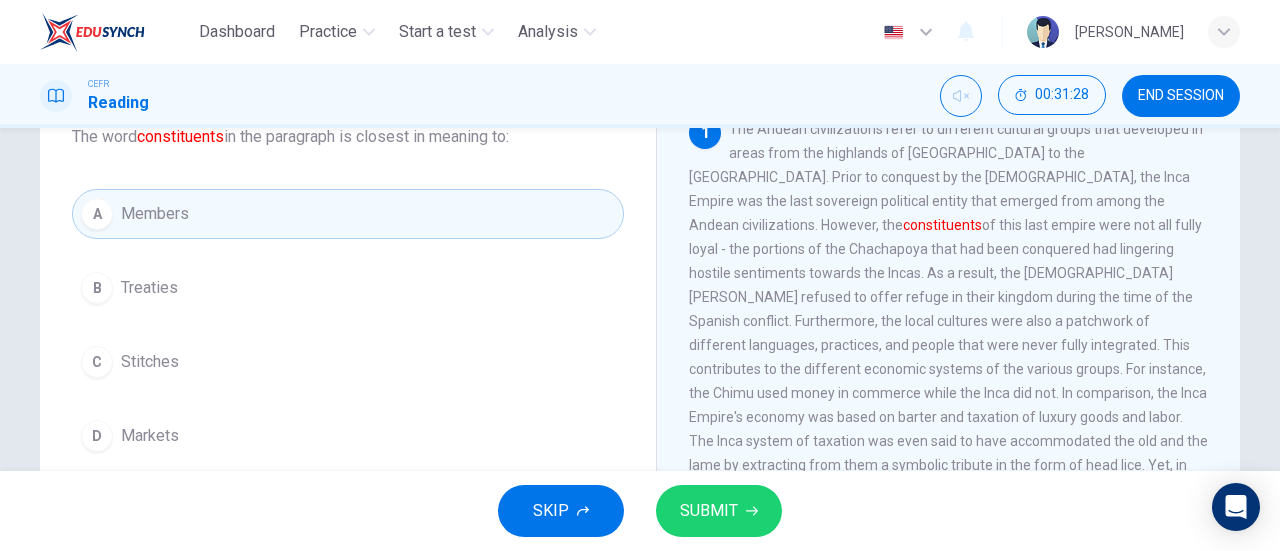 scroll, scrollTop: 147, scrollLeft: 0, axis: vertical 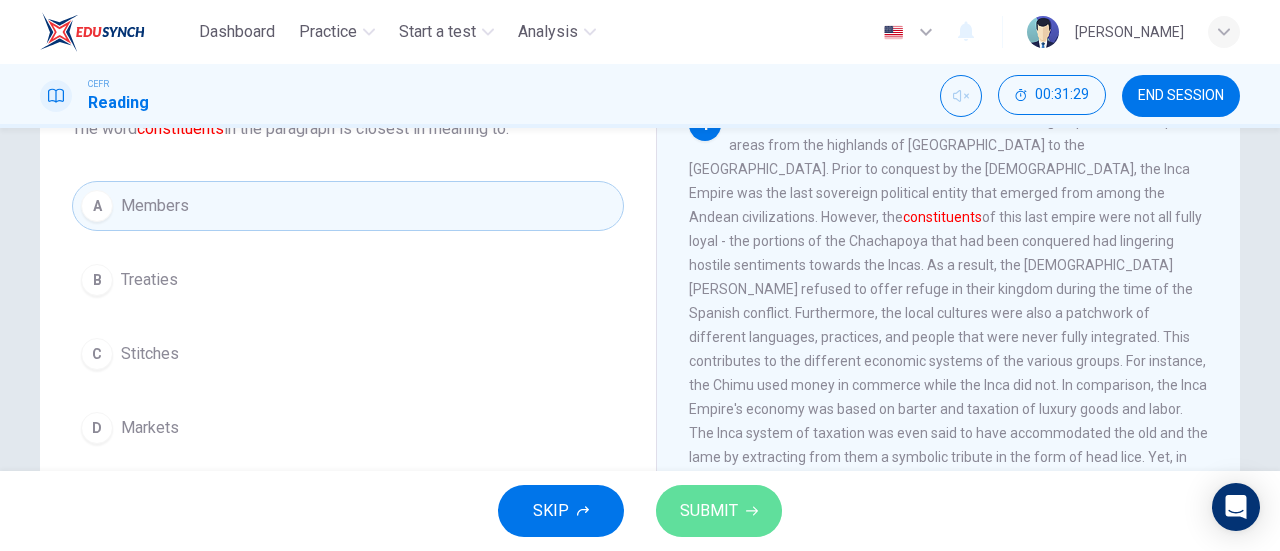 click on "SUBMIT" at bounding box center [709, 511] 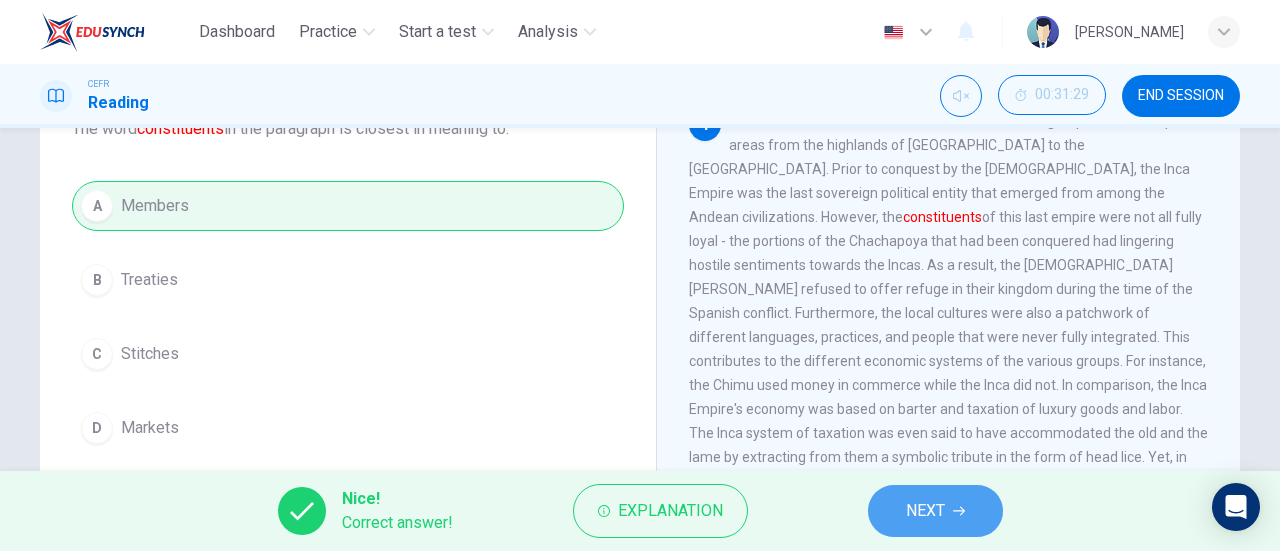 click on "NEXT" at bounding box center (935, 511) 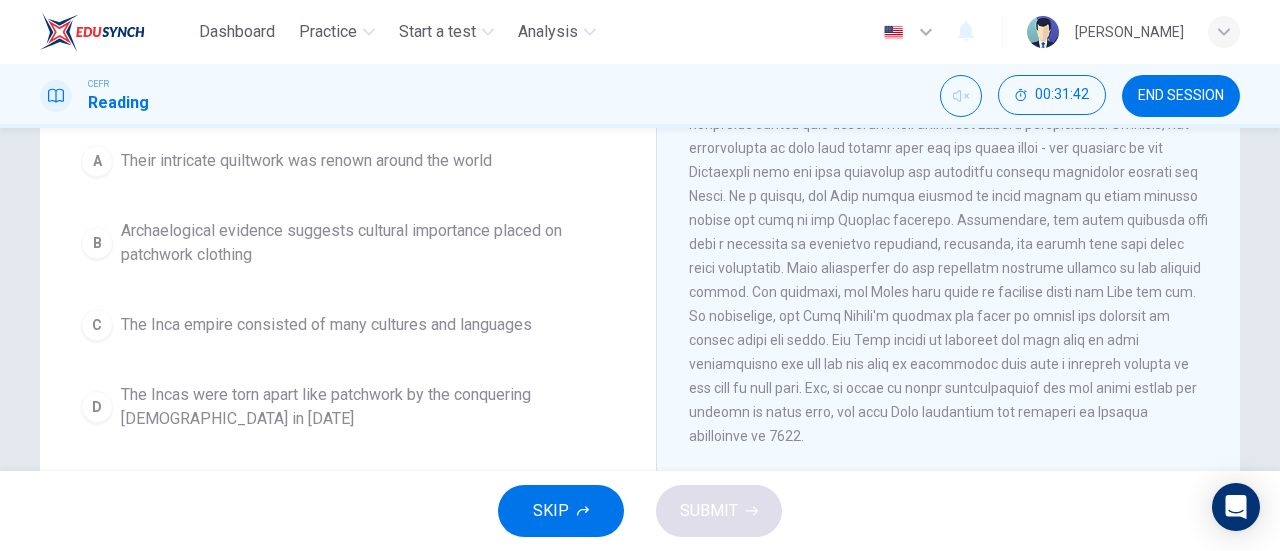 scroll, scrollTop: 217, scrollLeft: 0, axis: vertical 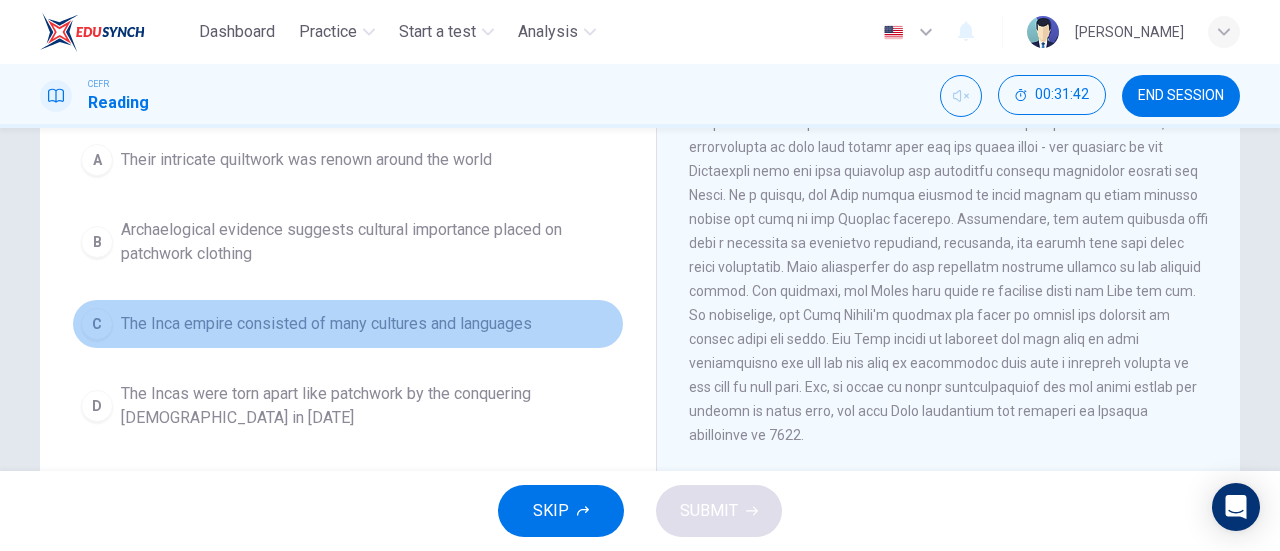 click on "C The Inca empire consisted of many cultures and languages" at bounding box center [348, 324] 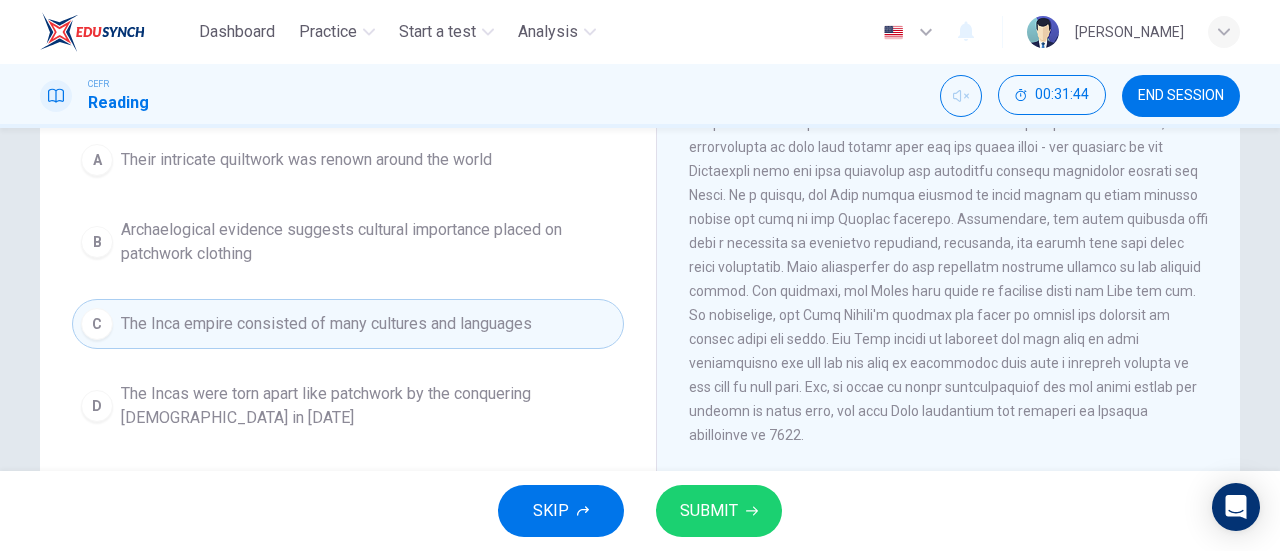 click on "SUBMIT" at bounding box center (709, 511) 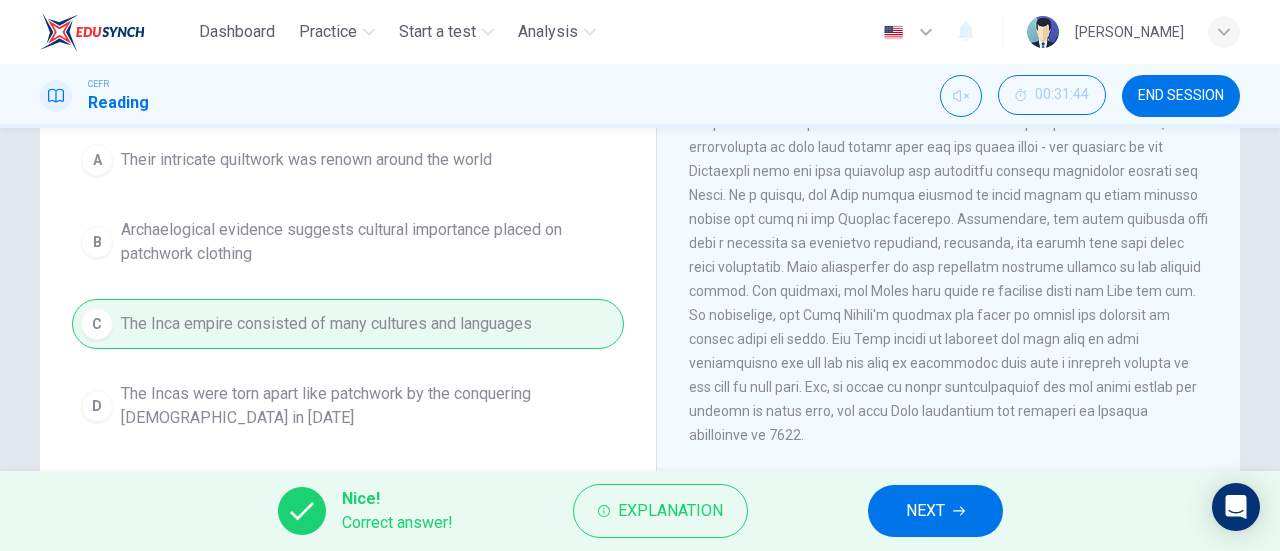 click on "NEXT" at bounding box center (925, 511) 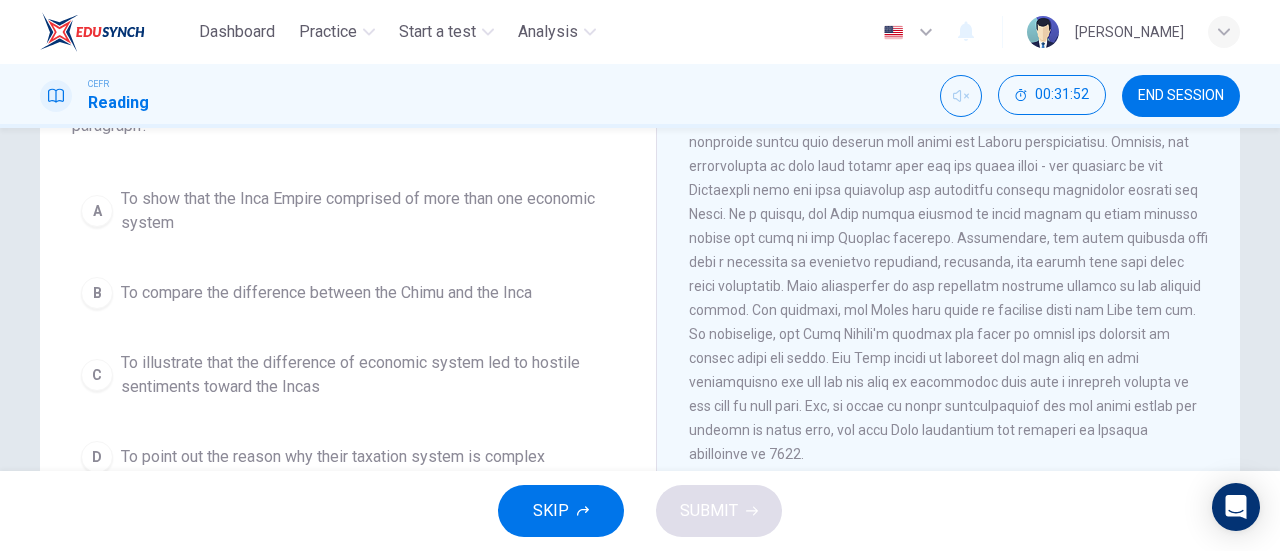 scroll, scrollTop: 199, scrollLeft: 0, axis: vertical 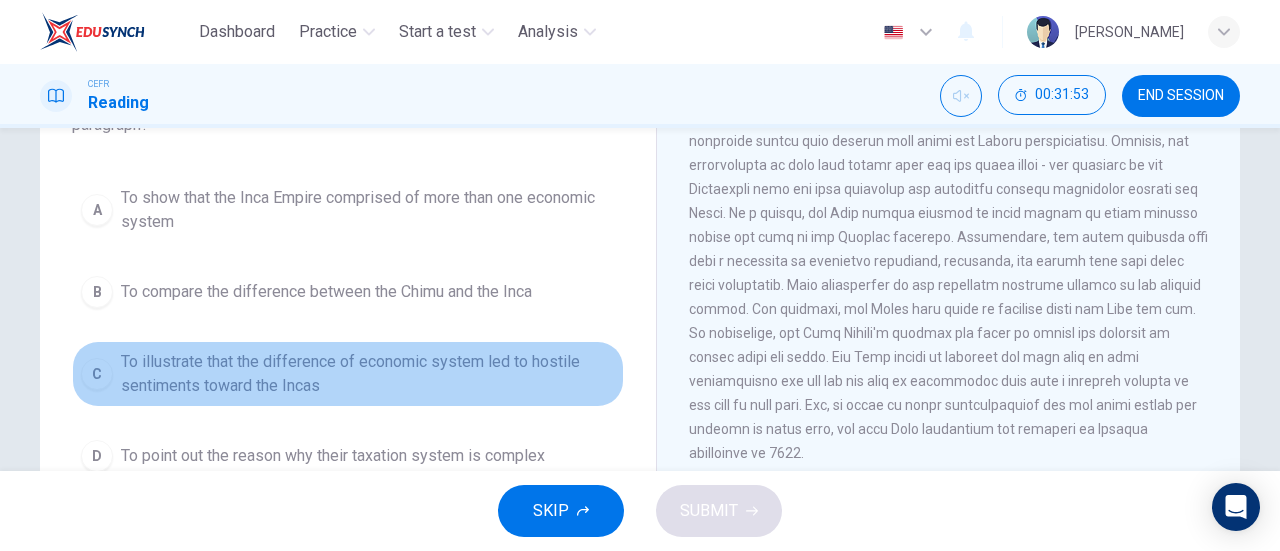 click on "To illustrate that the difference of economic system led to hostile sentiments toward the Incas" at bounding box center [368, 374] 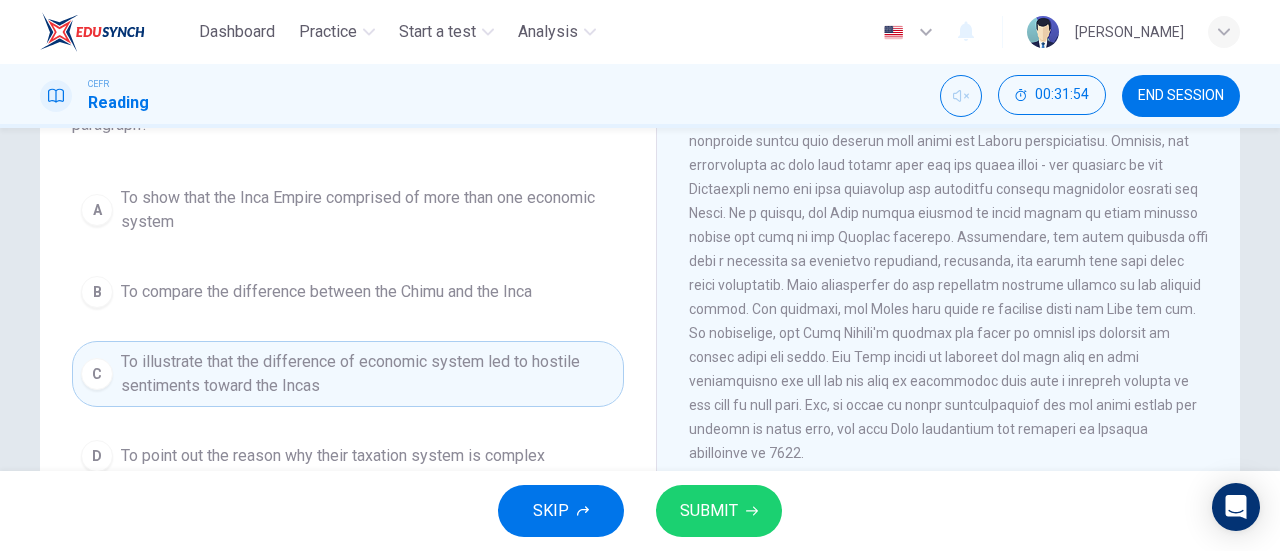 click on "SUBMIT" at bounding box center [719, 511] 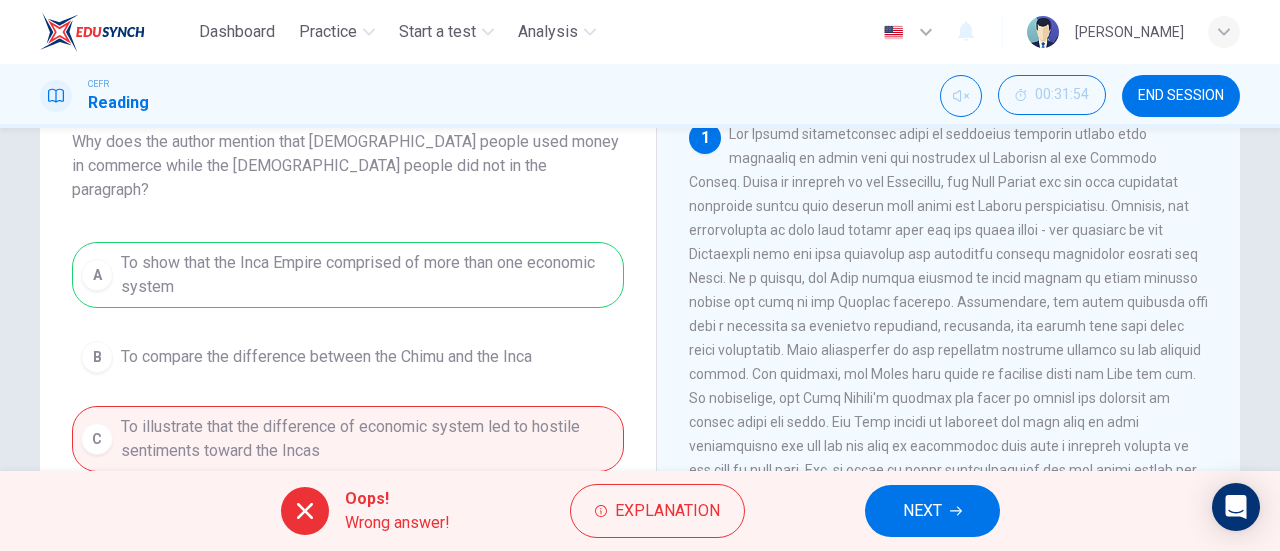 scroll, scrollTop: 133, scrollLeft: 0, axis: vertical 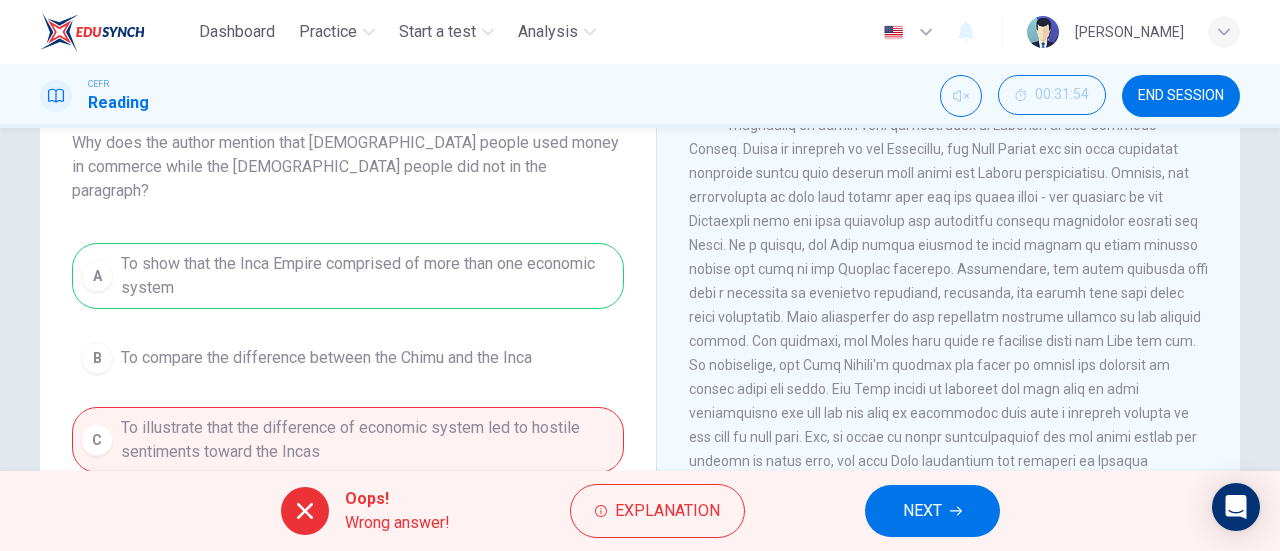 click on "NEXT" at bounding box center [932, 511] 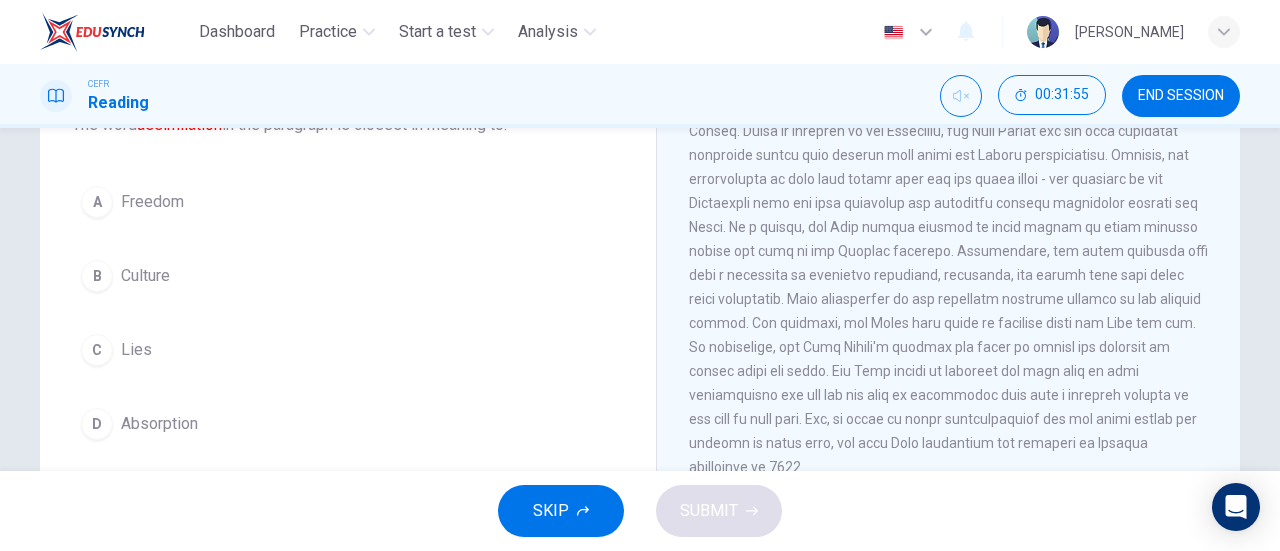 scroll, scrollTop: 205, scrollLeft: 0, axis: vertical 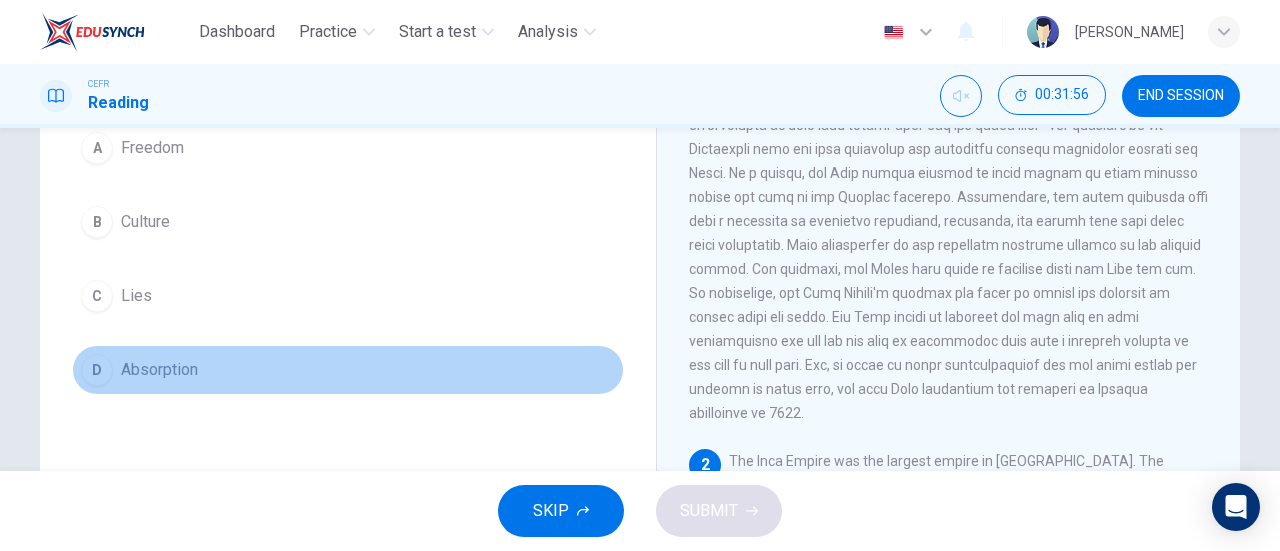 click on "D Absorption" at bounding box center (348, 370) 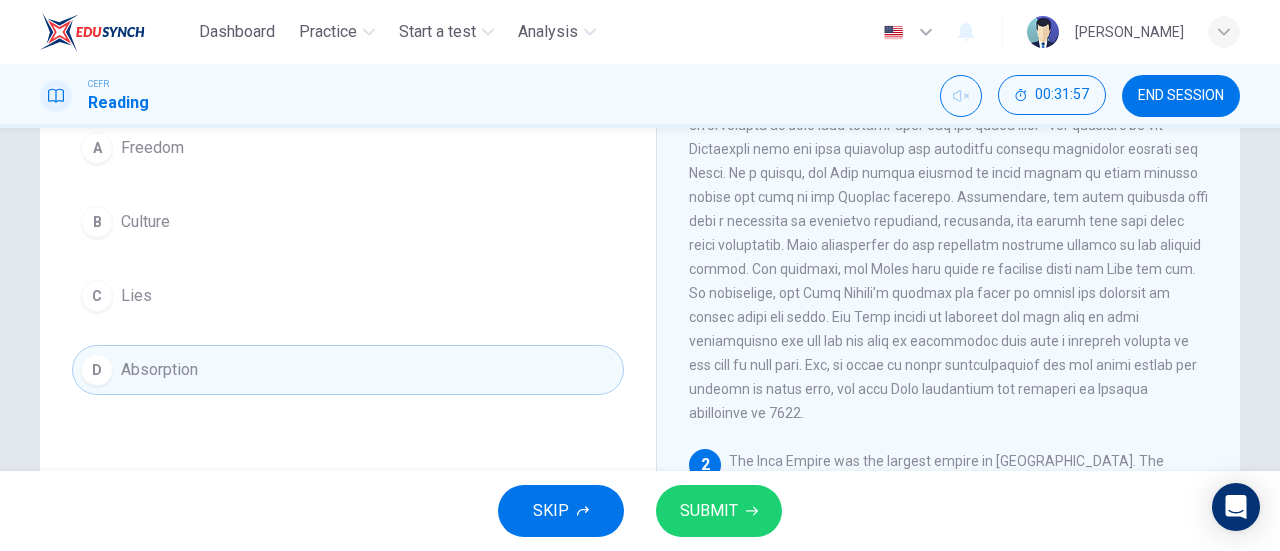 click on "SUBMIT" at bounding box center [719, 511] 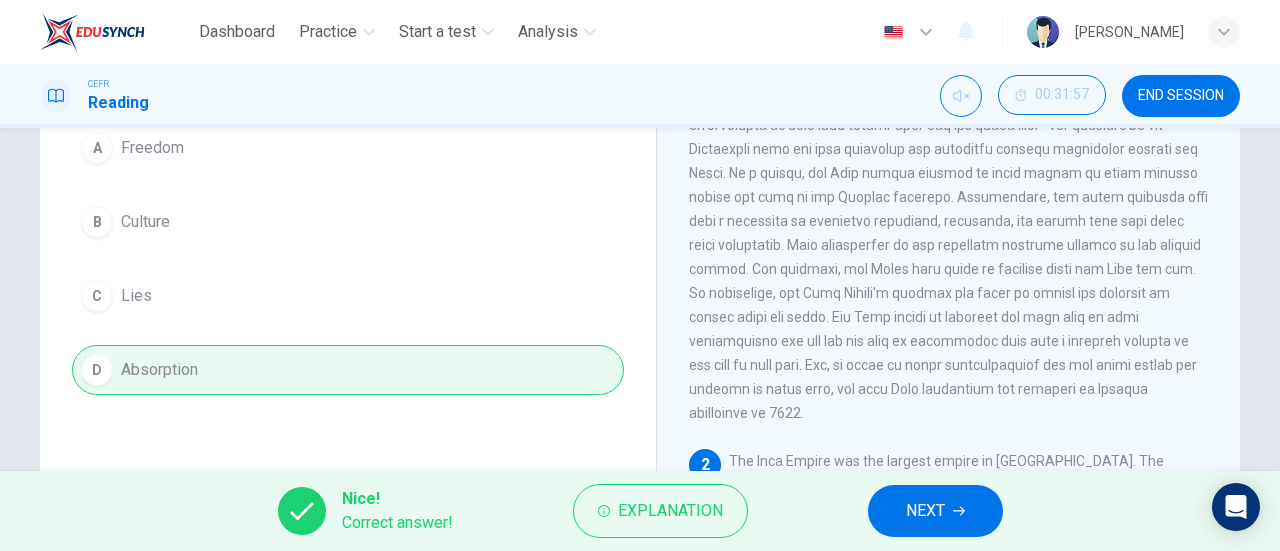 scroll, scrollTop: 105, scrollLeft: 0, axis: vertical 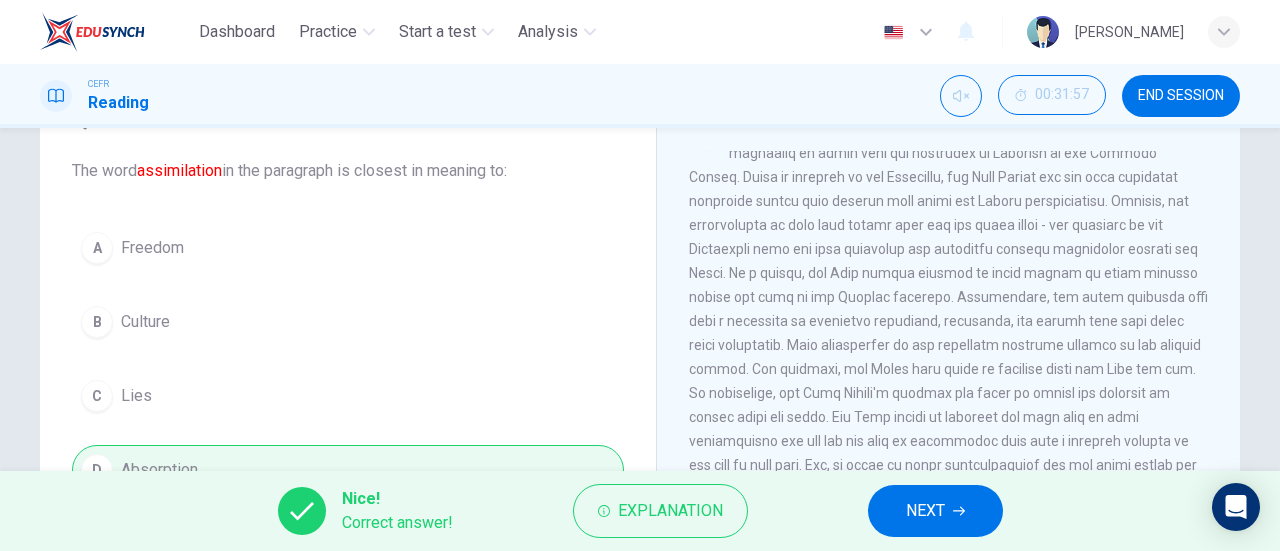 click on "NEXT" at bounding box center [935, 511] 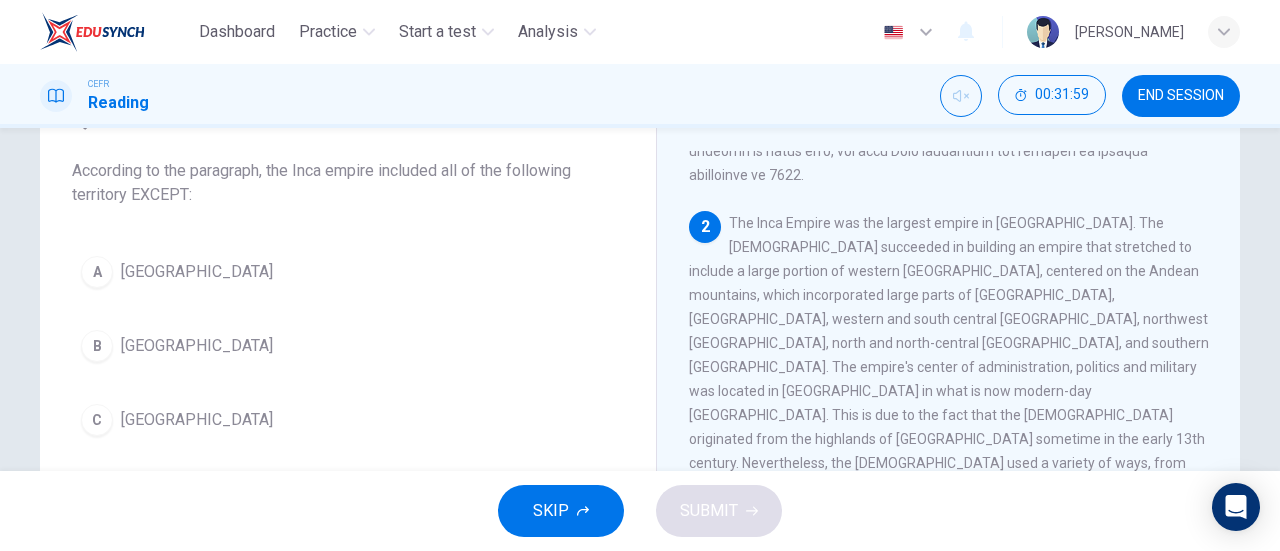 scroll, scrollTop: 426, scrollLeft: 0, axis: vertical 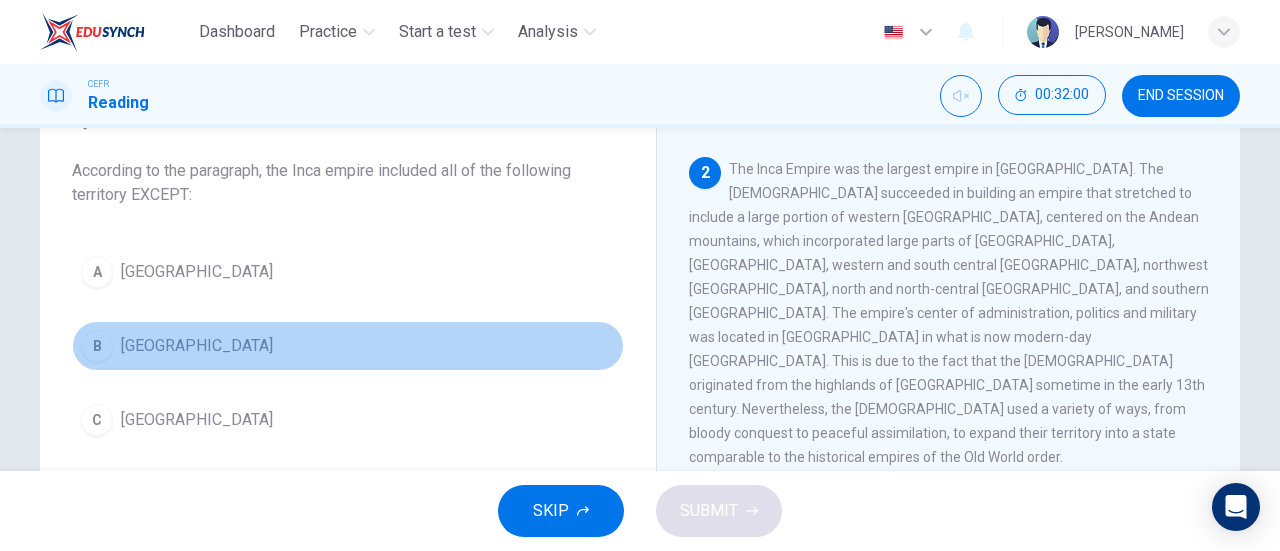 click on "B [GEOGRAPHIC_DATA]" at bounding box center [348, 346] 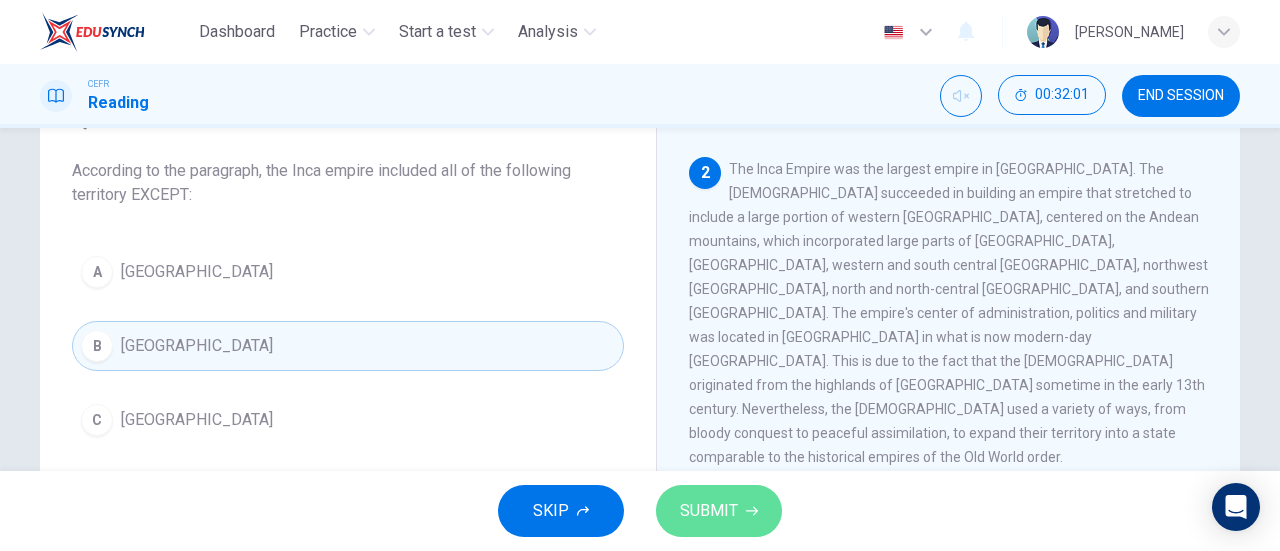 click on "SUBMIT" at bounding box center [719, 511] 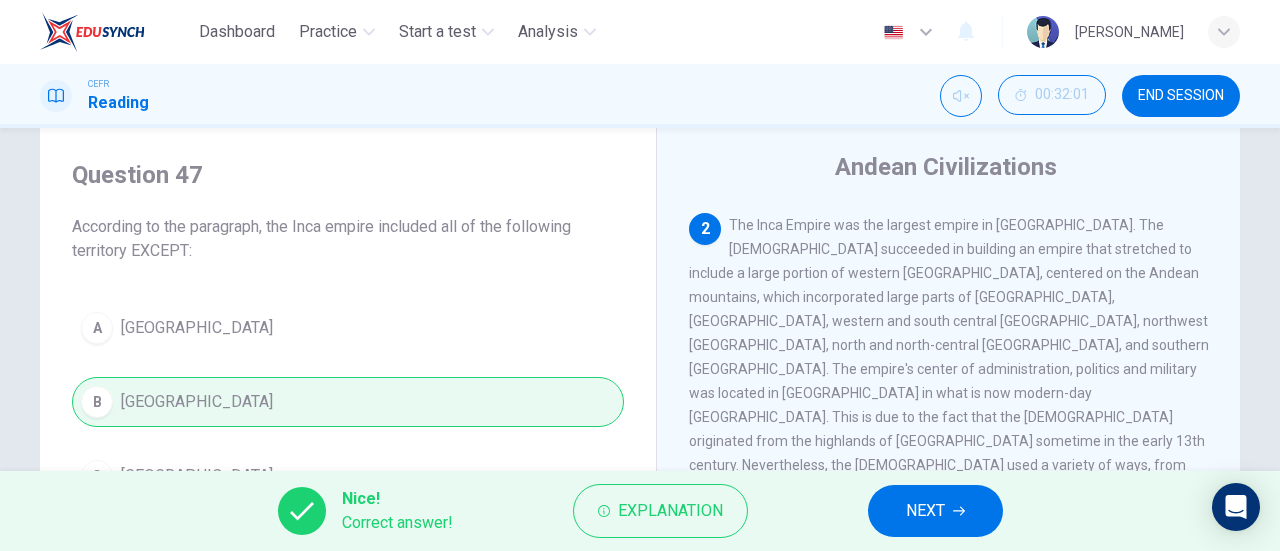 scroll, scrollTop: 46, scrollLeft: 0, axis: vertical 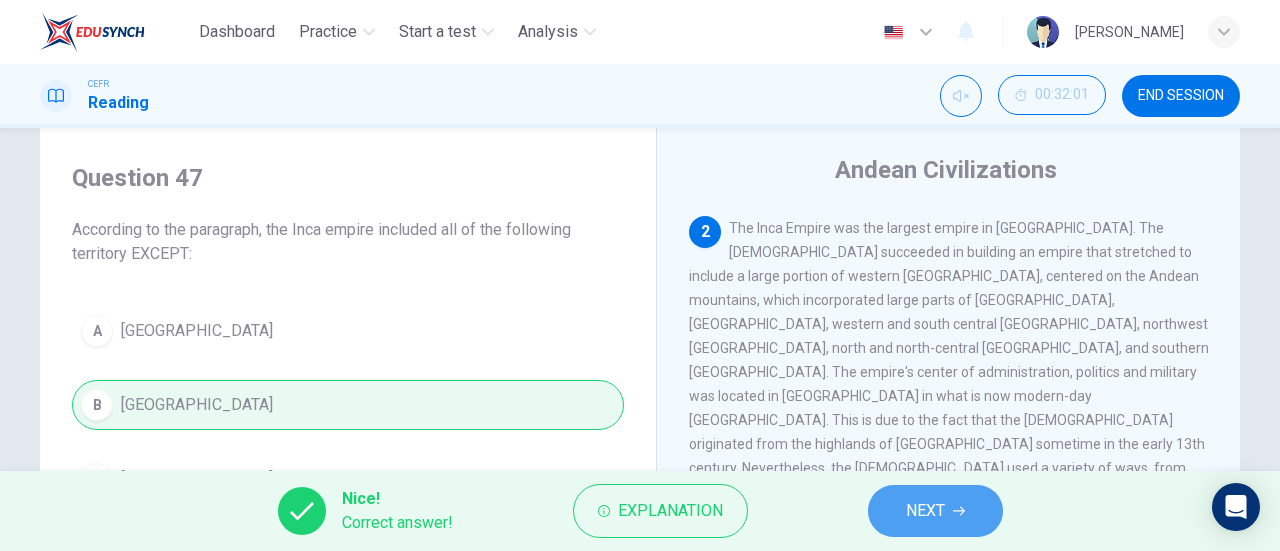 click on "NEXT" at bounding box center [925, 511] 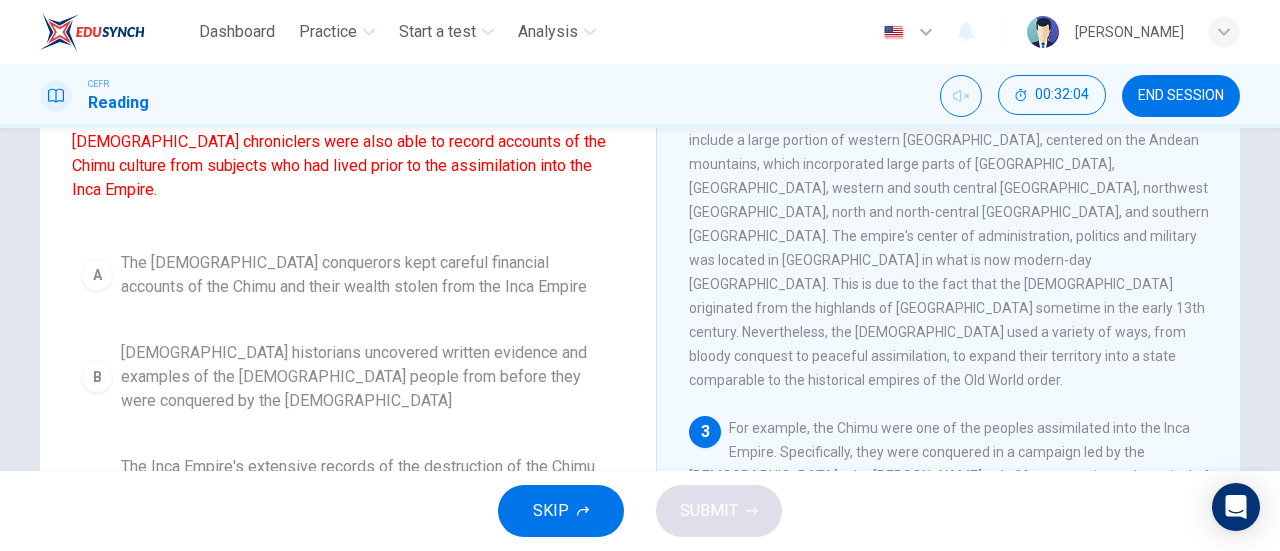 scroll, scrollTop: 196, scrollLeft: 0, axis: vertical 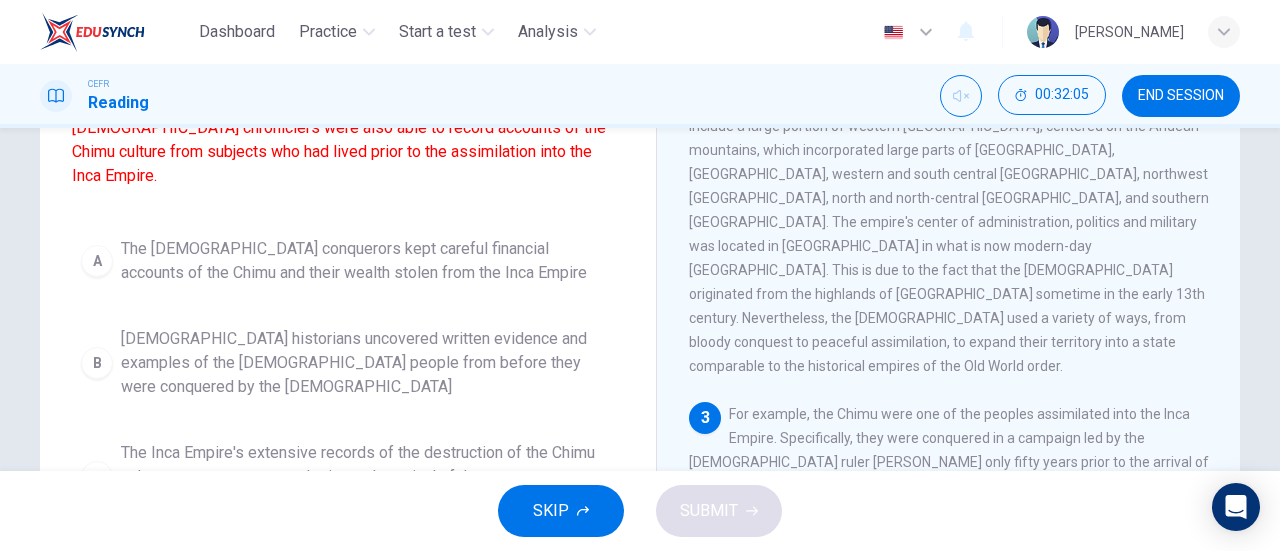 click on "[DEMOGRAPHIC_DATA] historians uncovered written evidence and examples of the [DEMOGRAPHIC_DATA] people from before they were conquered by the [DEMOGRAPHIC_DATA]" at bounding box center [368, 363] 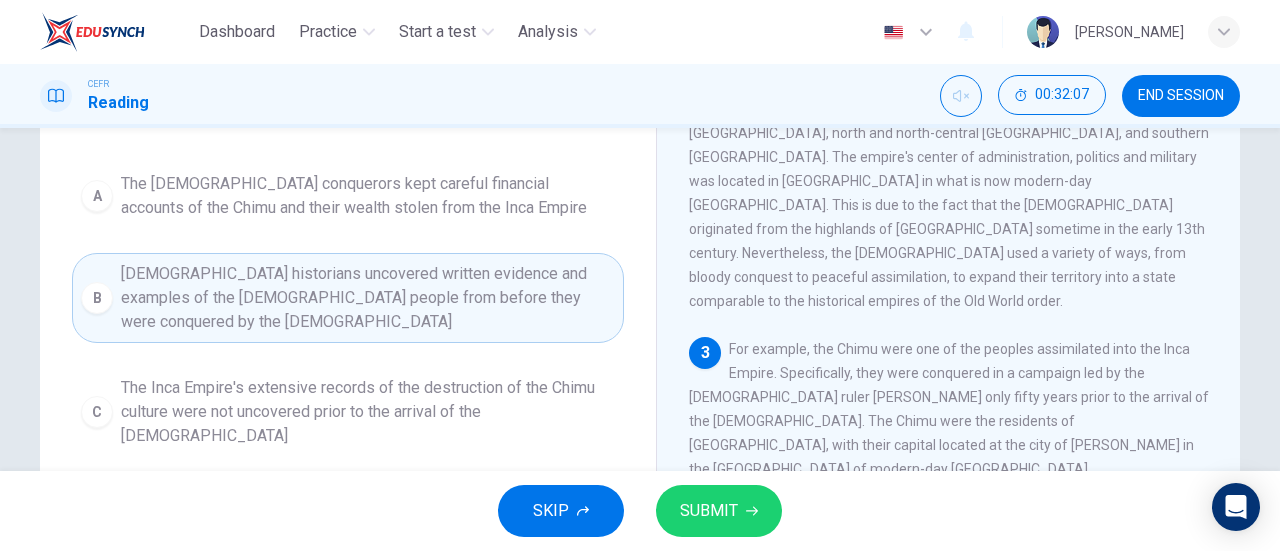 scroll, scrollTop: 260, scrollLeft: 0, axis: vertical 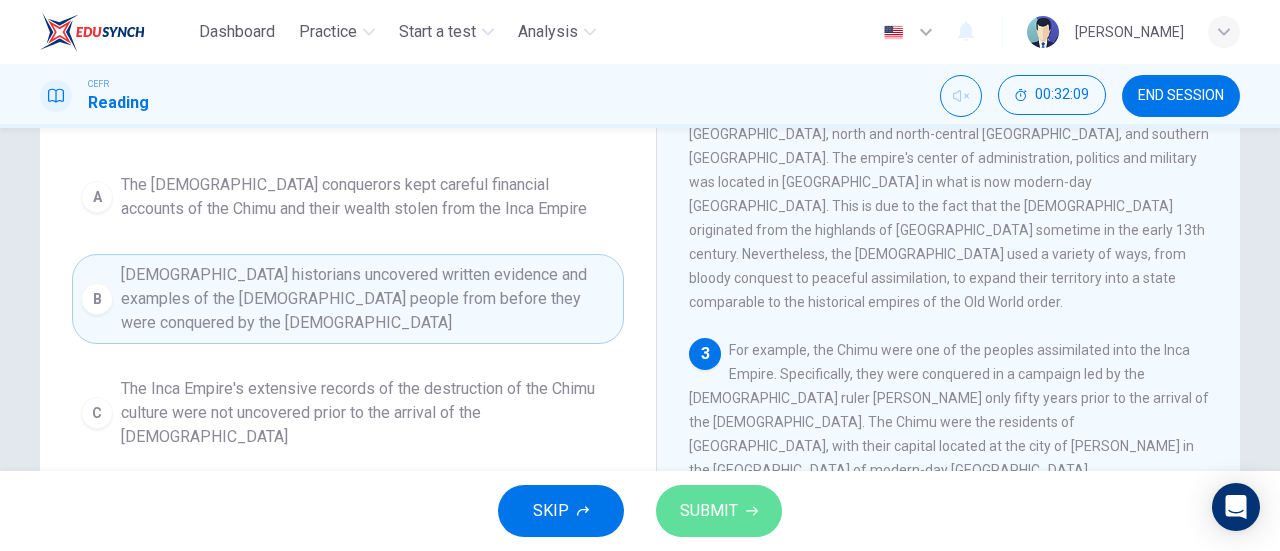 click on "SUBMIT" at bounding box center (709, 511) 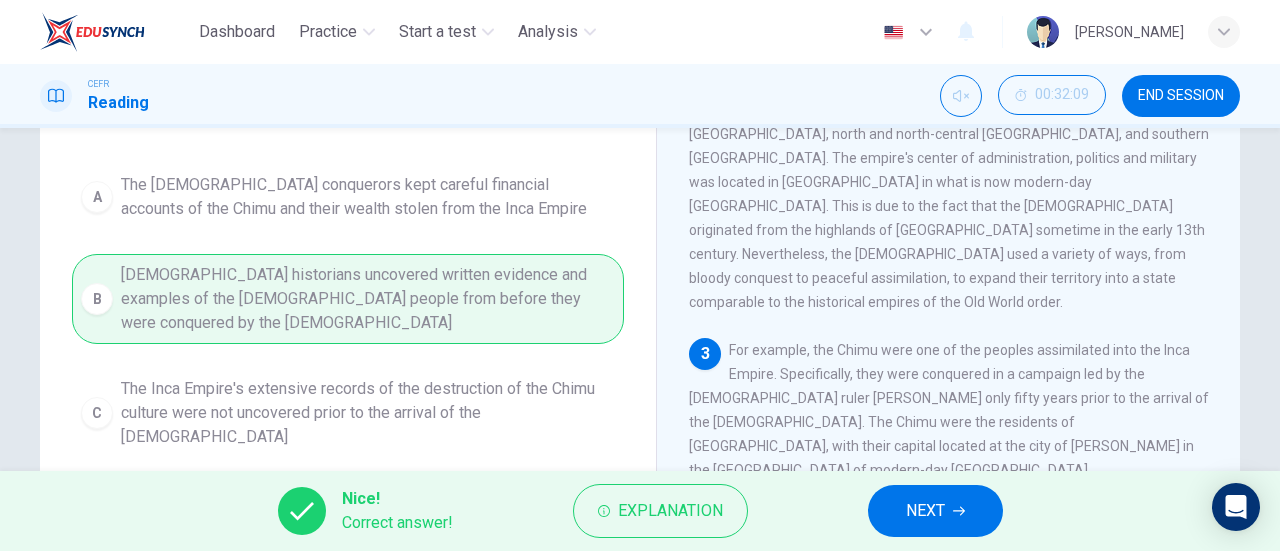 click on "NEXT" at bounding box center [935, 511] 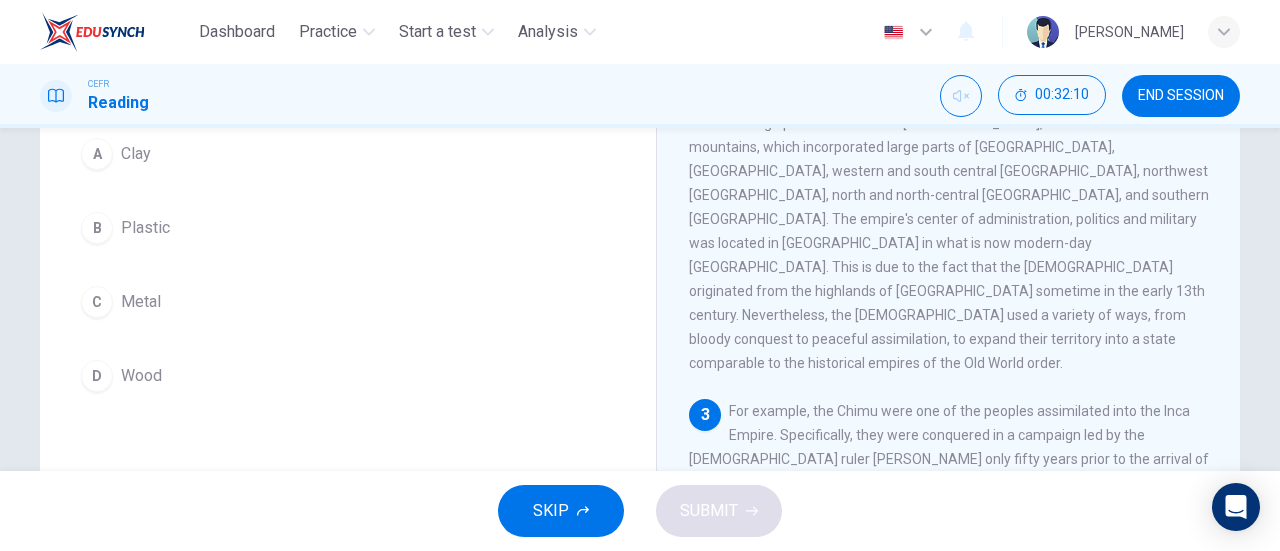 scroll, scrollTop: 200, scrollLeft: 0, axis: vertical 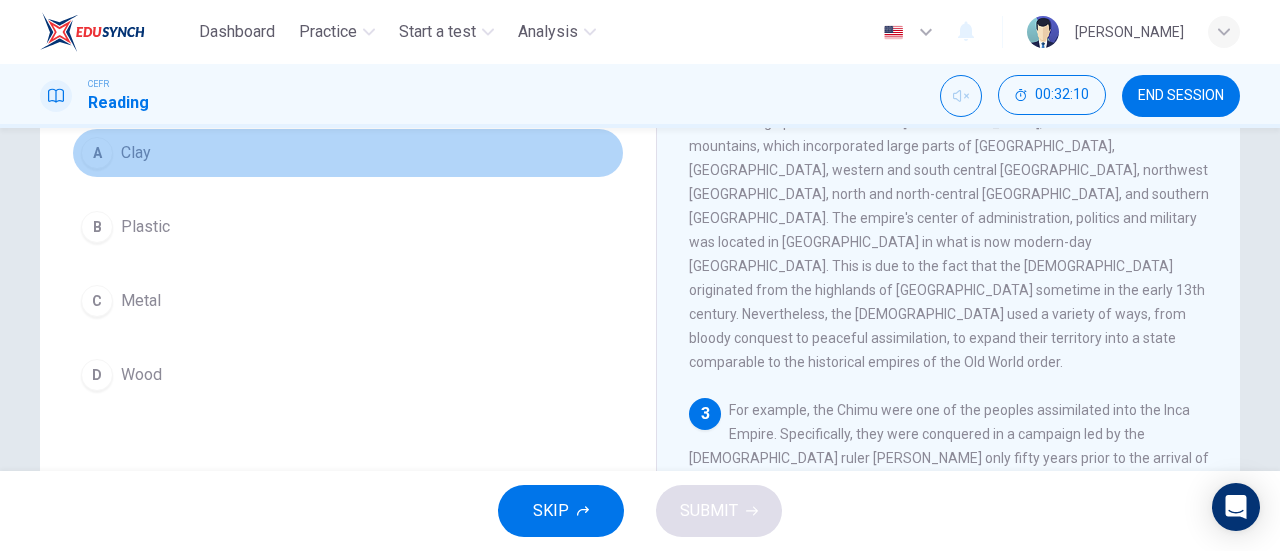 click on "A Clay" at bounding box center (348, 153) 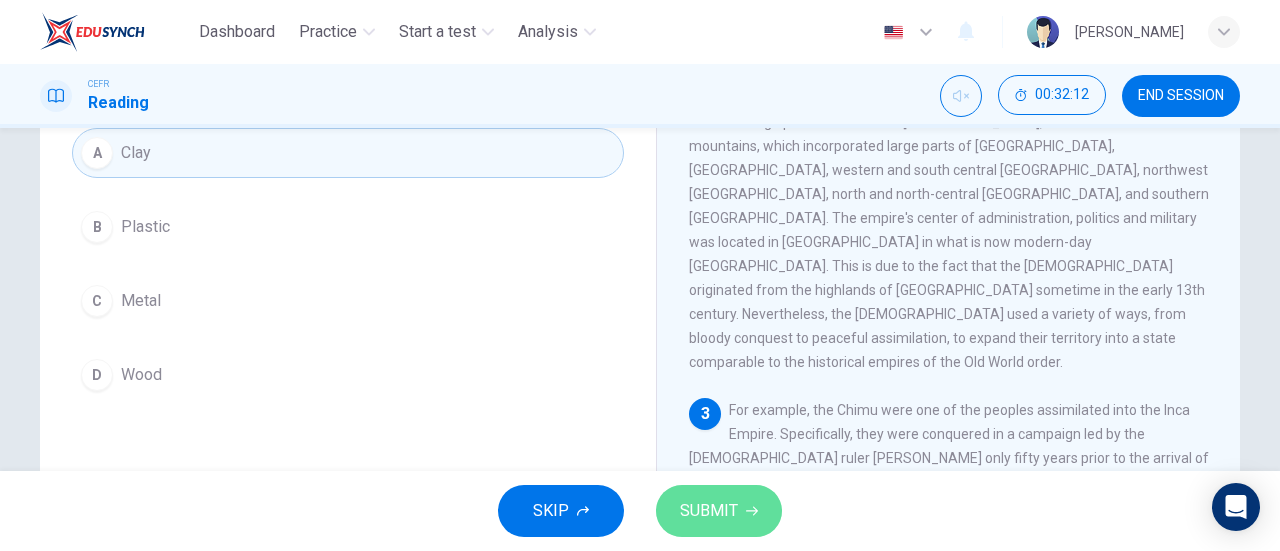 click on "SUBMIT" at bounding box center (709, 511) 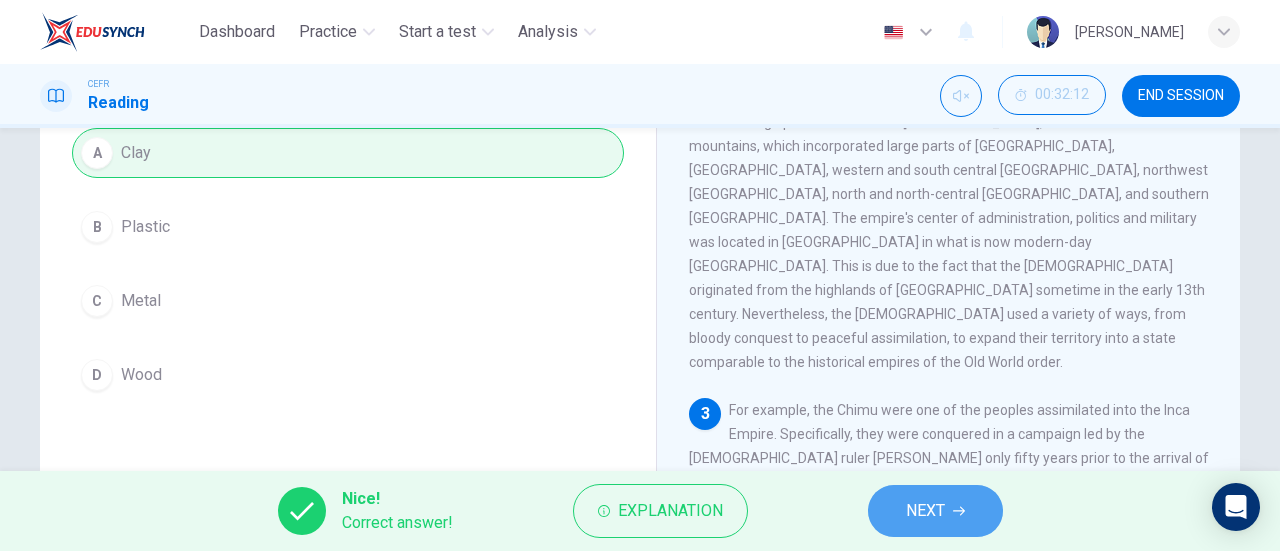 click on "NEXT" at bounding box center (925, 511) 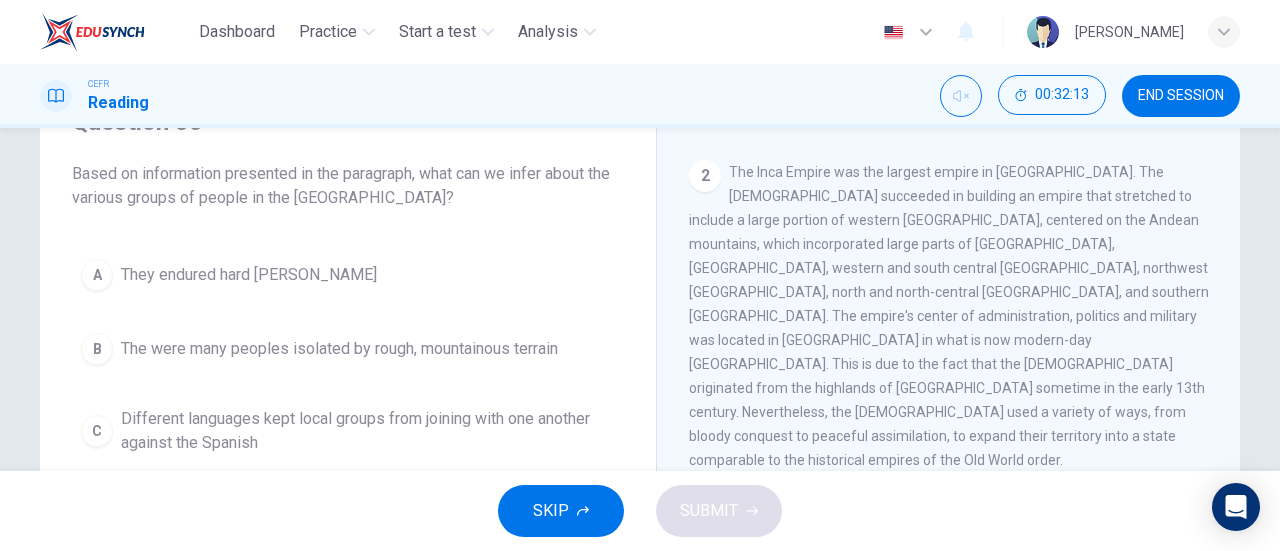scroll, scrollTop: 101, scrollLeft: 0, axis: vertical 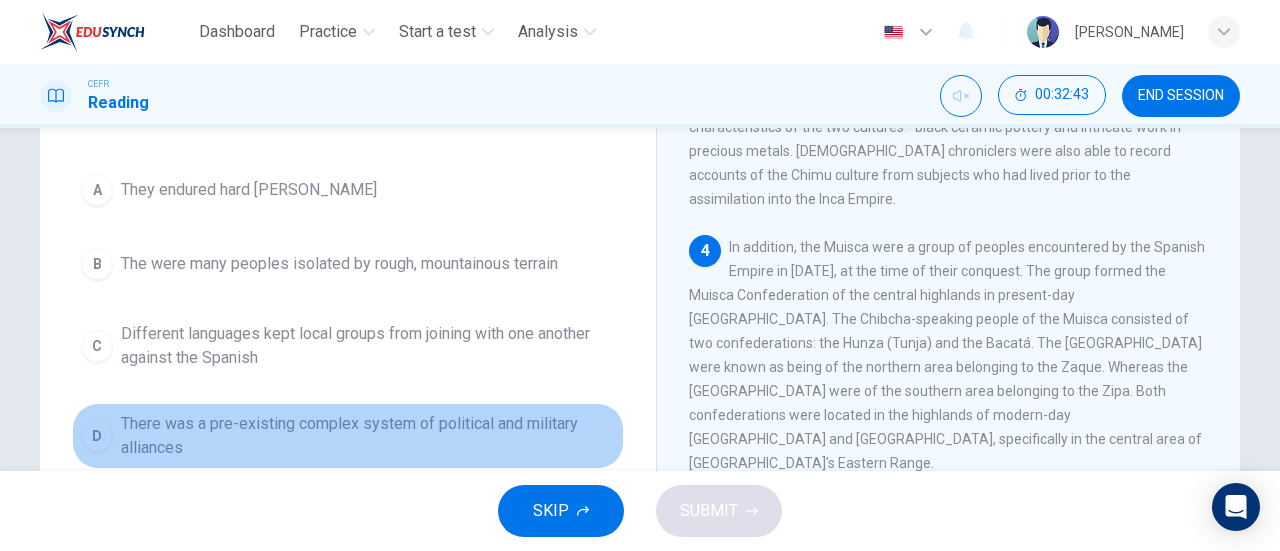 click on "There was a pre-existing complex system of political and military alliances" at bounding box center [368, 436] 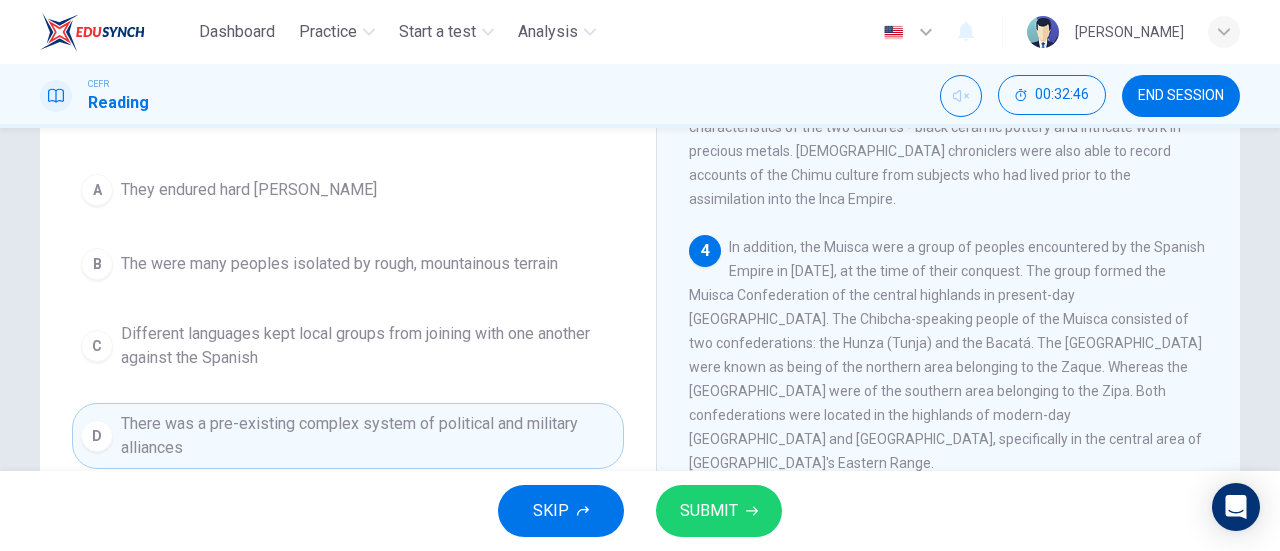 click on "SUBMIT" at bounding box center [709, 511] 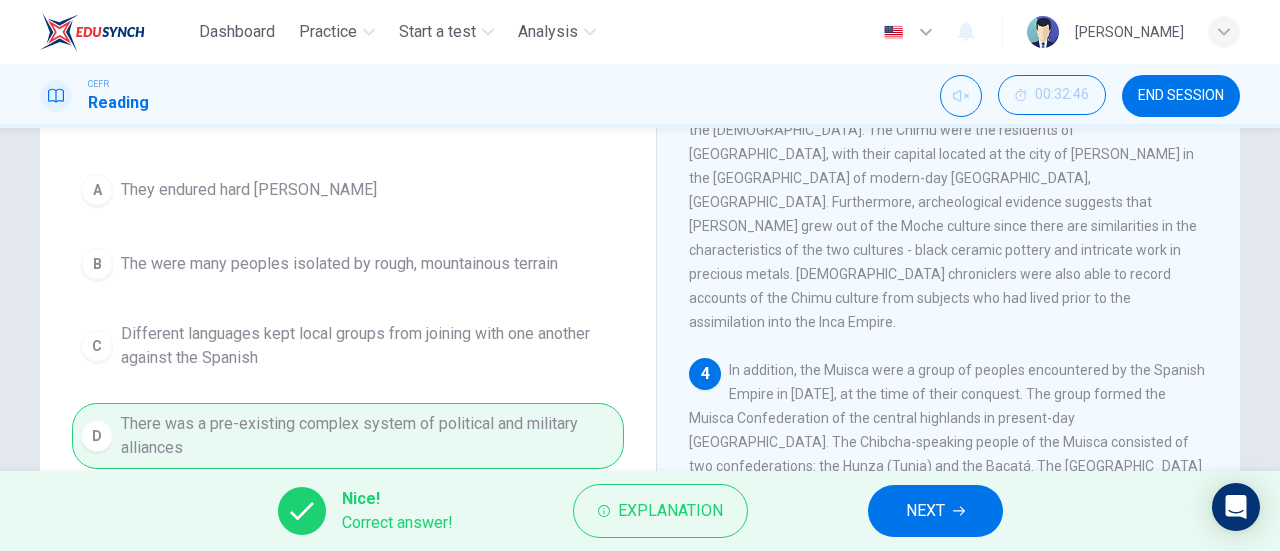 scroll, scrollTop: 783, scrollLeft: 0, axis: vertical 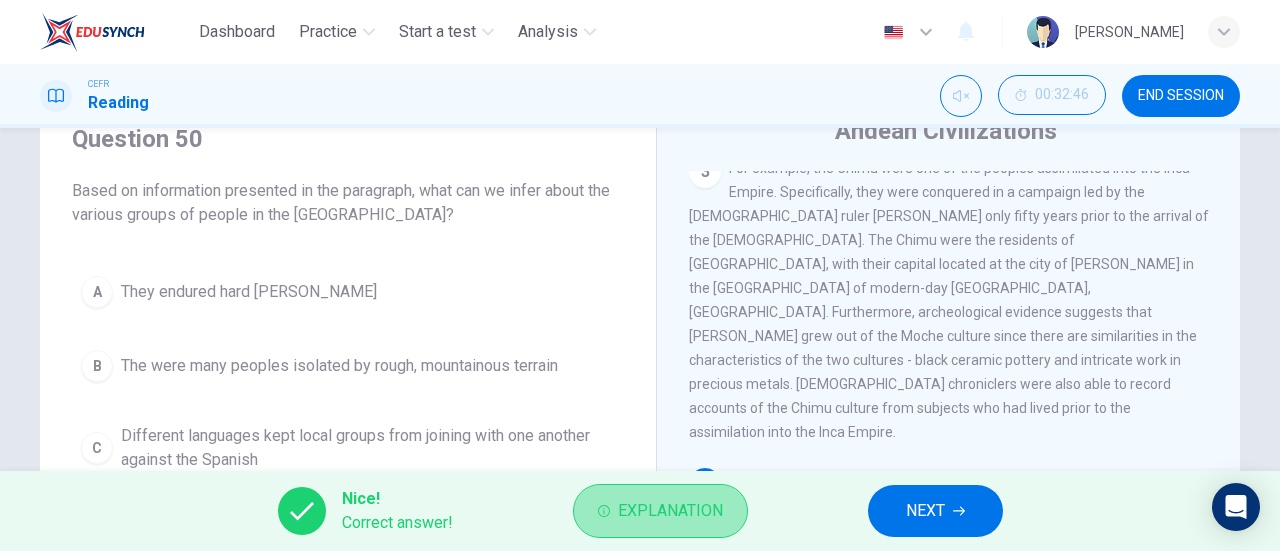 click on "Explanation" at bounding box center (670, 511) 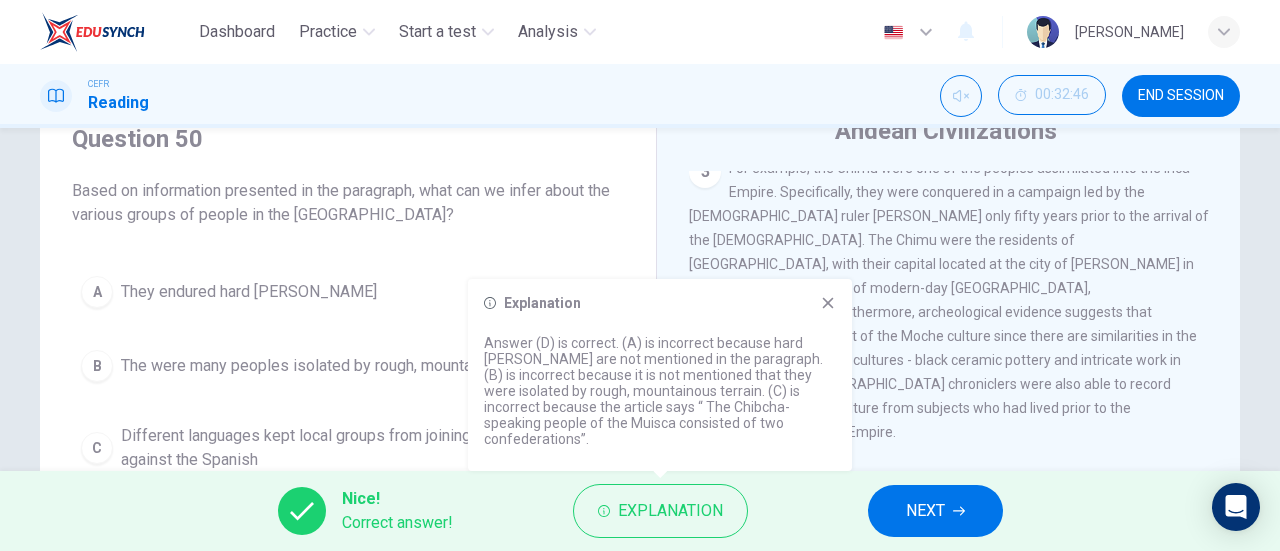 click on "Explanation Answer (D) is correct. (A) is incorrect because hard [PERSON_NAME] are not mentioned in the paragraph. (B) is incorrect because it is not mentioned that they were isolated by rough, mountainous terrain. (C) is incorrect because the article says “ The Chibcha-speaking people of the Muisca consisted of two confederations”." at bounding box center [660, 375] 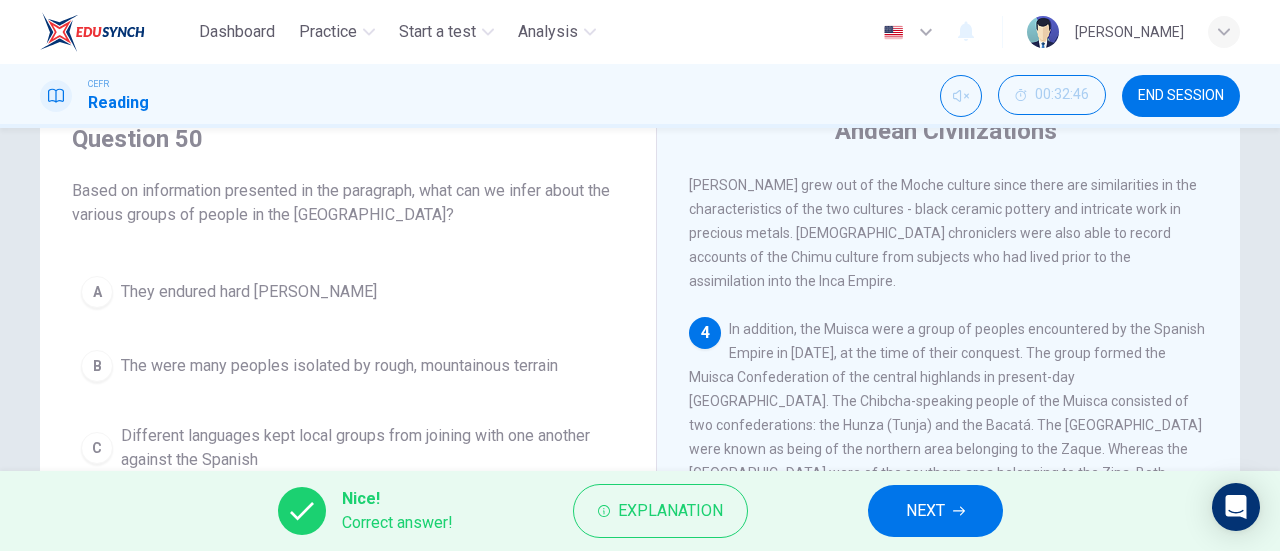 scroll, scrollTop: 938, scrollLeft: 0, axis: vertical 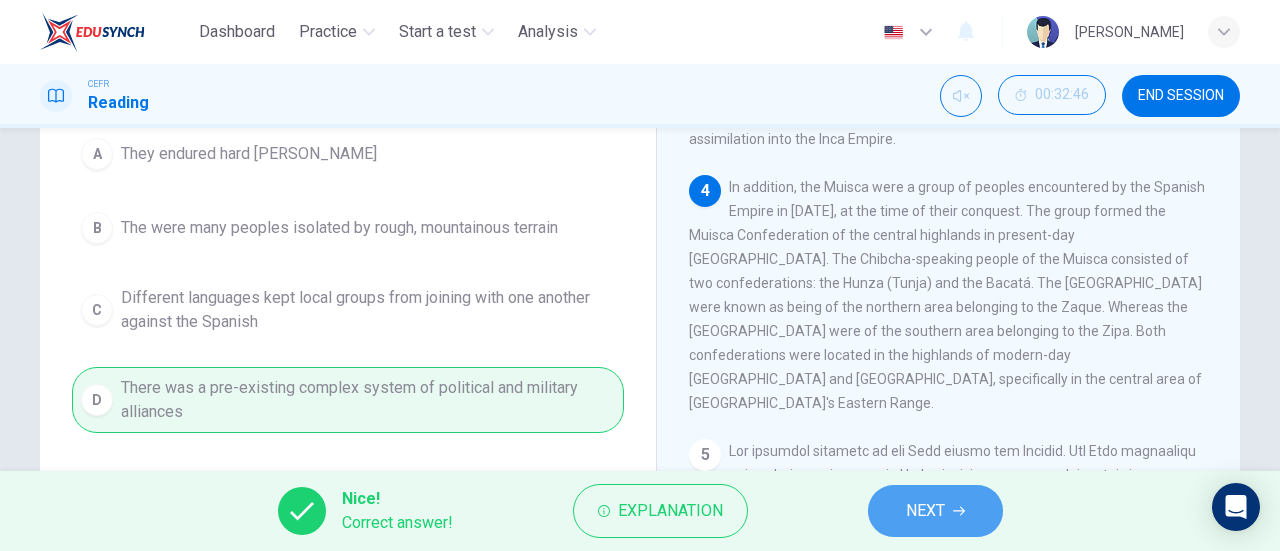 click on "NEXT" at bounding box center [935, 511] 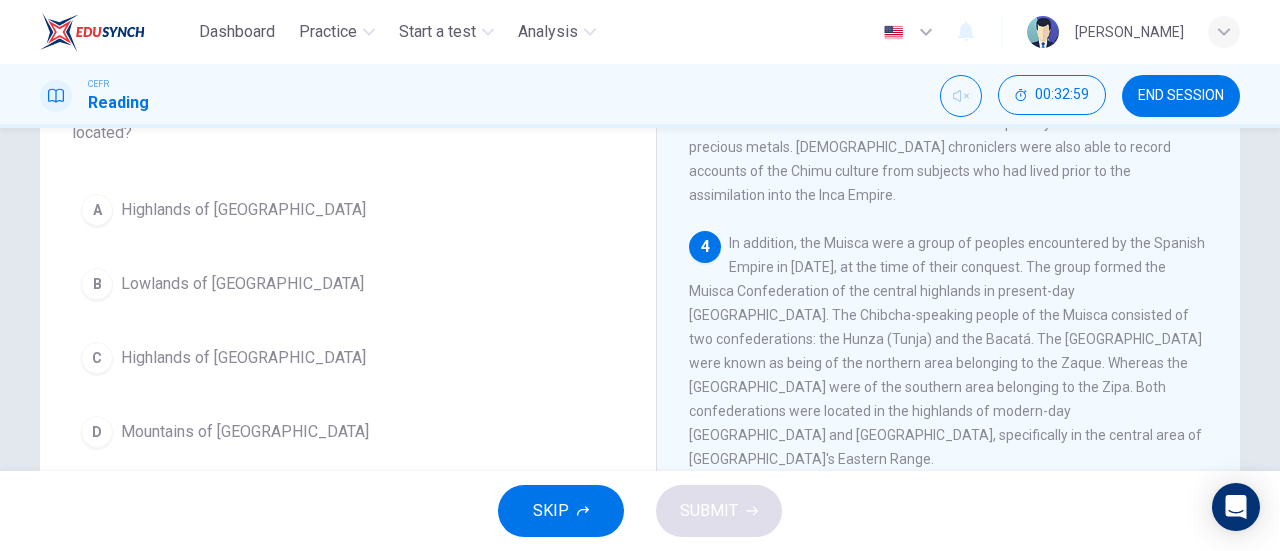 scroll, scrollTop: 168, scrollLeft: 0, axis: vertical 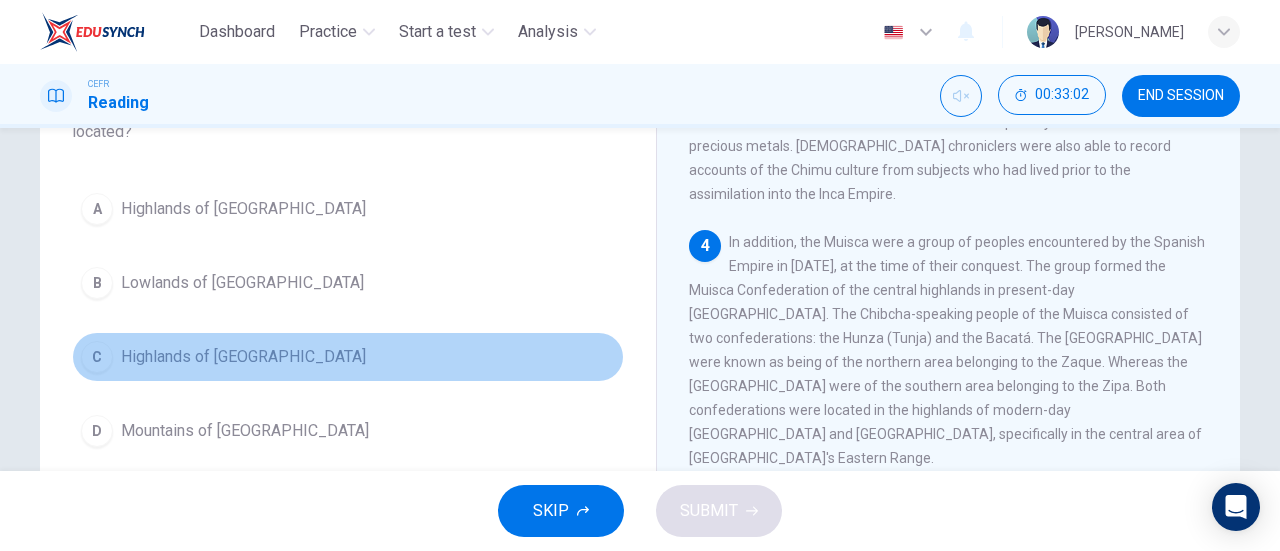 click on "C Highlands of [GEOGRAPHIC_DATA]" at bounding box center (348, 357) 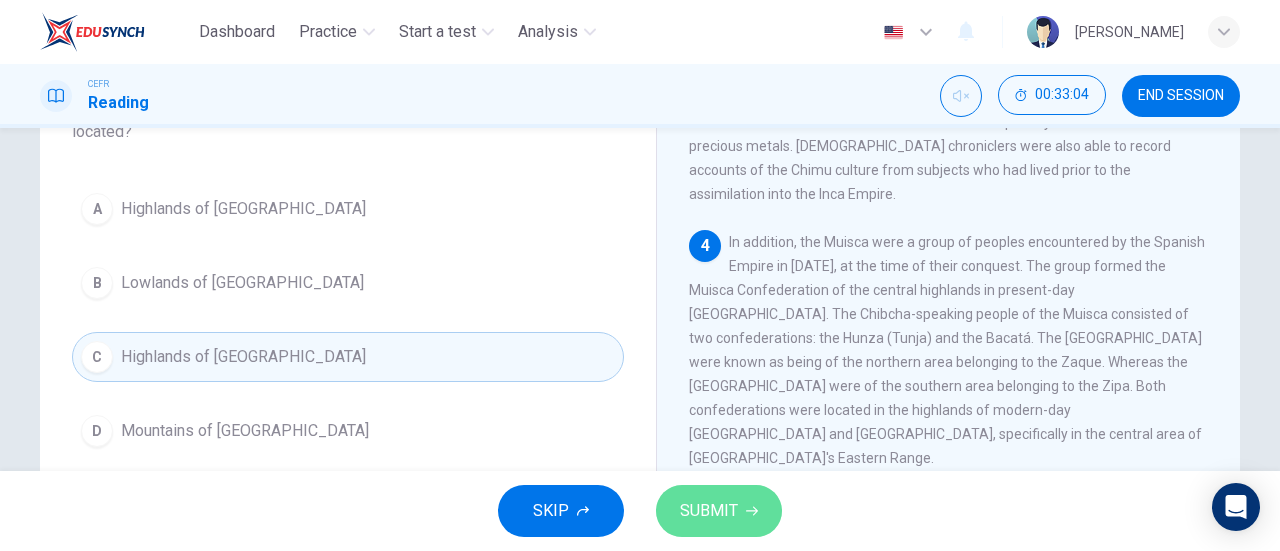 click on "SUBMIT" at bounding box center (709, 511) 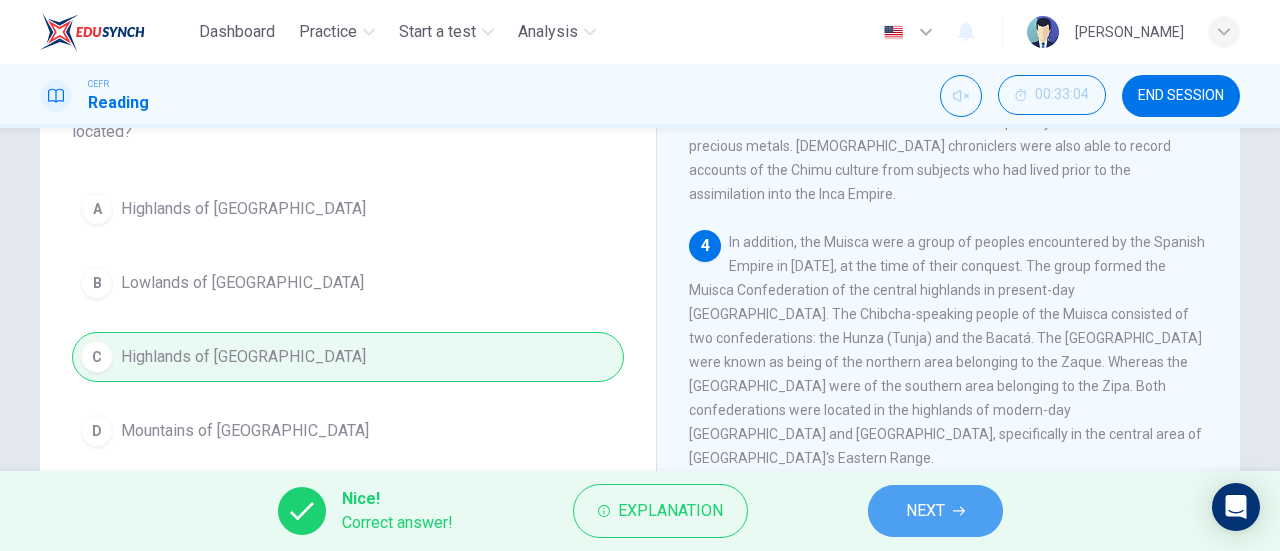 click on "NEXT" at bounding box center [925, 511] 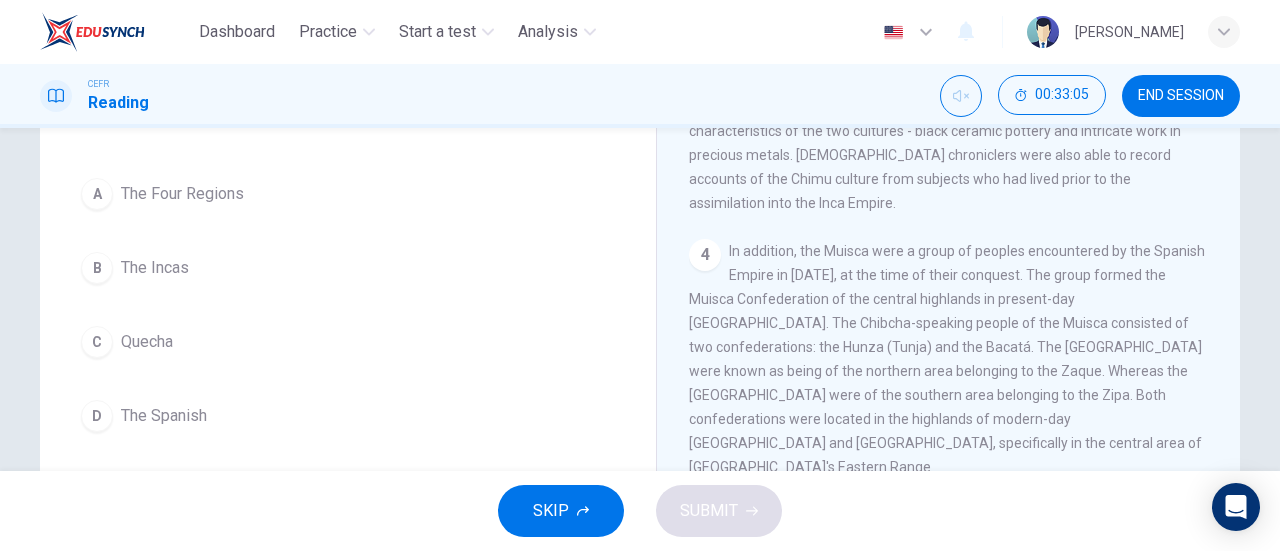scroll, scrollTop: 167, scrollLeft: 0, axis: vertical 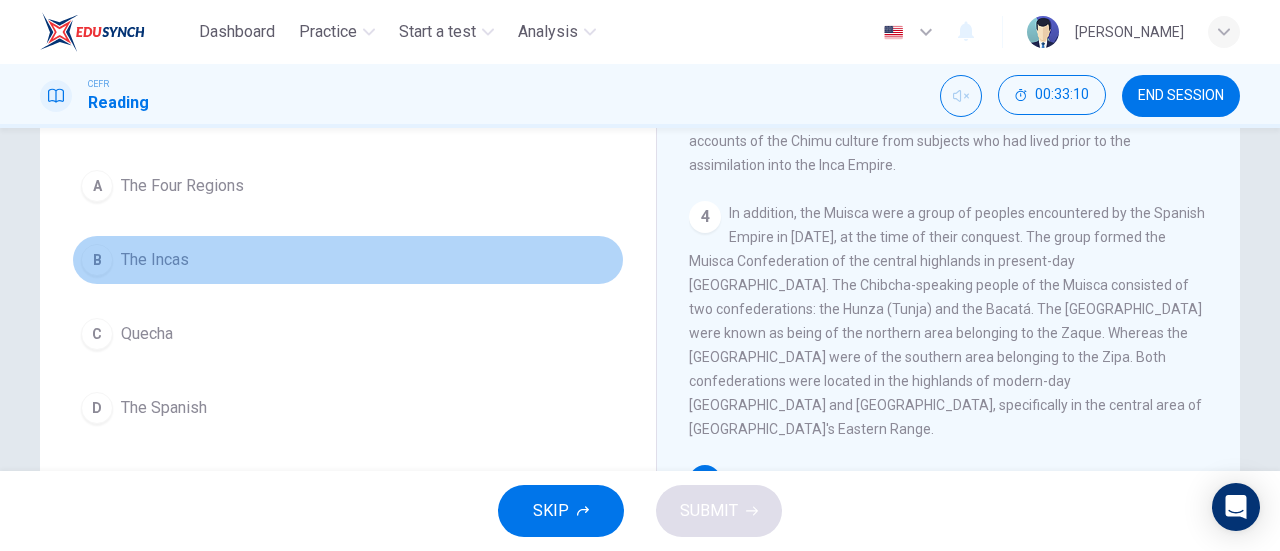 click on "B The Incas" at bounding box center [348, 260] 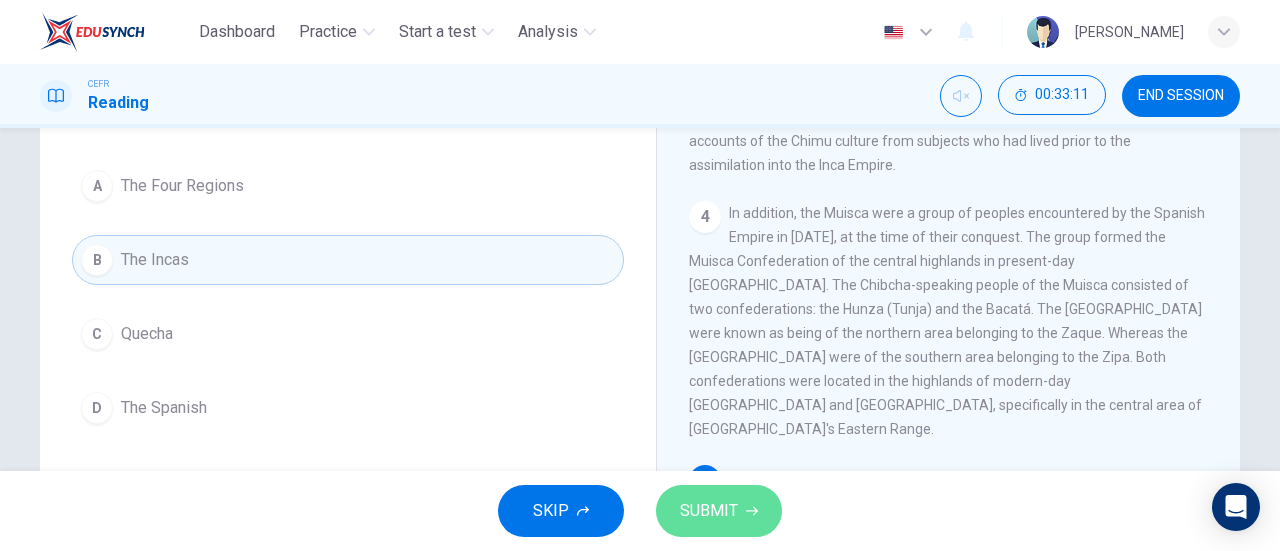 click on "SUBMIT" at bounding box center [719, 511] 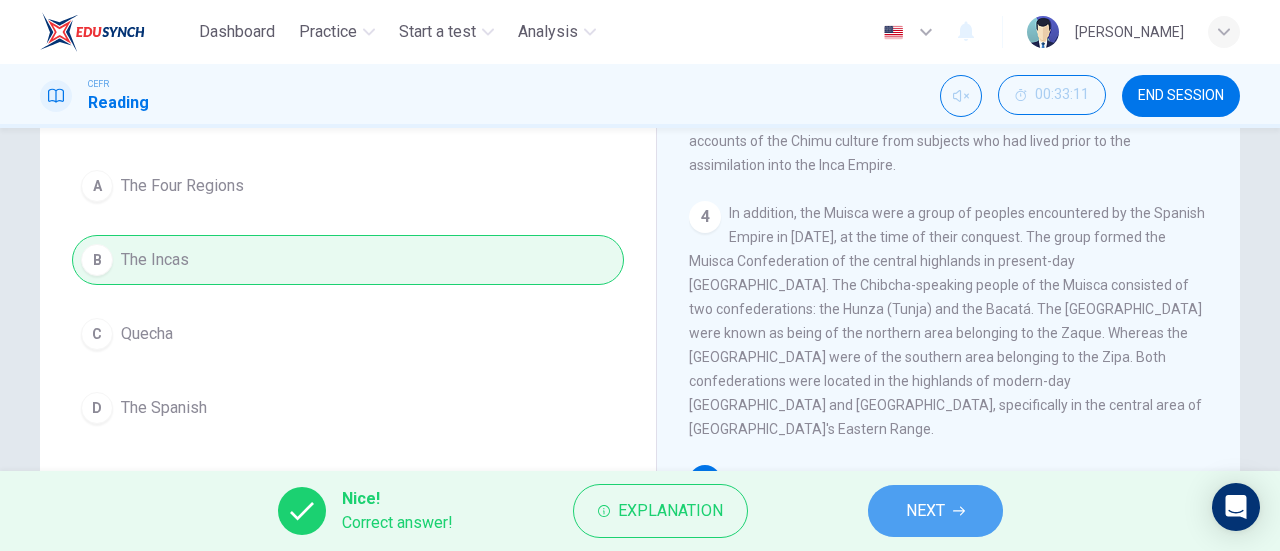 click on "NEXT" at bounding box center [925, 511] 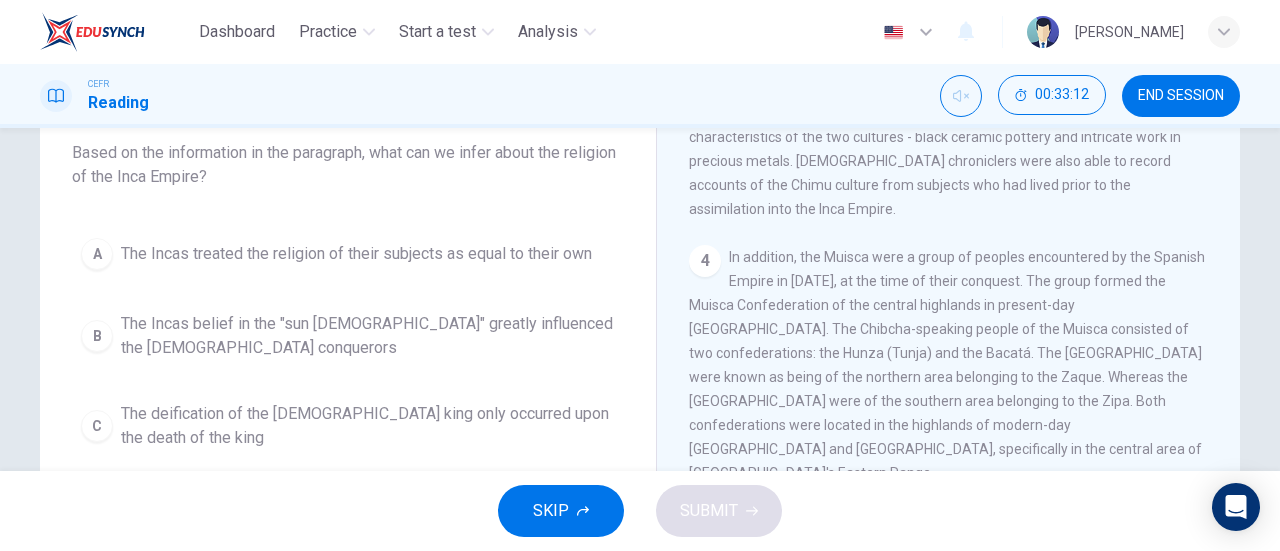 scroll, scrollTop: 124, scrollLeft: 0, axis: vertical 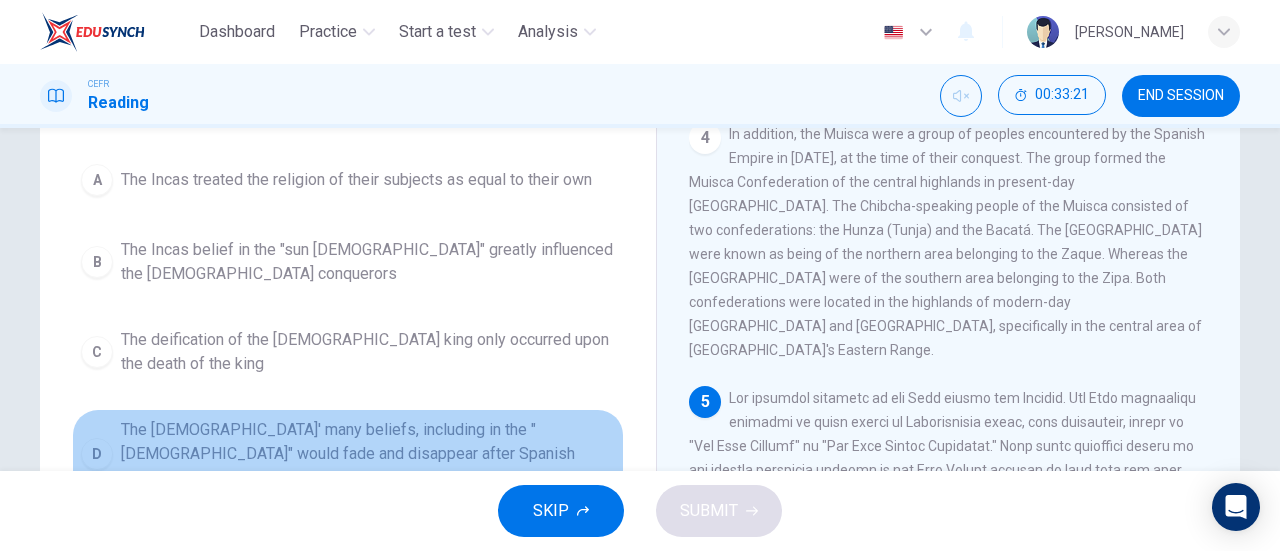 click on "The [DEMOGRAPHIC_DATA]' many beliefs, including in the "[DEMOGRAPHIC_DATA]" would fade and disappear after Spanish conquest" at bounding box center [368, 454] 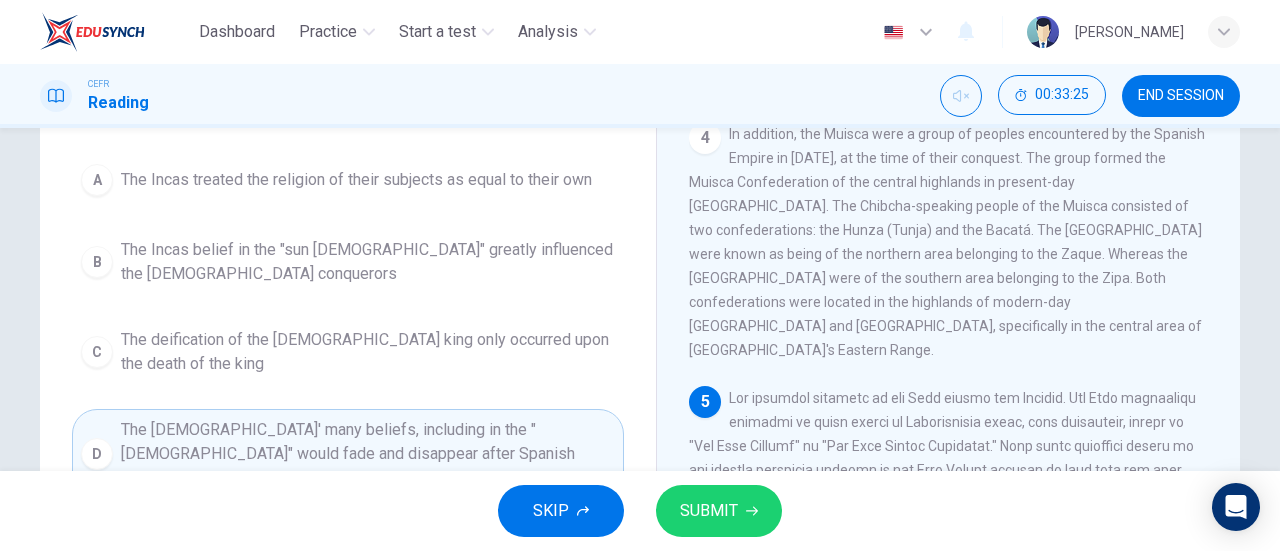 click on "SUBMIT" at bounding box center [709, 511] 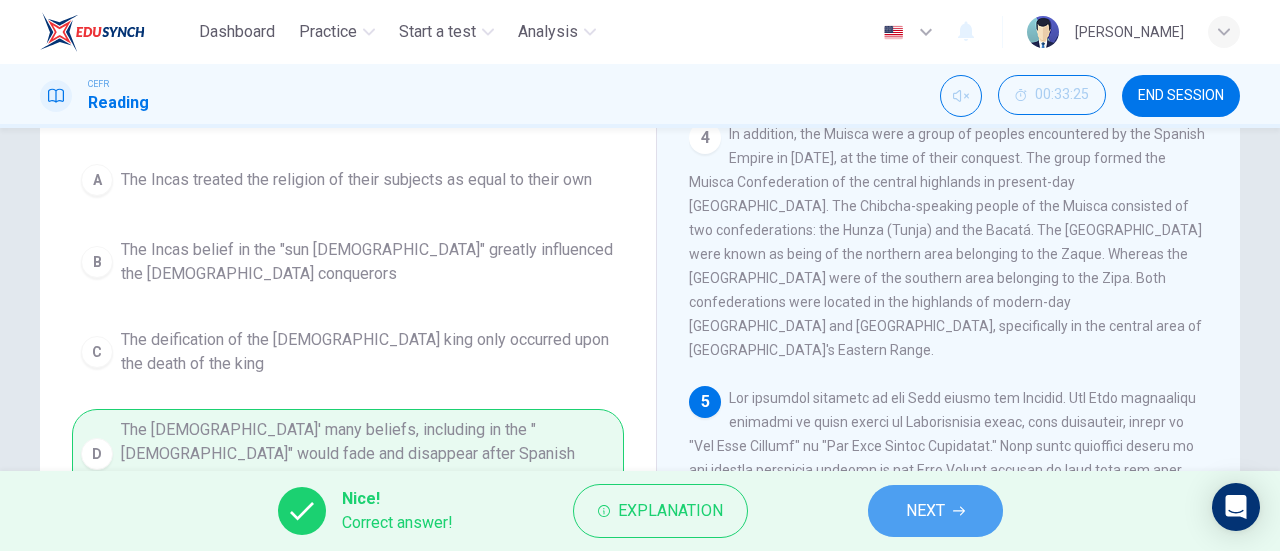 click on "NEXT" at bounding box center [935, 511] 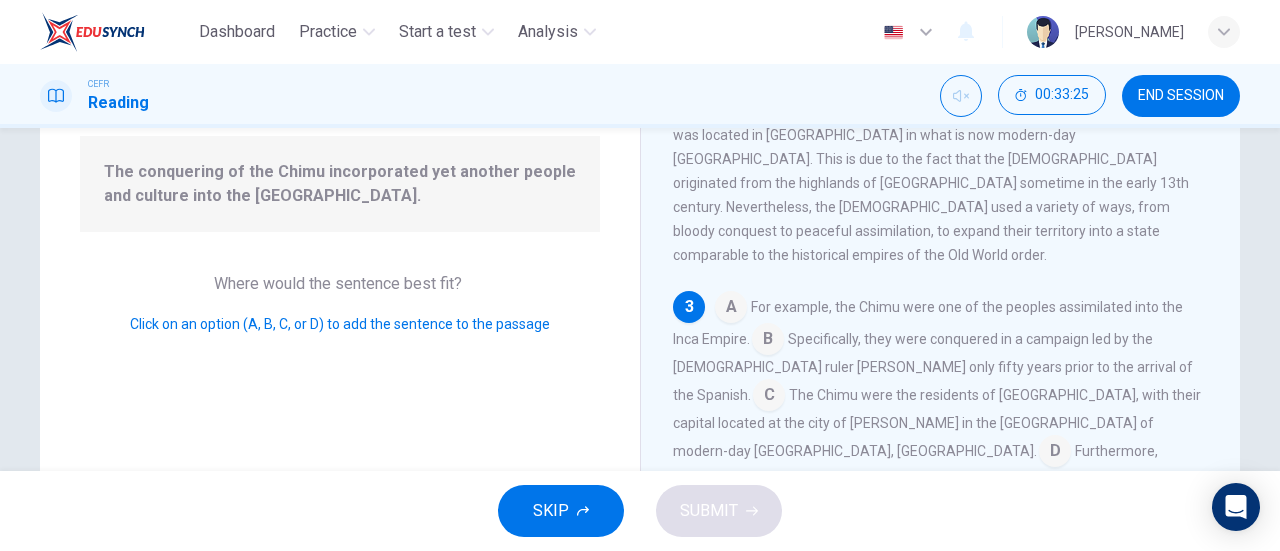 scroll, scrollTop: 538, scrollLeft: 0, axis: vertical 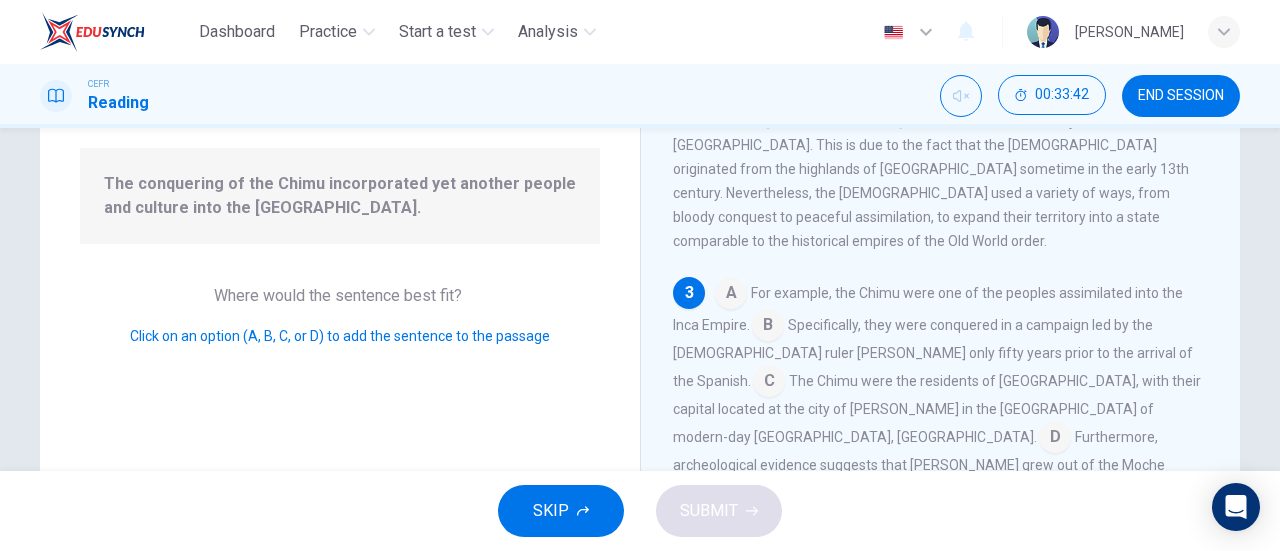 click at bounding box center (731, 295) 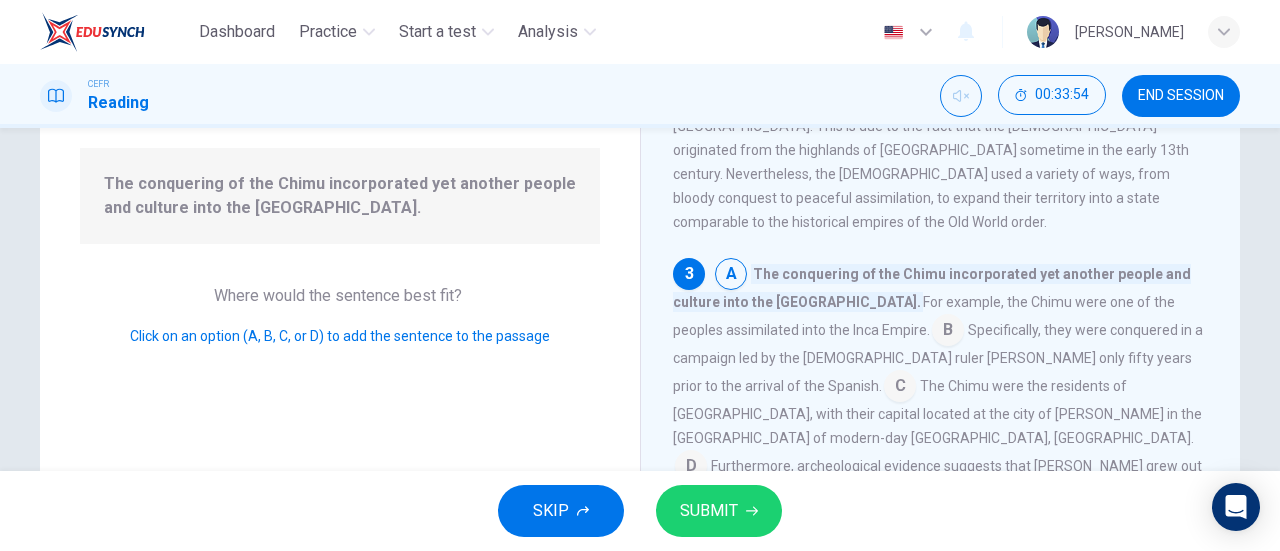 scroll, scrollTop: 558, scrollLeft: 0, axis: vertical 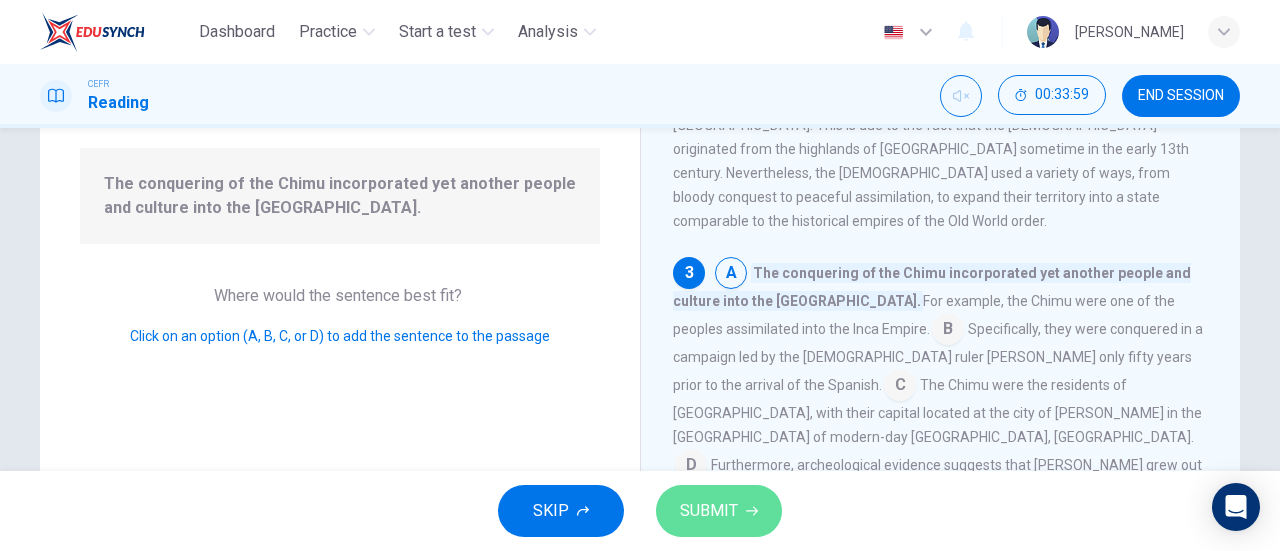 click on "SUBMIT" at bounding box center (709, 511) 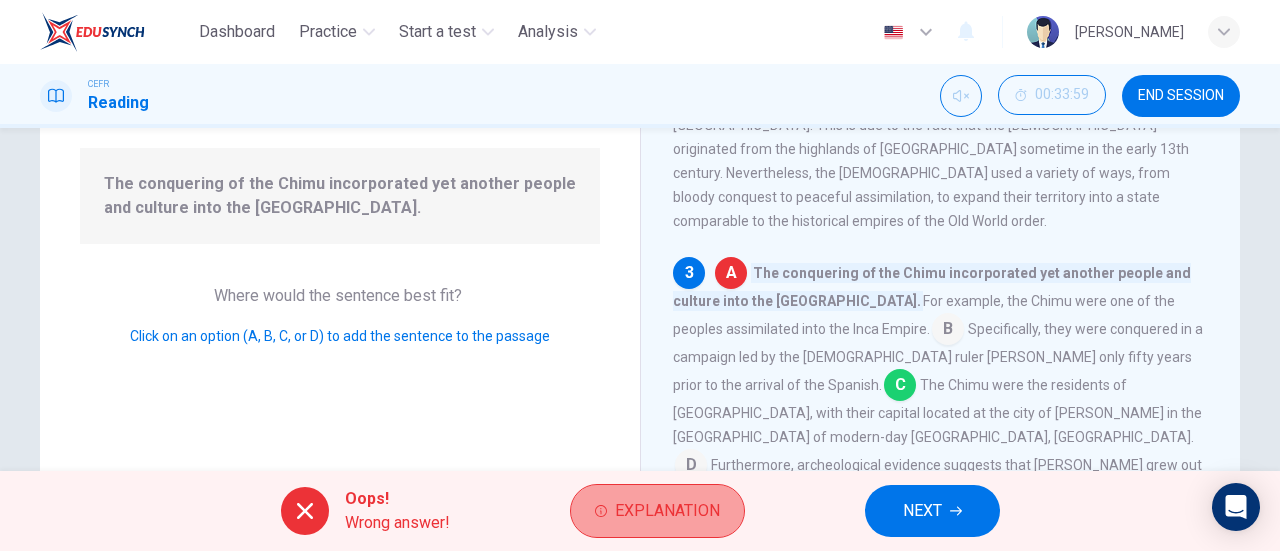 click on "Explanation" at bounding box center [667, 511] 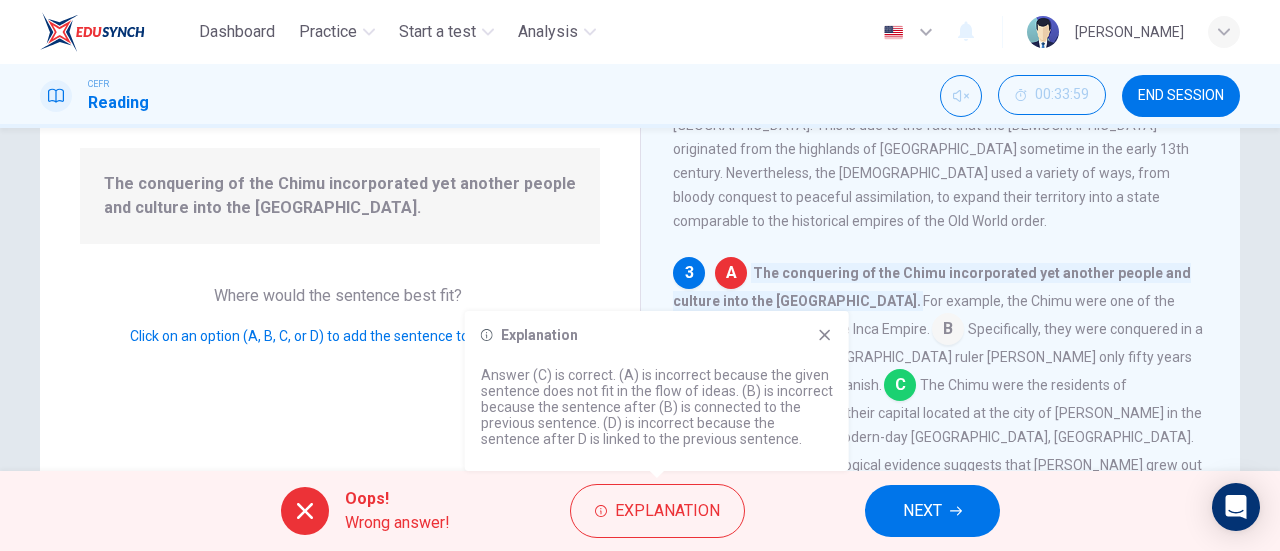 click 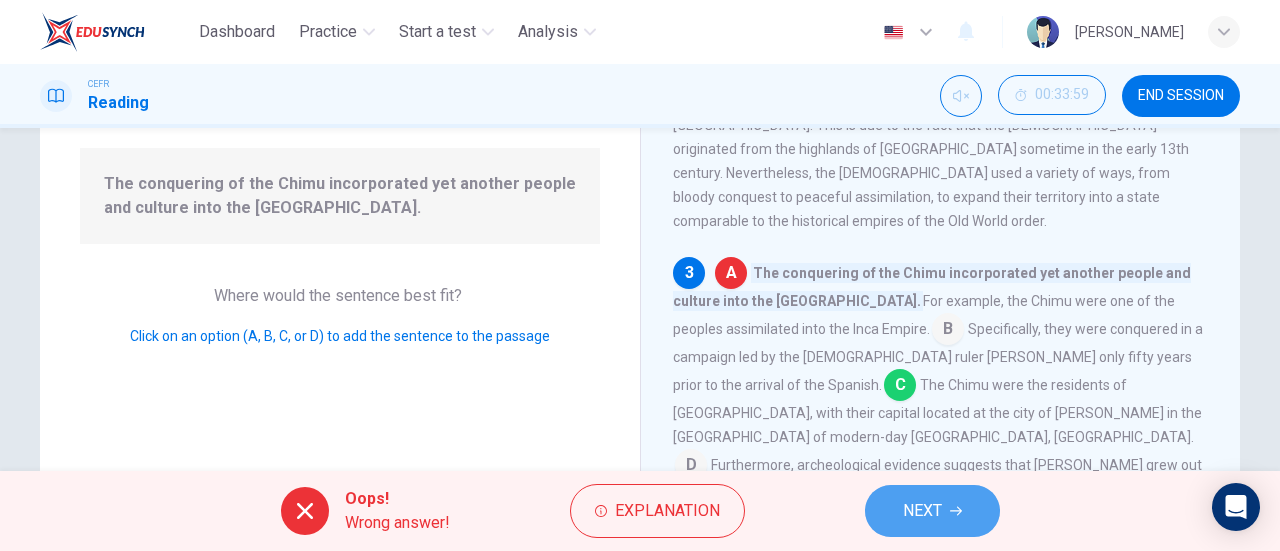 click on "NEXT" at bounding box center (922, 511) 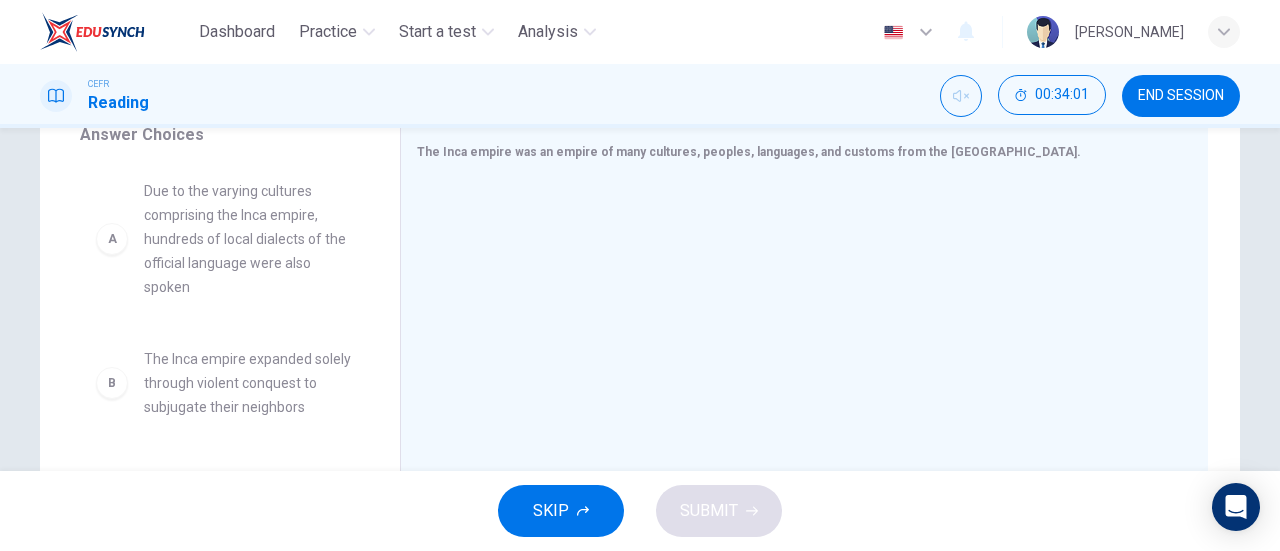 scroll, scrollTop: 359, scrollLeft: 0, axis: vertical 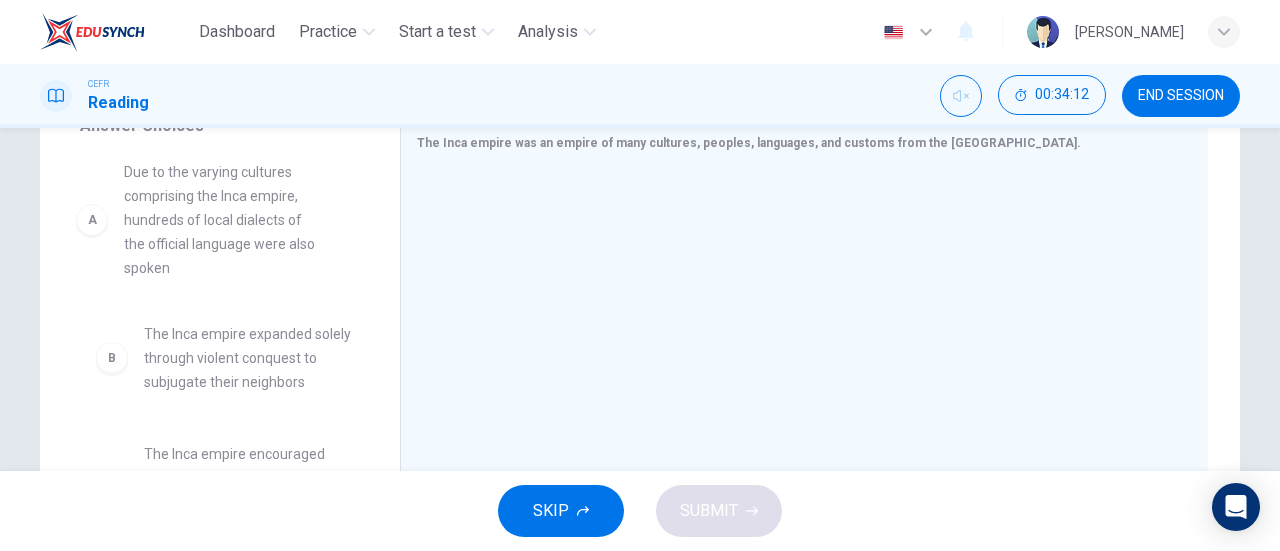 drag, startPoint x: 286, startPoint y: 287, endPoint x: 276, endPoint y: 284, distance: 10.440307 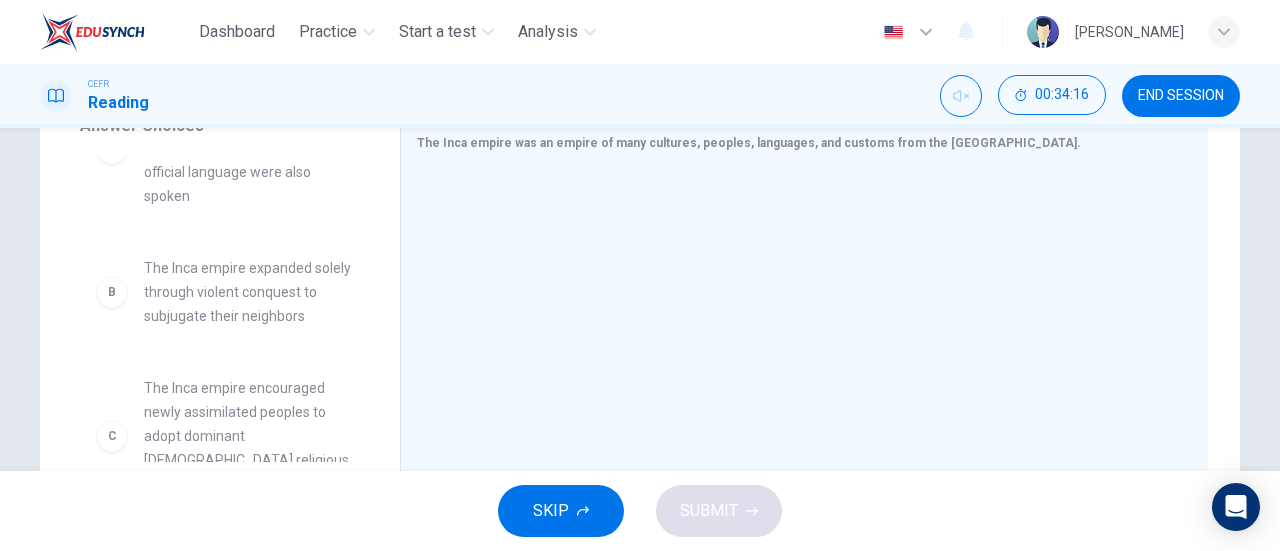 scroll, scrollTop: 125, scrollLeft: 0, axis: vertical 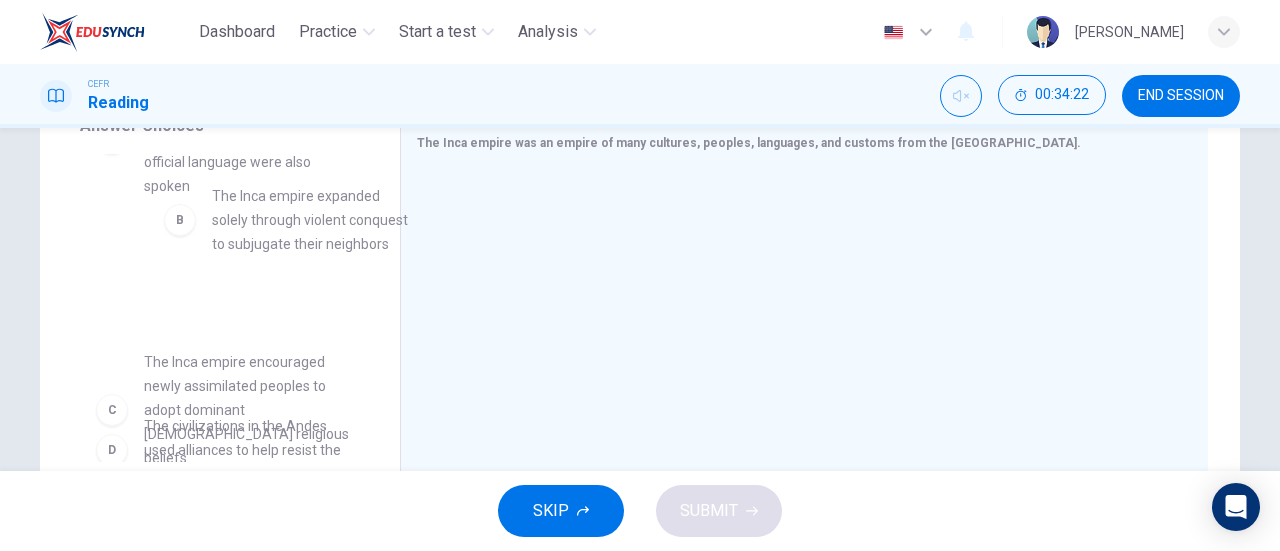drag, startPoint x: 268, startPoint y: 275, endPoint x: 315, endPoint y: 243, distance: 56.859474 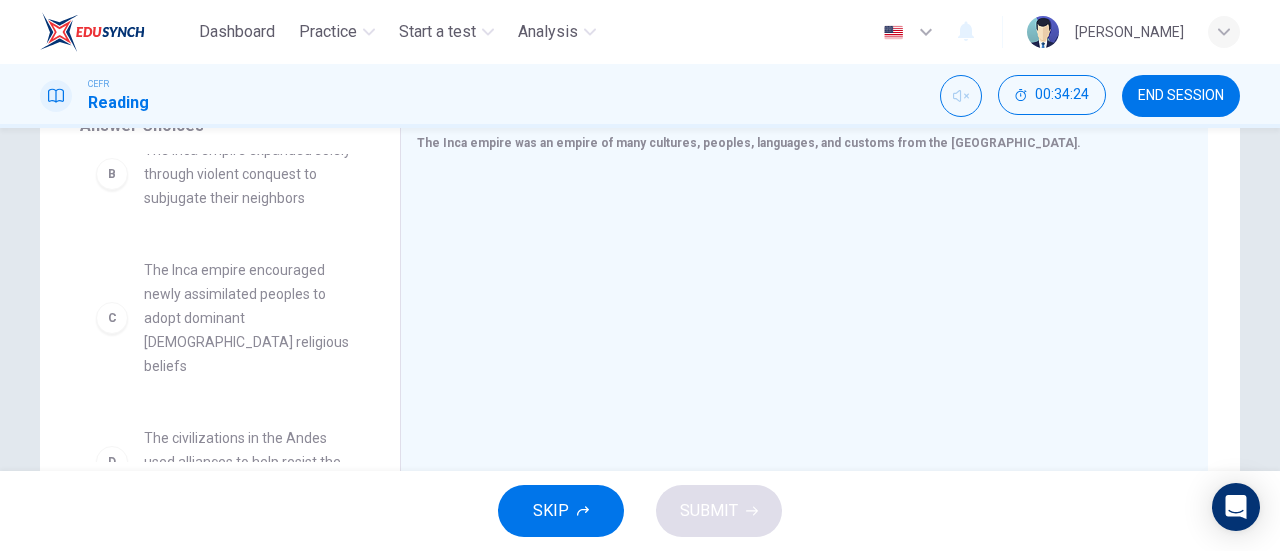 scroll, scrollTop: 206, scrollLeft: 0, axis: vertical 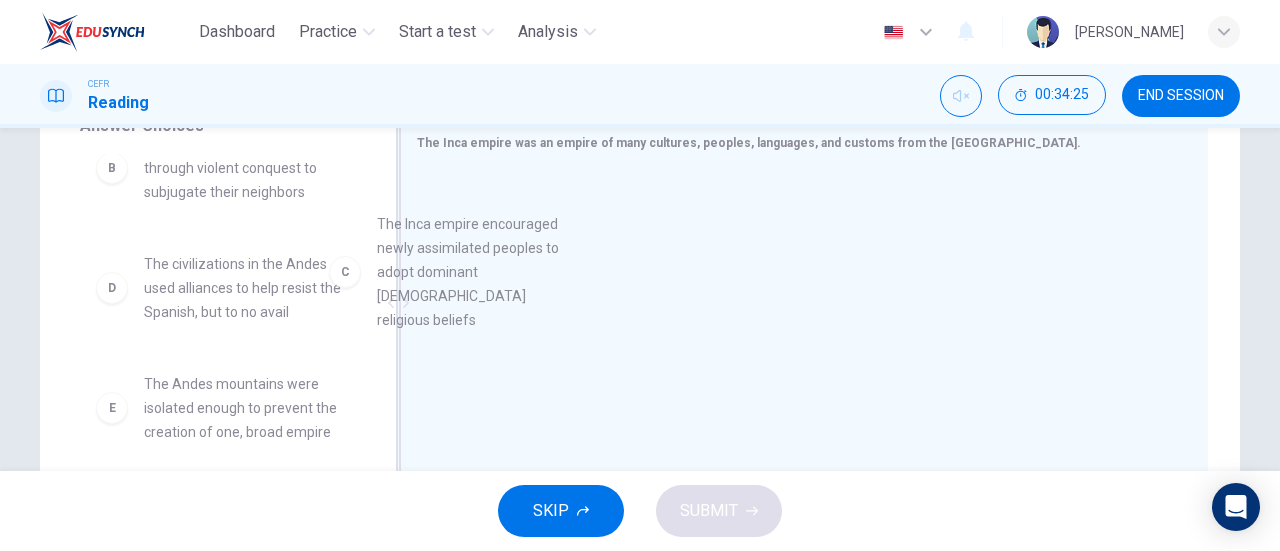 drag, startPoint x: 276, startPoint y: 333, endPoint x: 568, endPoint y: 279, distance: 296.95117 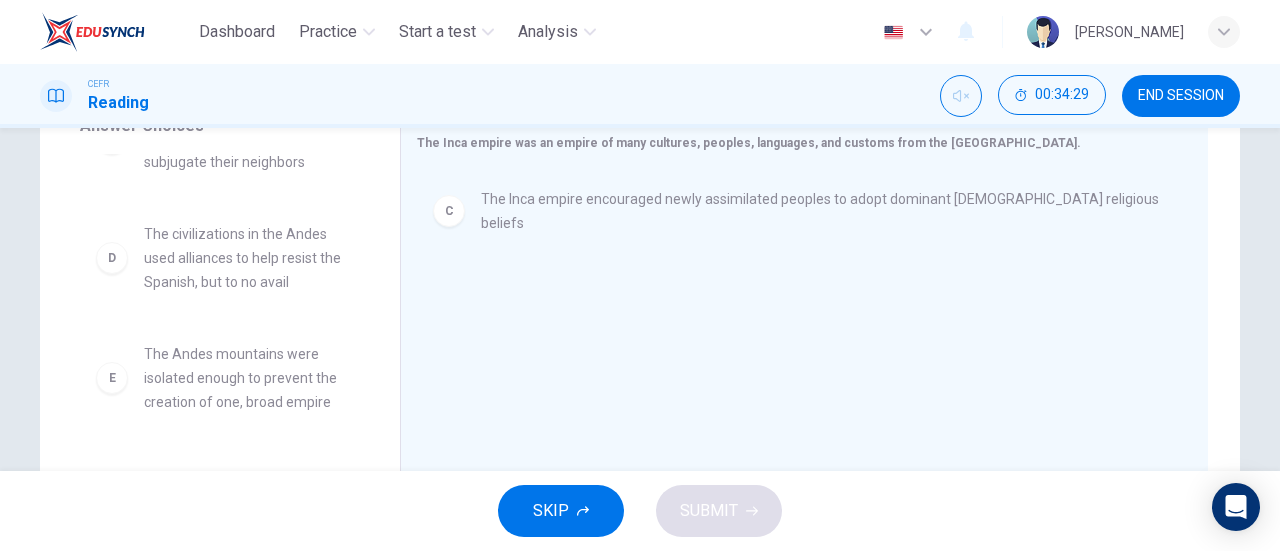 scroll, scrollTop: 238, scrollLeft: 0, axis: vertical 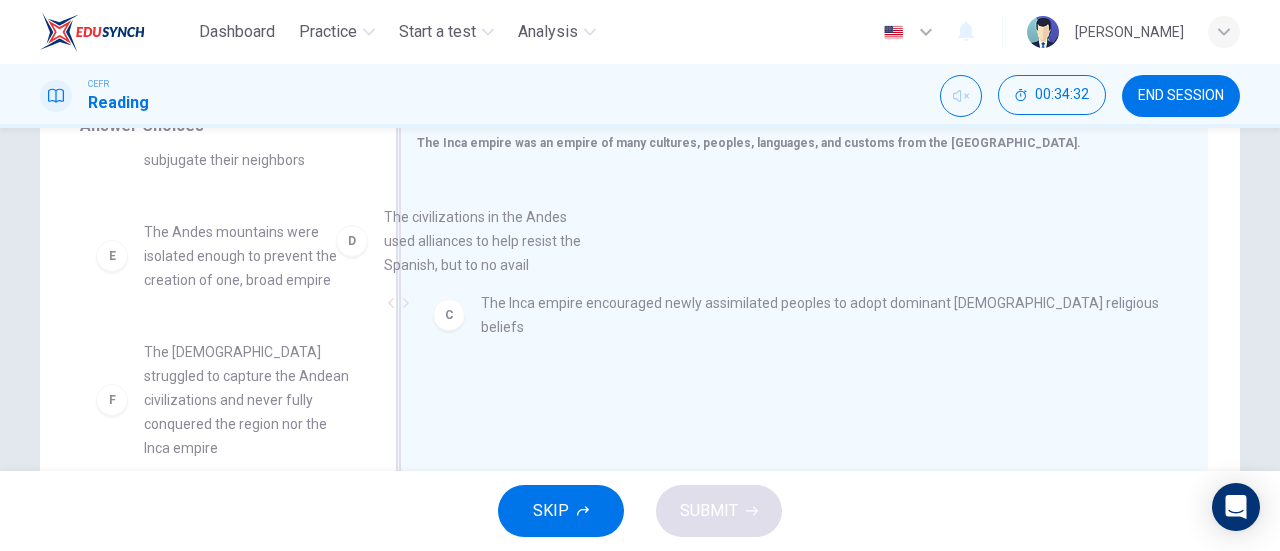 drag, startPoint x: 249, startPoint y: 263, endPoint x: 501, endPoint y: 245, distance: 252.64204 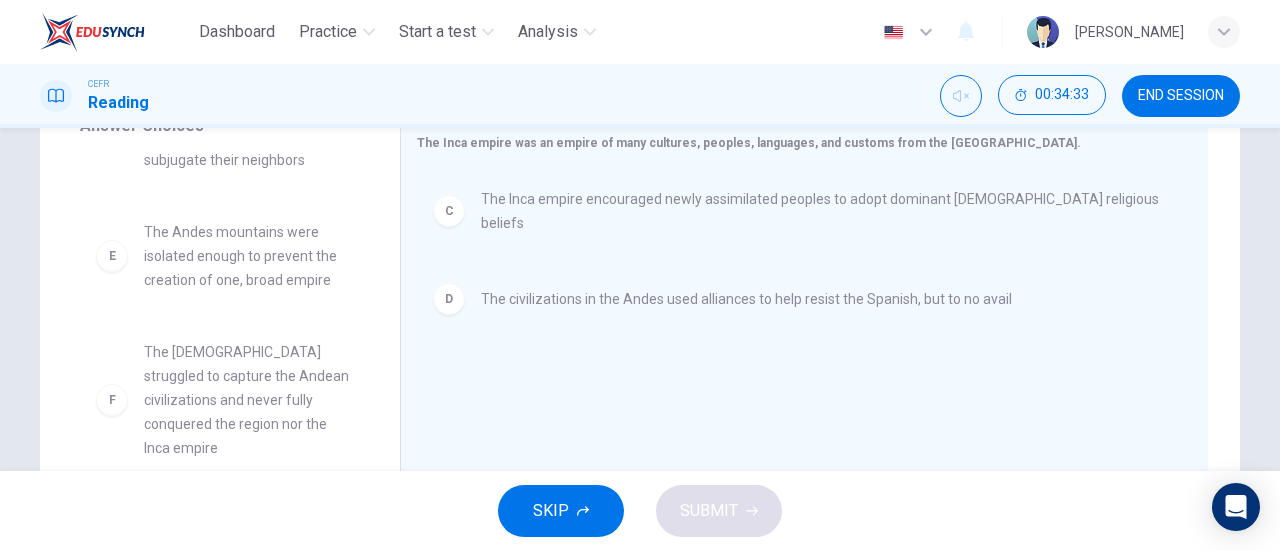 scroll, scrollTop: 252, scrollLeft: 0, axis: vertical 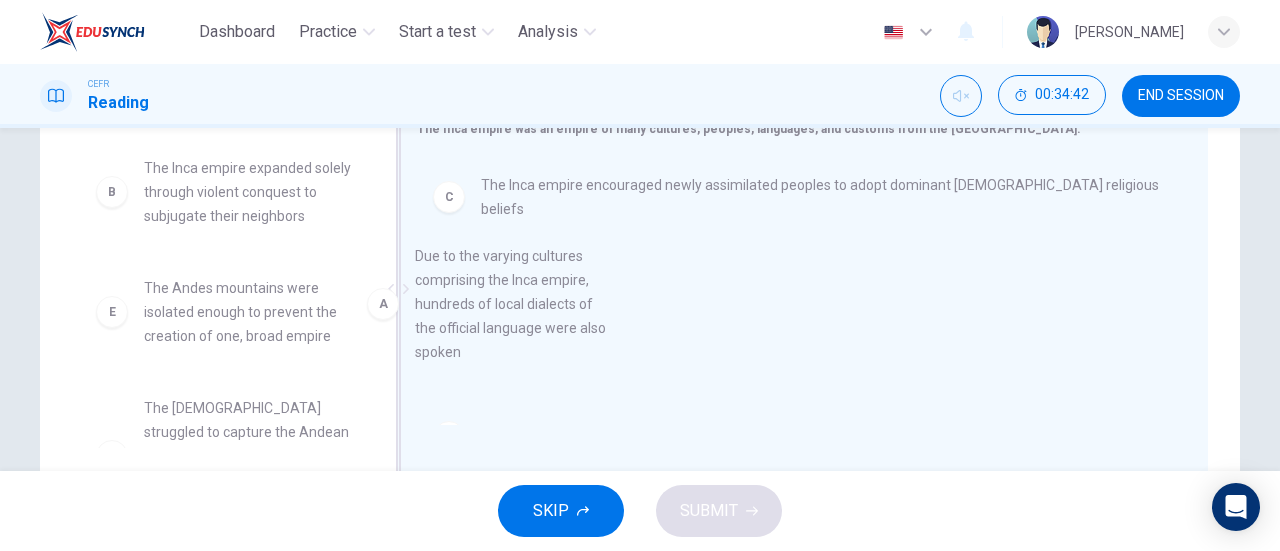 drag, startPoint x: 263, startPoint y: 227, endPoint x: 551, endPoint y: 323, distance: 303.57864 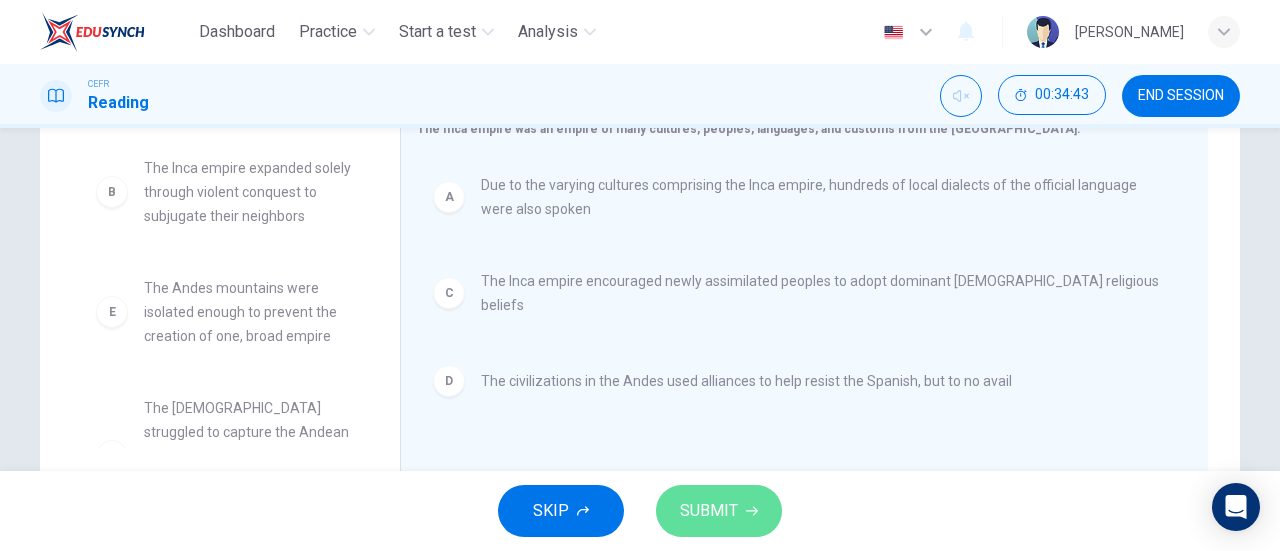 click on "SUBMIT" at bounding box center [709, 511] 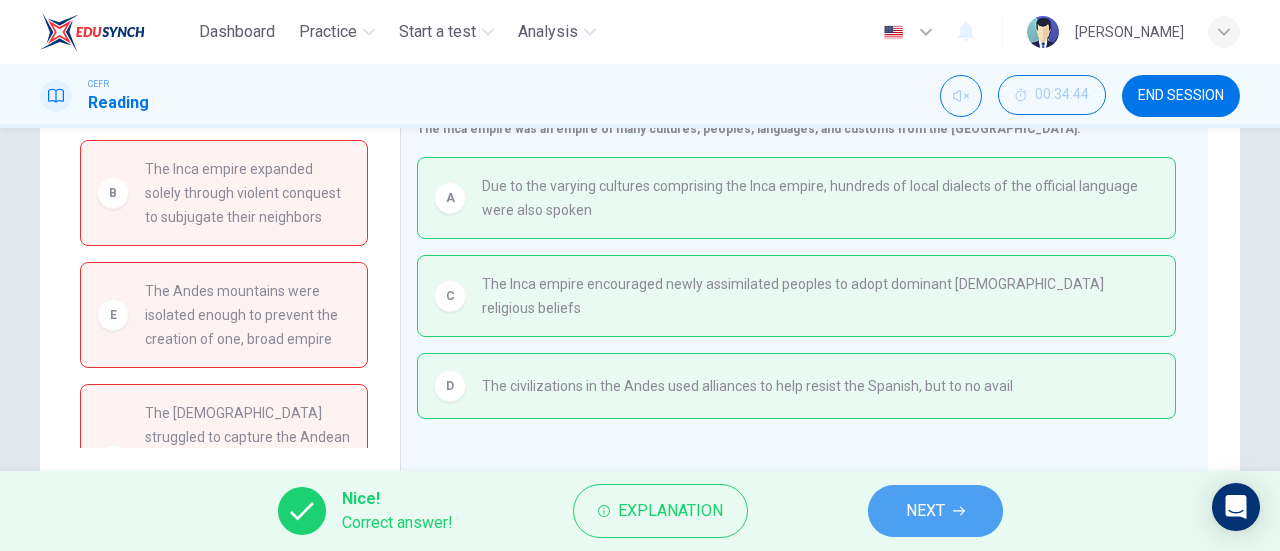 click on "NEXT" at bounding box center (925, 511) 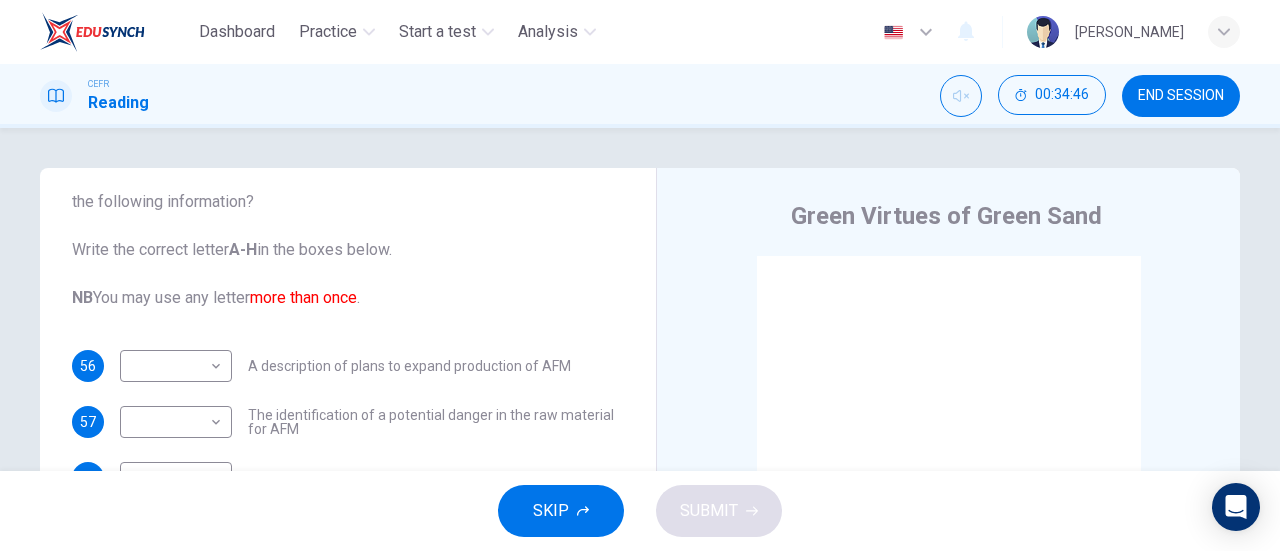 scroll, scrollTop: 100, scrollLeft: 0, axis: vertical 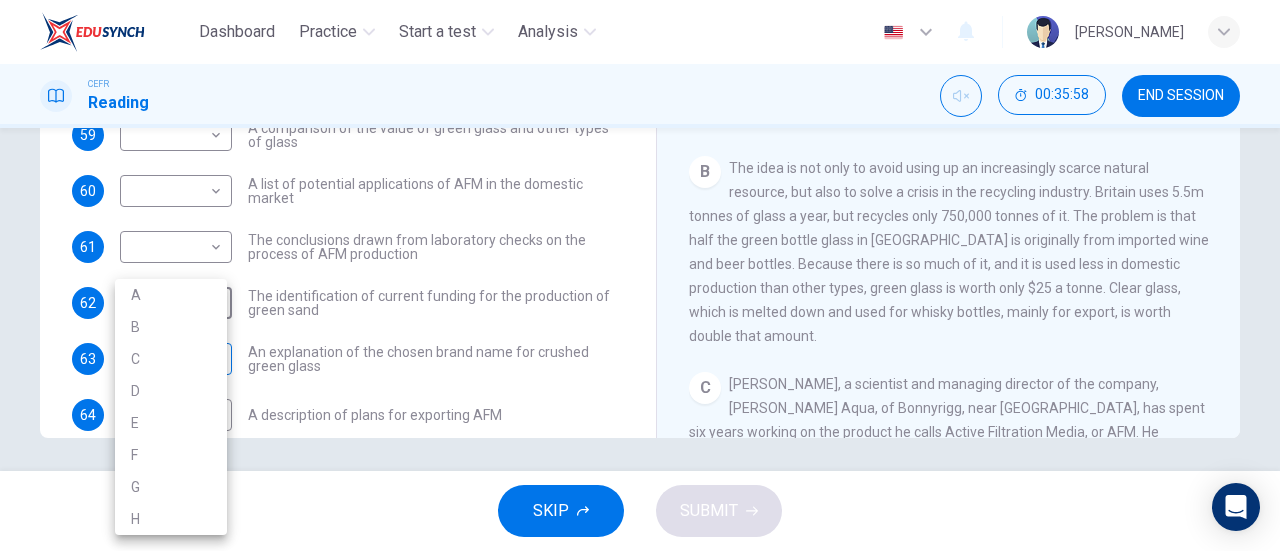 click on "Dashboard Practice Start a test Analysis English en ​ AL MA'AWA [PERSON_NAME] CEFR Reading 00:35:58 END SESSION Questions 56 - 65 The Reading Passage has 8 paragraphs labelled  A-H . Which paragraph contains the following information?
Write the correct letter  A-H  in the boxes below.
NB  You may use any letter  more than once . 56 ​ ​ A description of plans to expand production of AFM 57 ​ ​ The identification of a potential danger in the raw material for AFM 58 ​ ​ An example of AFM use in the export market 59 ​ ​ A comparison of the value of green glass and other types of glass 60 ​ ​ A list of potential applications of AFM in the domestic market 61 ​ ​ The conclusions drawn from laboratory checks on the process of AFM production 62 ​ ​ The identification of current funding for the production of green sand 63 ​ ​ An explanation of the chosen brand name for crushed green glass 64 ​ ​ A description of plans for exporting AFM 65 ​ ​ Green Virtues of Green Sand A" at bounding box center [640, 275] 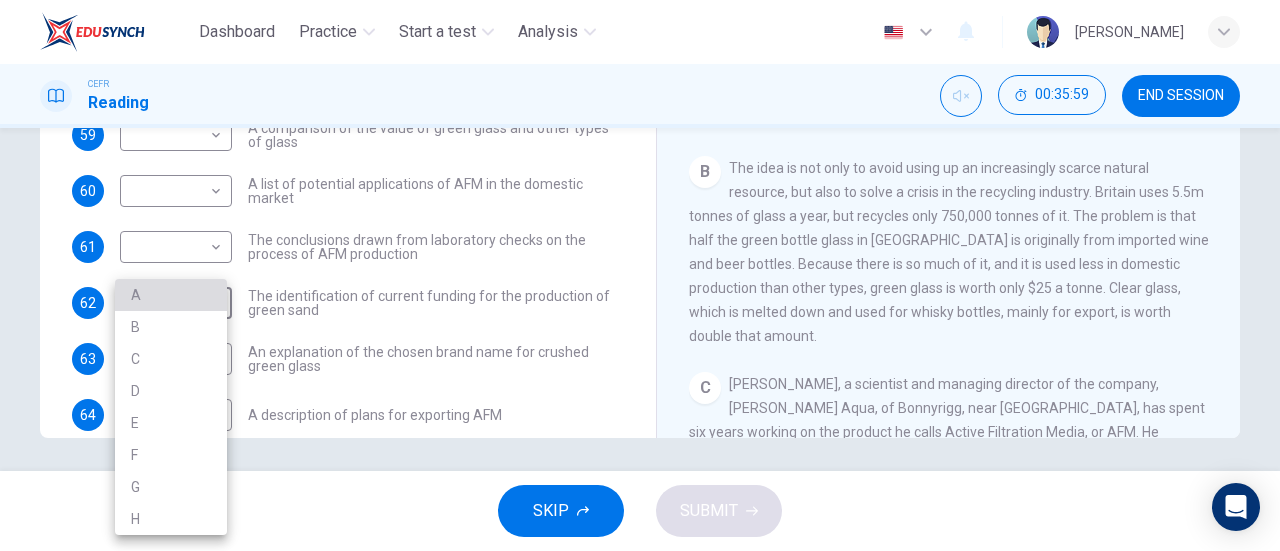 click on "A" at bounding box center [171, 295] 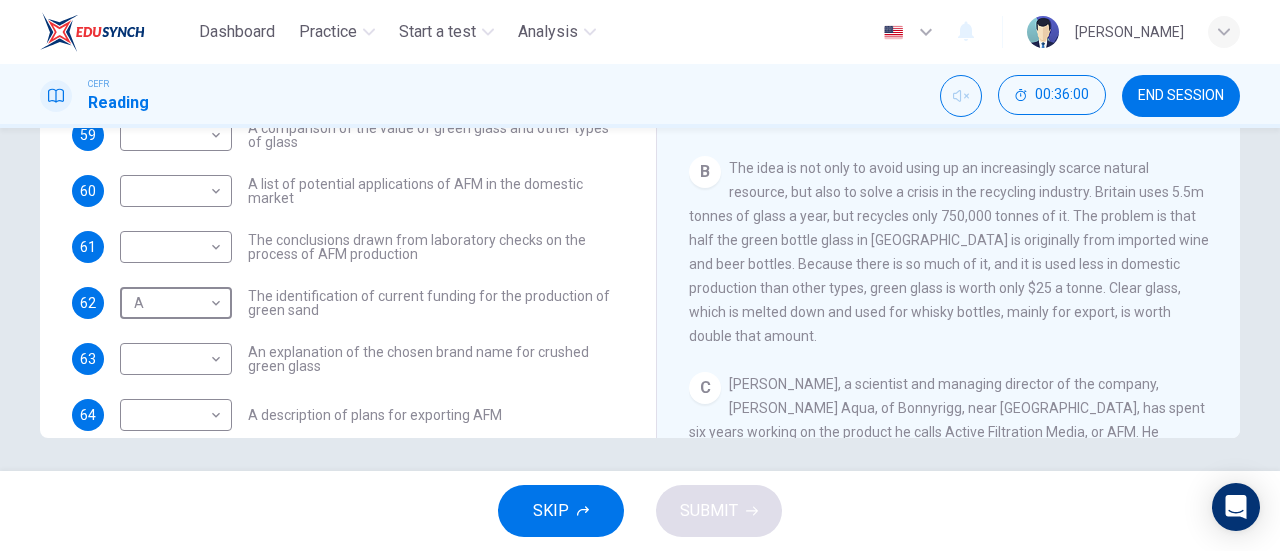 scroll, scrollTop: 0, scrollLeft: 0, axis: both 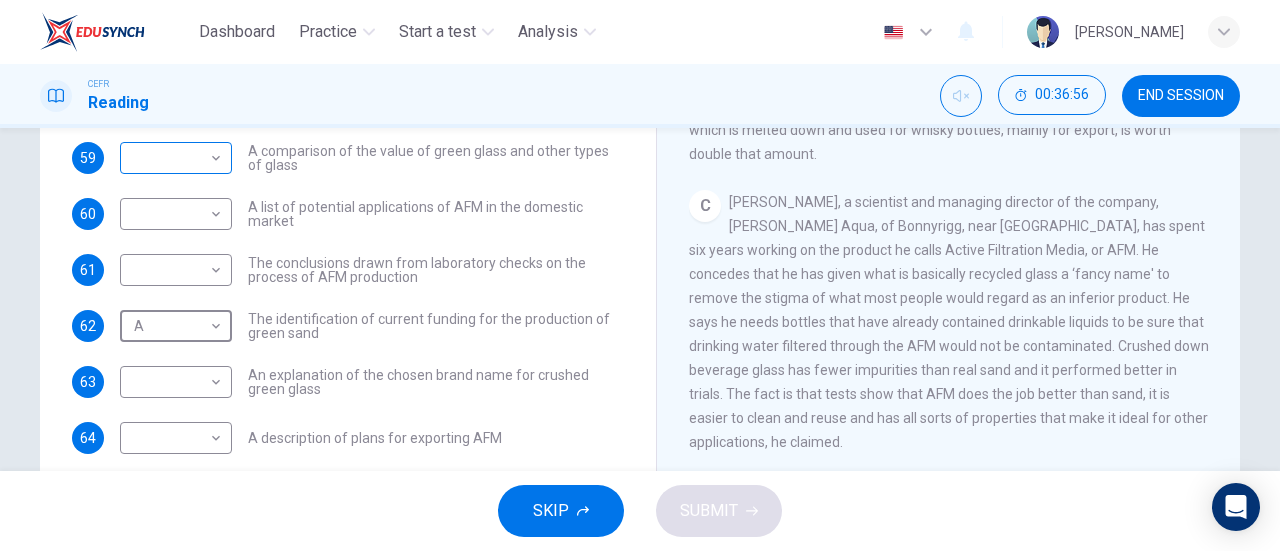 click on "Dashboard Practice Start a test Analysis English en ​ AL MA'AWA [PERSON_NAME] CEFR Reading 00:36:56 END SESSION Questions 56 - 65 The Reading Passage has 8 paragraphs labelled  A-H . Which paragraph contains the following information?
Write the correct letter  A-H  in the boxes below.
NB  You may use any letter  more than once . 56 ​ ​ A description of plans to expand production of AFM 57 ​ ​ The identification of a potential danger in the raw material for AFM 58 ​ ​ An example of AFM use in the export market 59 ​ ​ A comparison of the value of green glass and other types of glass 60 ​ ​ A list of potential applications of AFM in the domestic market 61 ​ ​ The conclusions drawn from laboratory checks on the process of AFM production 62 A A ​ The identification of current funding for the production of green sand 63 ​ ​ An explanation of the chosen brand name for crushed green glass 64 ​ ​ A description of plans for exporting AFM 65 ​ ​ Green Virtues of Green Sand A" at bounding box center [640, 275] 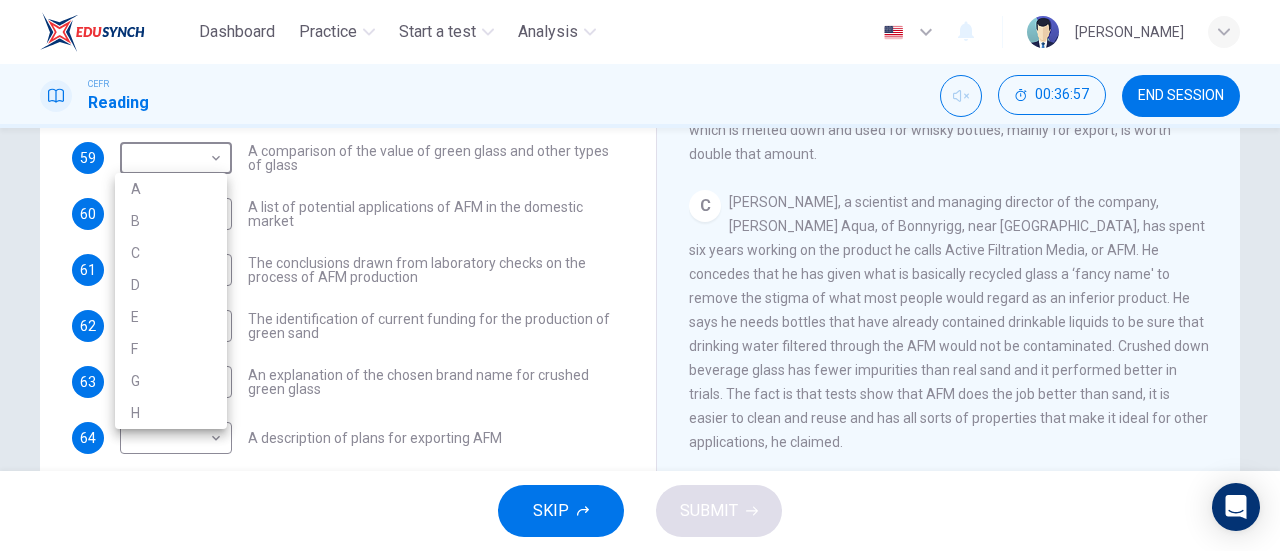 click on "B" at bounding box center [171, 221] 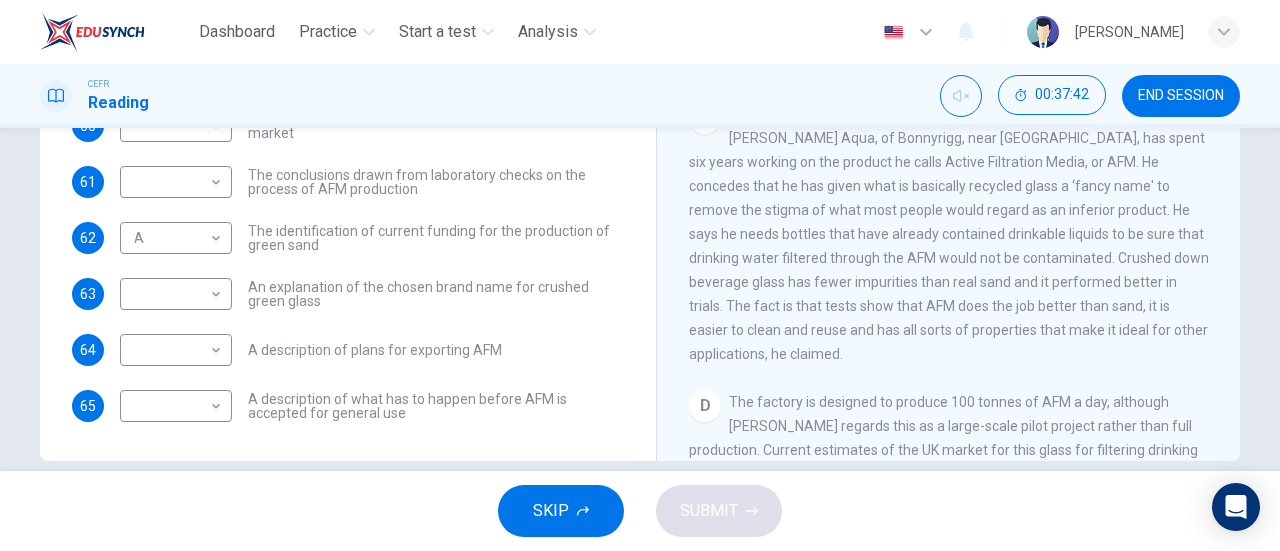 scroll, scrollTop: 404, scrollLeft: 0, axis: vertical 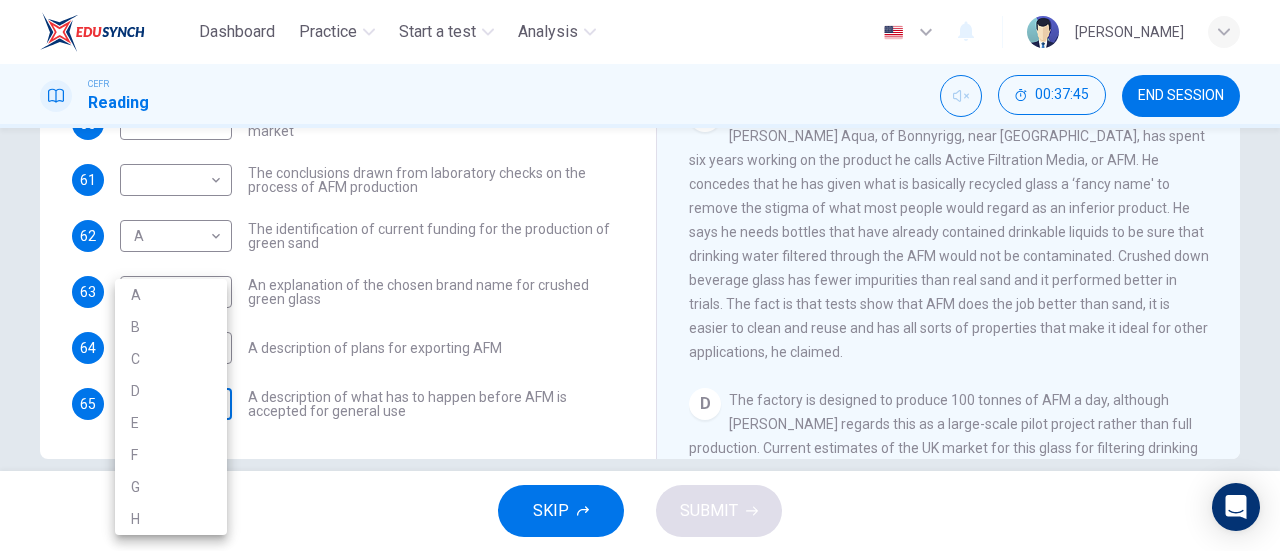 click on "Dashboard Practice Start a test Analysis English en ​ AL MA'AWA [PERSON_NAME] CEFR Reading 00:37:45 END SESSION Questions 56 - 65 The Reading Passage has 8 paragraphs labelled  A-H . Which paragraph contains the following information?
Write the correct letter  A-H  in the boxes below.
NB  You may use any letter  more than once . 56 ​ ​ A description of plans to expand production of AFM 57 ​ ​ The identification of a potential danger in the raw material for AFM 58 ​ ​ An example of AFM use in the export market 59 B B ​ A comparison of the value of green glass and other types of glass 60 ​ ​ A list of potential applications of AFM in the domestic market 61 ​ ​ The conclusions drawn from laboratory checks on the process of AFM production 62 A A ​ The identification of current funding for the production of green sand 63 ​ ​ An explanation of the chosen brand name for crushed green glass 64 ​ ​ A description of plans for exporting AFM 65 ​ ​ Green Virtues of Green Sand A" at bounding box center (640, 275) 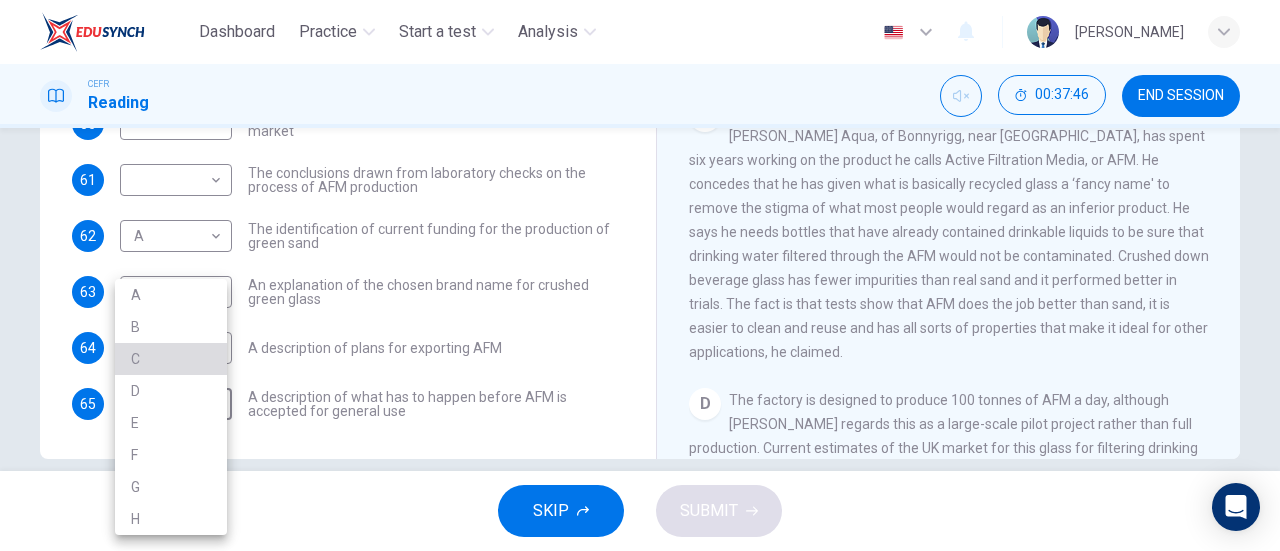 click on "C" at bounding box center [171, 359] 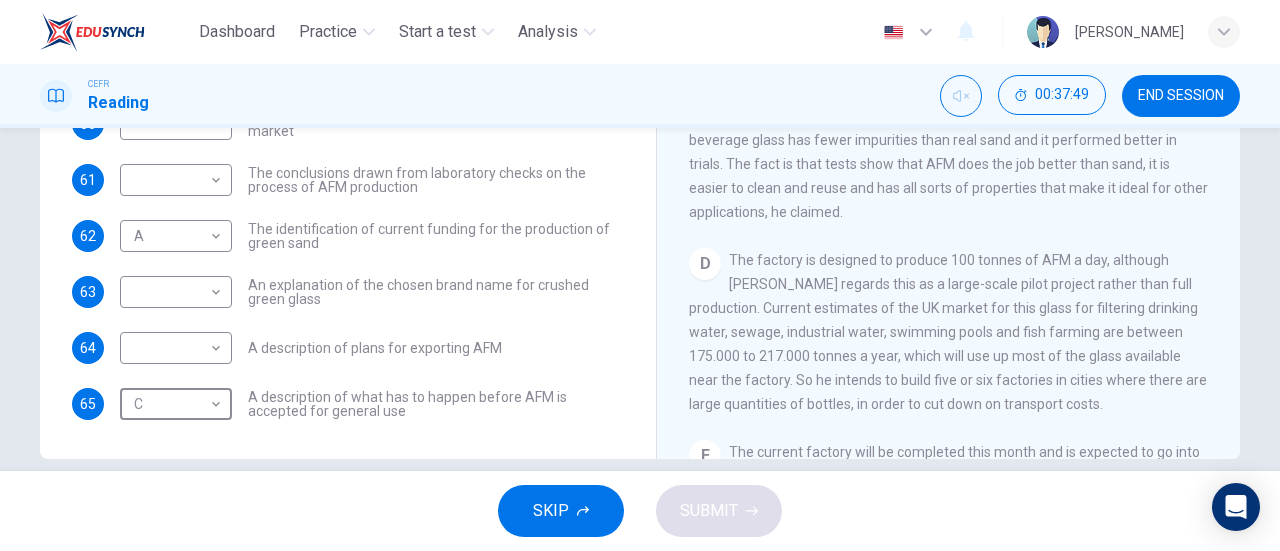 scroll, scrollTop: 819, scrollLeft: 0, axis: vertical 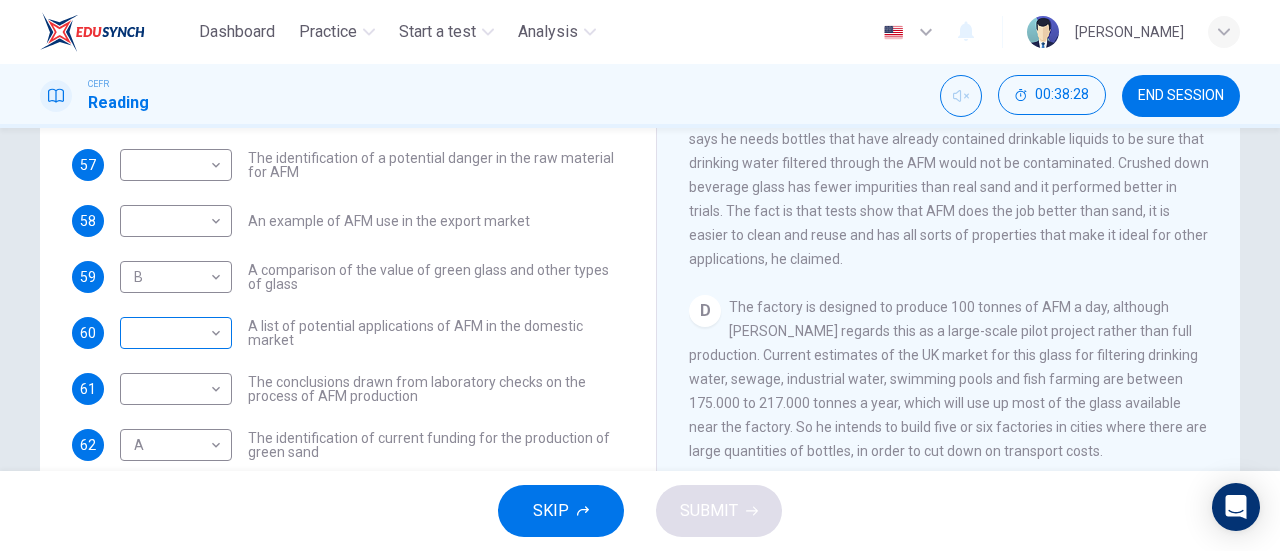 click on "Dashboard Practice Start a test Analysis English en ​ AL MA'AWA [PERSON_NAME] CEFR Reading 00:38:28 END SESSION Questions 56 - 65 The Reading Passage has 8 paragraphs labelled  A-H . Which paragraph contains the following information?
Write the correct letter  A-H  in the boxes below.
NB  You may use any letter  more than once . 56 ​ ​ A description of plans to expand production of AFM 57 ​ ​ The identification of a potential danger in the raw material for AFM 58 ​ ​ An example of AFM use in the export market 59 B B ​ A comparison of the value of green glass and other types of glass 60 ​ ​ A list of potential applications of AFM in the domestic market 61 ​ ​ The conclusions drawn from laboratory checks on the process of AFM production 62 A A ​ The identification of current funding for the production of green sand 63 ​ ​ An explanation of the chosen brand name for crushed green glass 64 ​ ​ A description of plans for exporting AFM 65 C C ​ Green Virtues of Green Sand A" at bounding box center [640, 275] 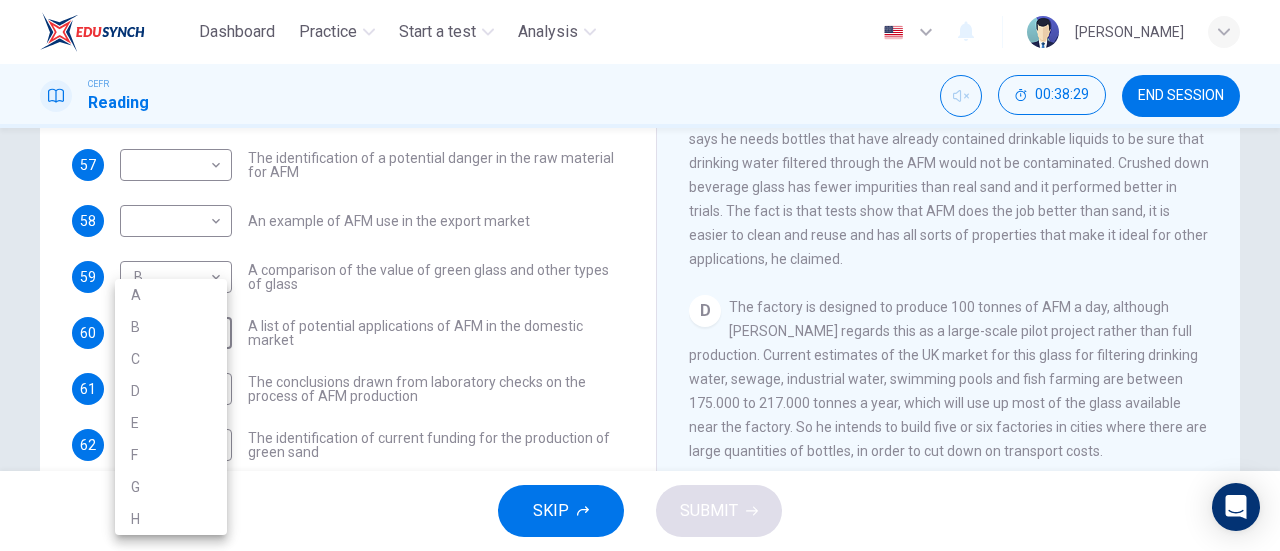 click on "D" at bounding box center (171, 391) 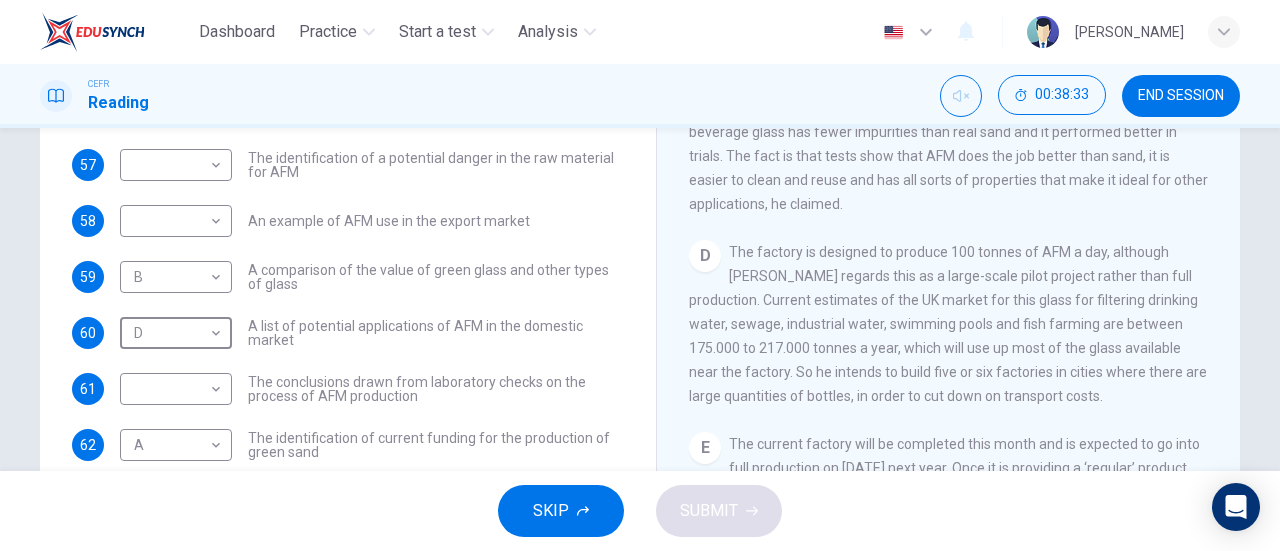 scroll, scrollTop: 958, scrollLeft: 0, axis: vertical 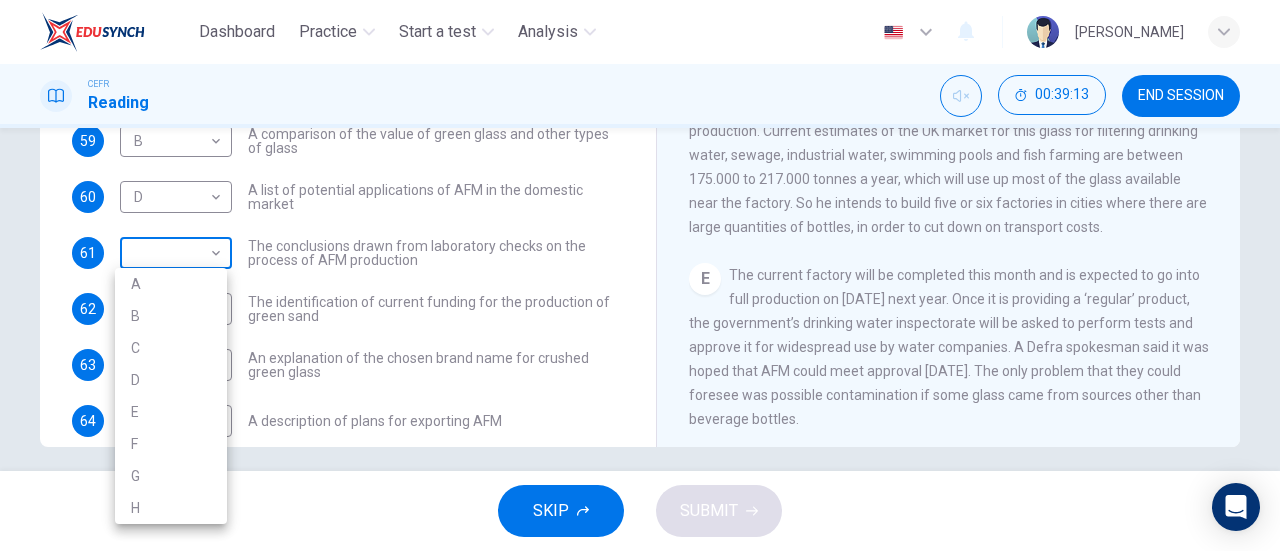 click on "Dashboard Practice Start a test Analysis English en ​ AL MA'AWA [PERSON_NAME] CEFR Reading 00:39:13 END SESSION Questions 56 - 65 The Reading Passage has 8 paragraphs labelled  A-H . Which paragraph contains the following information?
Write the correct letter  A-H  in the boxes below.
NB  You may use any letter  more than once . 56 ​ ​ A description of plans to expand production of AFM 57 ​ ​ The identification of a potential danger in the raw material for AFM 58 ​ ​ An example of AFM use in the export market 59 B B ​ A comparison of the value of green glass and other types of glass 60 D D ​ A list of potential applications of AFM in the domestic market 61 ​ ​ The conclusions drawn from laboratory checks on the process of AFM production 62 A A ​ The identification of current funding for the production of green sand 63 ​ ​ An explanation of the chosen brand name for crushed green glass 64 ​ ​ A description of plans for exporting AFM 65 C C ​ Green Virtues of Green Sand A" at bounding box center [640, 275] 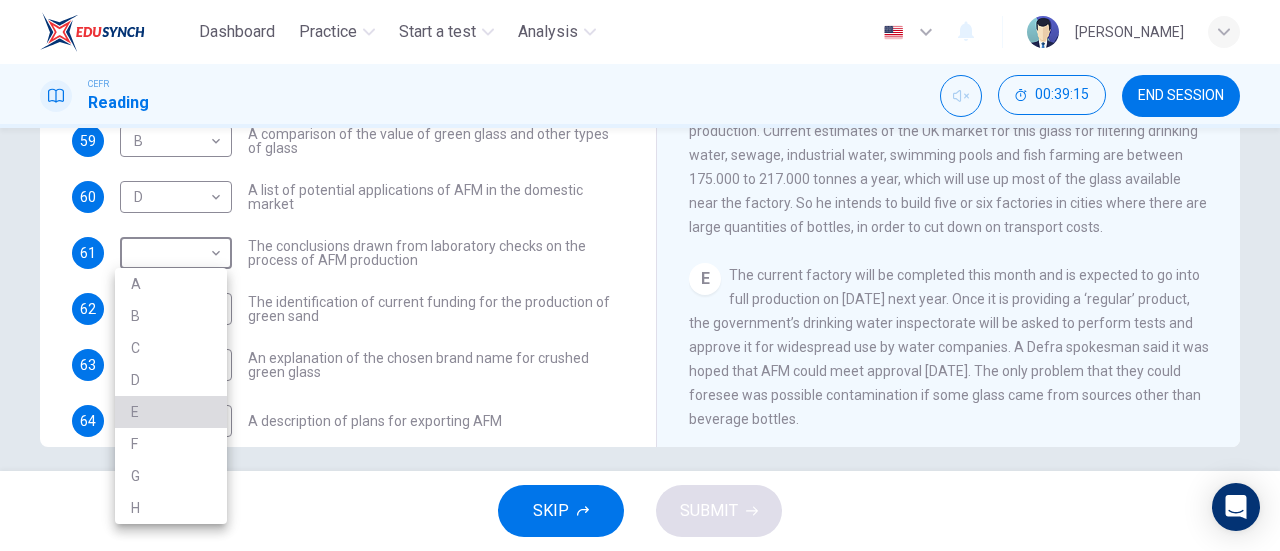 click on "E" at bounding box center [171, 412] 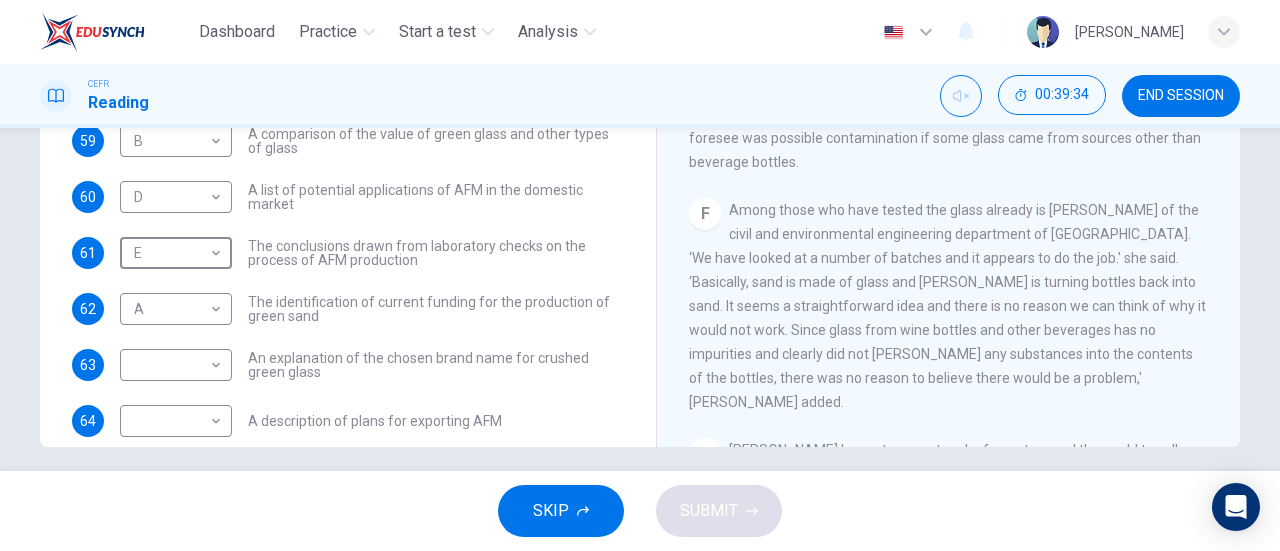 scroll, scrollTop: 1243, scrollLeft: 0, axis: vertical 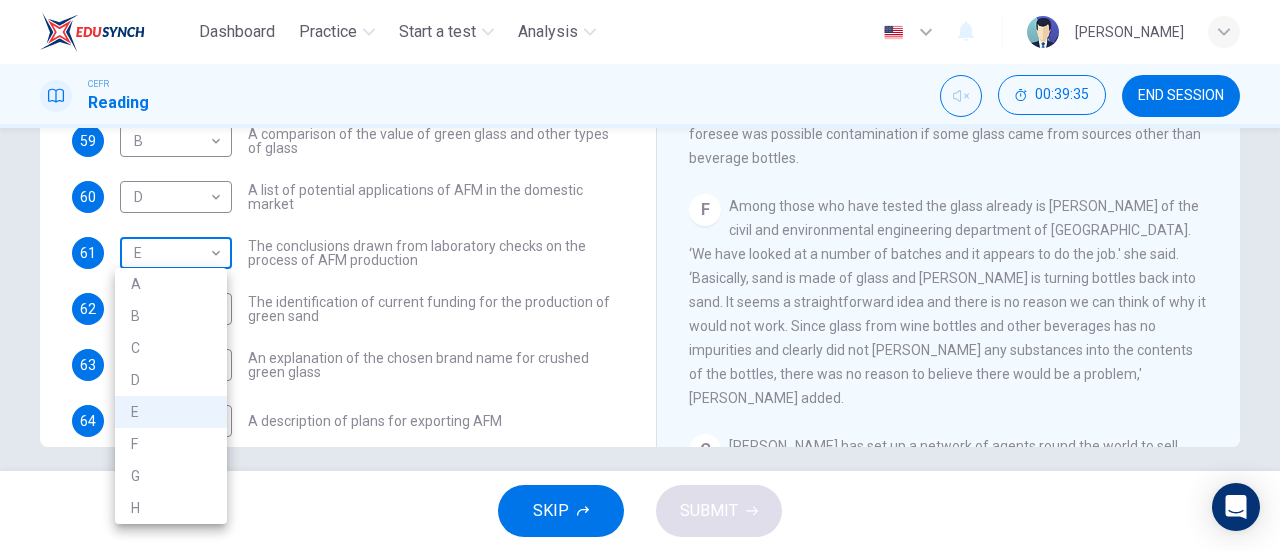 click on "Dashboard Practice Start a test Analysis English en ​ AL MA'AWA [PERSON_NAME] CEFR Reading 00:39:35 END SESSION Questions 56 - 65 The Reading Passage has 8 paragraphs labelled  A-H . Which paragraph contains the following information?
Write the correct letter  A-H  in the boxes below.
NB  You may use any letter  more than once . 56 ​ ​ A description of plans to expand production of AFM 57 ​ ​ The identification of a potential danger in the raw material for AFM 58 ​ ​ An example of AFM use in the export market 59 B B ​ A comparison of the value of green glass and other types of glass 60 D D ​ A list of potential applications of AFM in the domestic market 61 E E ​ The conclusions drawn from laboratory checks on the process of AFM production 62 A A ​ The identification of current funding for the production of green sand 63 ​ ​ An explanation of the chosen brand name for crushed green glass 64 ​ ​ A description of plans for exporting AFM 65 C C ​ Green Virtues of Green Sand A" at bounding box center [640, 275] 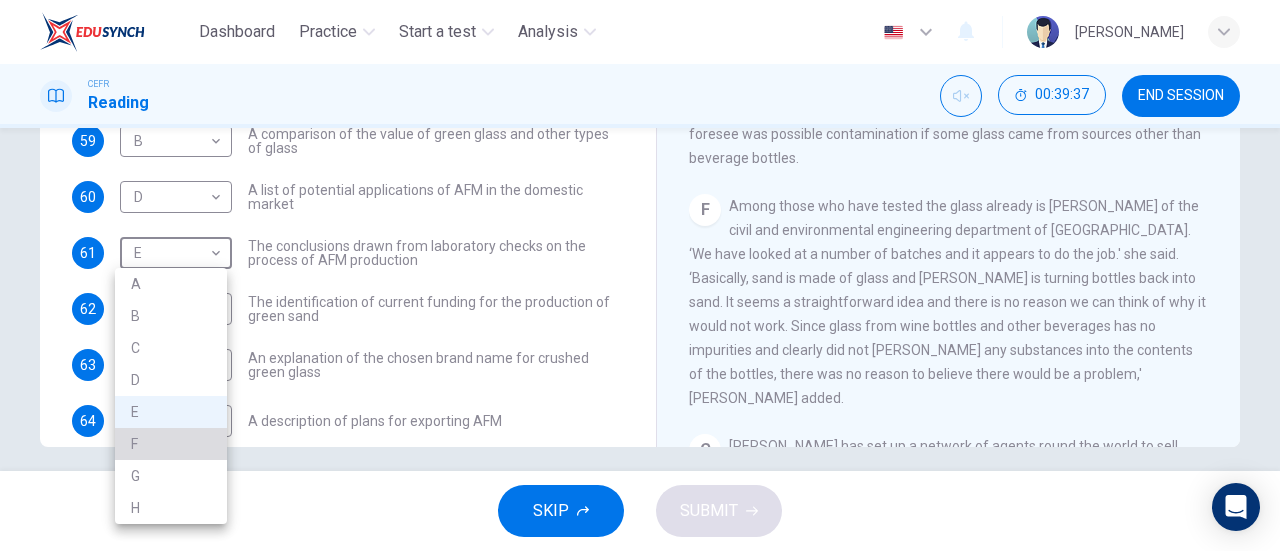 click on "F" at bounding box center (171, 444) 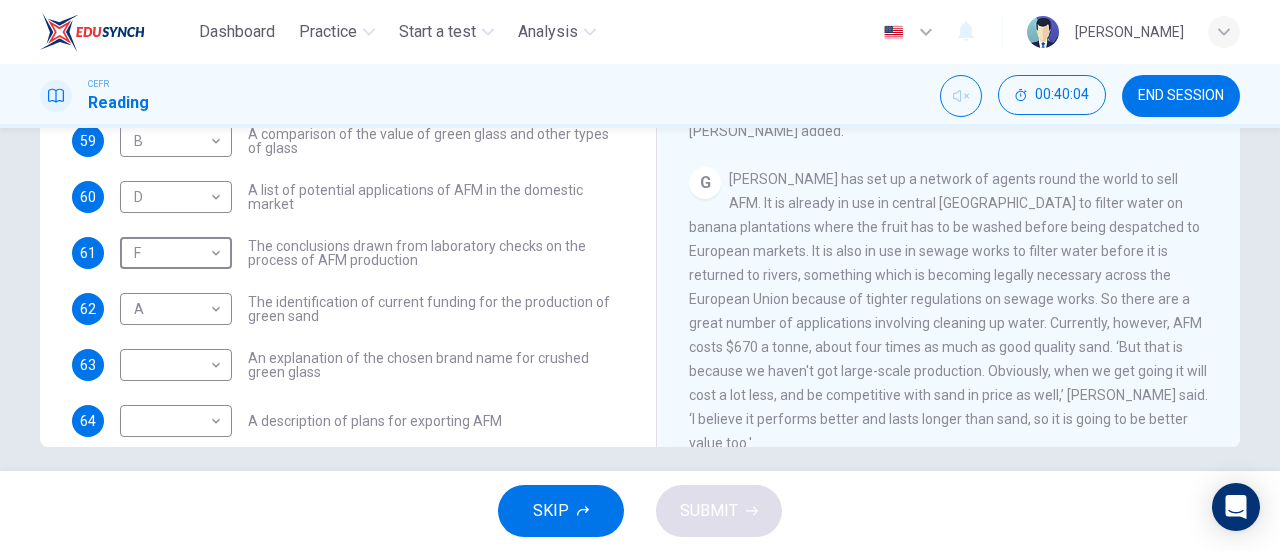 scroll, scrollTop: 1510, scrollLeft: 0, axis: vertical 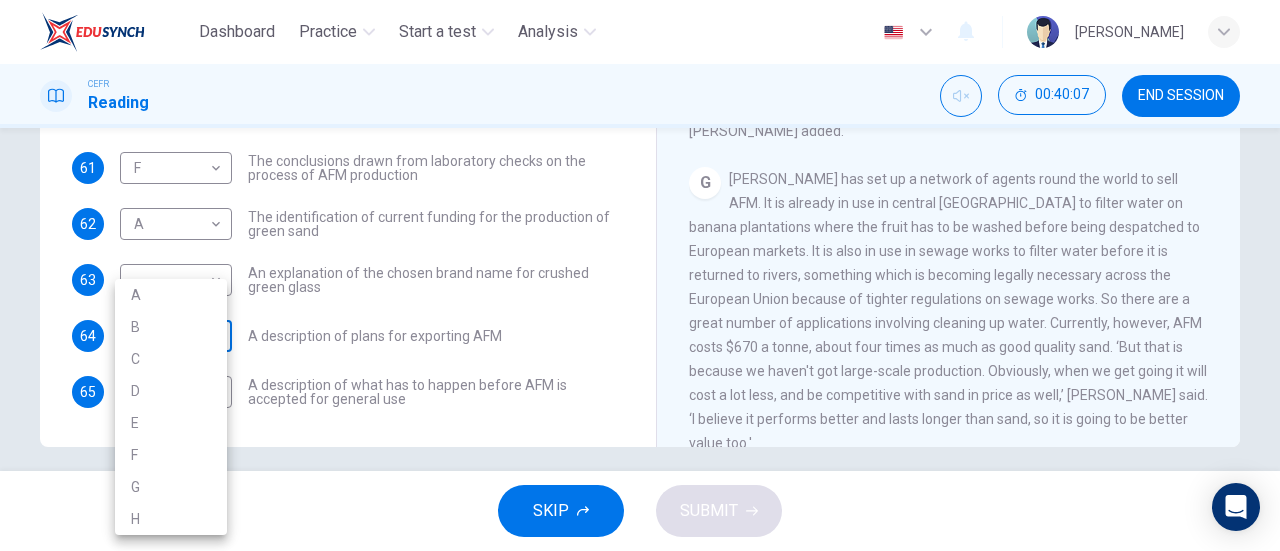 click on "Dashboard Practice Start a test Analysis English en ​ AL MA'AWA [PERSON_NAME] CEFR Reading 00:40:07 END SESSION Questions 56 - 65 The Reading Passage has 8 paragraphs labelled  A-H . Which paragraph contains the following information?
Write the correct letter  A-H  in the boxes below.
NB  You may use any letter  more than once . 56 ​ ​ A description of plans to expand production of AFM 57 ​ ​ The identification of a potential danger in the raw material for AFM 58 ​ ​ An example of AFM use in the export market 59 B B ​ A comparison of the value of green glass and other types of glass 60 D D ​ A list of potential applications of AFM in the domestic market 61 F F ​ The conclusions drawn from laboratory checks on the process of AFM production 62 A A ​ The identification of current funding for the production of green sand 63 ​ ​ An explanation of the chosen brand name for crushed green glass 64 ​ ​ A description of plans for exporting AFM 65 C C ​ Green Virtues of Green Sand A" at bounding box center [640, 275] 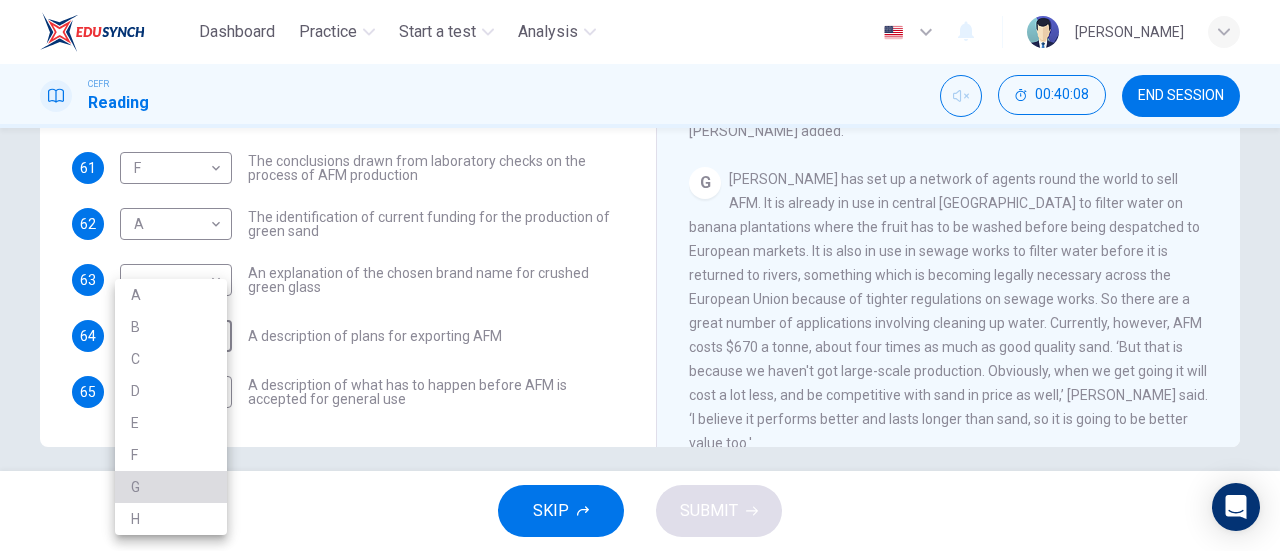 drag, startPoint x: 161, startPoint y: 477, endPoint x: 334, endPoint y: 396, distance: 191.02356 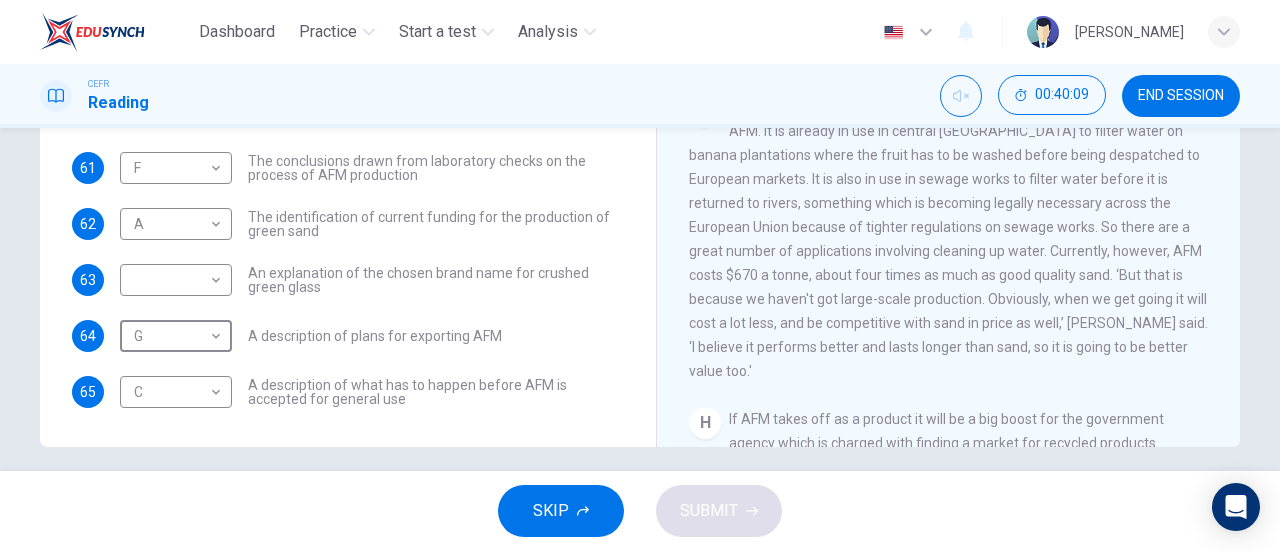 scroll, scrollTop: 1658, scrollLeft: 0, axis: vertical 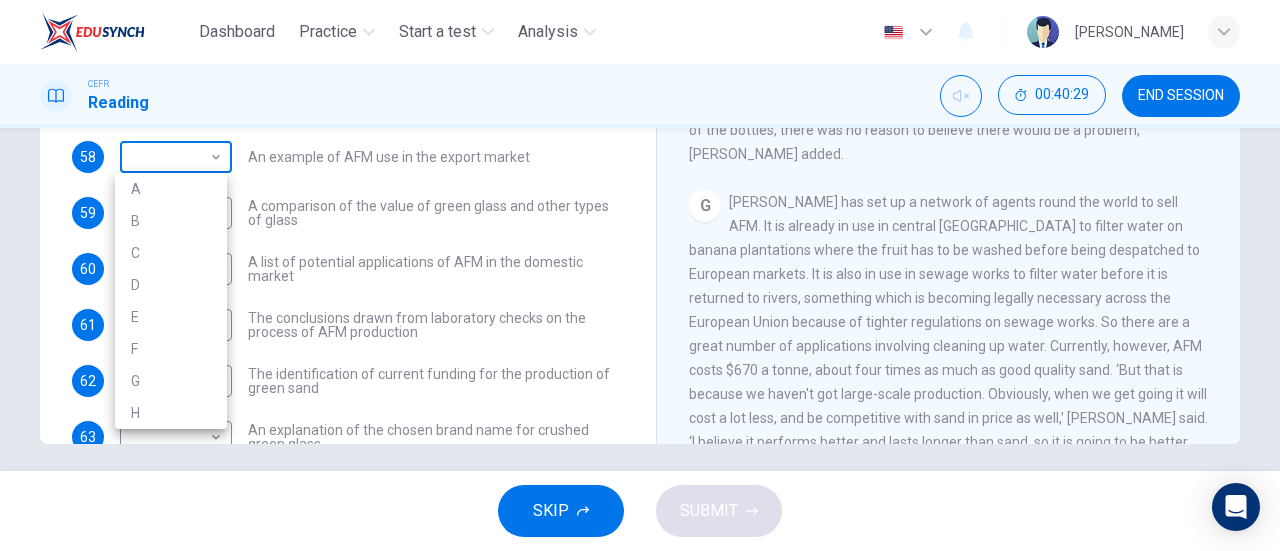 click on "Dashboard Practice Start a test Analysis English en ​ AL MA'AWA [PERSON_NAME] CEFR Reading 00:40:29 END SESSION Questions 56 - 65 The Reading Passage has 8 paragraphs labelled  A-H . Which paragraph contains the following information?
Write the correct letter  A-H  in the boxes below.
NB  You may use any letter  more than once . 56 ​ ​ A description of plans to expand production of AFM 57 ​ ​ The identification of a potential danger in the raw material for AFM 58 ​ ​ An example of AFM use in the export market 59 B B ​ A comparison of the value of green glass and other types of glass 60 D D ​ A list of potential applications of AFM in the domestic market 61 F F ​ The conclusions drawn from laboratory checks on the process of AFM production 62 A A ​ The identification of current funding for the production of green sand 63 ​ ​ An explanation of the chosen brand name for crushed green glass 64 G G ​ A description of plans for exporting AFM 65 C C ​ Green Virtues of Green Sand A" at bounding box center (640, 275) 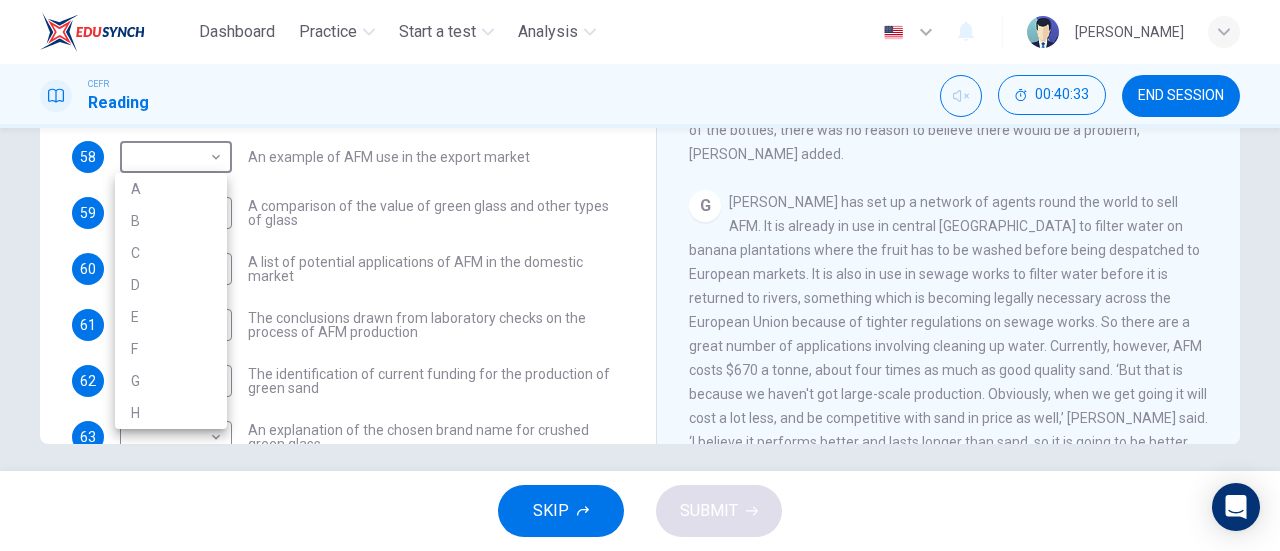 click on "G" at bounding box center (171, 381) 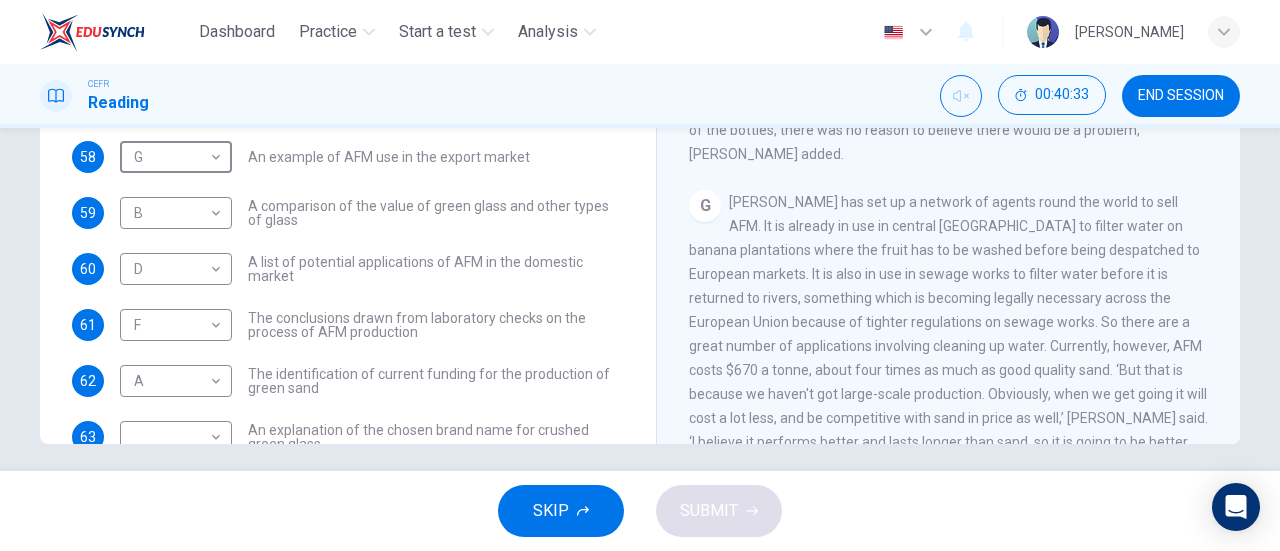 scroll, scrollTop: 1658, scrollLeft: 0, axis: vertical 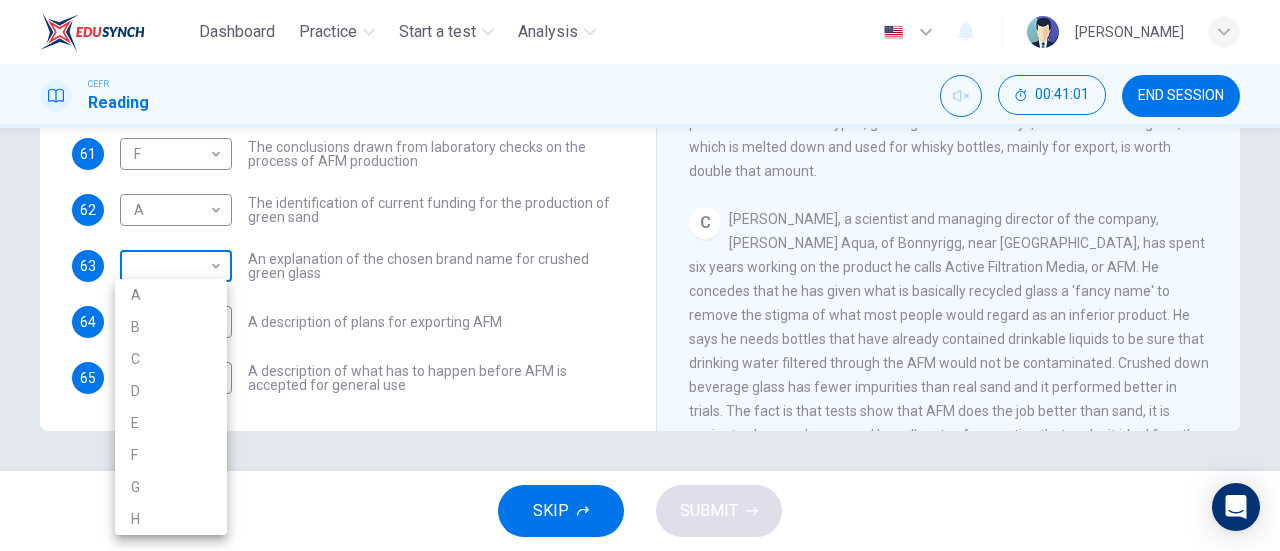 click on "Dashboard Practice Start a test Analysis English en ​ AL MA'AWA [PERSON_NAME] CEFR Reading 00:41:01 END SESSION Questions 56 - 65 The Reading Passage has 8 paragraphs labelled  A-H . Which paragraph contains the following information?
Write the correct letter  A-H  in the boxes below.
NB  You may use any letter  more than once . 56 ​ ​ A description of plans to expand production of AFM 57 ​ ​ The identification of a potential danger in the raw material for AFM 58 G G ​ An example of AFM use in the export market 59 B B ​ A comparison of the value of green glass and other types of glass 60 D D ​ A list of potential applications of AFM in the domestic market 61 F F ​ The conclusions drawn from laboratory checks on the process of AFM production 62 A A ​ The identification of current funding for the production of green sand 63 ​ ​ An explanation of the chosen brand name for crushed green glass 64 G G ​ A description of plans for exporting AFM 65 C C ​ Green Virtues of Green Sand A" at bounding box center (640, 275) 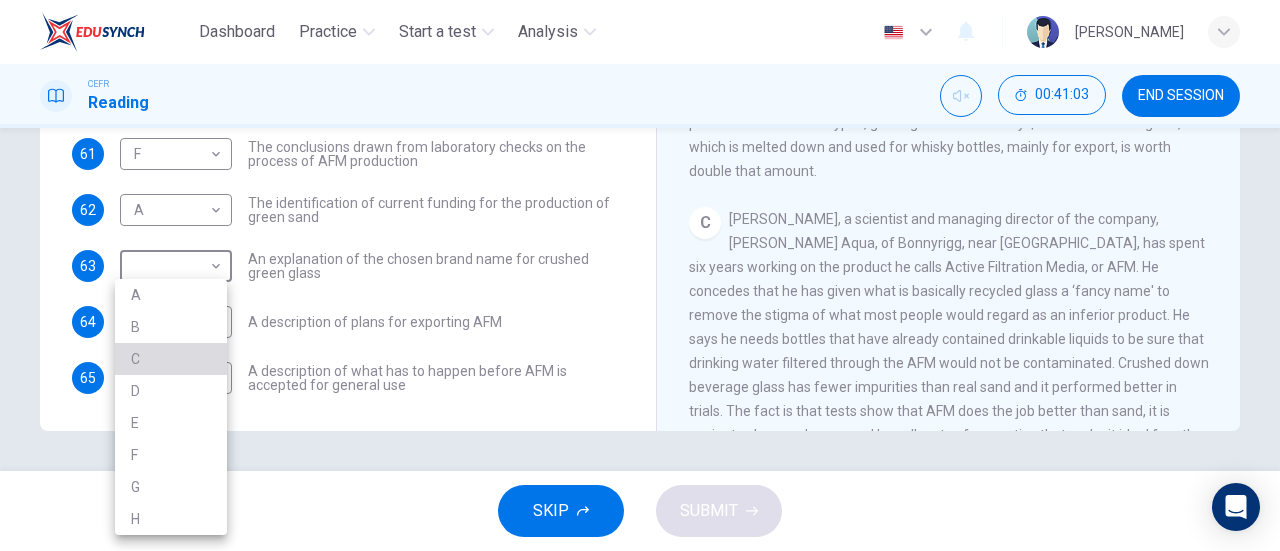 click on "C" at bounding box center (171, 359) 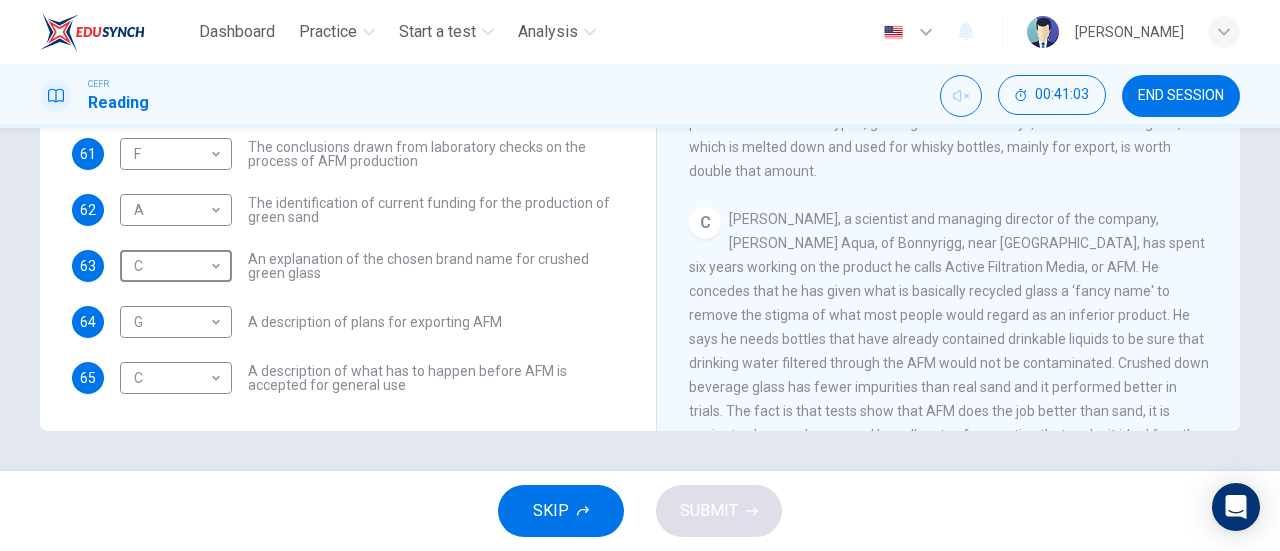 scroll, scrollTop: 0, scrollLeft: 0, axis: both 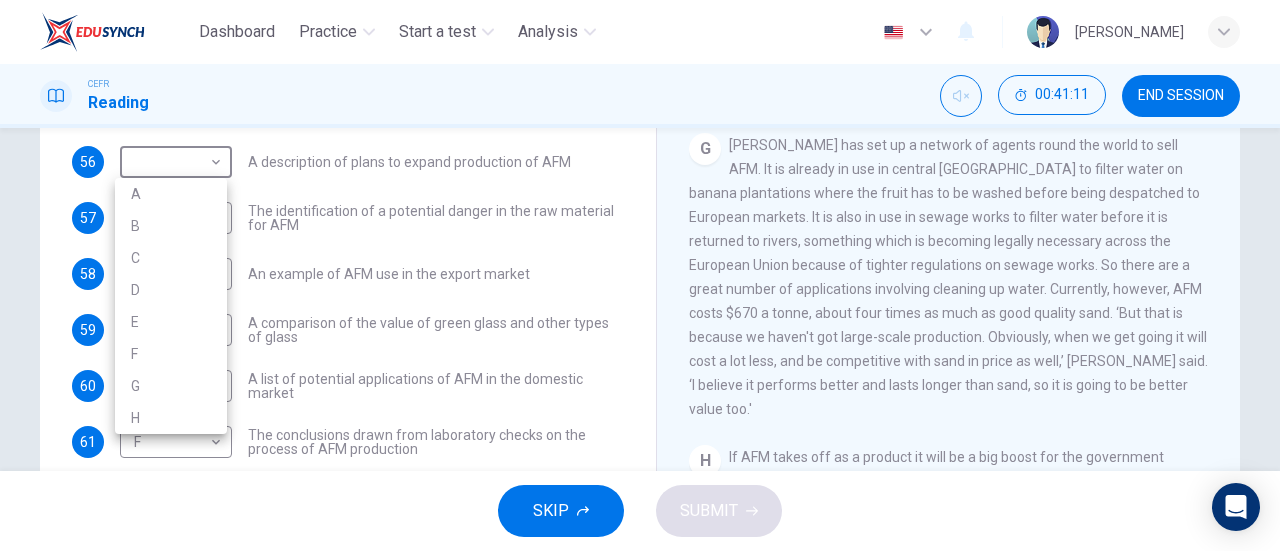click on "Dashboard Practice Start a test Analysis English en ​ AL MA'AWA [PERSON_NAME] CEFR Reading 00:41:11 END SESSION Questions 56 - 65 The Reading Passage has 8 paragraphs labelled  A-H . Which paragraph contains the following information?
Write the correct letter  A-H  in the boxes below.
NB  You may use any letter  more than once . 56 ​ ​ A description of plans to expand production of AFM 57 ​ ​ The identification of a potential danger in the raw material for AFM 58 G G ​ An example of AFM use in the export market 59 B B ​ A comparison of the value of green glass and other types of glass 60 D D ​ A list of potential applications of AFM in the domestic market 61 F F ​ The conclusions drawn from laboratory checks on the process of AFM production 62 A A ​ The identification of current funding for the production of green sand 63 C C ​ An explanation of the chosen brand name for crushed green glass 64 G G ​ A description of plans for exporting AFM 65 C C ​ Green Virtues of Green Sand A" at bounding box center [640, 275] 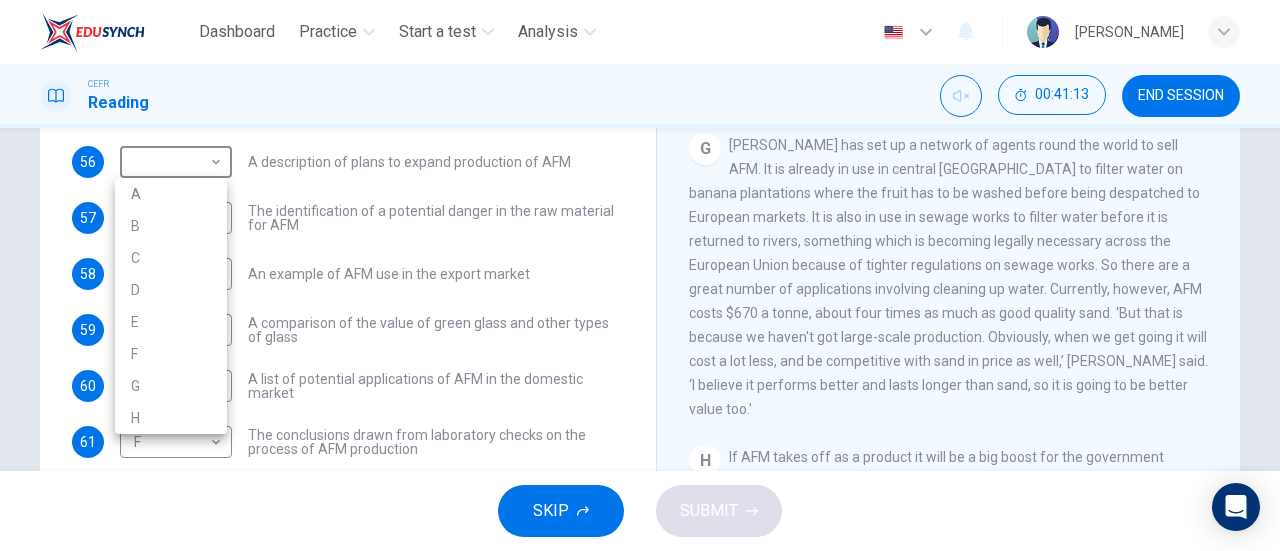 click on "H" at bounding box center (171, 418) 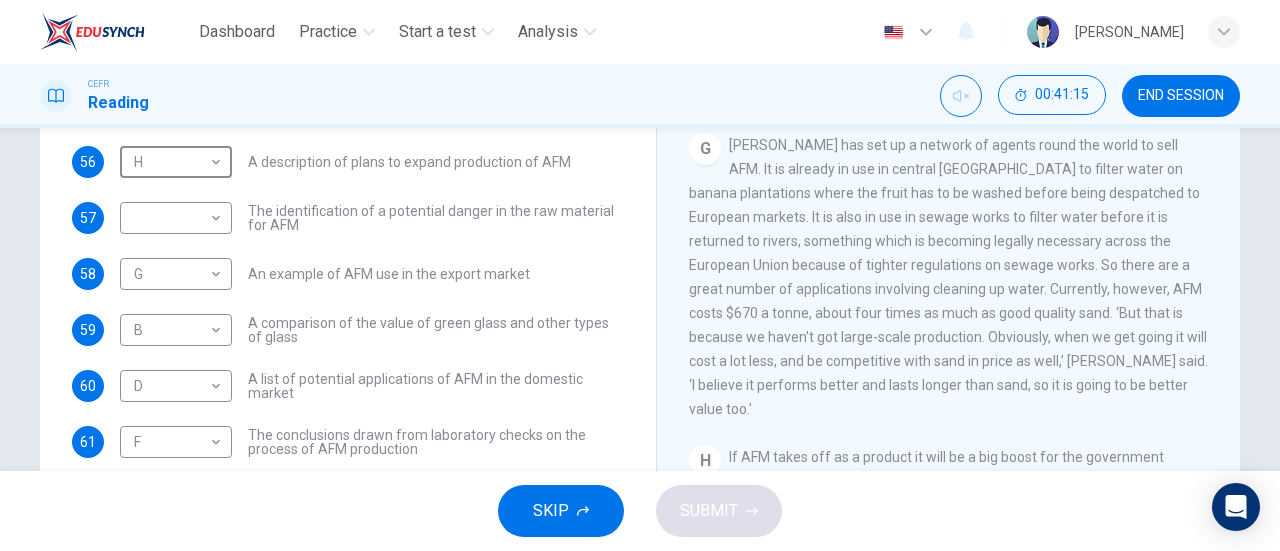 scroll, scrollTop: 432, scrollLeft: 0, axis: vertical 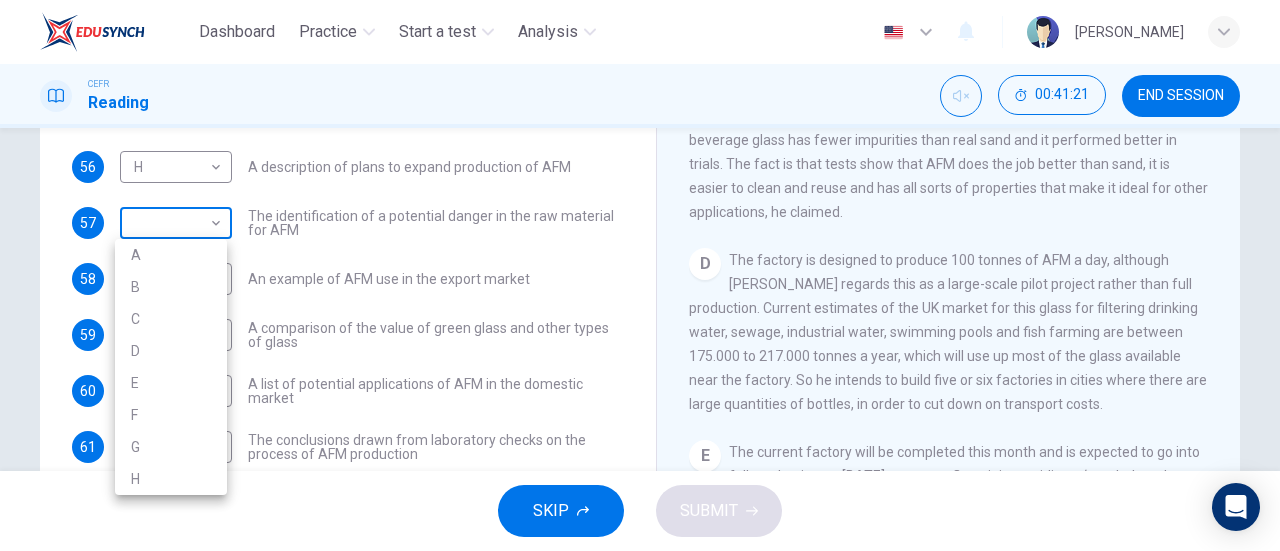 click on "Dashboard Practice Start a test Analysis English en ​ AL MA'AWA [PERSON_NAME] CEFR Reading 00:41:21 END SESSION Questions 56 - 65 The Reading Passage has 8 paragraphs labelled  A-H . Which paragraph contains the following information?
Write the correct letter  A-H  in the boxes below.
NB  You may use any letter  more than once . 56 H H ​ A description of plans to expand production of AFM 57 ​ ​ The identification of a potential danger in the raw material for AFM 58 G G ​ An example of AFM use in the export market 59 B B ​ A comparison of the value of green glass and other types of glass 60 D D ​ A list of potential applications of AFM in the domestic market 61 F F ​ The conclusions drawn from laboratory checks on the process of AFM production 62 A A ​ The identification of current funding for the production of green sand 63 C C ​ An explanation of the chosen brand name for crushed green glass 64 G G ​ A description of plans for exporting AFM 65 C C ​ Green Virtues of Green Sand A" at bounding box center (640, 275) 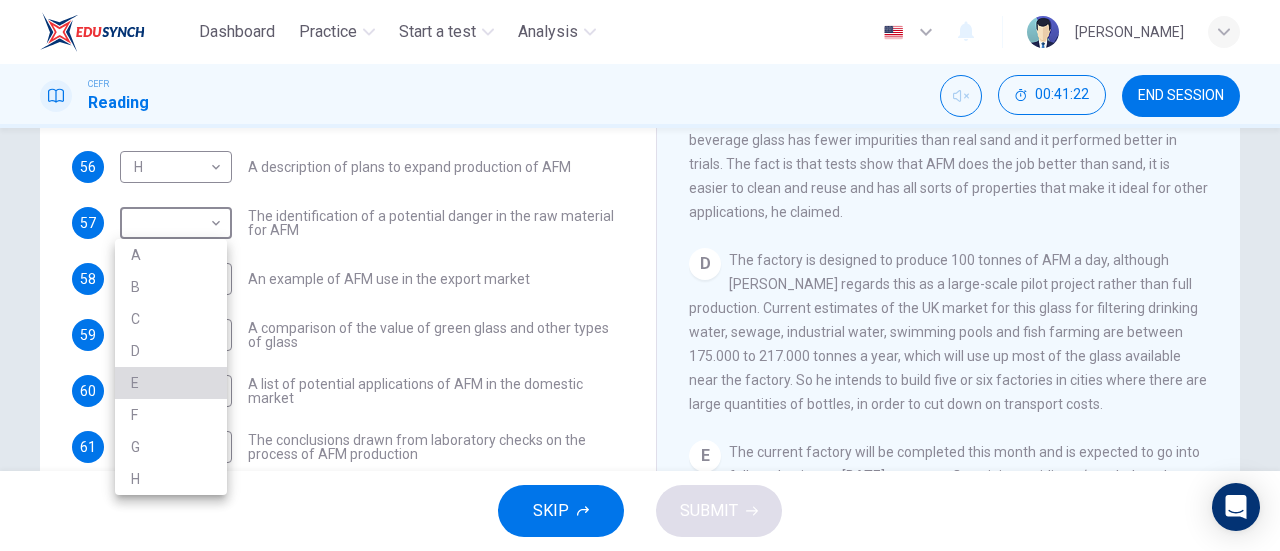 click on "E" at bounding box center (171, 383) 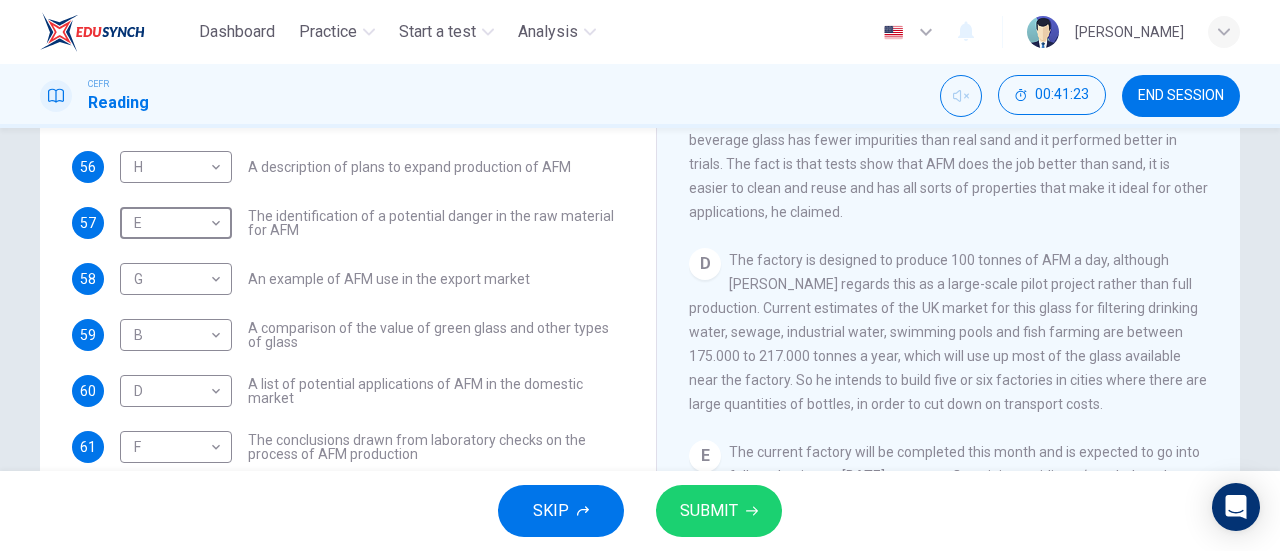 click on "SUBMIT" at bounding box center (709, 511) 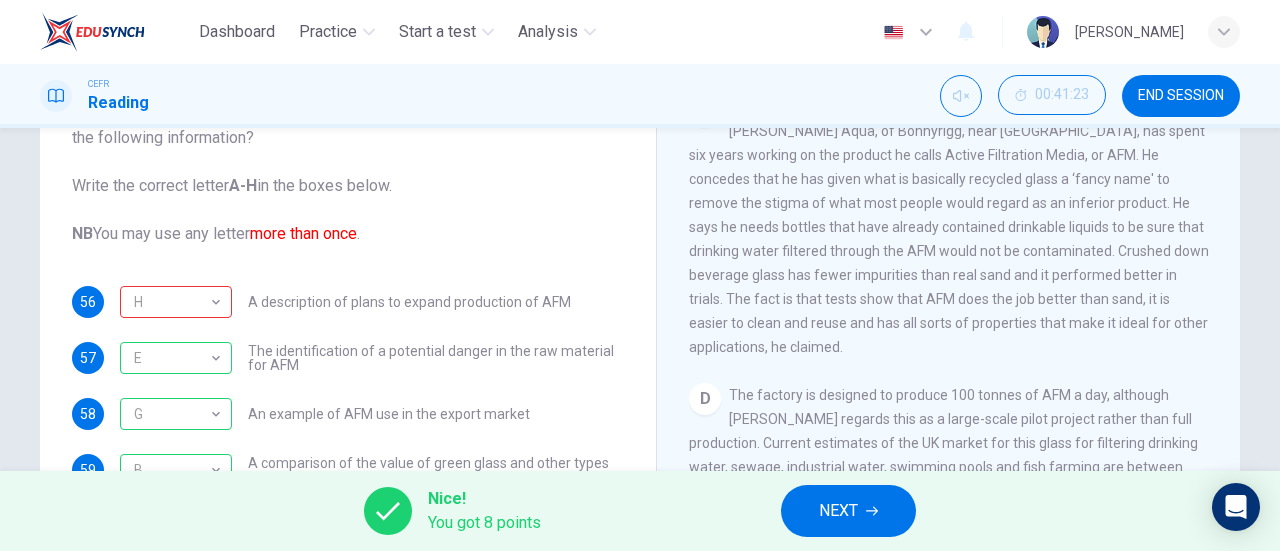 scroll, scrollTop: 432, scrollLeft: 0, axis: vertical 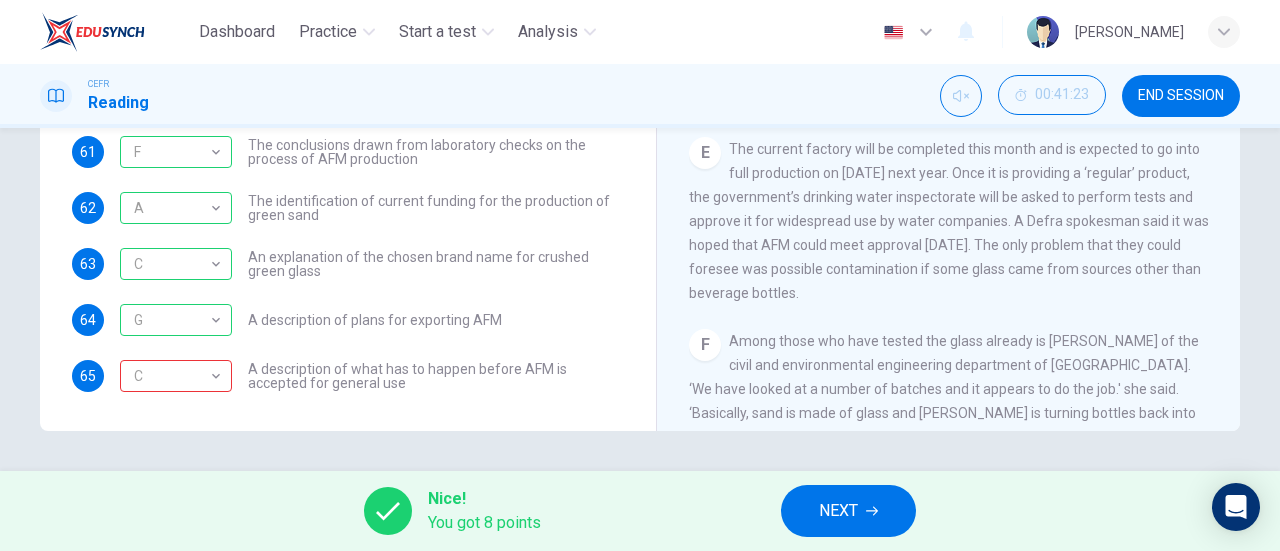 click on "NEXT" at bounding box center [848, 511] 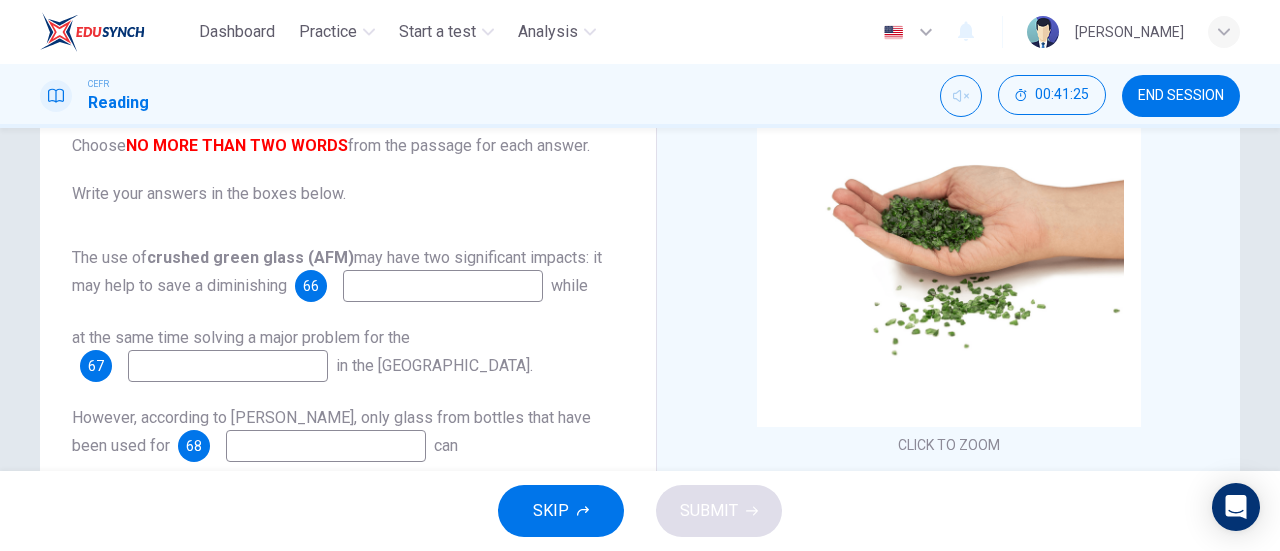 scroll, scrollTop: 176, scrollLeft: 0, axis: vertical 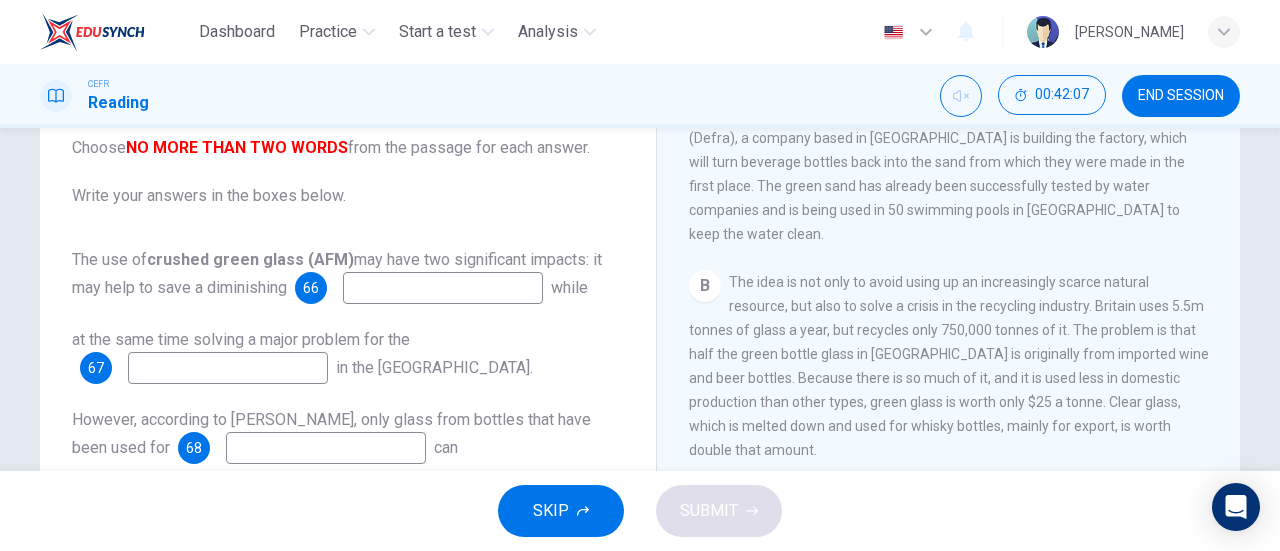 click at bounding box center [443, 288] 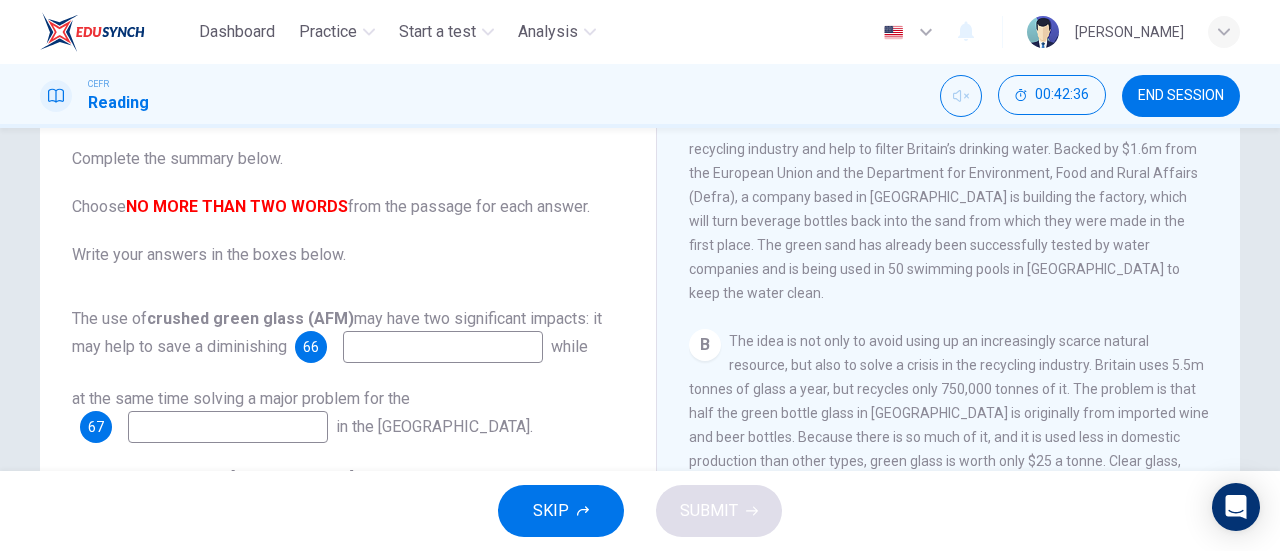 scroll, scrollTop: 0, scrollLeft: 0, axis: both 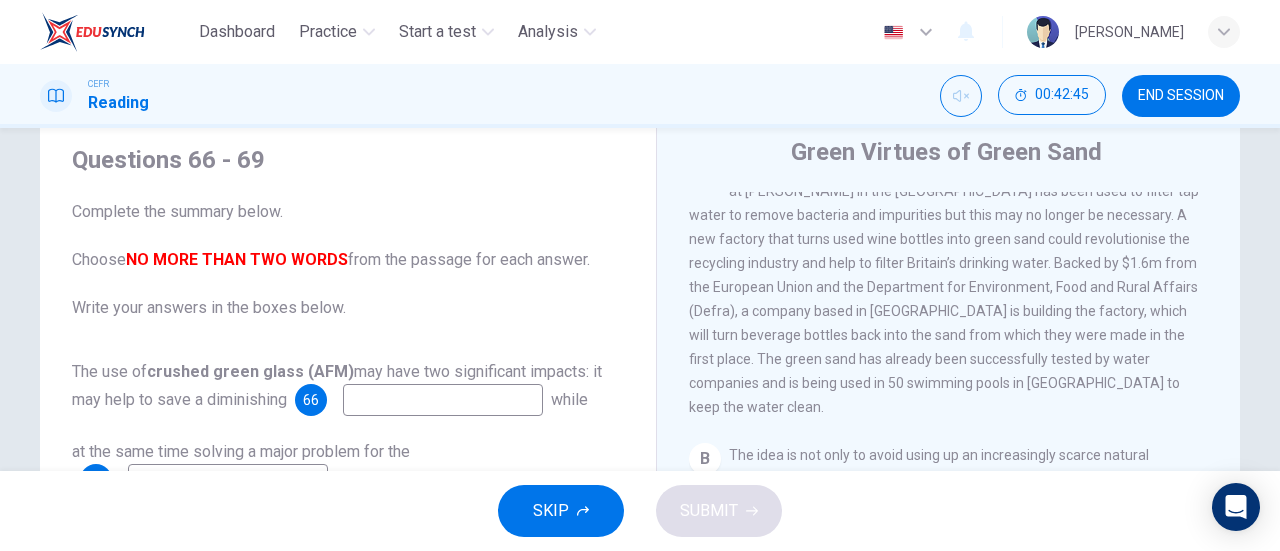 click on "The use of  crushed green glass (AFM)  may have two significant impacts: it may help to save a diminishing  66  while" at bounding box center [348, 388] 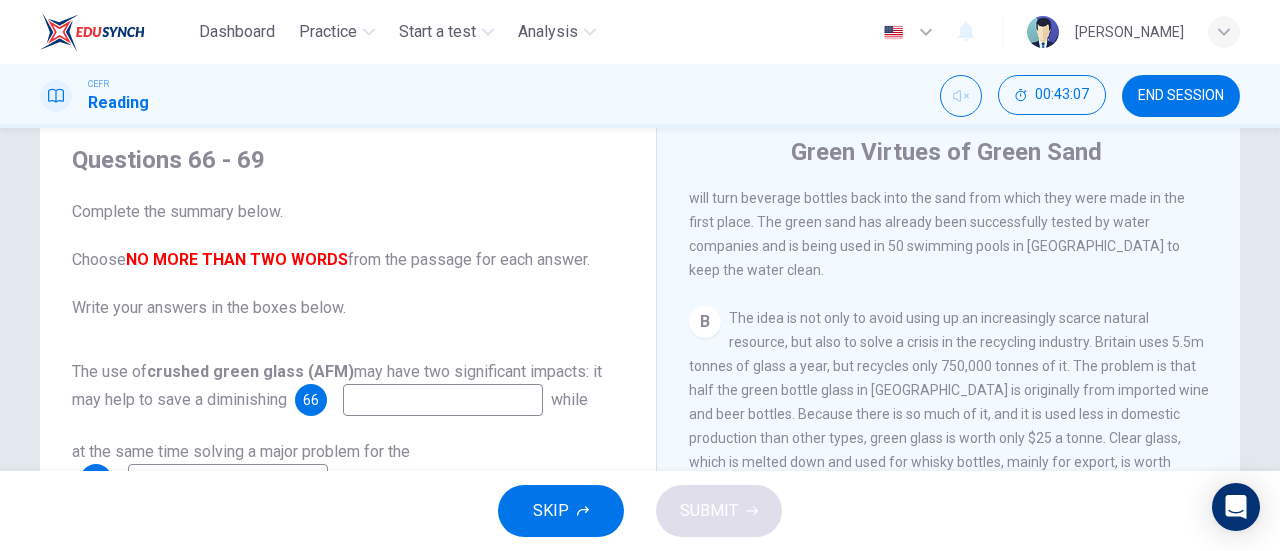 scroll, scrollTop: 597, scrollLeft: 0, axis: vertical 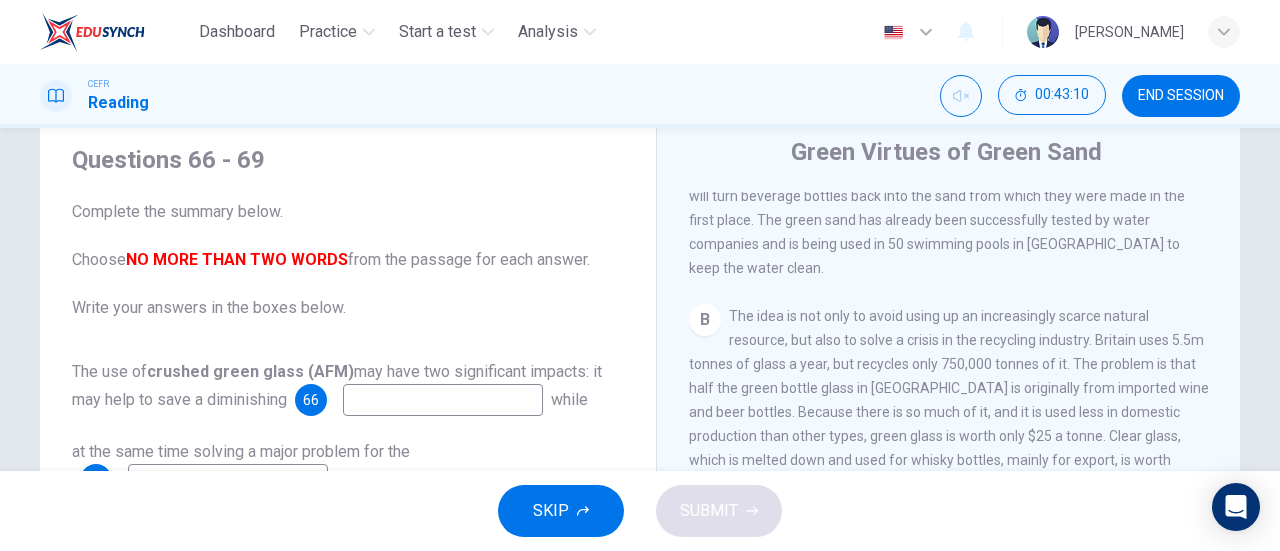 click at bounding box center (443, 400) 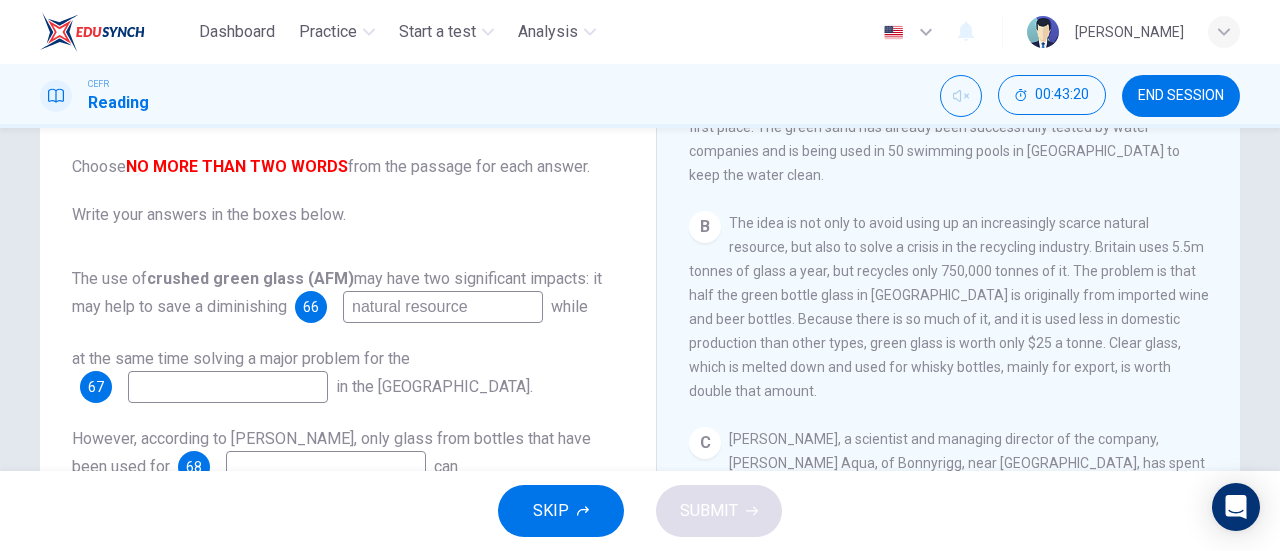 scroll, scrollTop: 158, scrollLeft: 0, axis: vertical 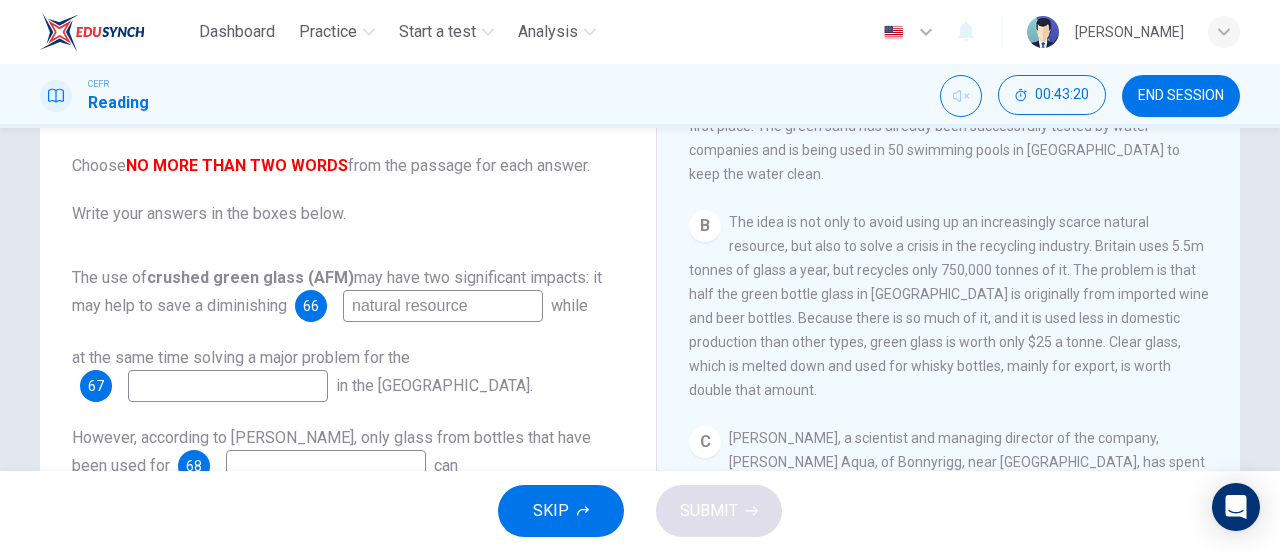type on "natural resource" 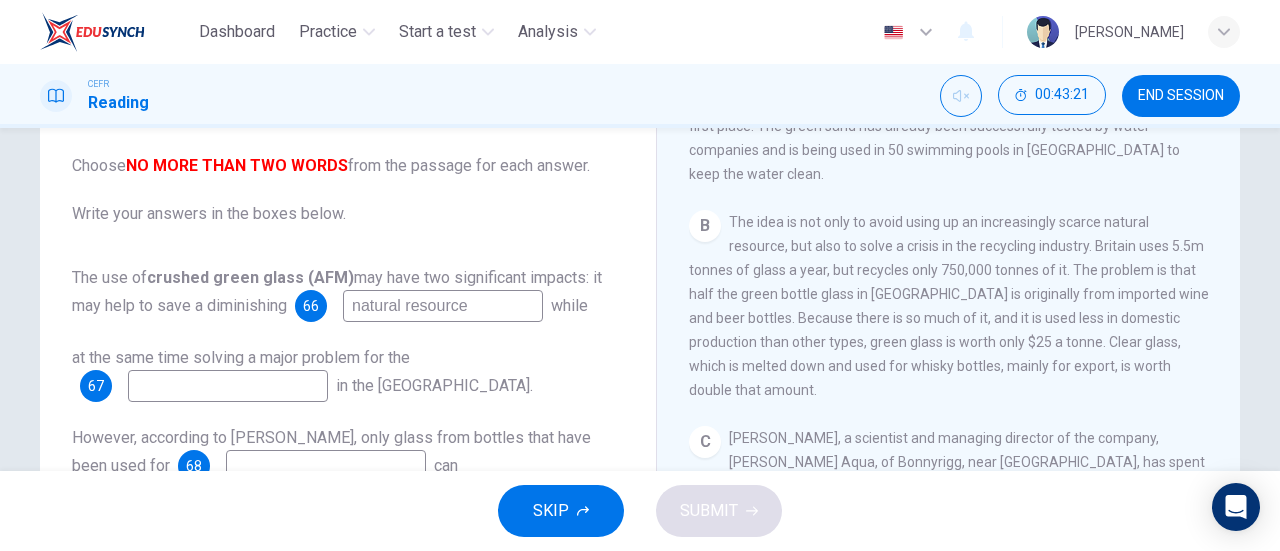 click at bounding box center (228, 386) 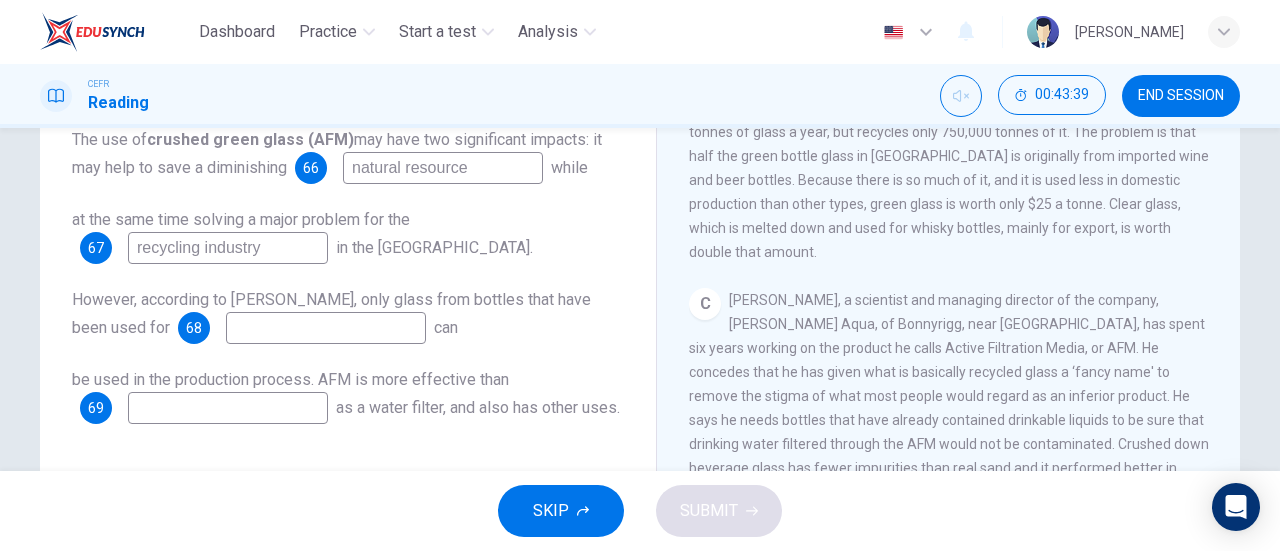 scroll, scrollTop: 301, scrollLeft: 0, axis: vertical 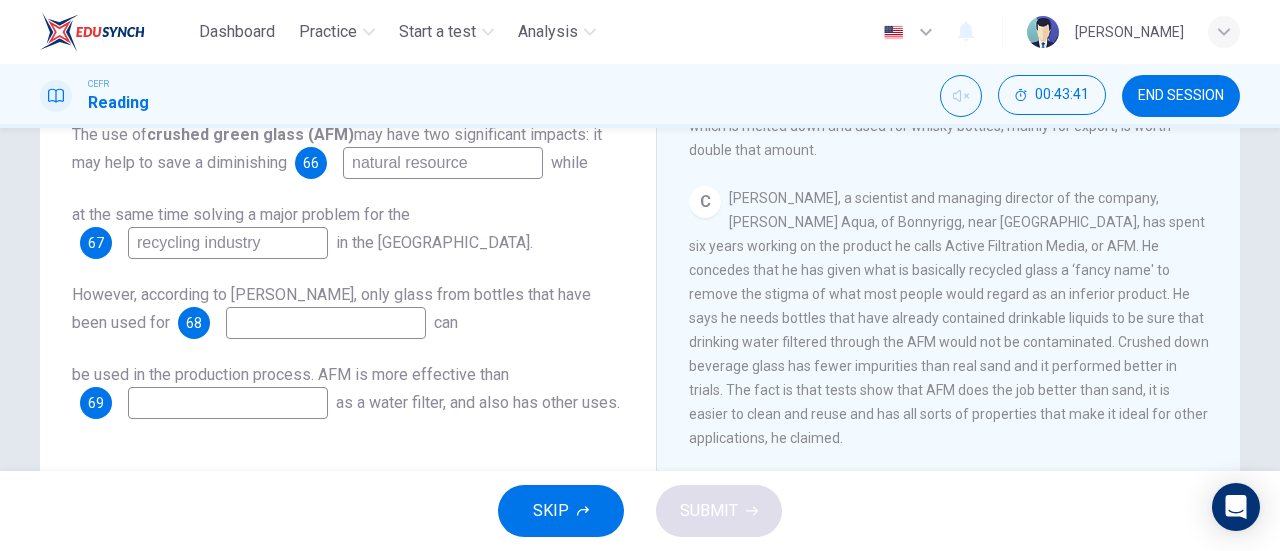 type on "recycling industry" 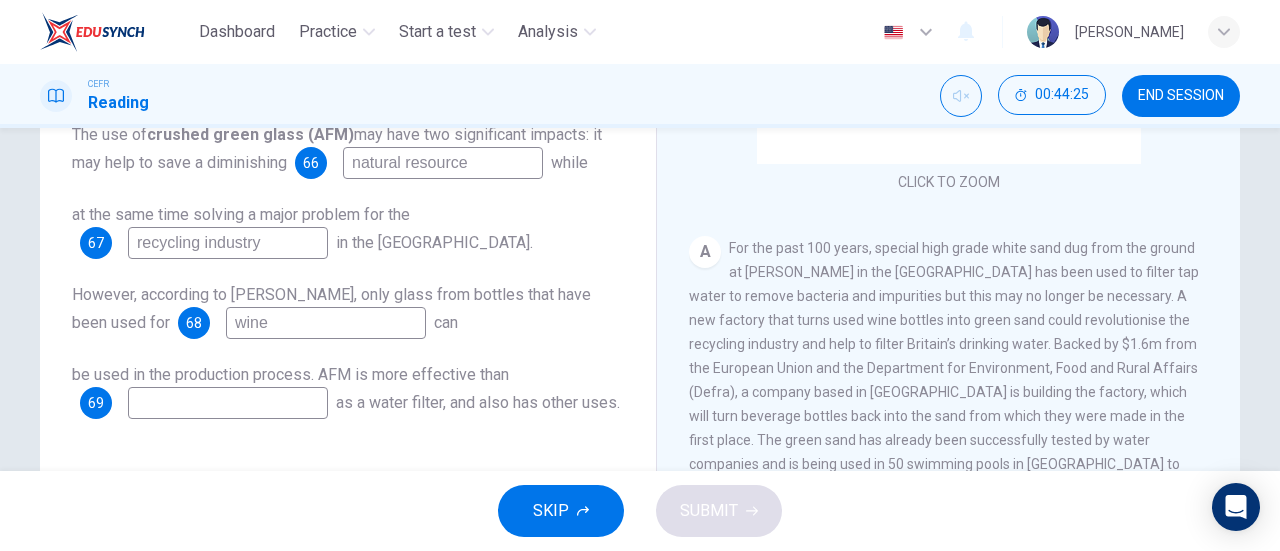 scroll, scrollTop: 141, scrollLeft: 0, axis: vertical 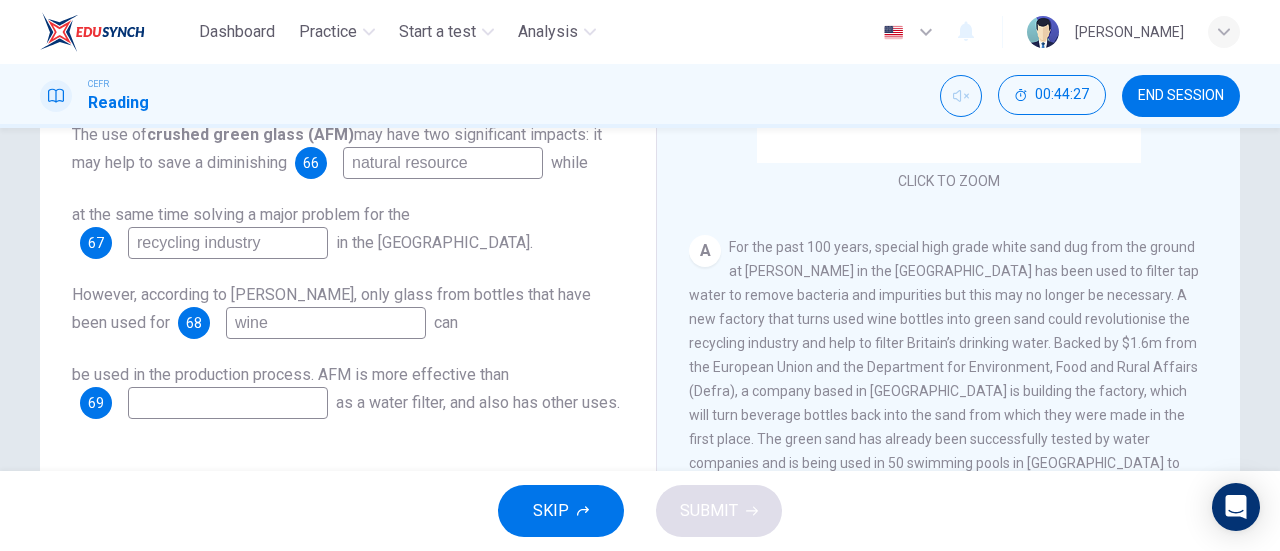 type on "wine" 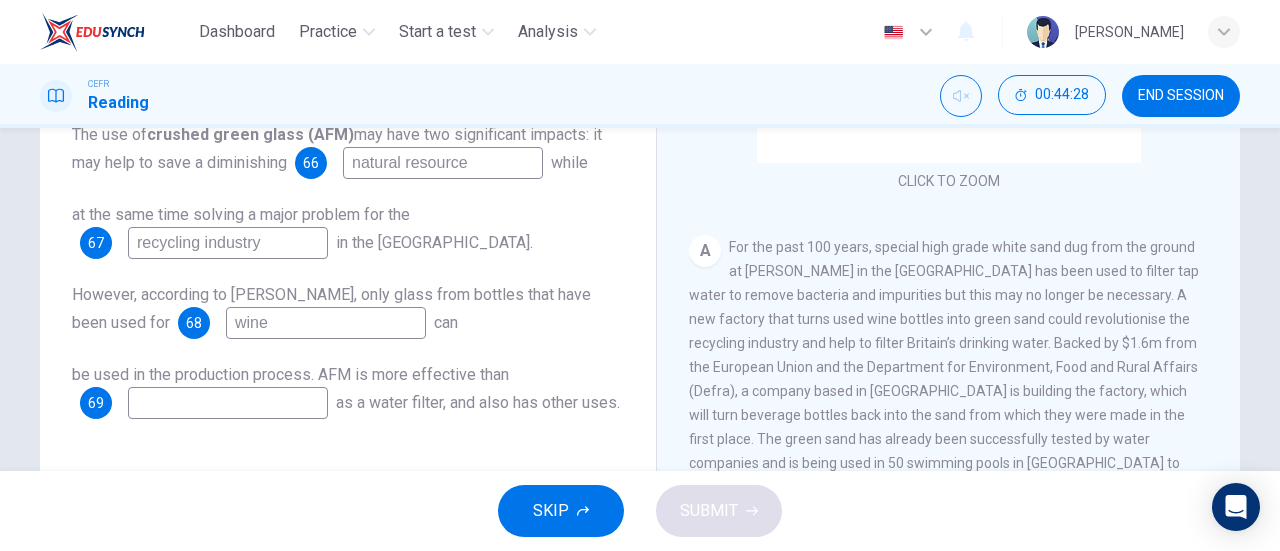 click at bounding box center (228, 403) 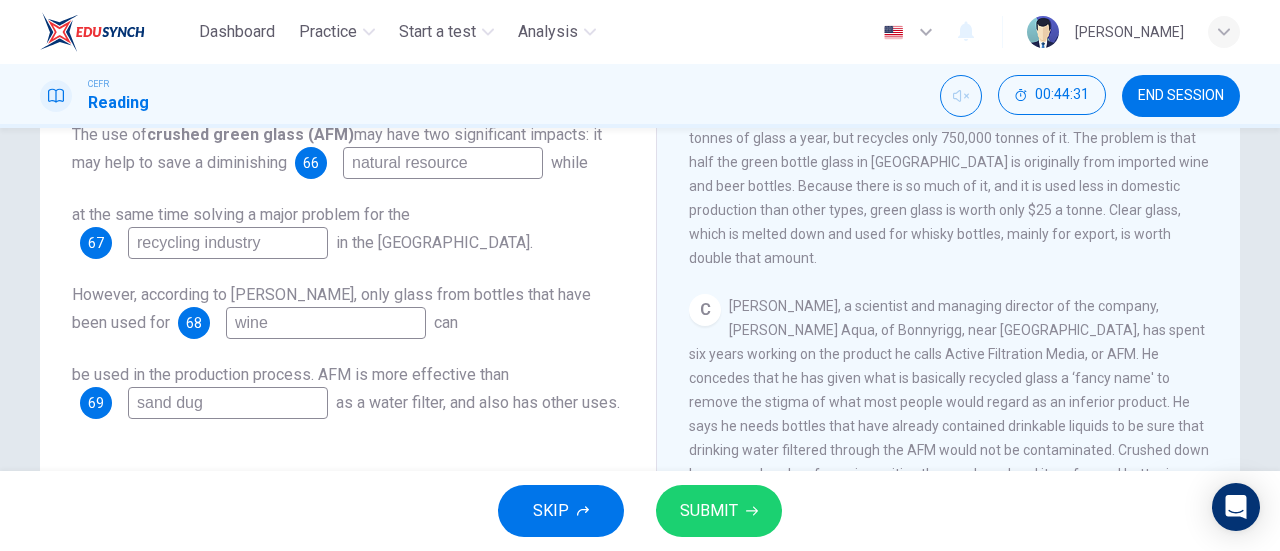 scroll, scrollTop: 615, scrollLeft: 0, axis: vertical 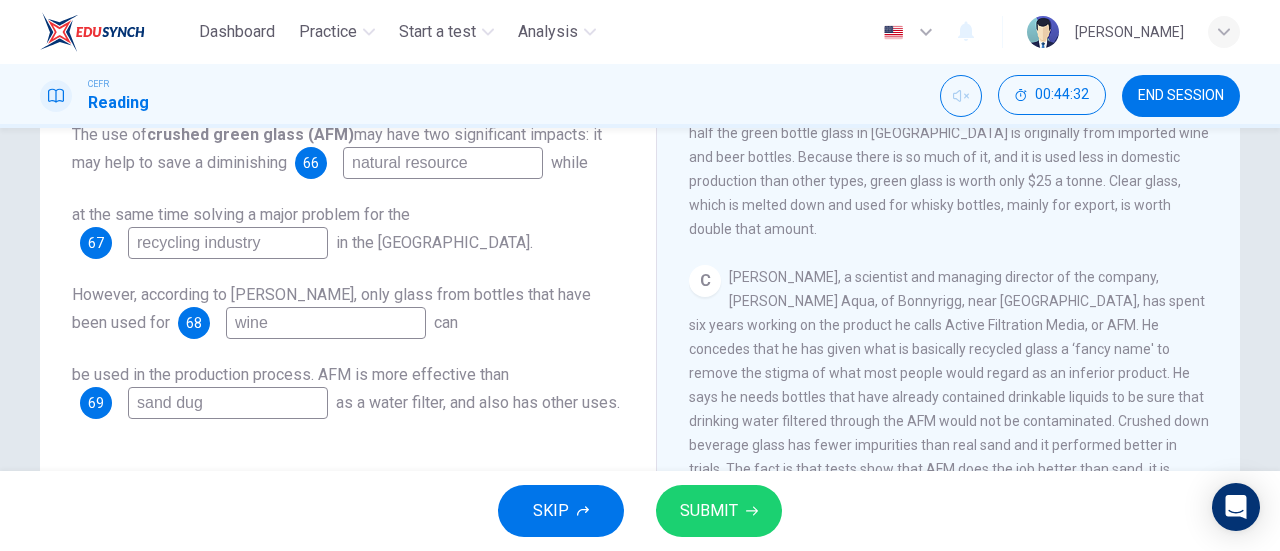 type on "sand dug" 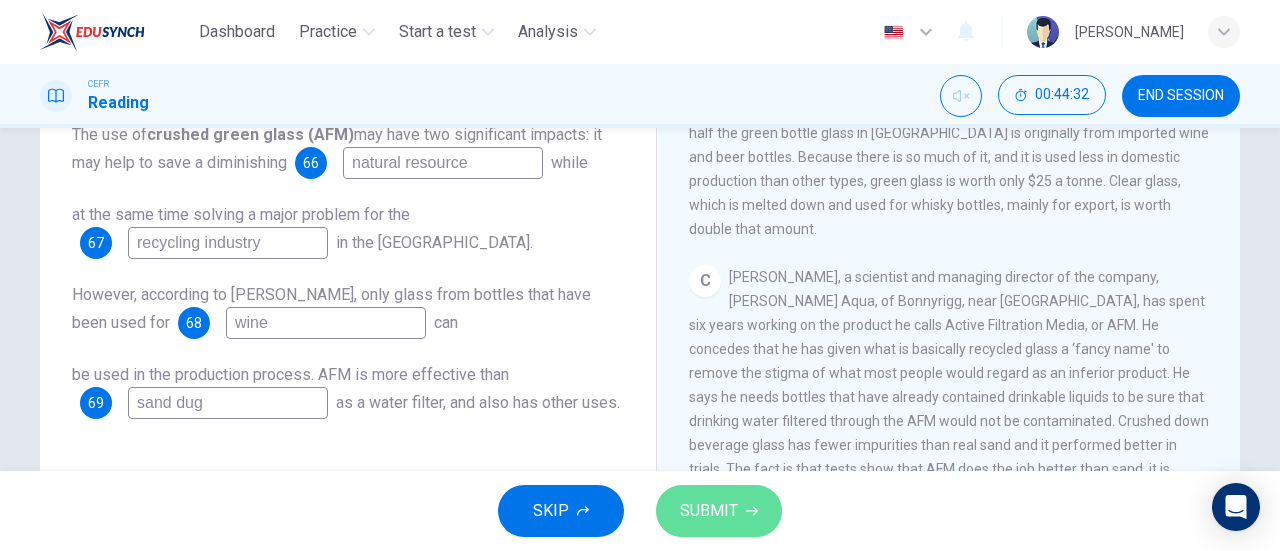 click on "SUBMIT" at bounding box center [719, 511] 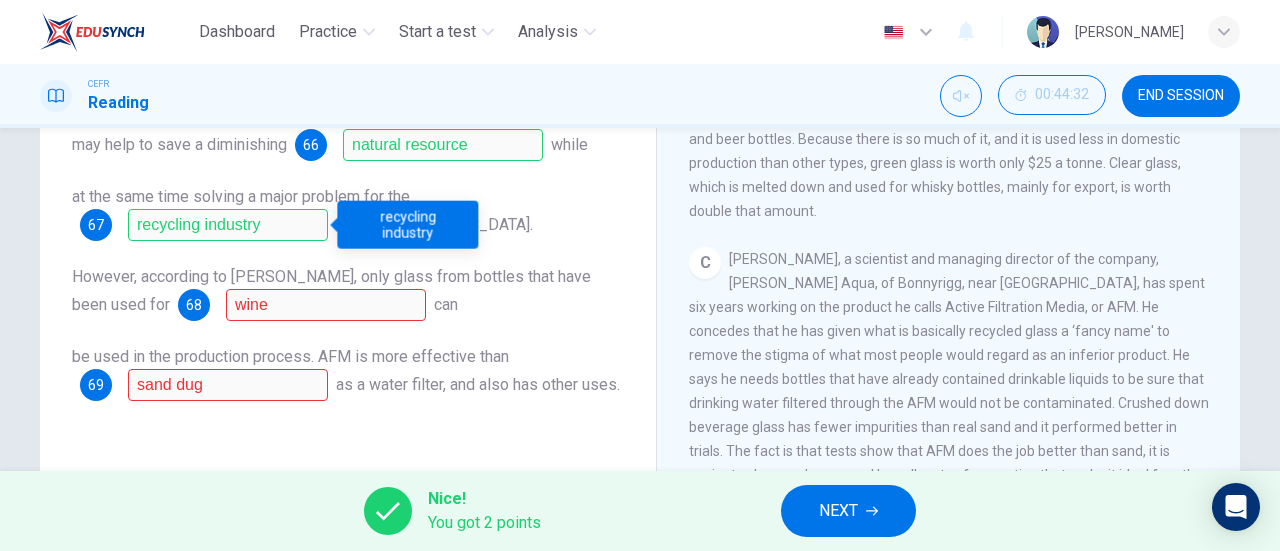 scroll, scrollTop: 323, scrollLeft: 0, axis: vertical 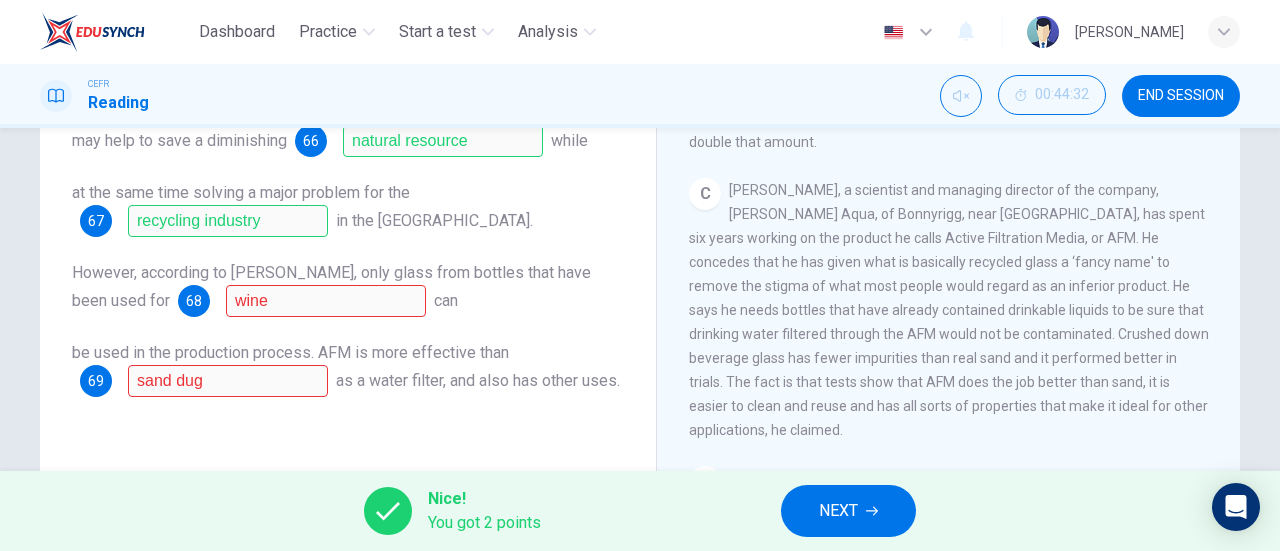 click on "NEXT" at bounding box center [848, 511] 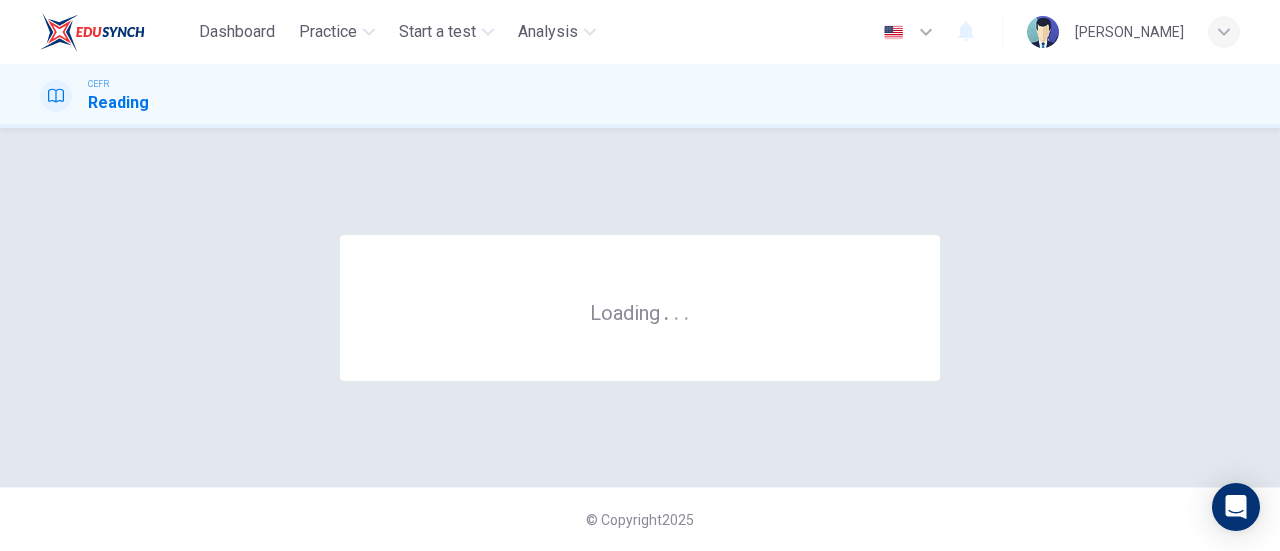 scroll, scrollTop: 0, scrollLeft: 0, axis: both 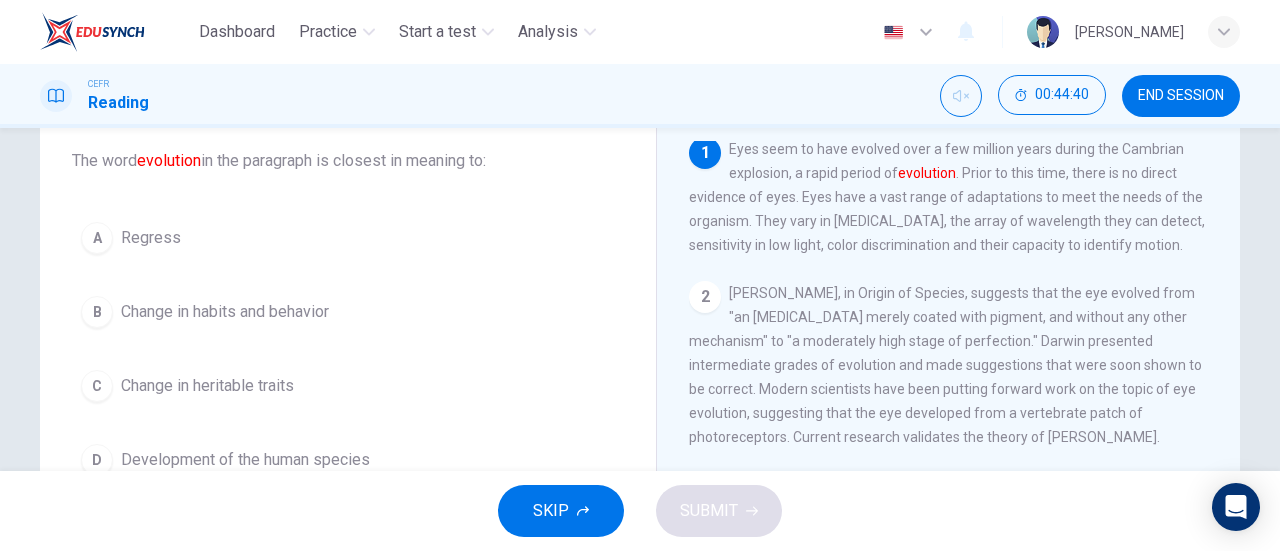 click on "C Change in heritable traits" at bounding box center [348, 386] 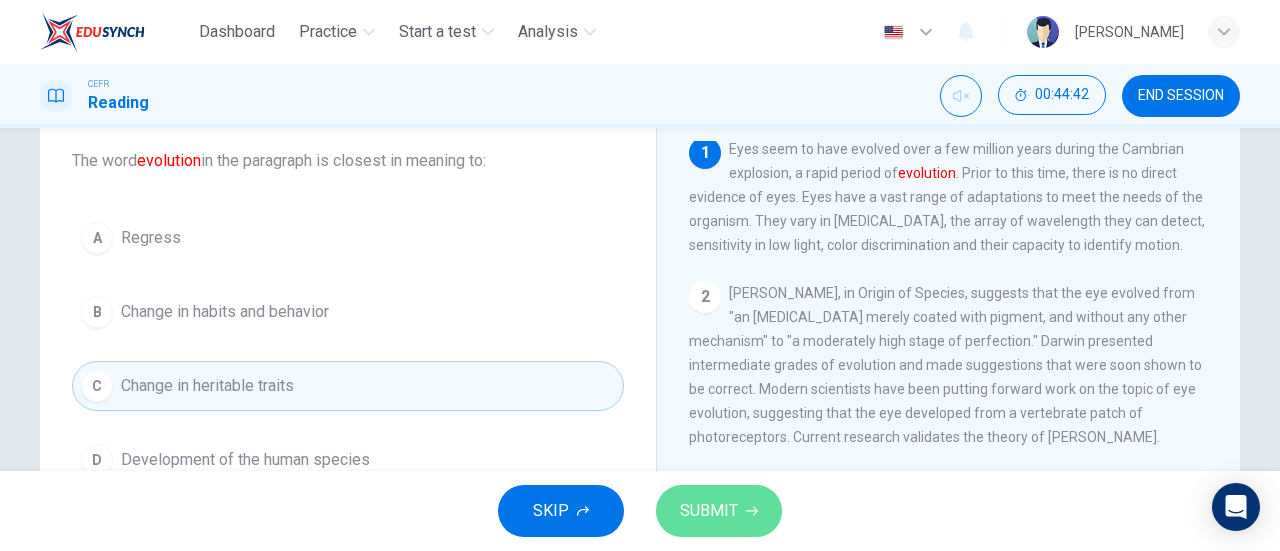 click on "SUBMIT" at bounding box center [719, 511] 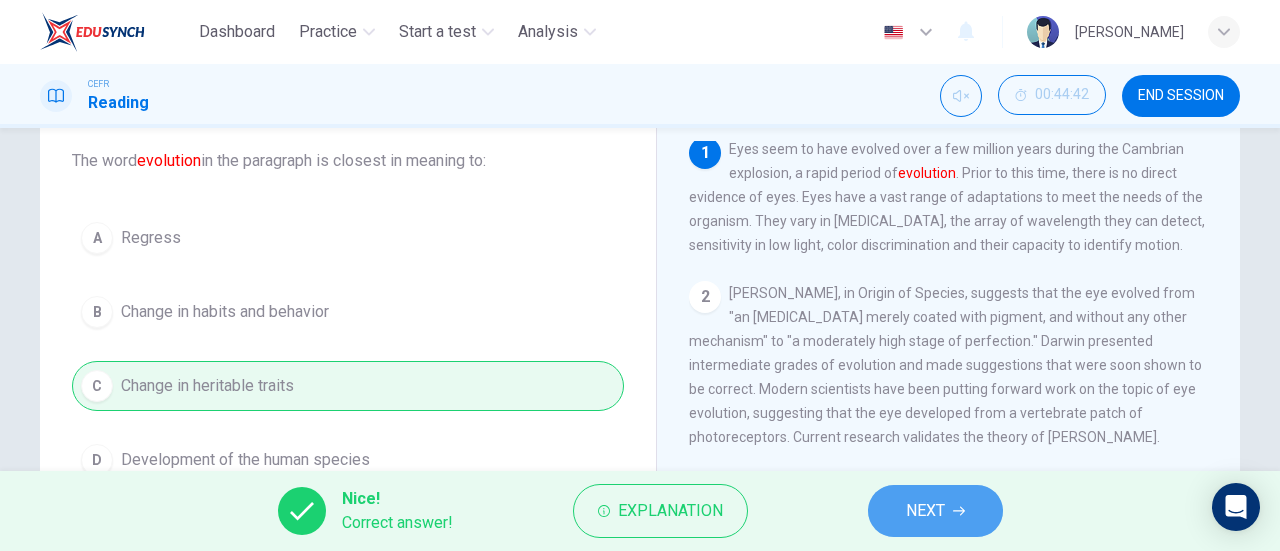 click on "NEXT" at bounding box center [935, 511] 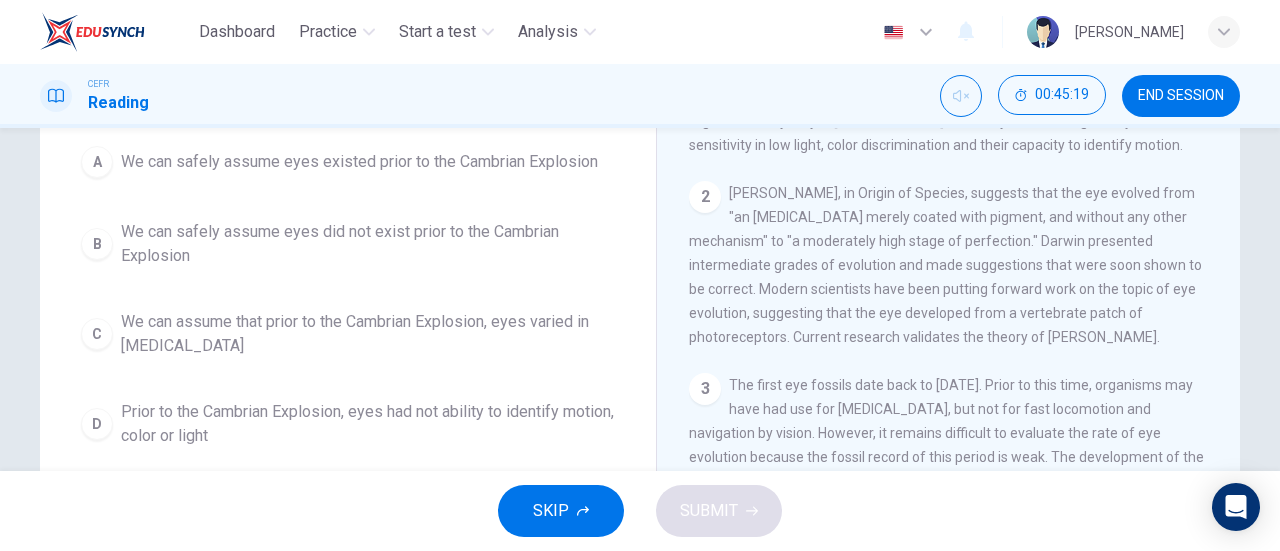 scroll, scrollTop: 213, scrollLeft: 0, axis: vertical 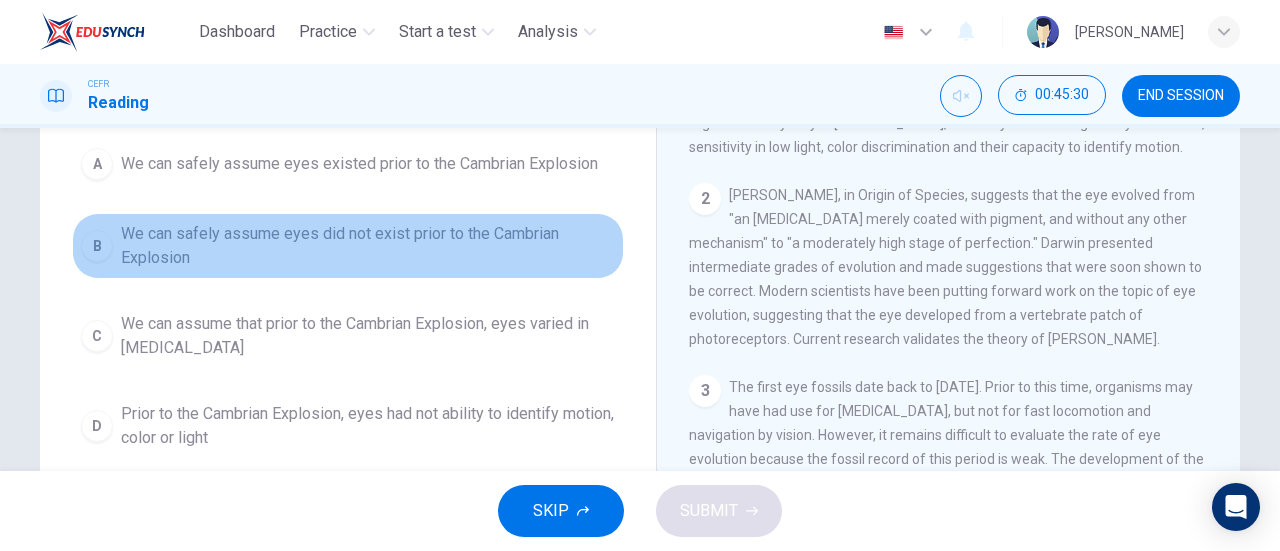 click on "B We can safely assume eyes did not exist prior to the Cambrian Explosion" at bounding box center [348, 246] 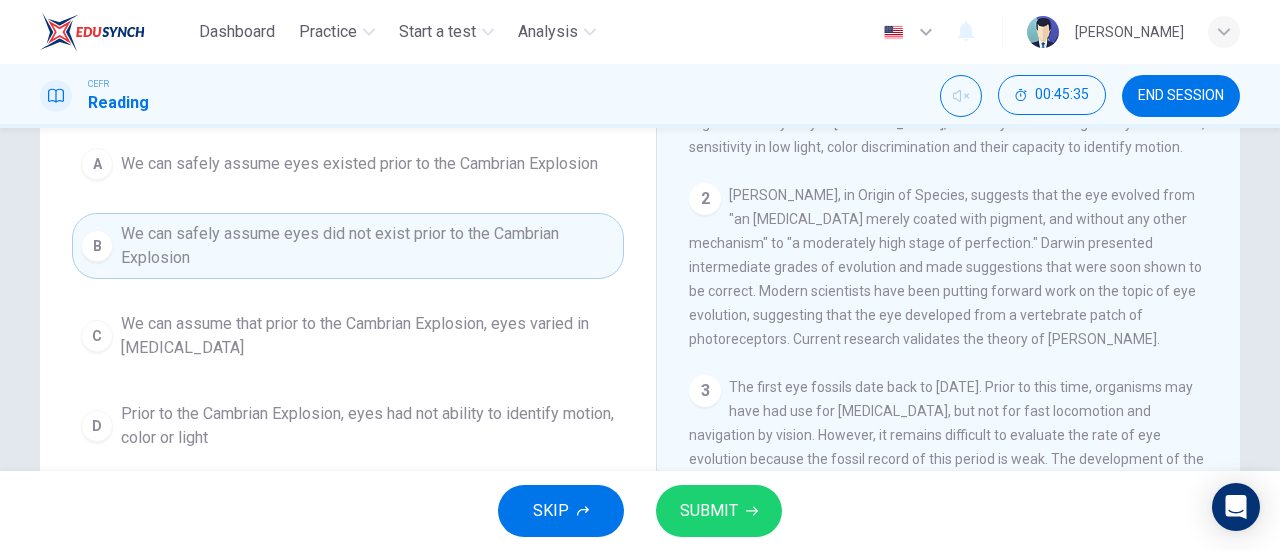 click on "SUBMIT" at bounding box center (709, 511) 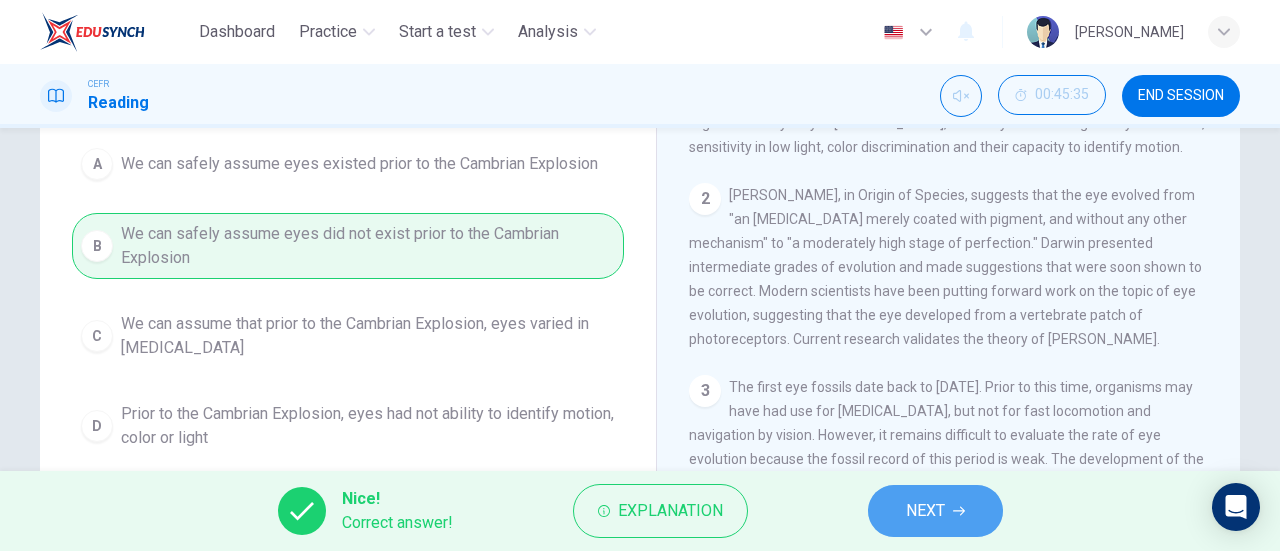 click on "NEXT" at bounding box center (925, 511) 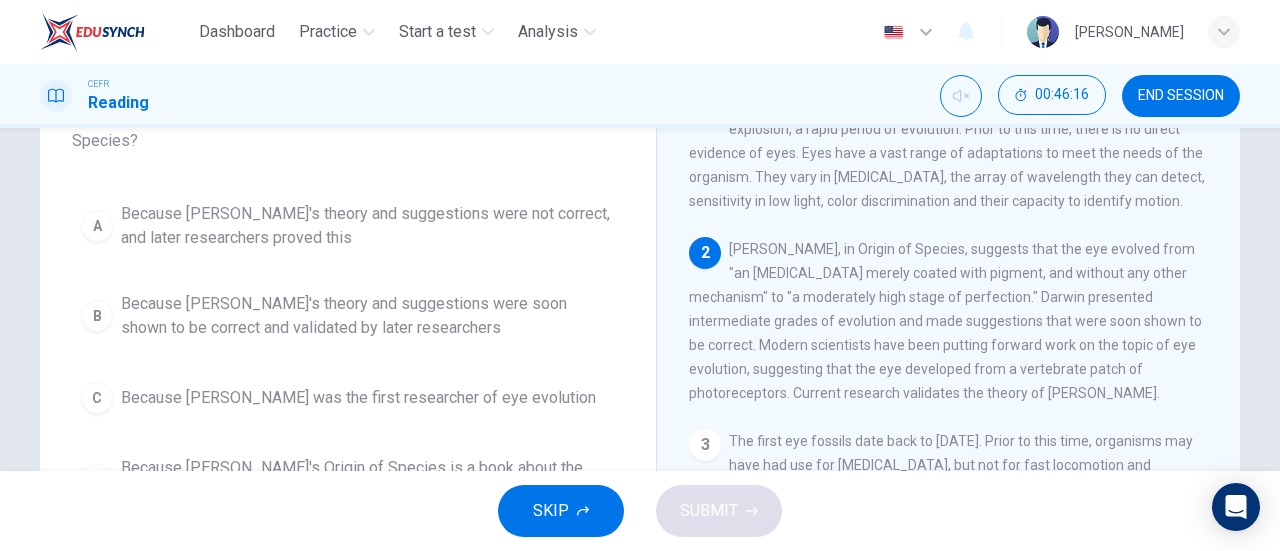 scroll, scrollTop: 163, scrollLeft: 0, axis: vertical 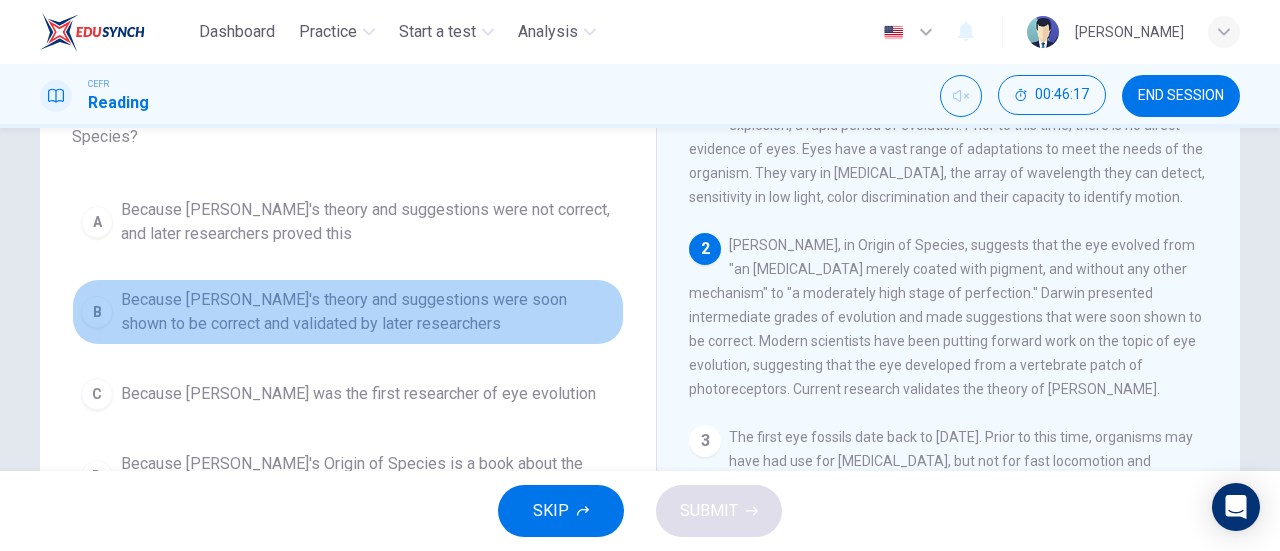 click on "Because [PERSON_NAME]'s theory and suggestions were soon shown to be correct and validated by later researchers" at bounding box center [368, 312] 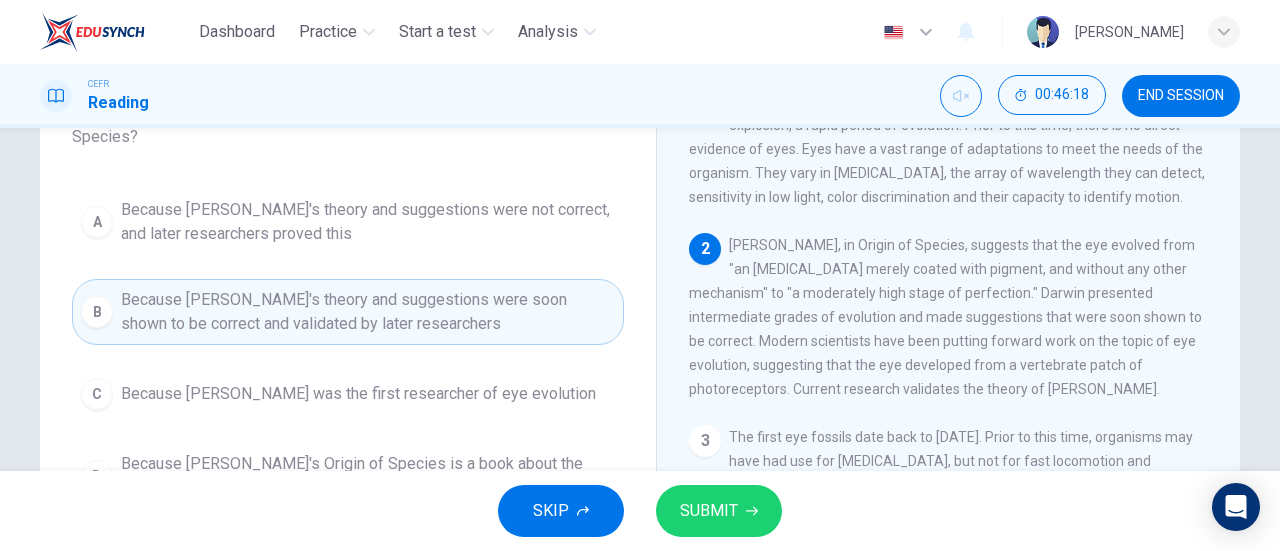 click on "SKIP SUBMIT" at bounding box center (640, 511) 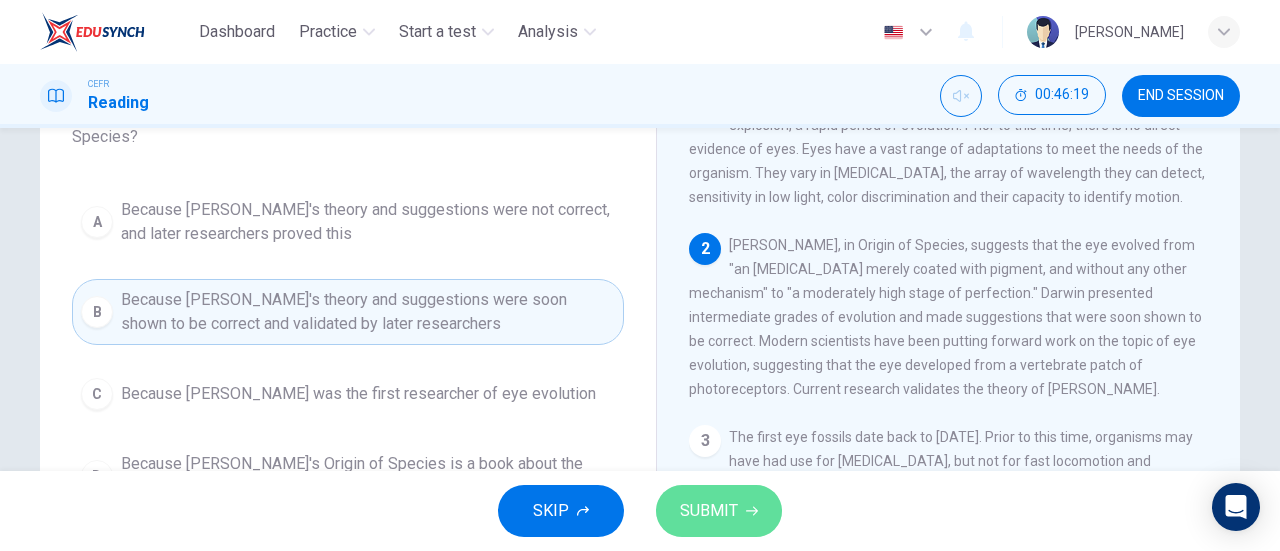 click on "SUBMIT" at bounding box center [719, 511] 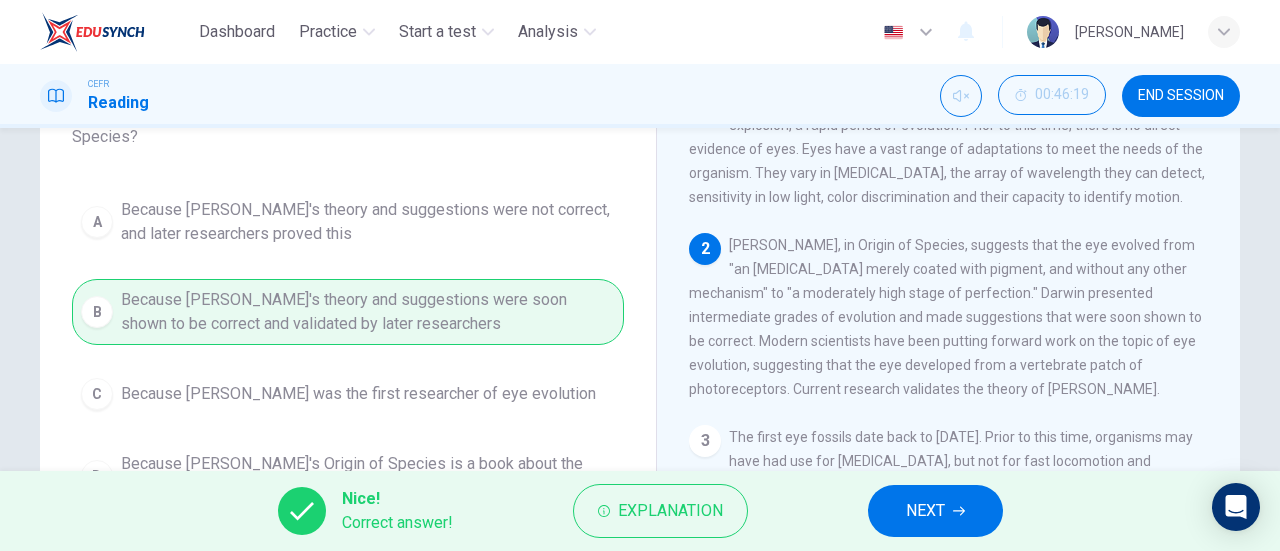 click on "NEXT" at bounding box center [925, 511] 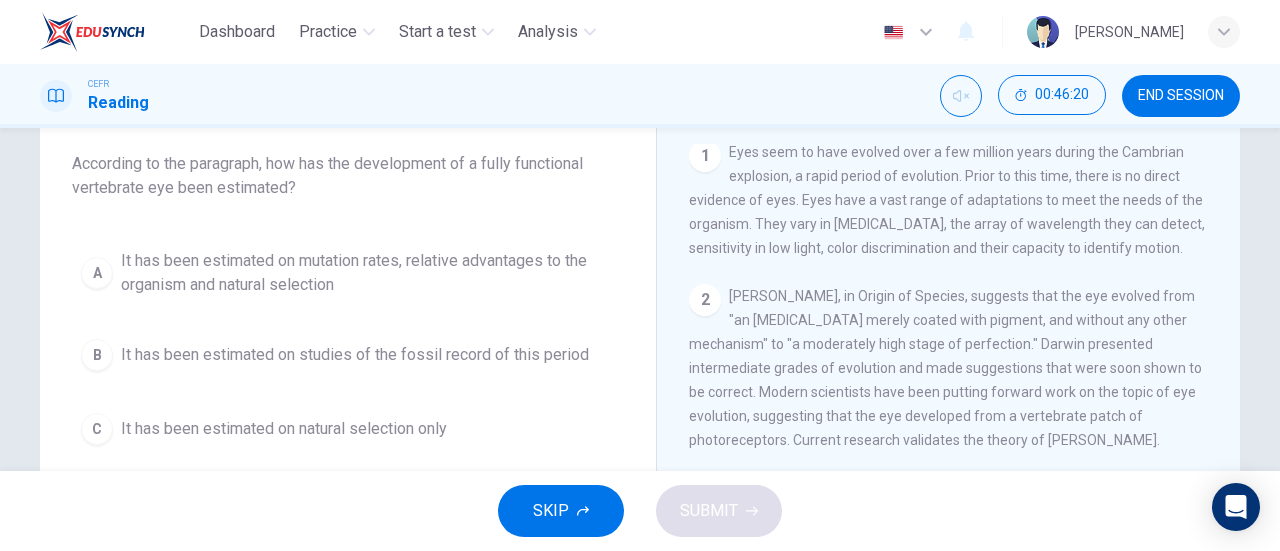 scroll, scrollTop: 111, scrollLeft: 0, axis: vertical 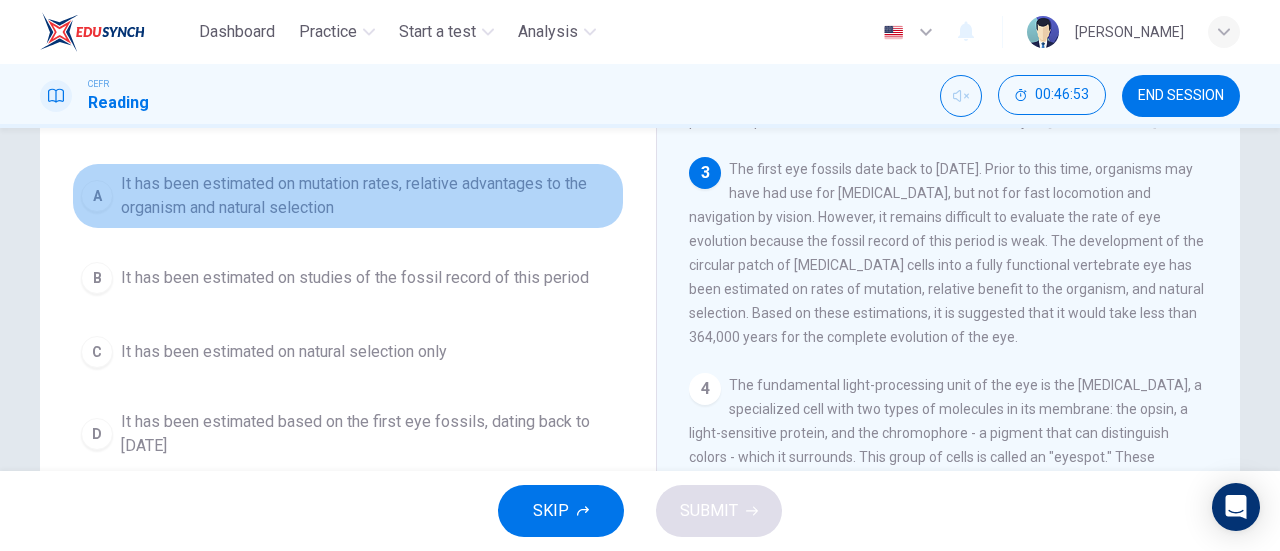 click on "It has been estimated on mutation rates, relative advantages to the organism and natural selection" at bounding box center [368, 196] 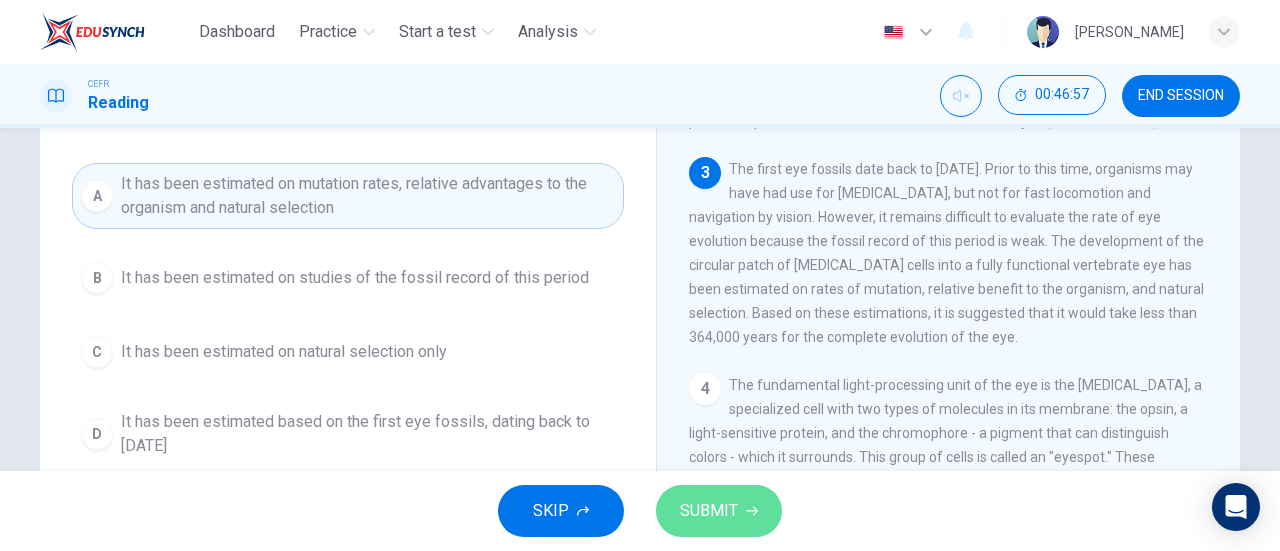 click on "SUBMIT" at bounding box center (719, 511) 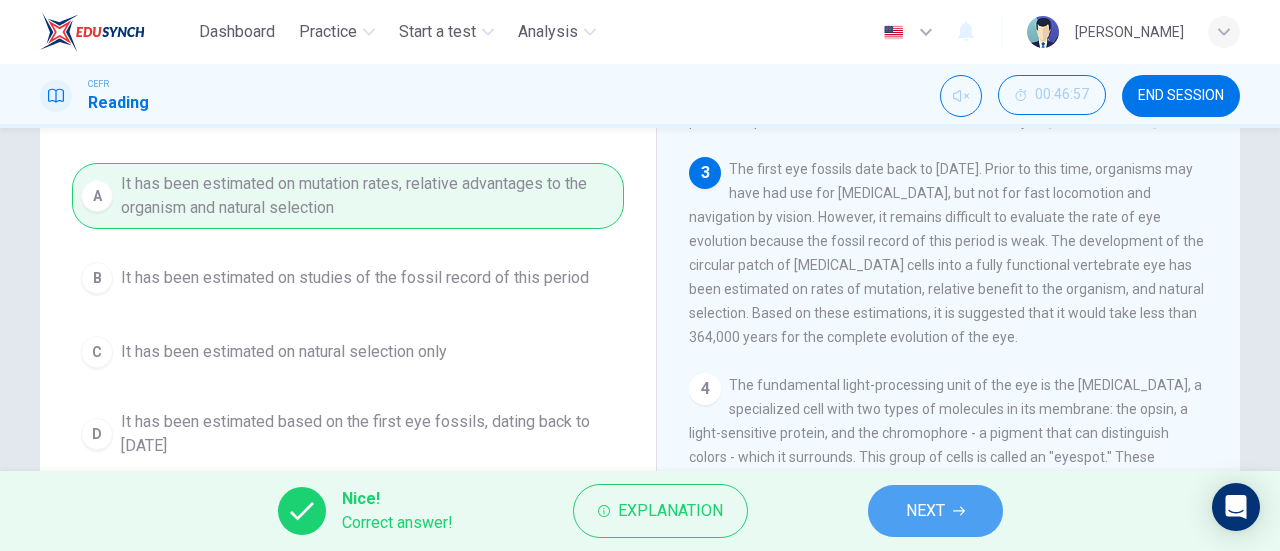 click on "NEXT" at bounding box center (925, 511) 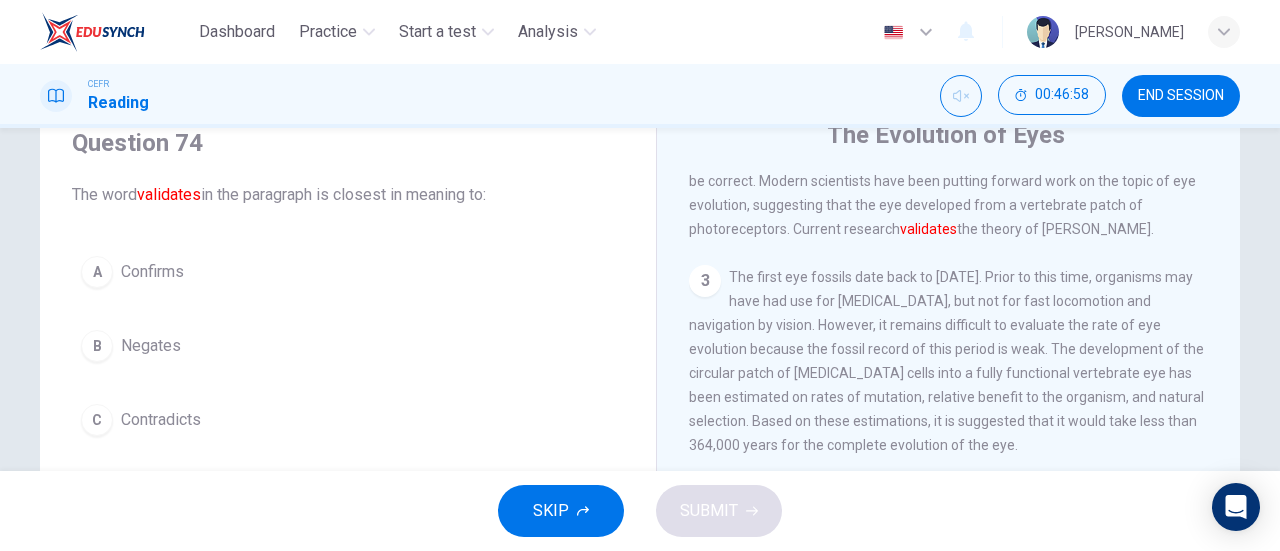 scroll, scrollTop: 80, scrollLeft: 0, axis: vertical 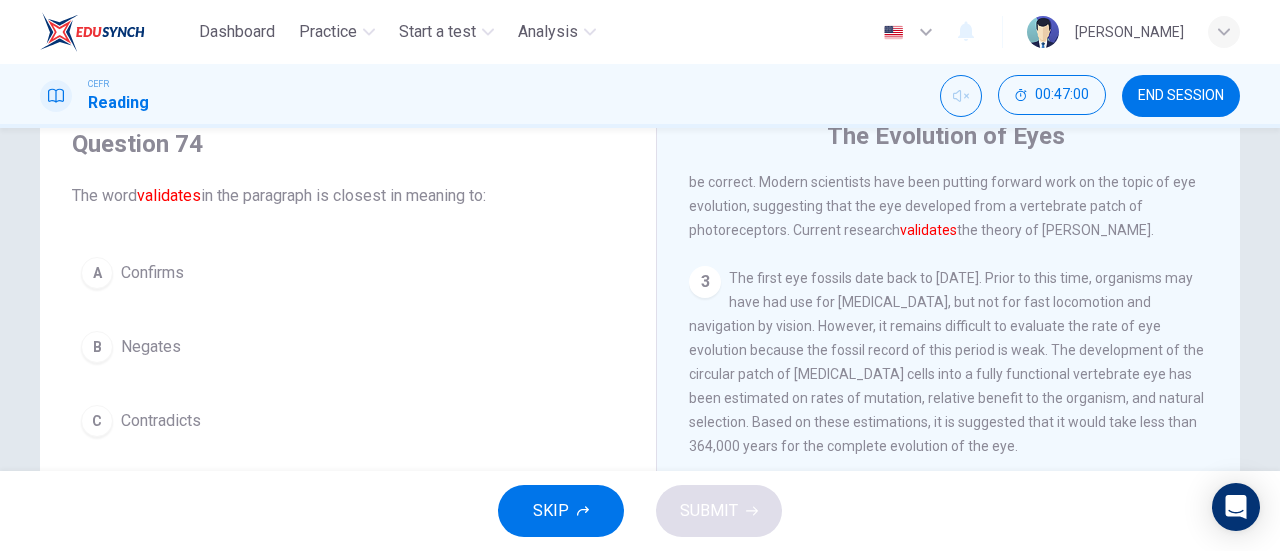 click on "A Confirms" at bounding box center (348, 273) 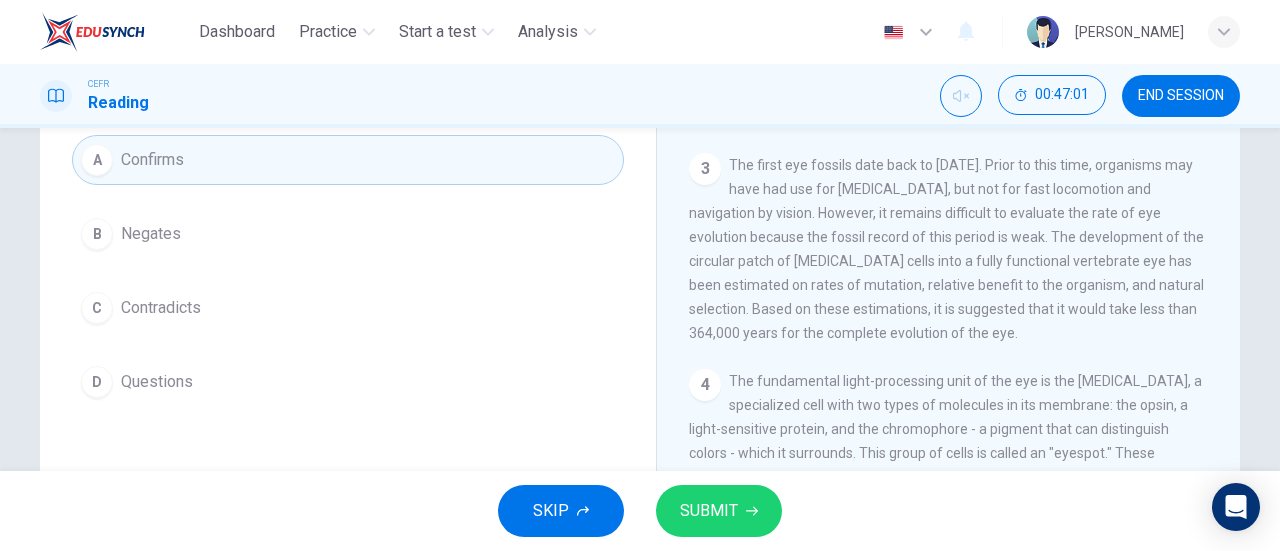 scroll, scrollTop: 194, scrollLeft: 0, axis: vertical 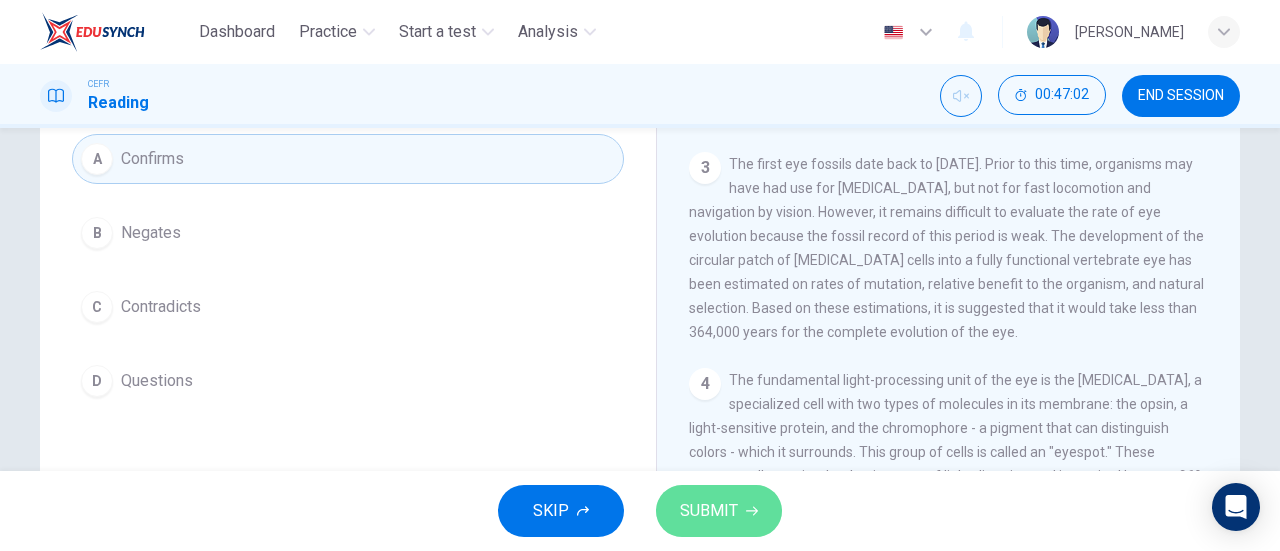 click on "SUBMIT" at bounding box center (709, 511) 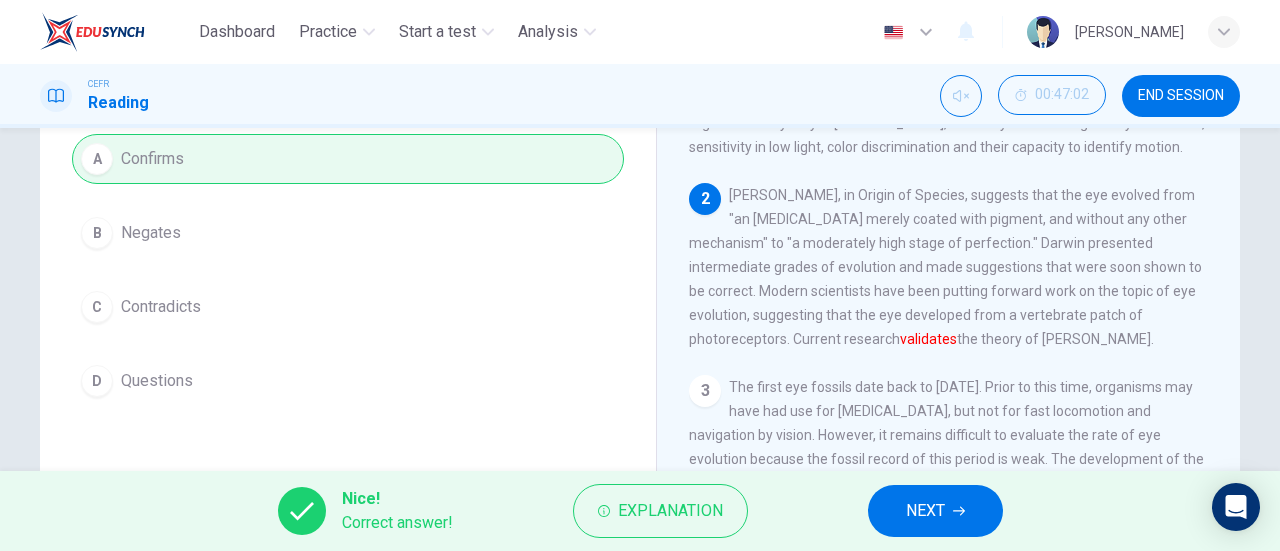 scroll, scrollTop: 22, scrollLeft: 0, axis: vertical 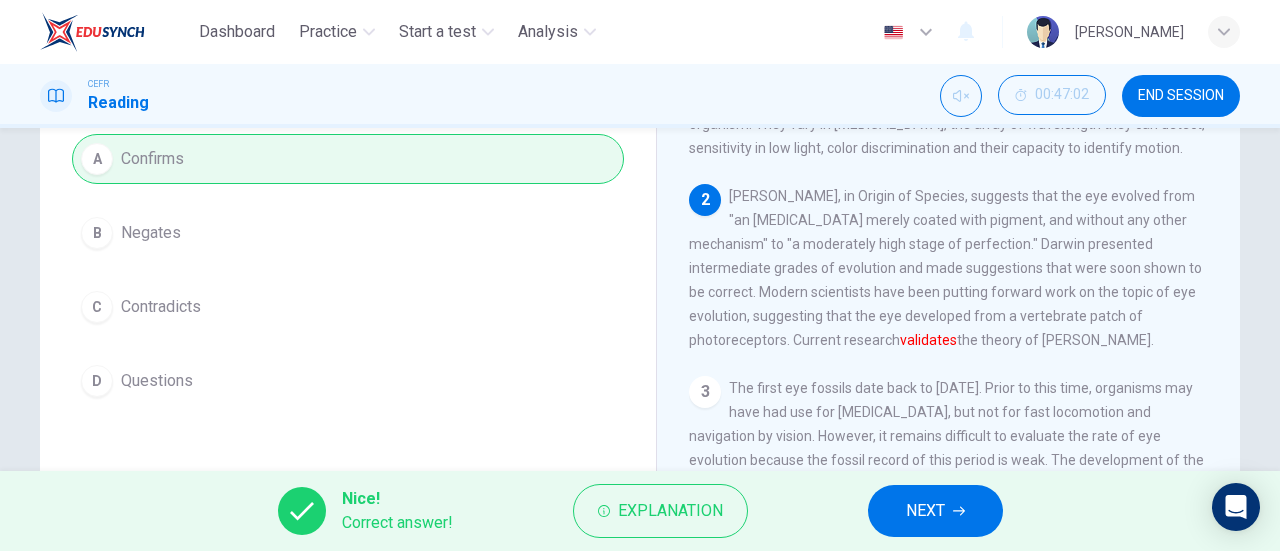 click on "NEXT" at bounding box center (925, 511) 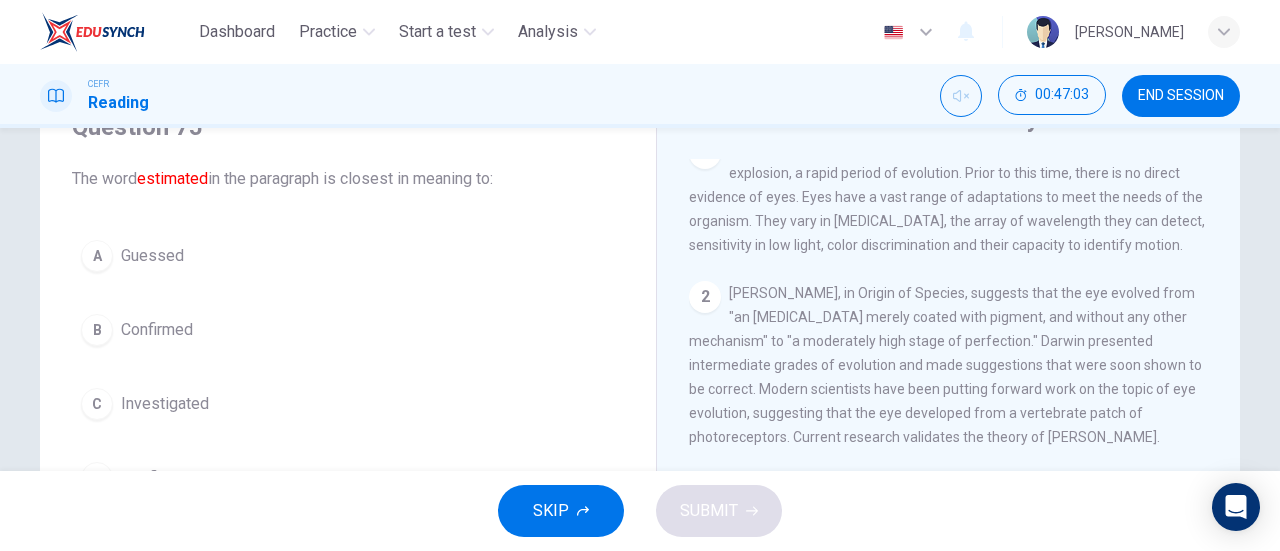 scroll, scrollTop: 94, scrollLeft: 0, axis: vertical 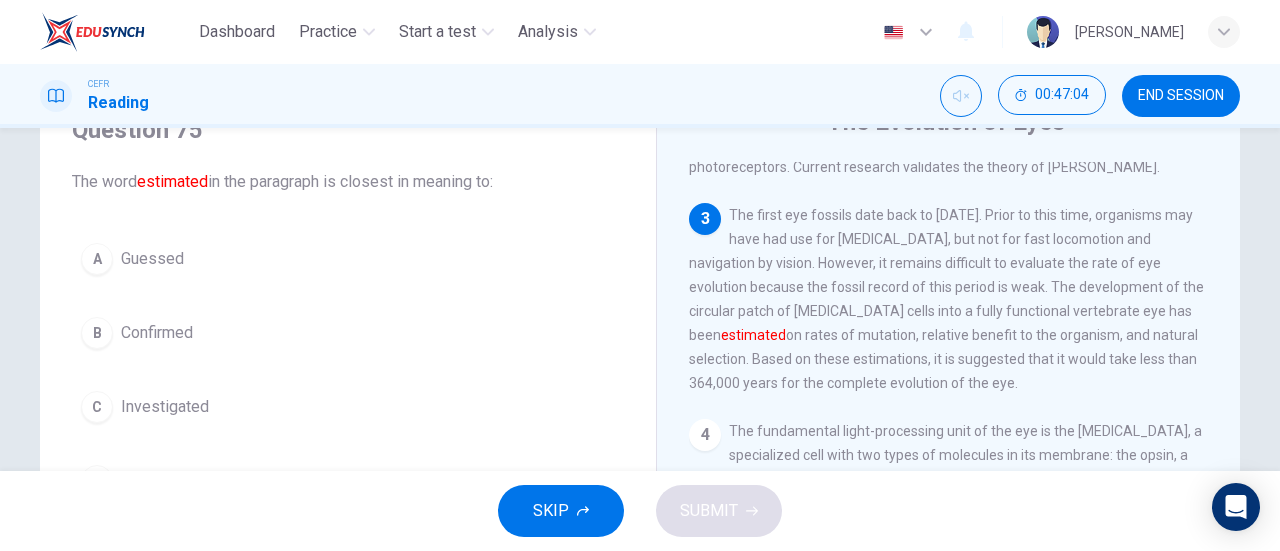 click on "A Guessed" at bounding box center [348, 259] 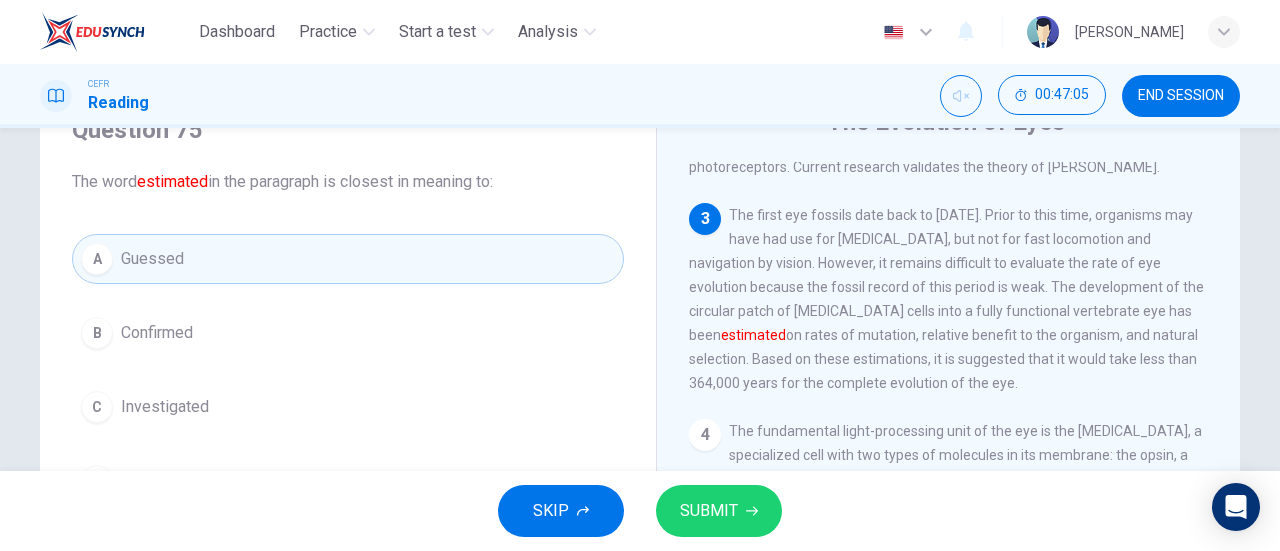 click on "SUBMIT" at bounding box center [709, 511] 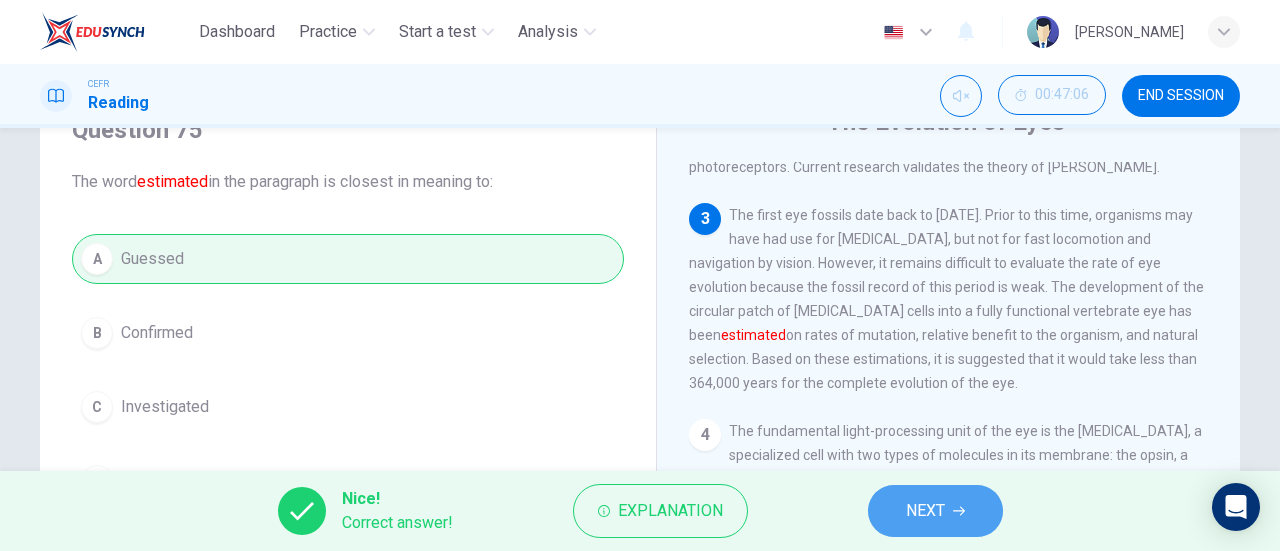 click on "NEXT" at bounding box center (935, 511) 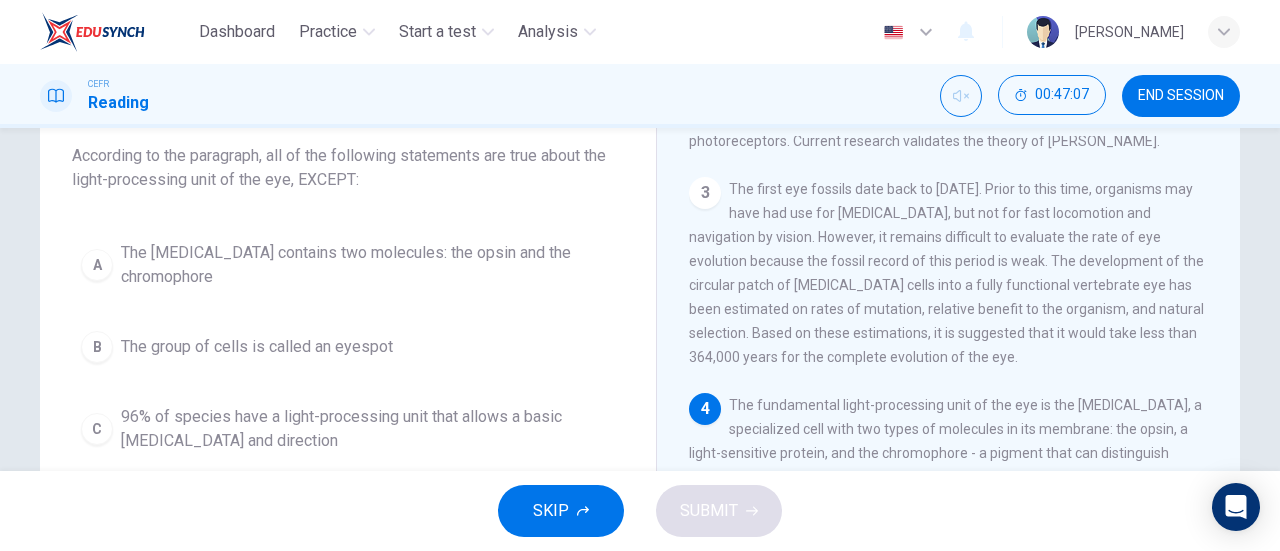 scroll, scrollTop: 124, scrollLeft: 0, axis: vertical 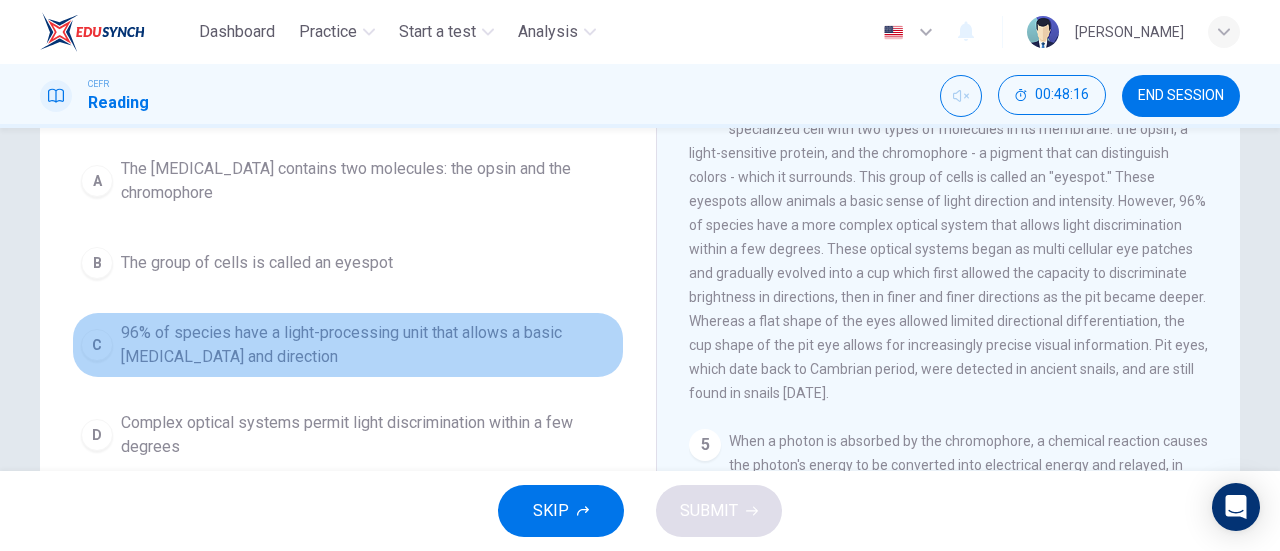 click on "96% of species have a light-processing unit that allows a basic [MEDICAL_DATA] and direction" at bounding box center [368, 345] 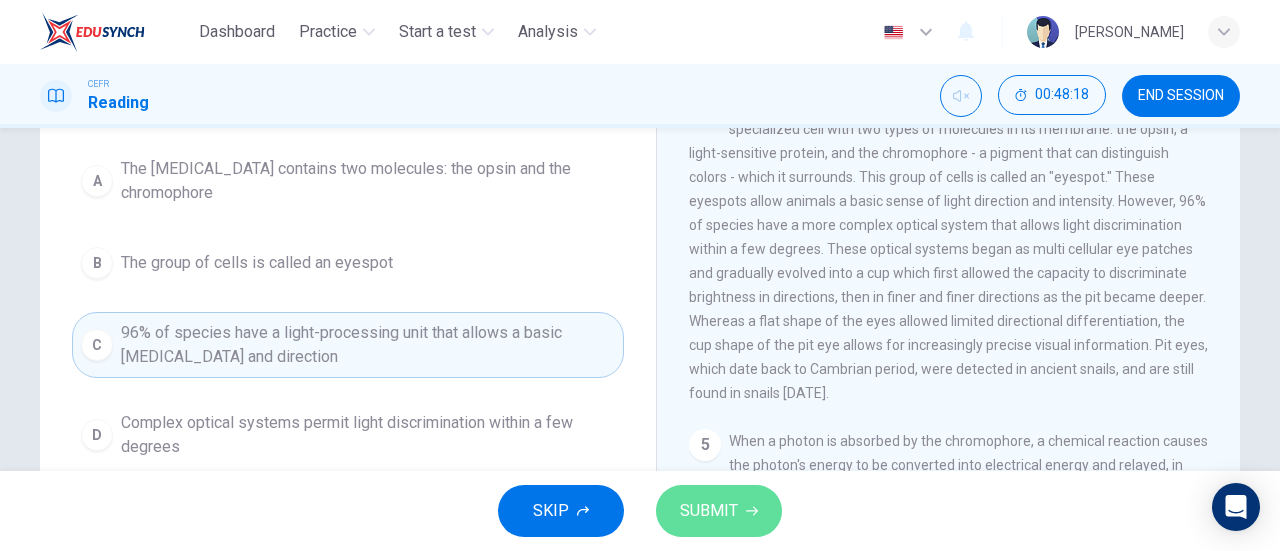 click on "SUBMIT" at bounding box center [719, 511] 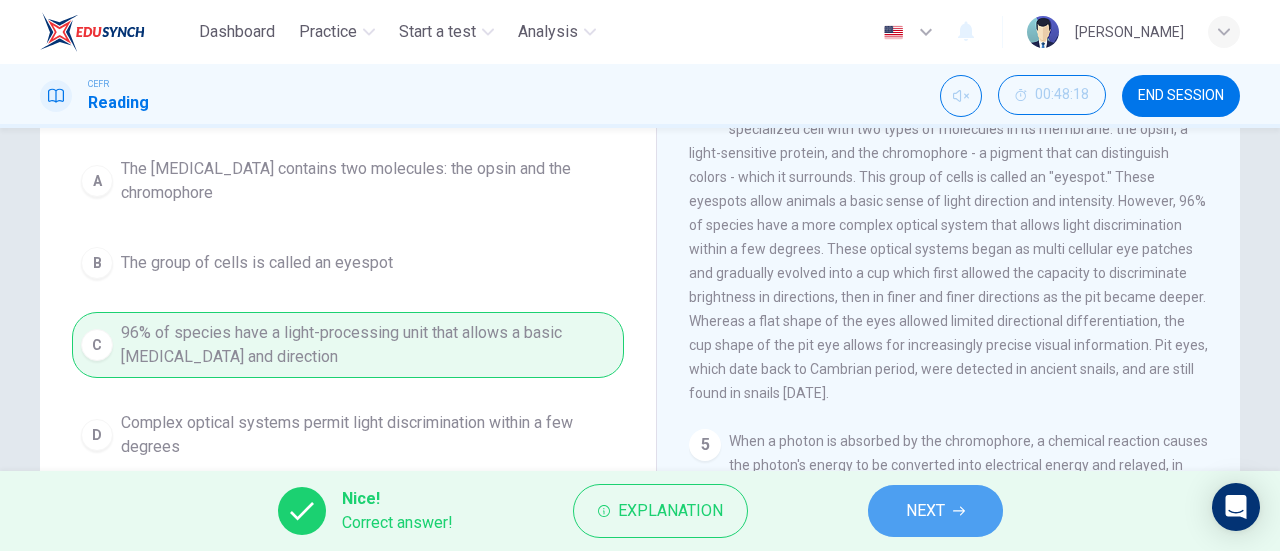 click on "NEXT" at bounding box center [925, 511] 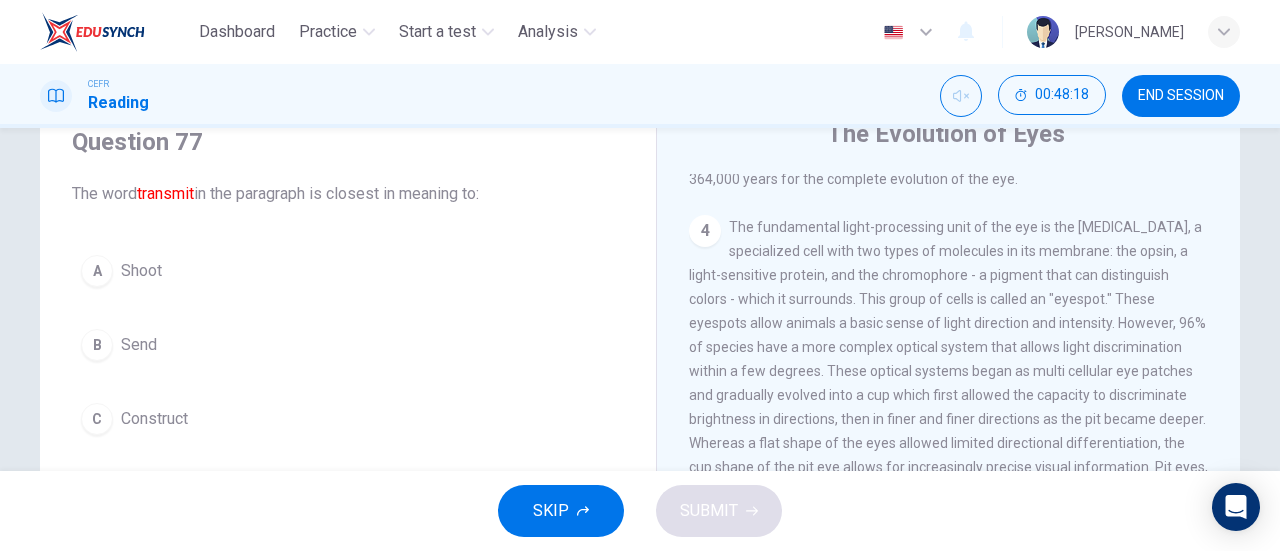 scroll, scrollTop: 81, scrollLeft: 0, axis: vertical 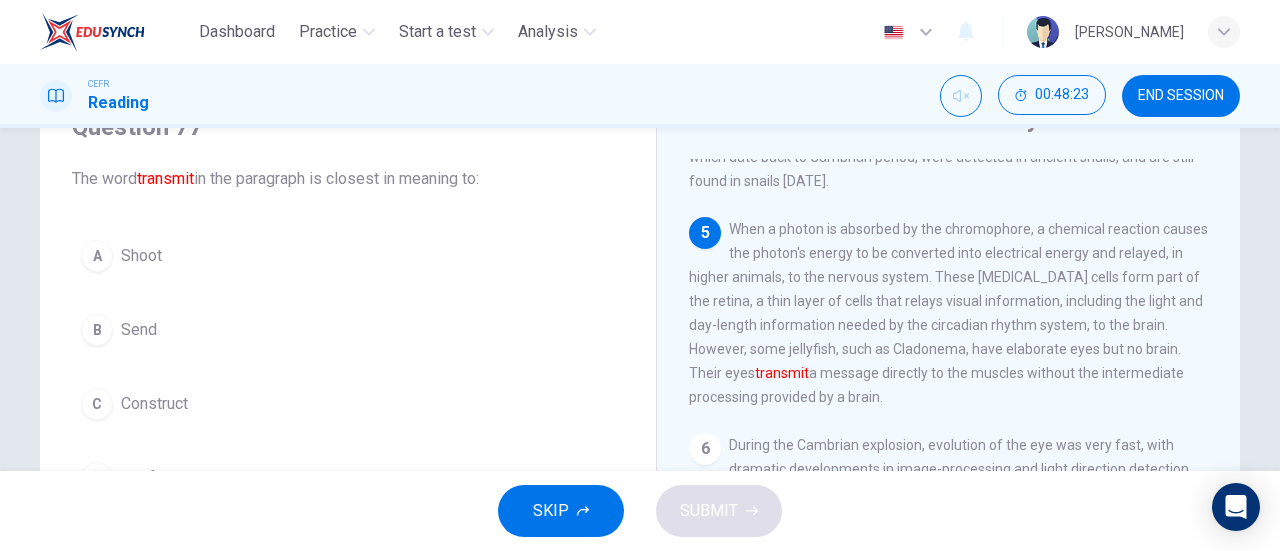 click on "A Shoot B Send C Construct D Verify" at bounding box center [348, 367] 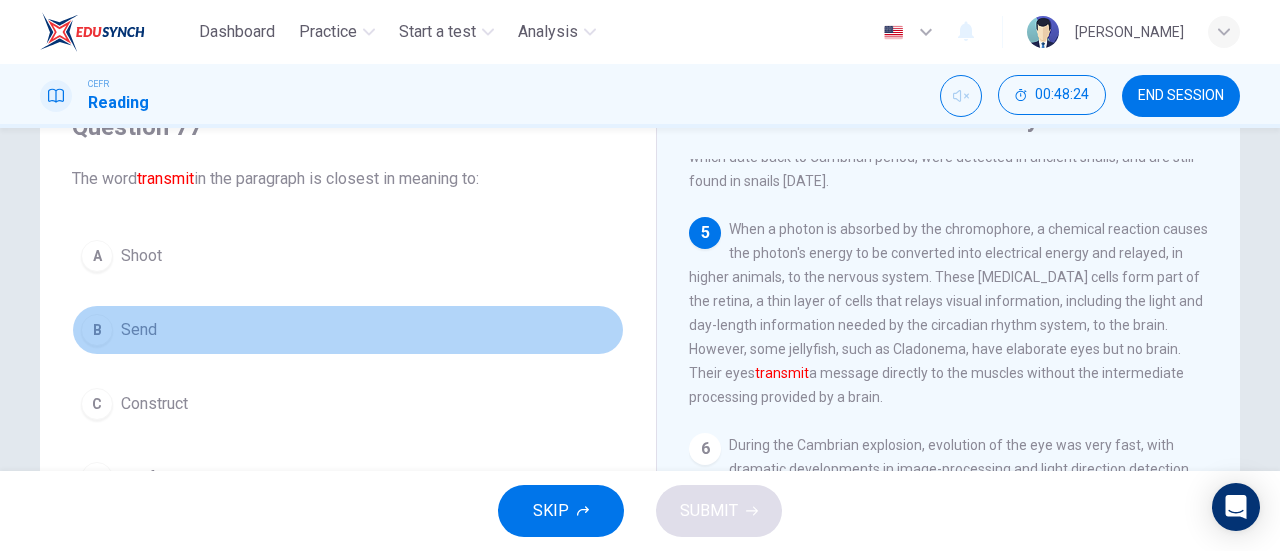 click on "B Send" at bounding box center [348, 330] 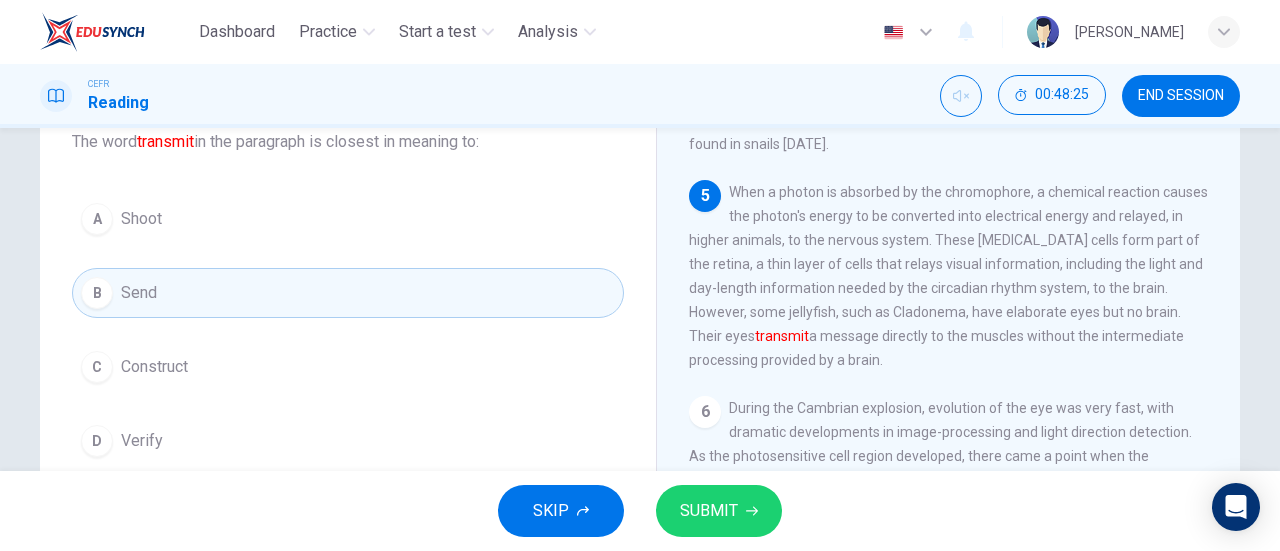 scroll, scrollTop: 138, scrollLeft: 0, axis: vertical 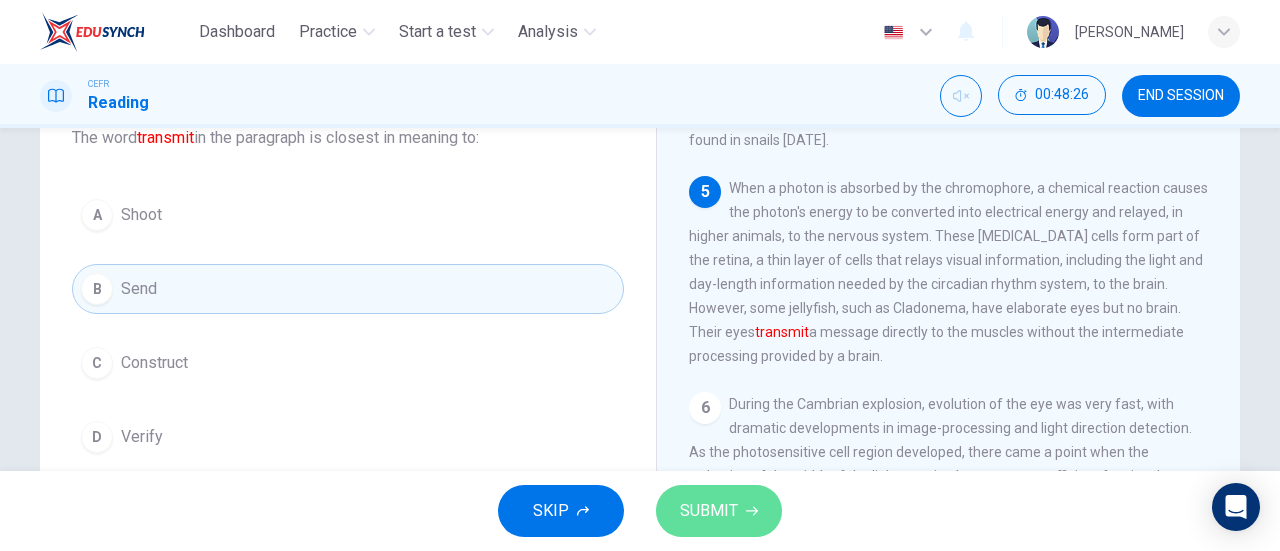 click on "SUBMIT" at bounding box center [719, 511] 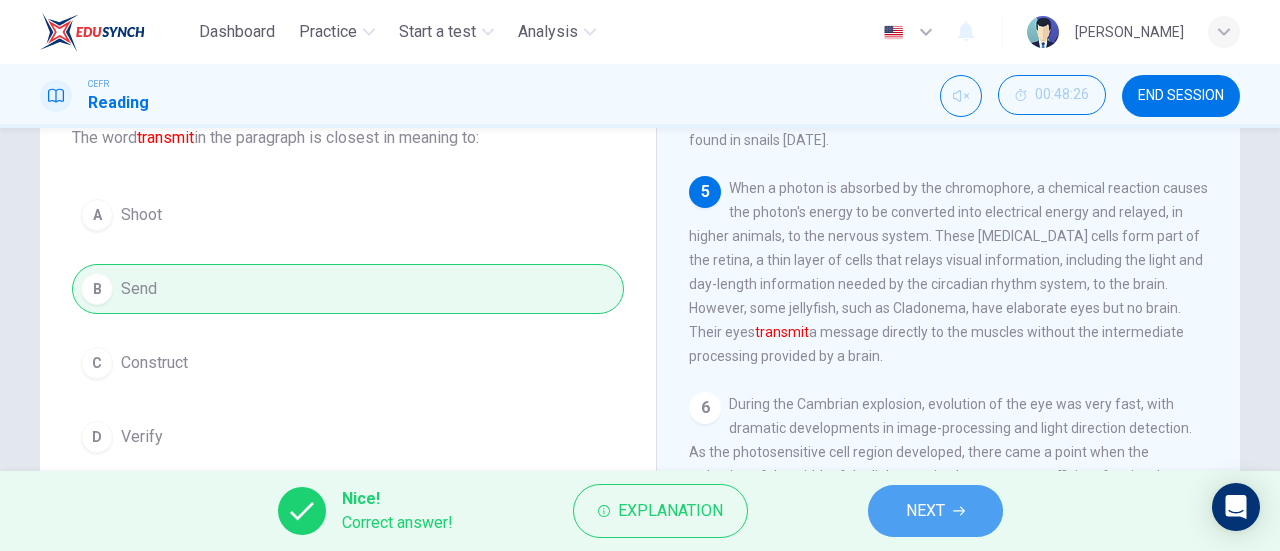 click on "NEXT" at bounding box center [935, 511] 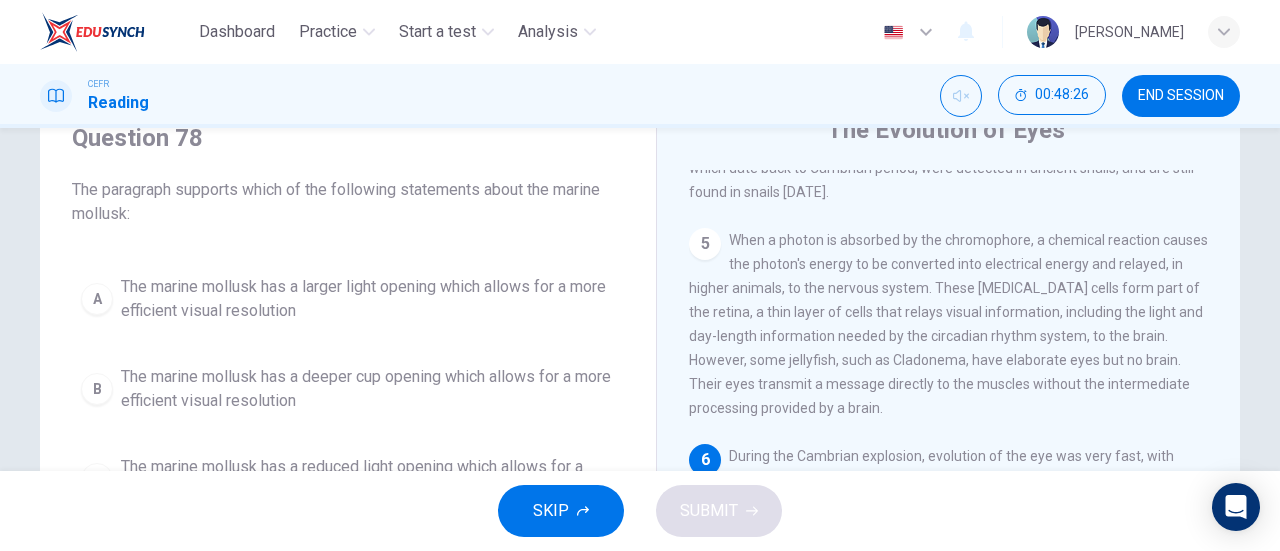 scroll, scrollTop: 84, scrollLeft: 0, axis: vertical 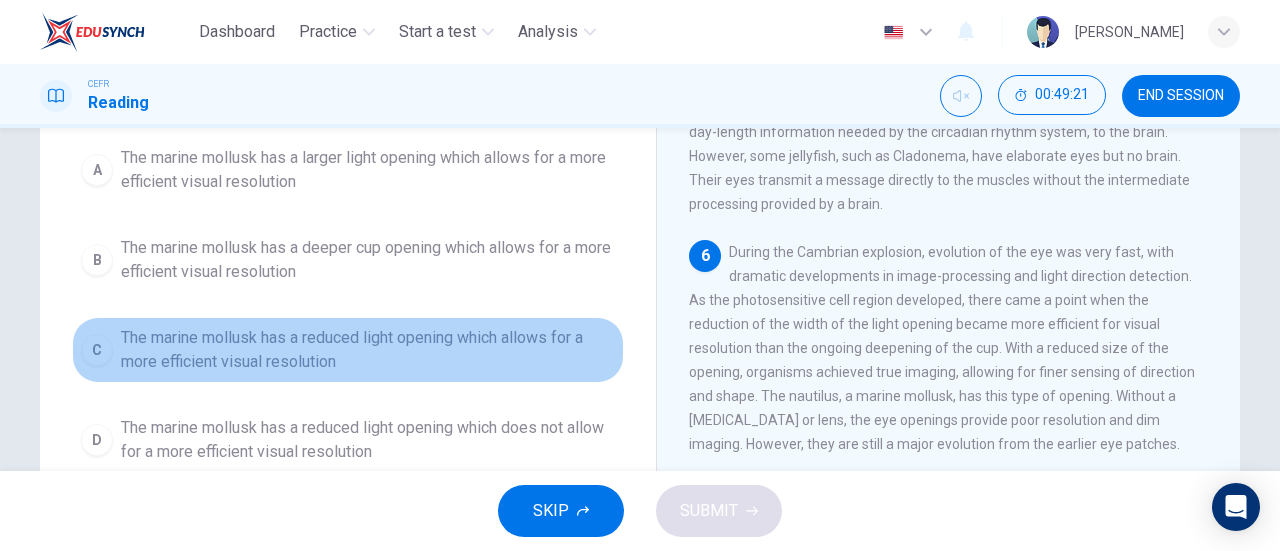 click on "The marine mollusk has a reduced light opening which allows for a more efficient visual resolution" at bounding box center (368, 350) 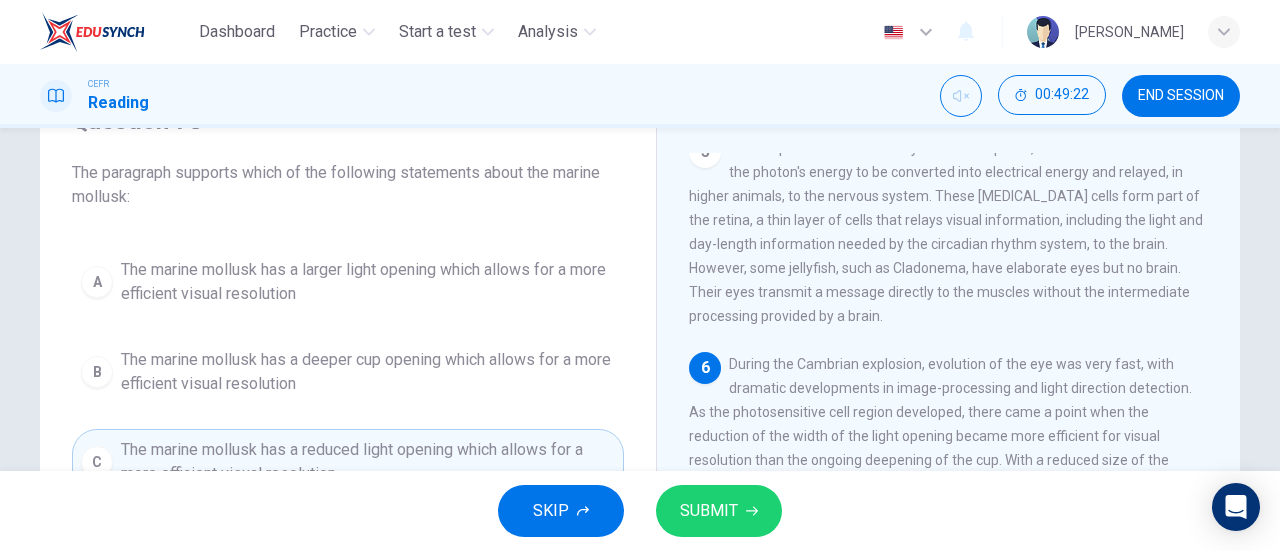scroll, scrollTop: 187, scrollLeft: 0, axis: vertical 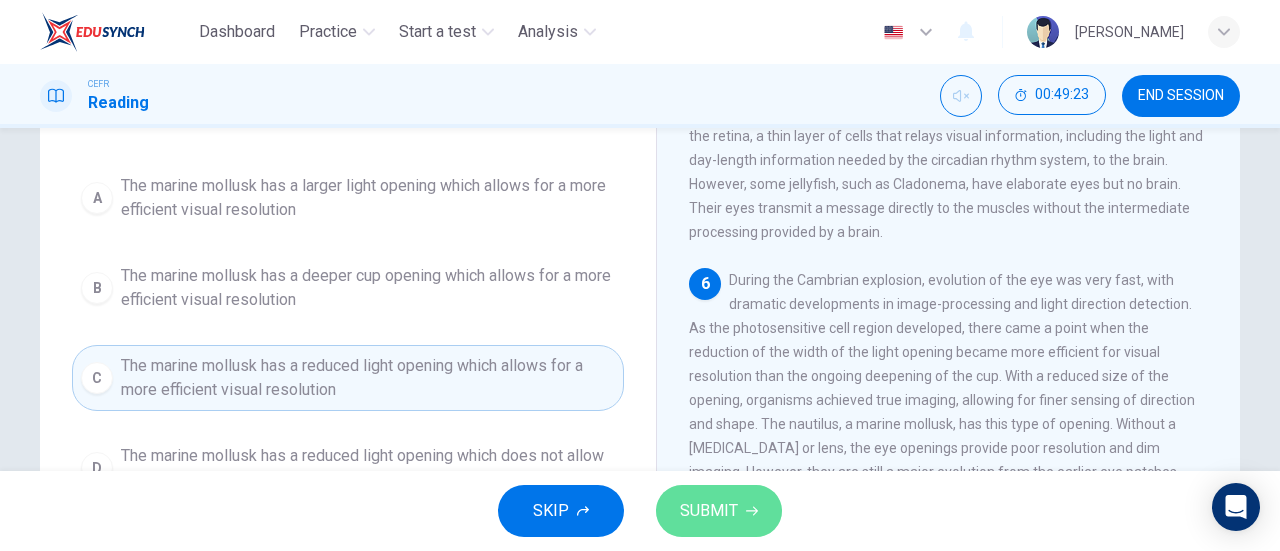 click on "SUBMIT" at bounding box center (719, 511) 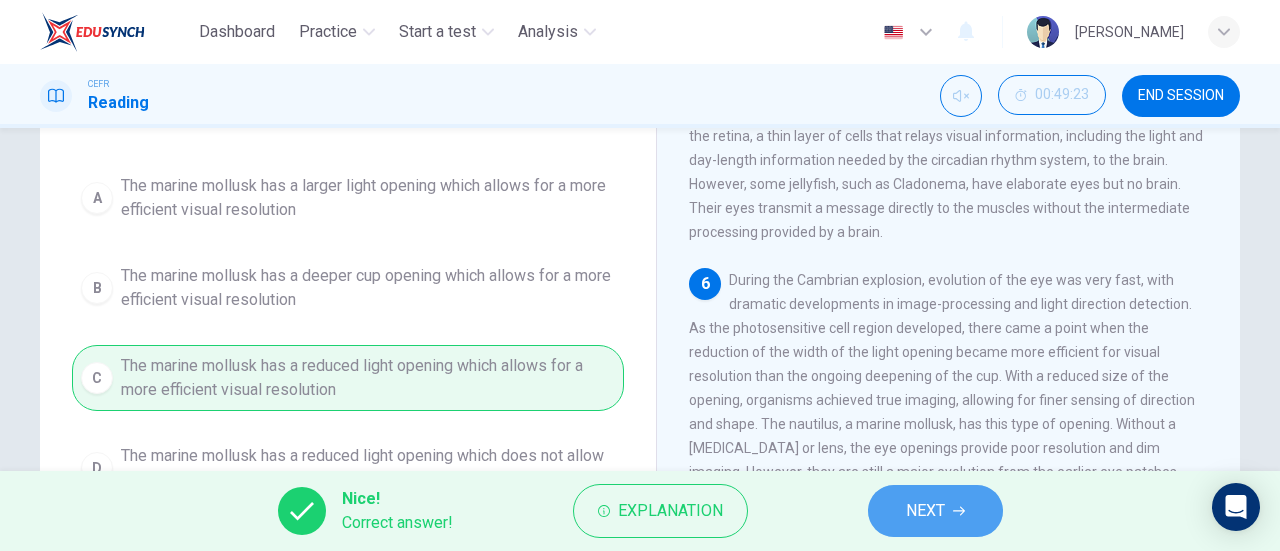 click on "NEXT" at bounding box center (935, 511) 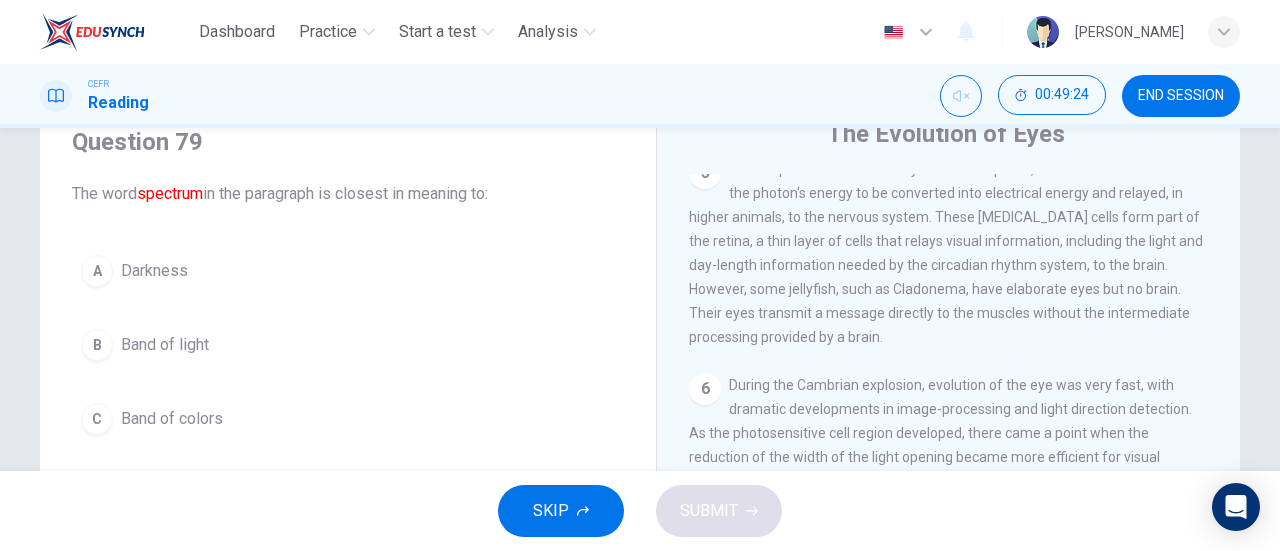 scroll, scrollTop: 187, scrollLeft: 0, axis: vertical 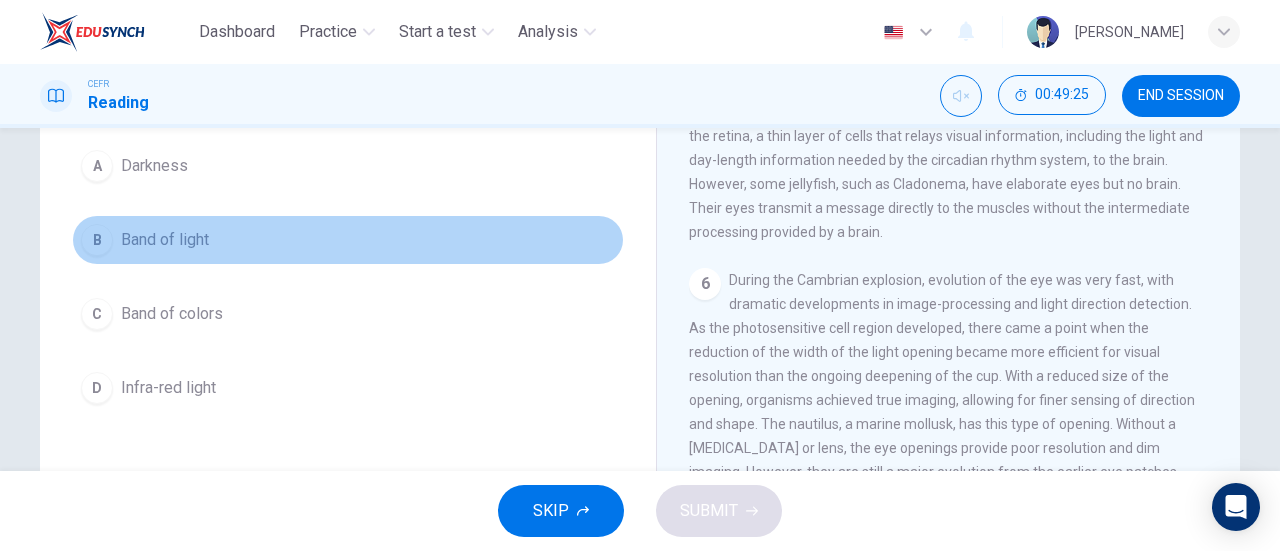 click on "B Band of light" at bounding box center [348, 240] 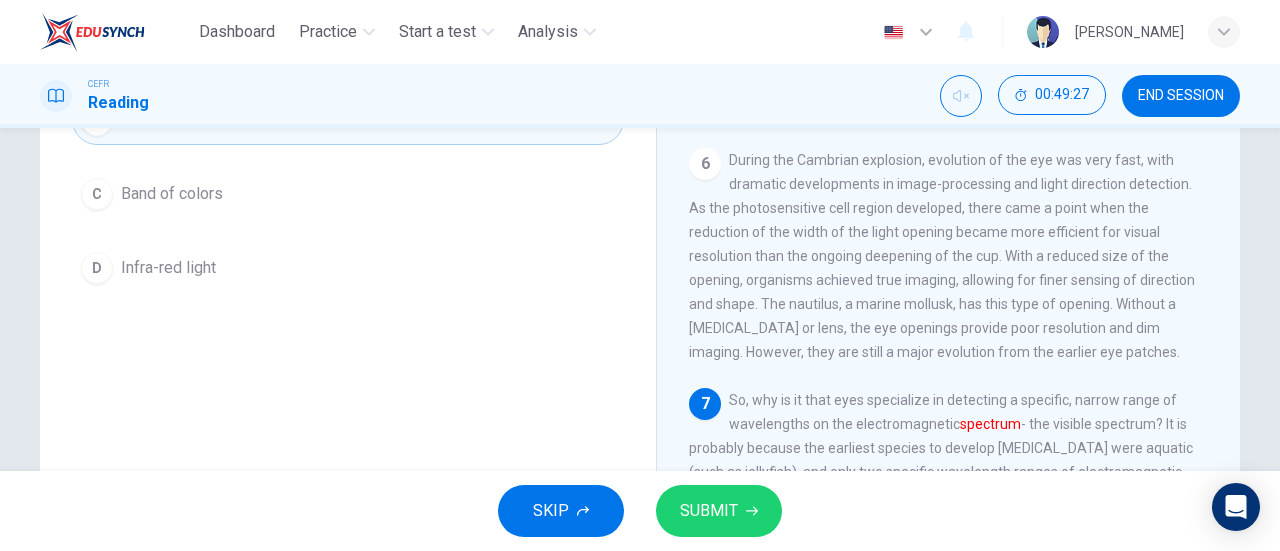 scroll, scrollTop: 309, scrollLeft: 0, axis: vertical 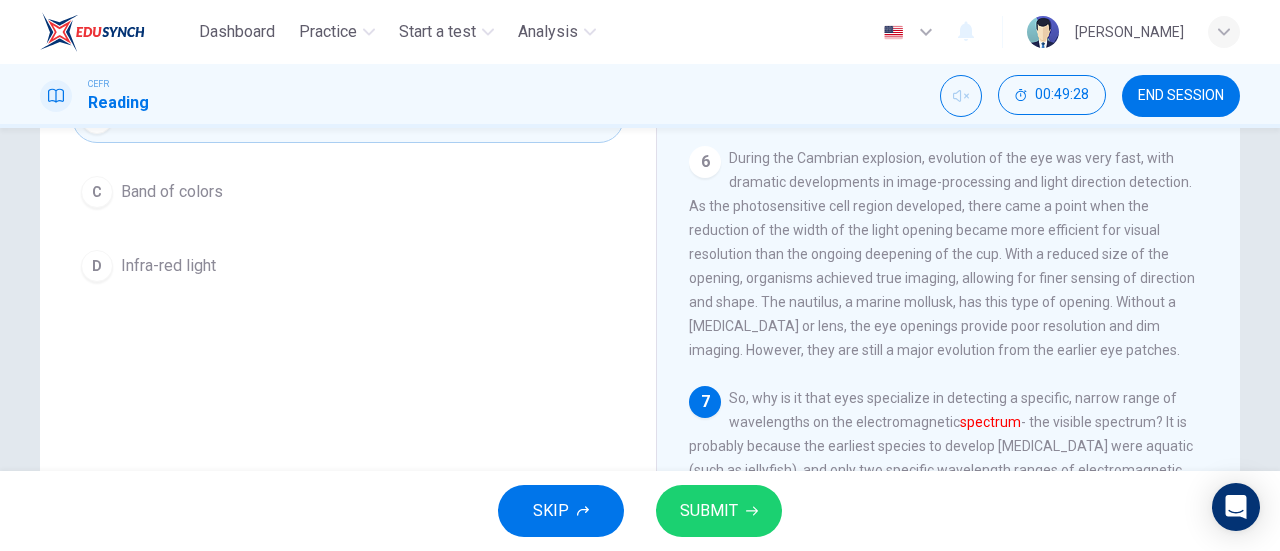 click on "C Band of colors" at bounding box center (348, 192) 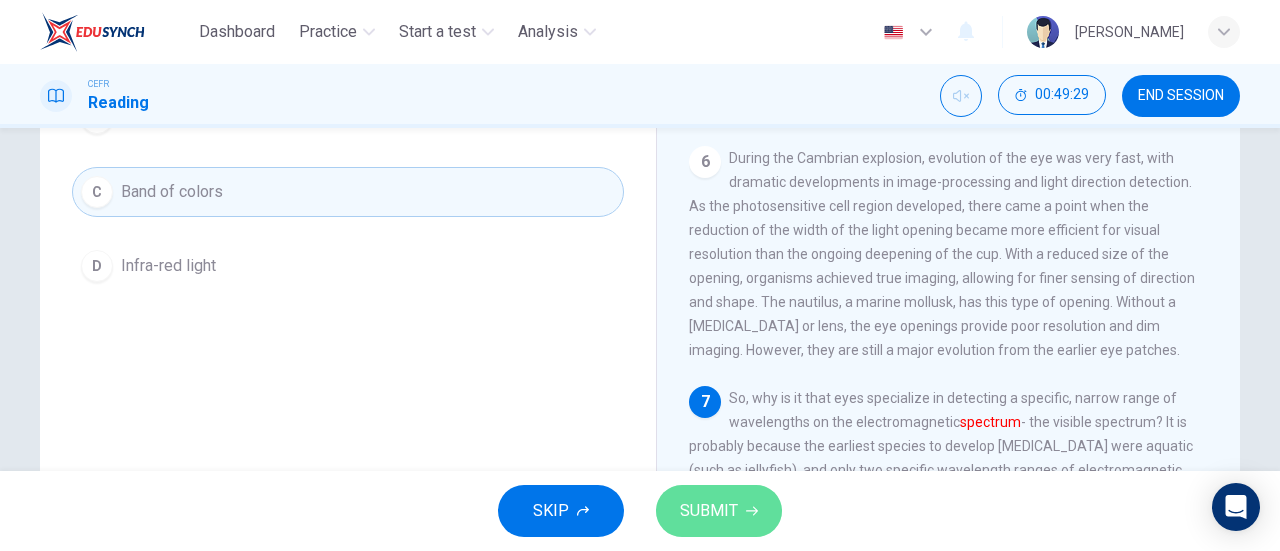 click on "SUBMIT" at bounding box center (719, 511) 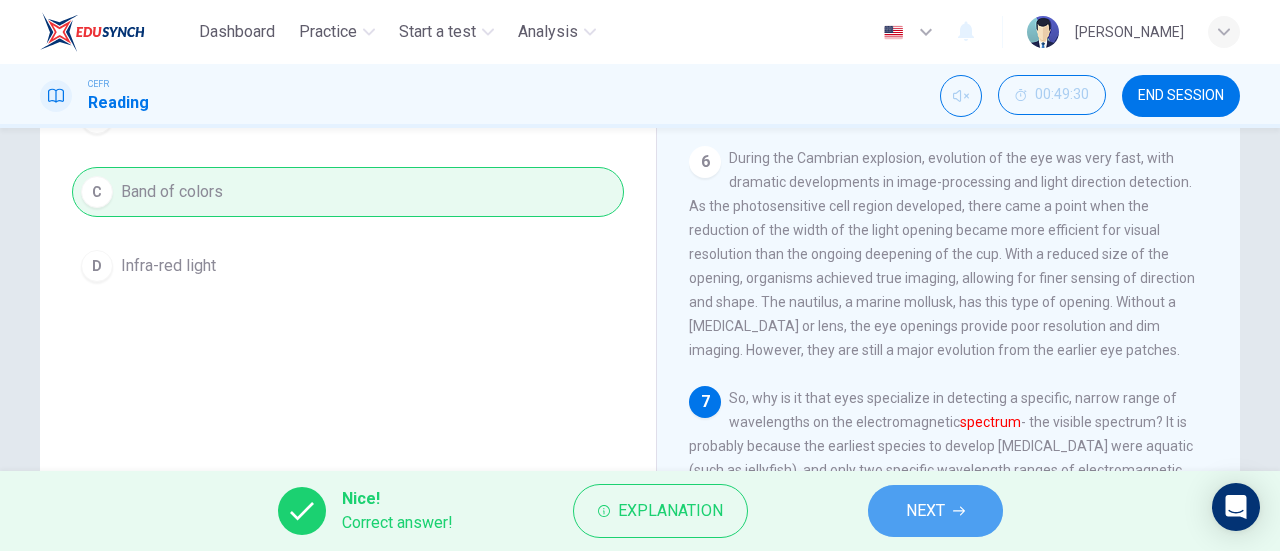 click on "NEXT" at bounding box center (935, 511) 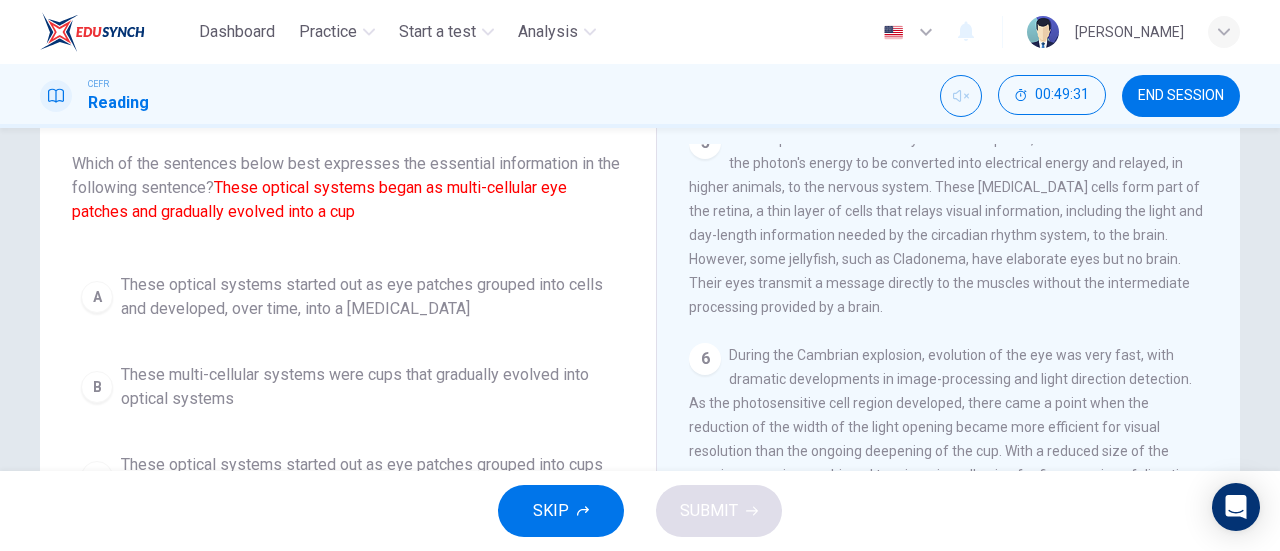 scroll, scrollTop: 165, scrollLeft: 0, axis: vertical 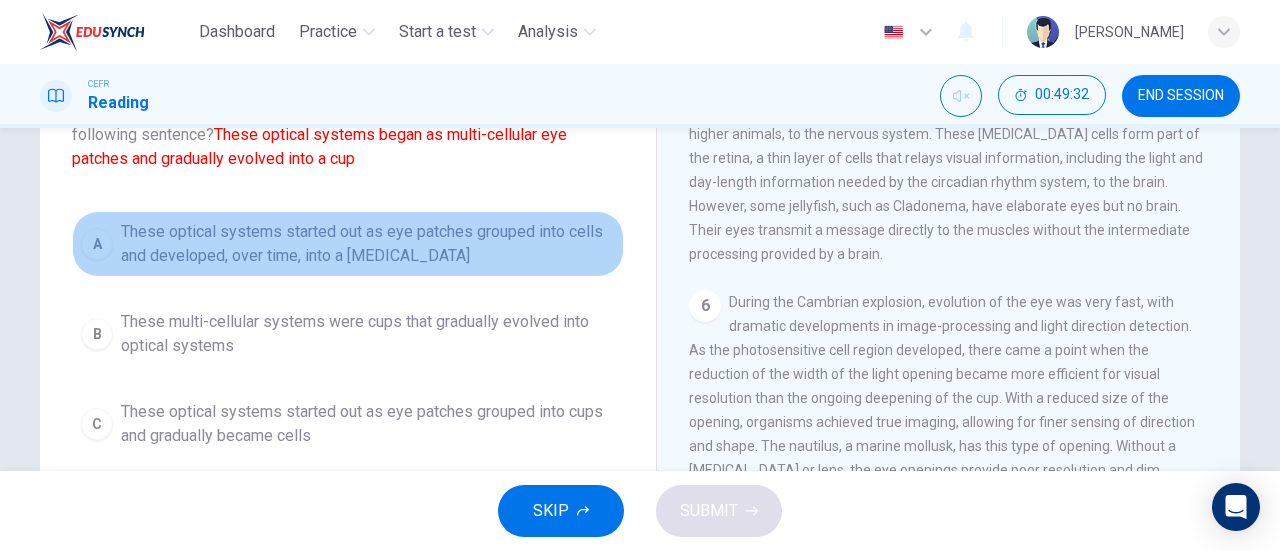 click on "These optical systems started out as eye patches grouped into cells and developed, over time, into a [MEDICAL_DATA]" at bounding box center [368, 244] 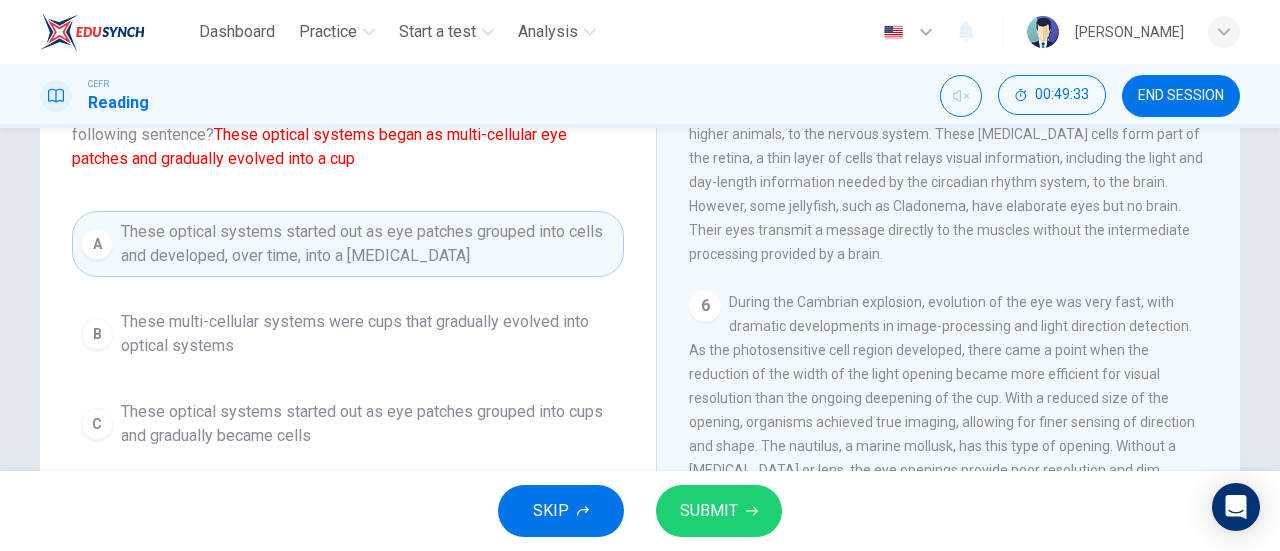 click on "SUBMIT" at bounding box center (719, 511) 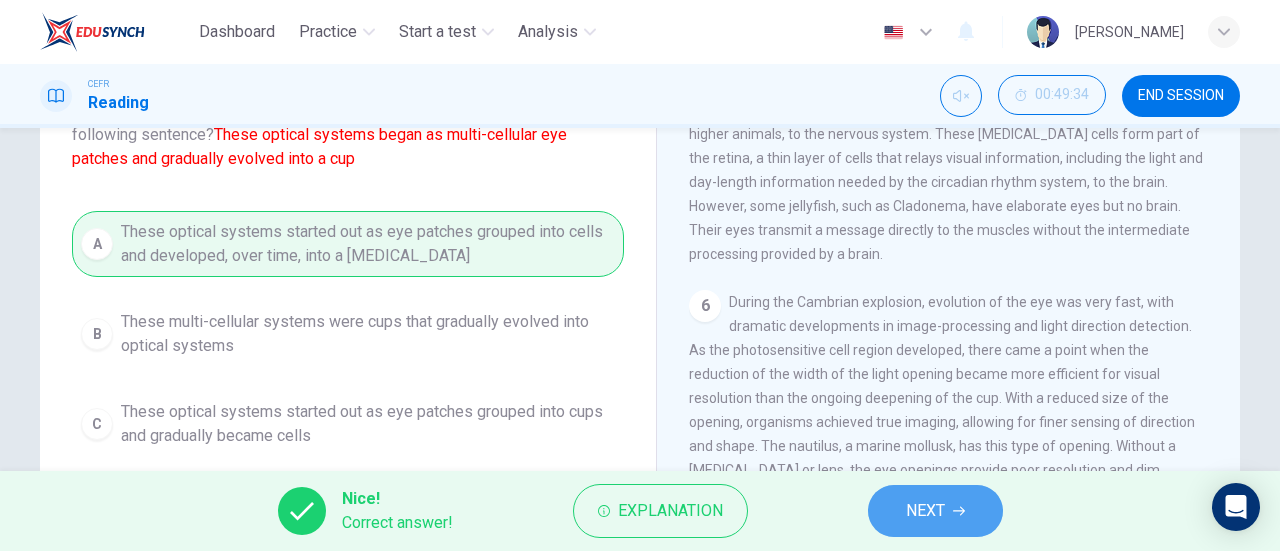 click on "NEXT" at bounding box center (925, 511) 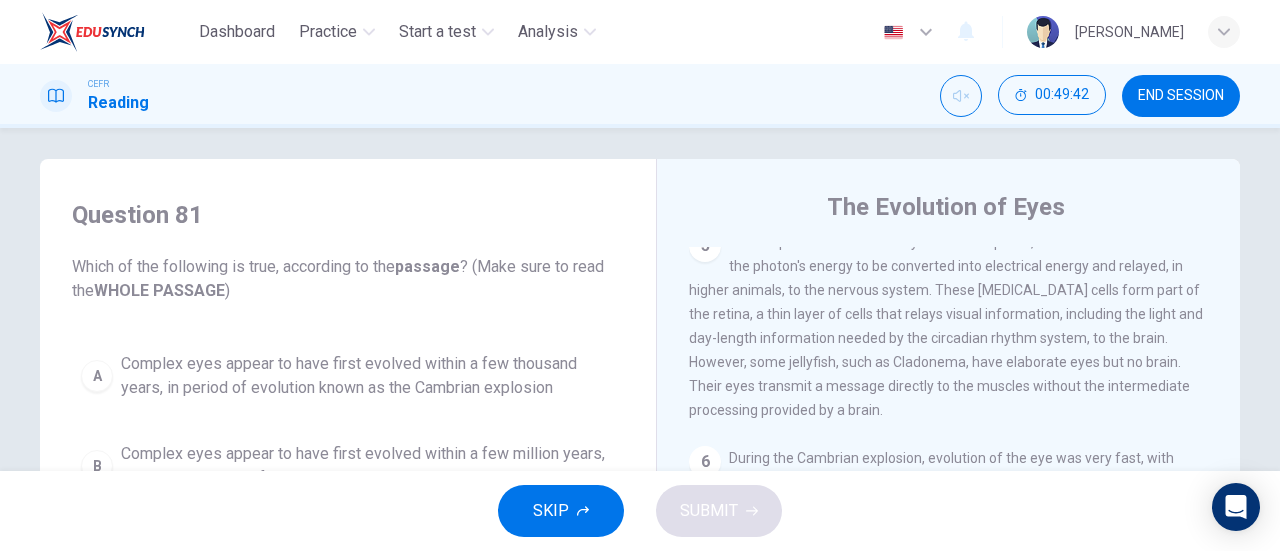 scroll, scrollTop: 10, scrollLeft: 0, axis: vertical 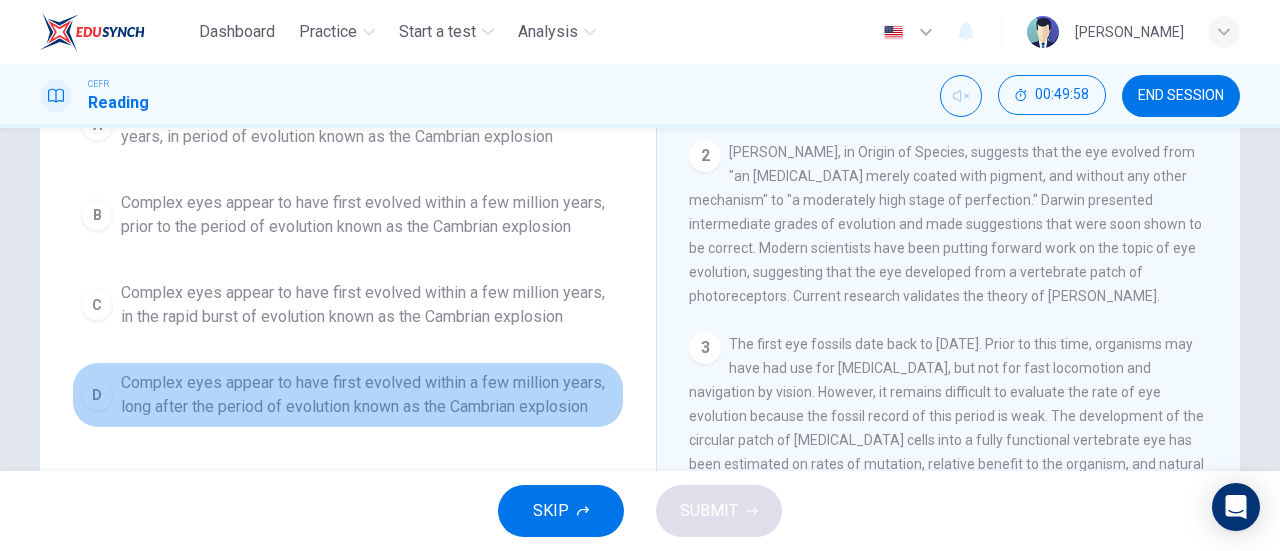 click on "Complex eyes appear to have first evolved within a few million years, long after the period of evolution known as the Cambrian explosion" at bounding box center (368, 395) 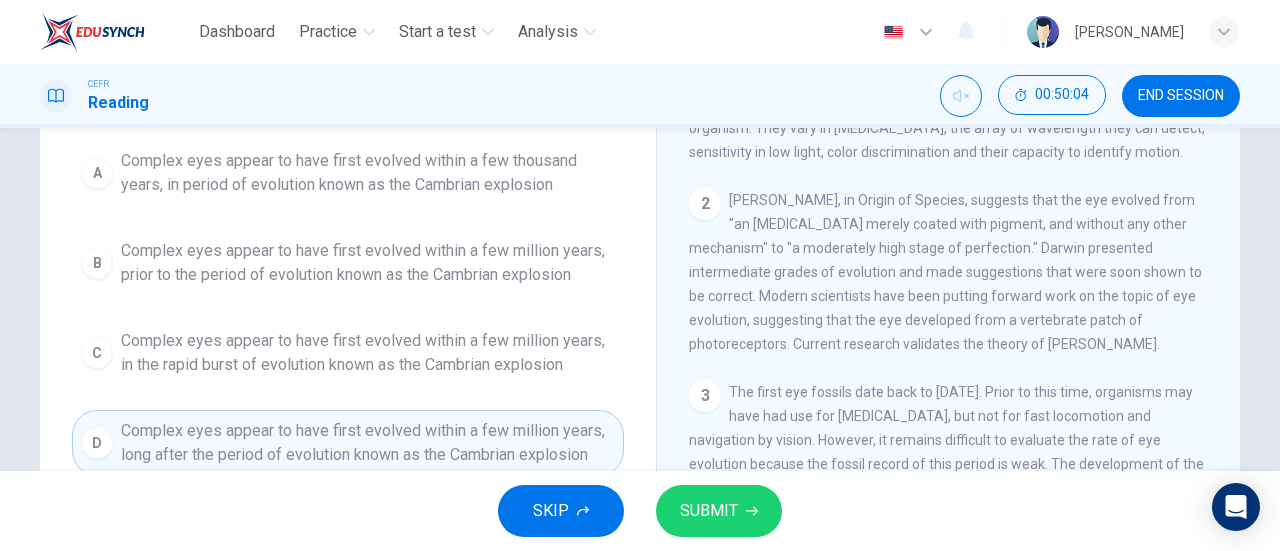 scroll, scrollTop: 0, scrollLeft: 0, axis: both 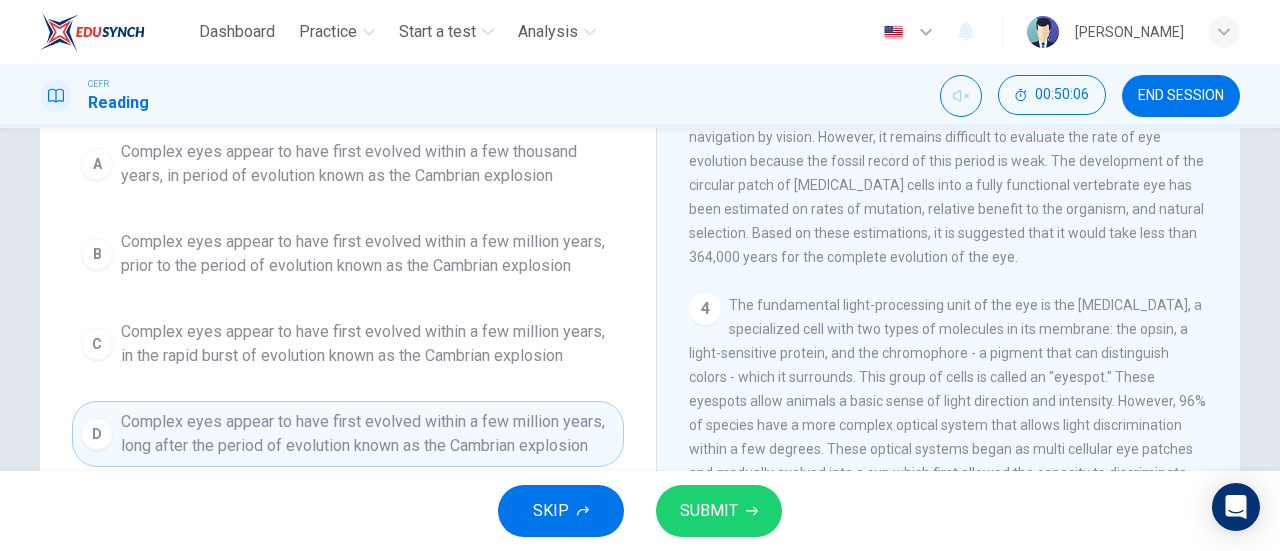 type 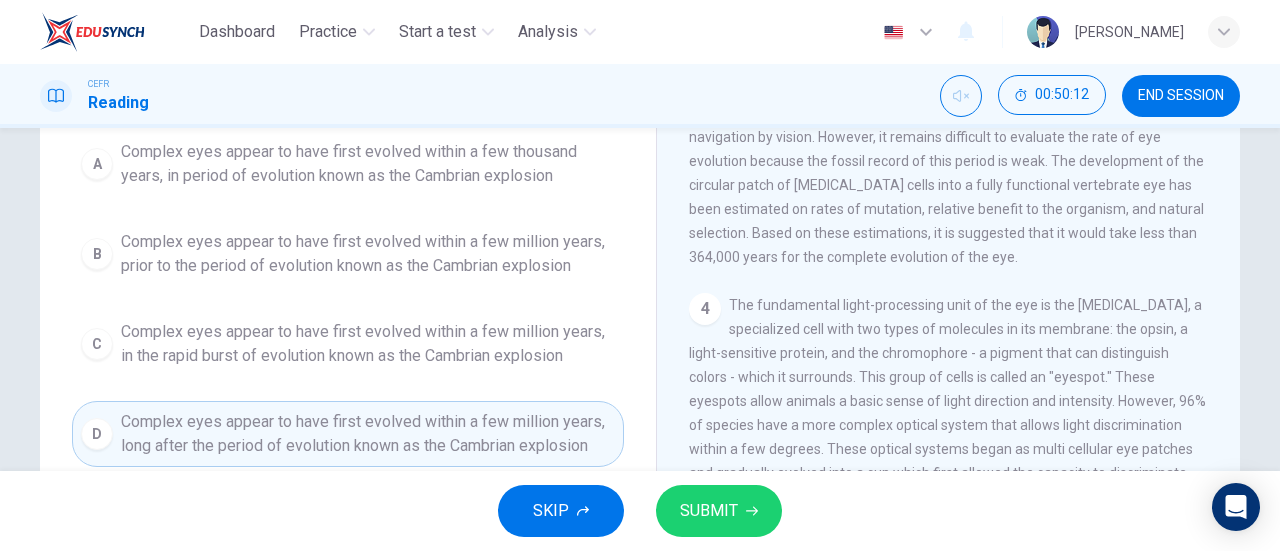 scroll, scrollTop: 0, scrollLeft: 0, axis: both 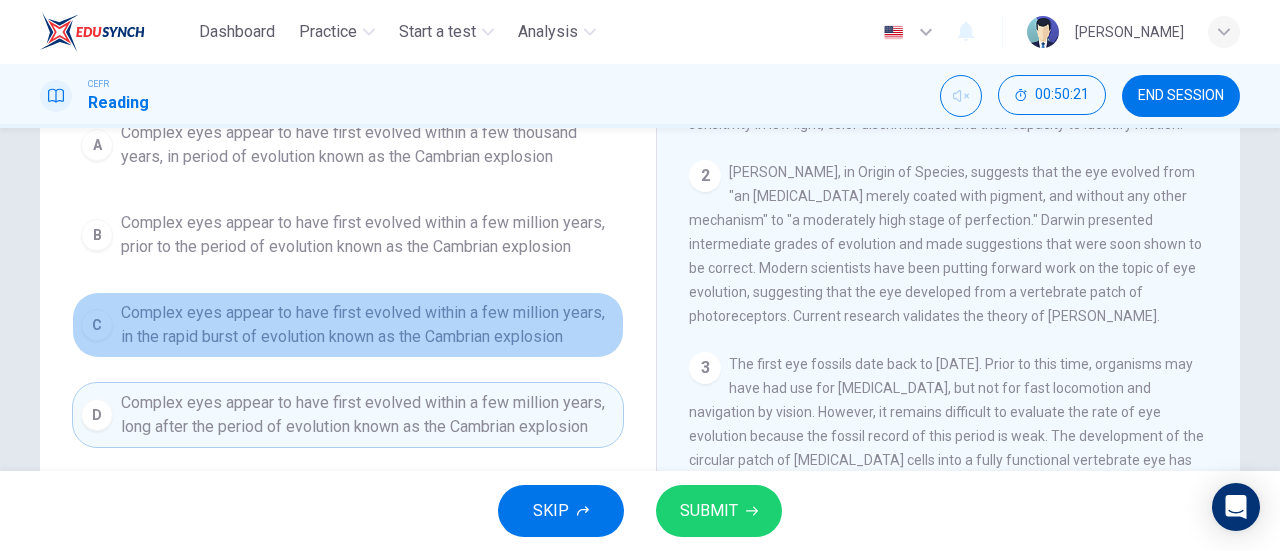 click on "Complex eyes appear to have first evolved within a few million years, in the rapid burst of evolution known as the Cambrian explosion" at bounding box center (368, 325) 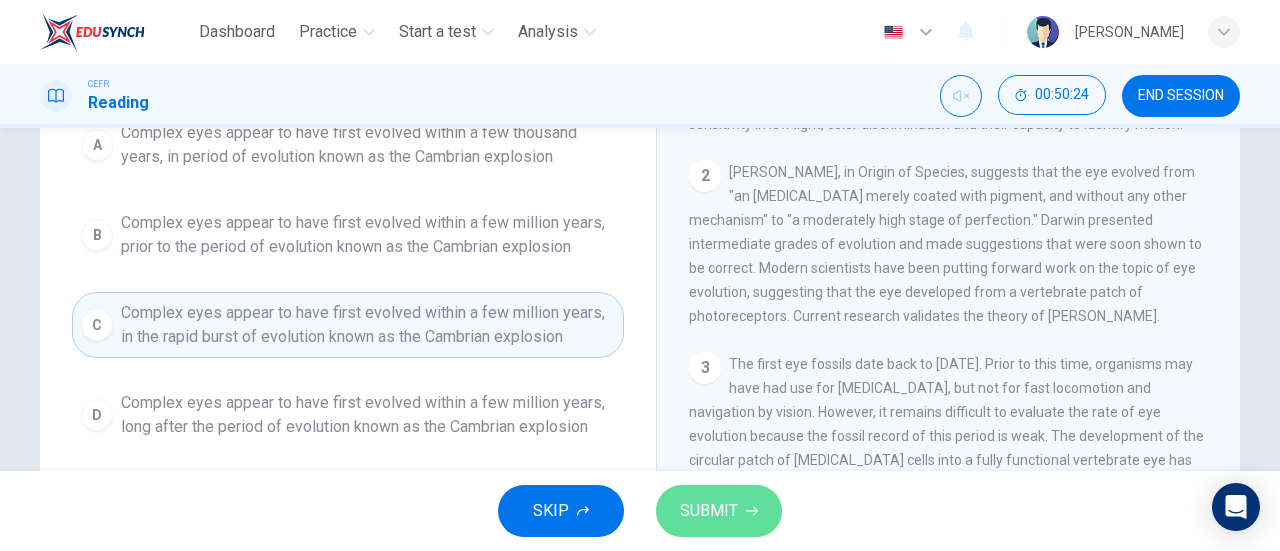 click on "SUBMIT" at bounding box center (709, 511) 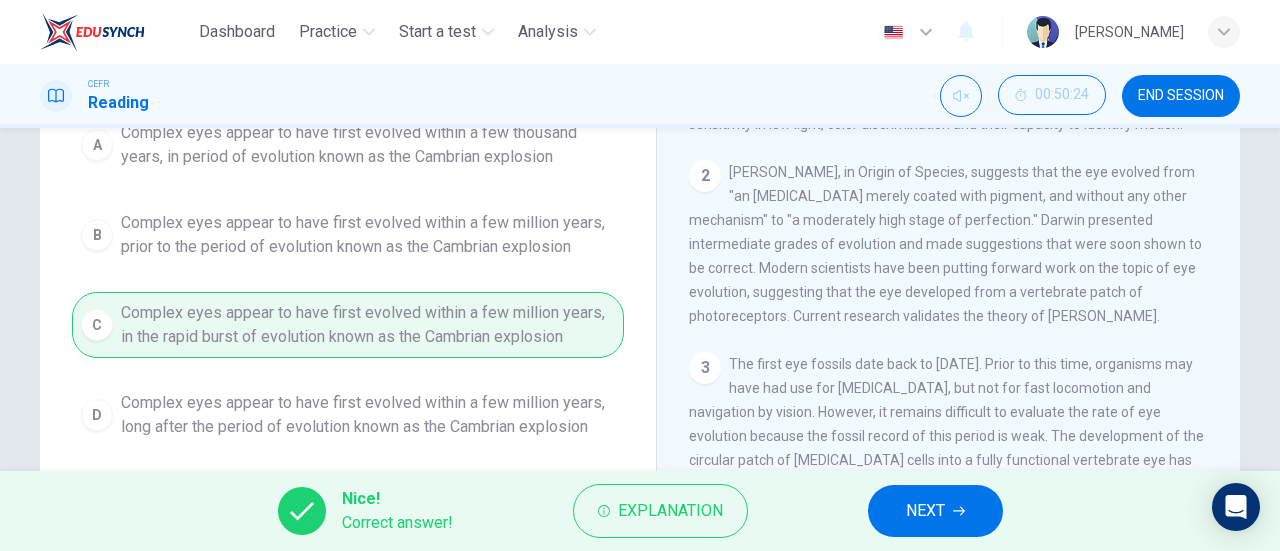 click on "NEXT" at bounding box center (925, 511) 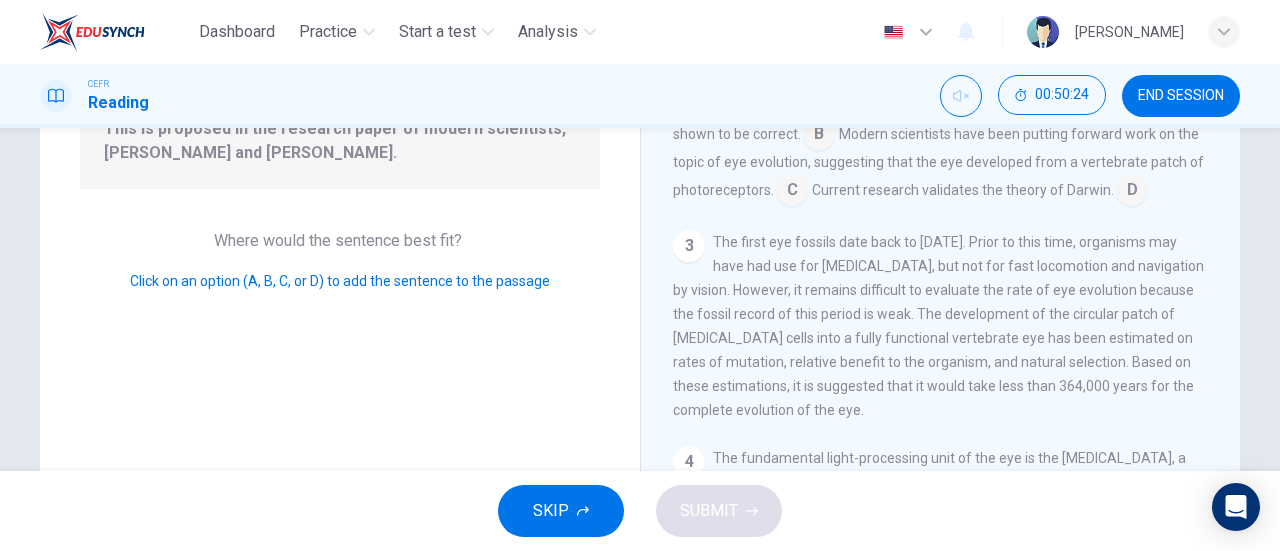 scroll, scrollTop: 147, scrollLeft: 0, axis: vertical 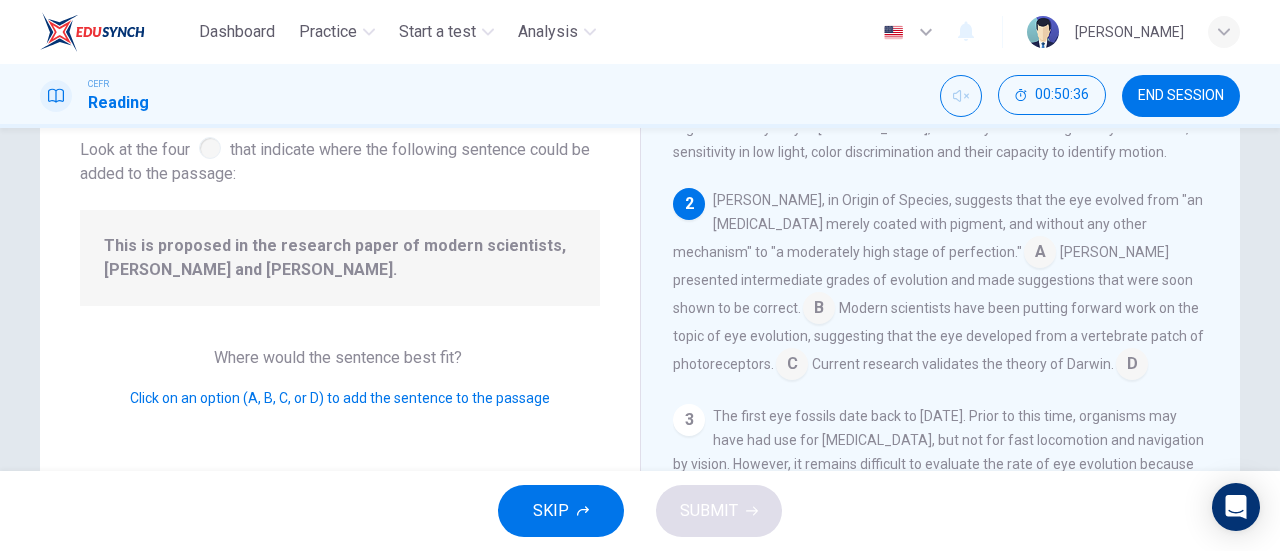 click at bounding box center (792, 366) 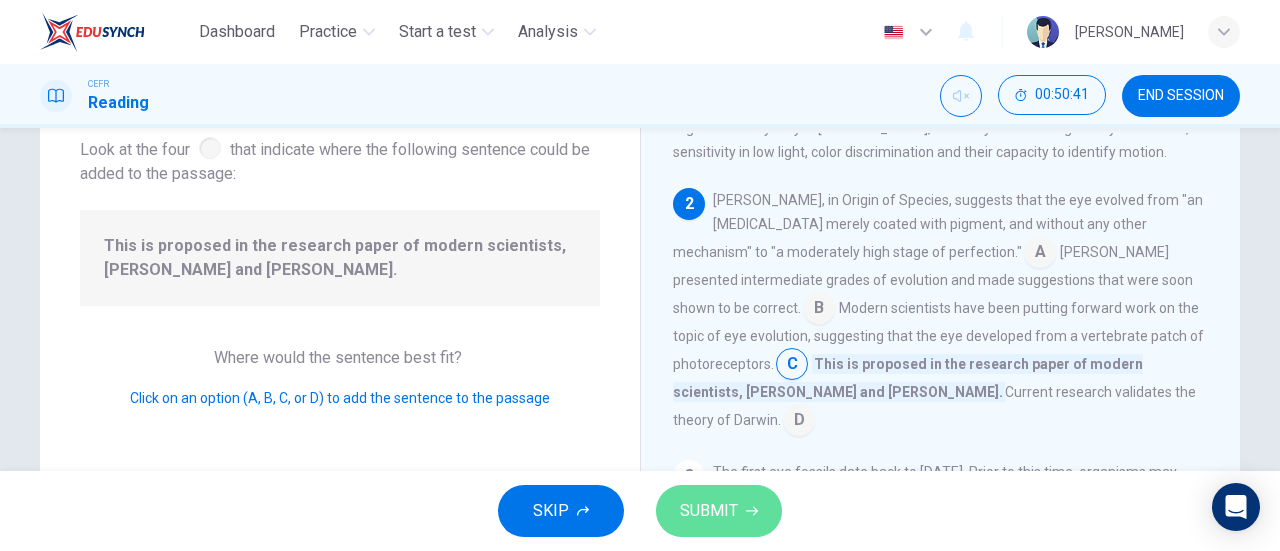 click on "SUBMIT" at bounding box center [709, 511] 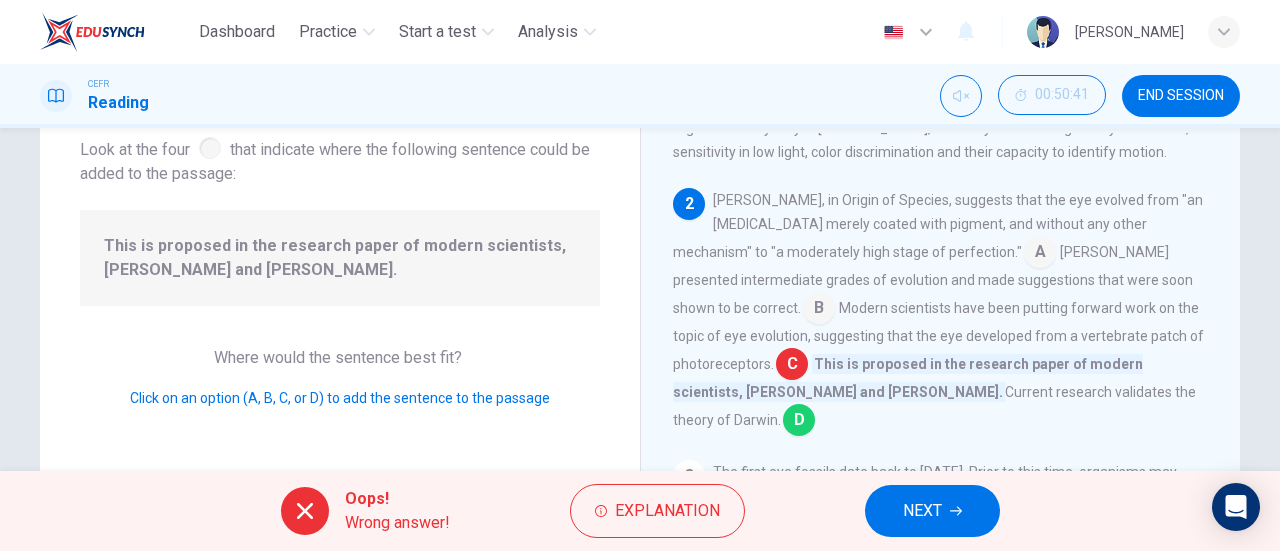 click on "NEXT" at bounding box center [922, 511] 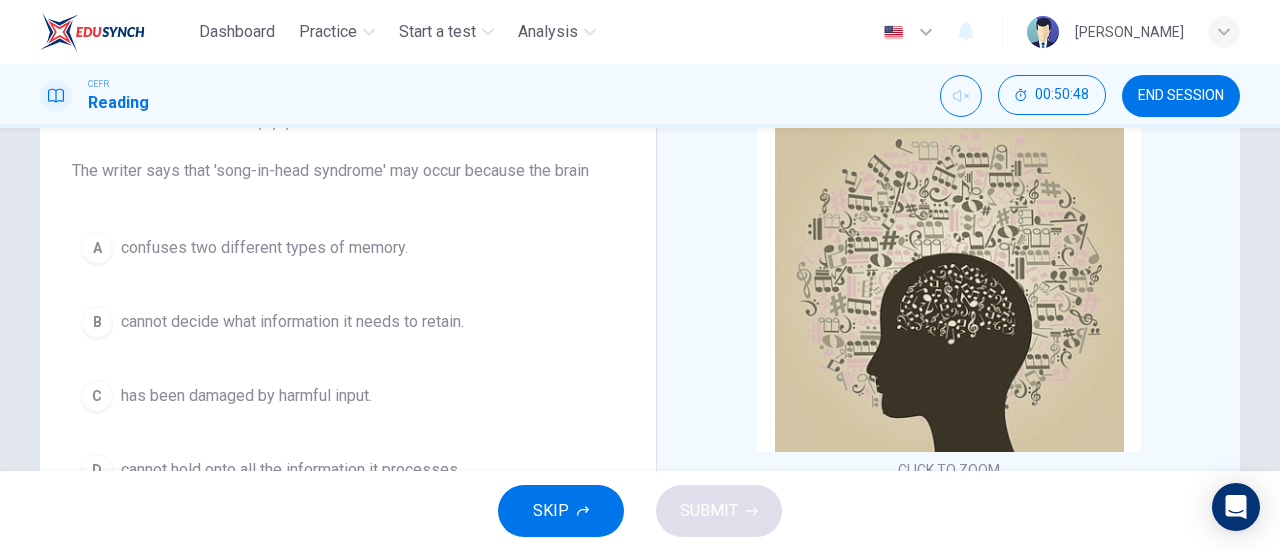 scroll, scrollTop: 127, scrollLeft: 0, axis: vertical 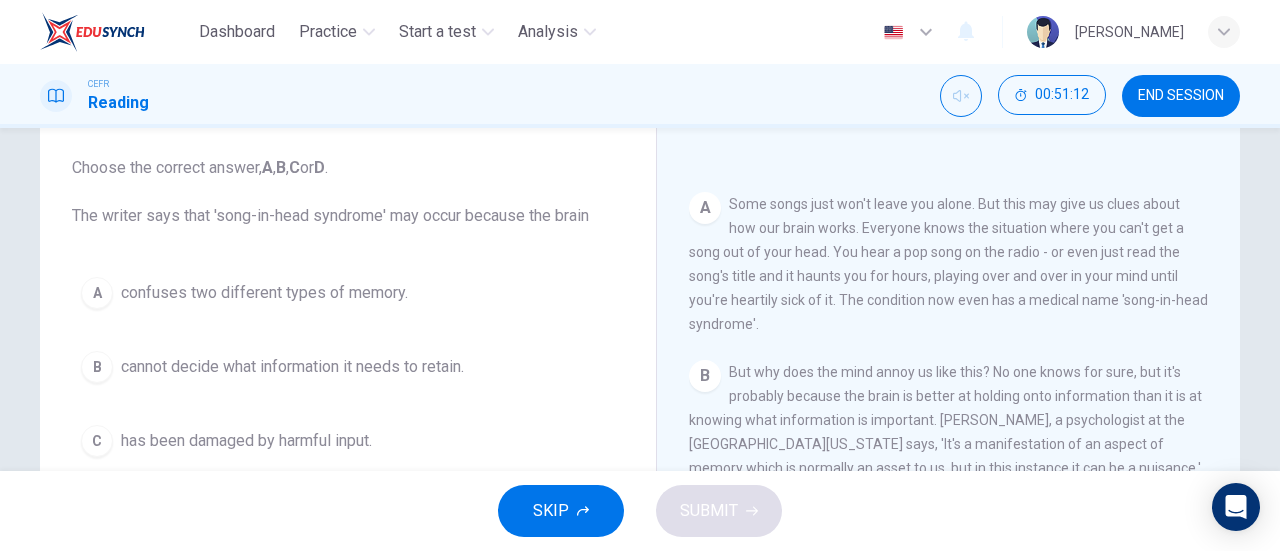 click on "CLICK TO ZOOM Click to Zoom A Some songs just won't leave you alone. But this may give us clues about how our brain works. Everyone knows the situation where you can't get a song out of your head. You hear a pop song on the radio - or even just read the song's title and it haunts you for hours, playing over and over in your mind until you're heartily sick of it. The condition now even has a medical name 'song-in-head syndrome'. B But why does the mind annoy us like this? No one knows for sure, but it's probably because the brain is better at holding onto information than it is at knowing what information is important. [PERSON_NAME], a psychologist at the [GEOGRAPHIC_DATA][US_STATE] says, 'It's a manifestation of an aspect of memory which is normally an asset to us, but in this instance it can be a nuisance.' C D E F G H I" at bounding box center (962, 451) 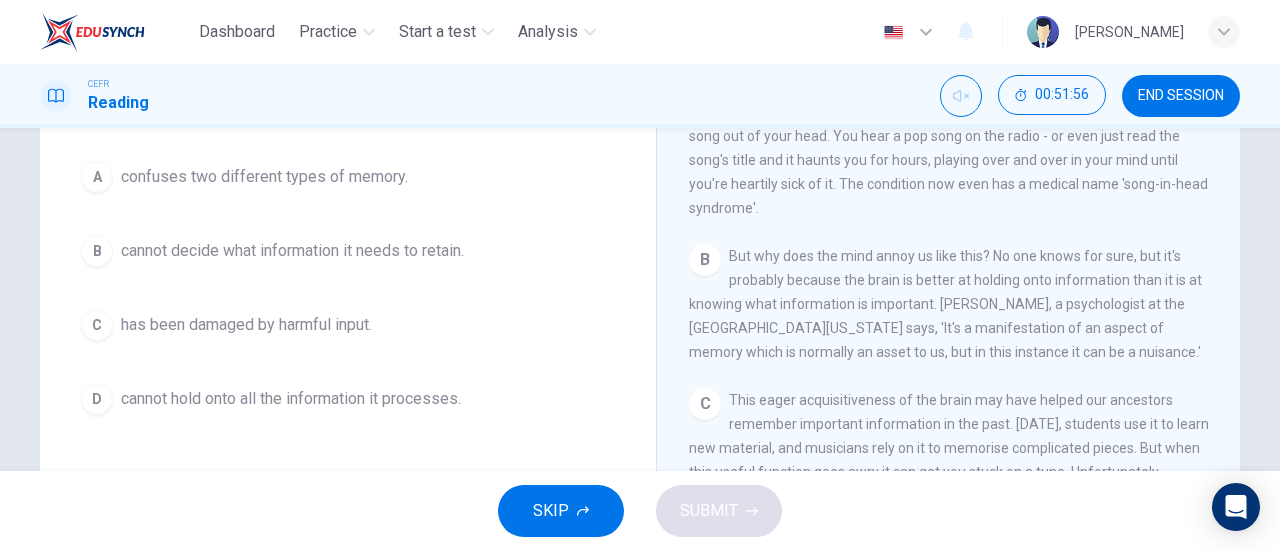scroll, scrollTop: 225, scrollLeft: 0, axis: vertical 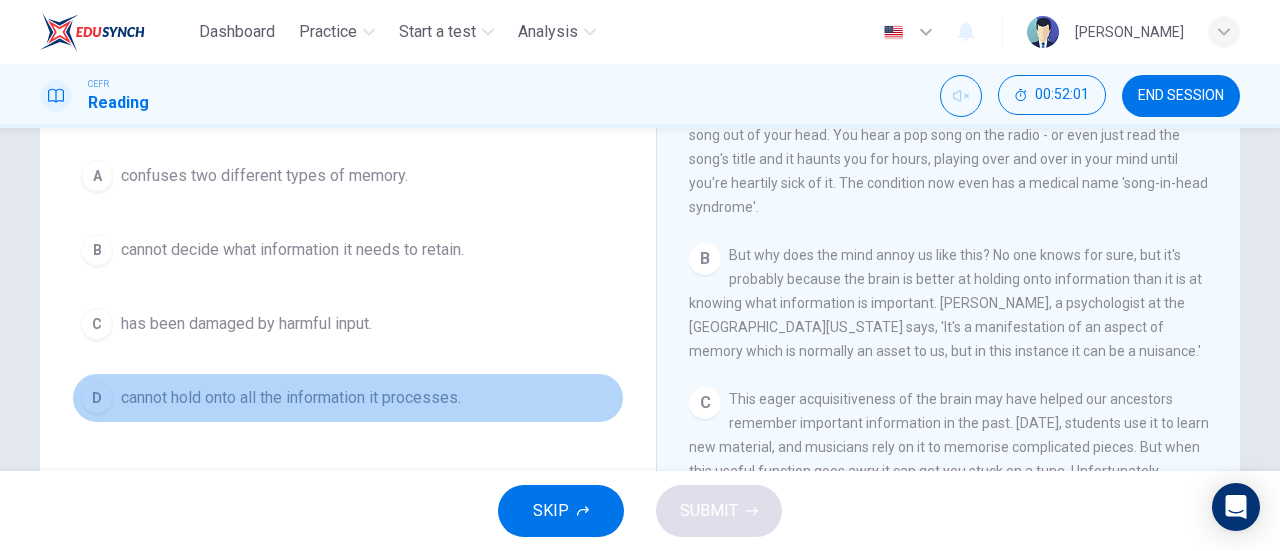 click on "cannot hold onto all the information it processes." at bounding box center (291, 398) 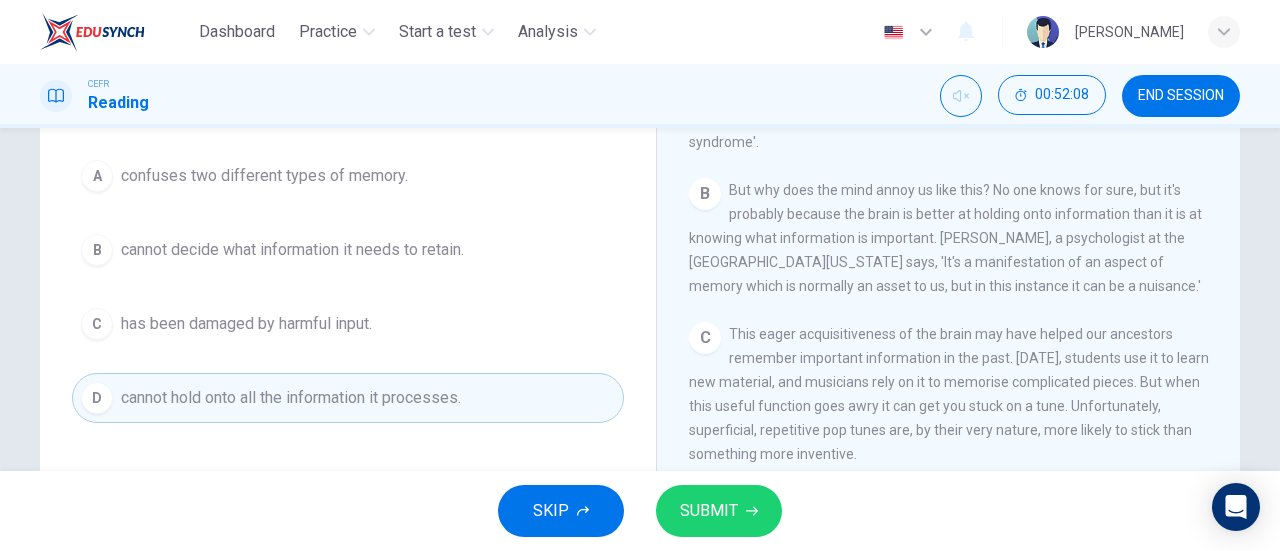 scroll, scrollTop: 449, scrollLeft: 0, axis: vertical 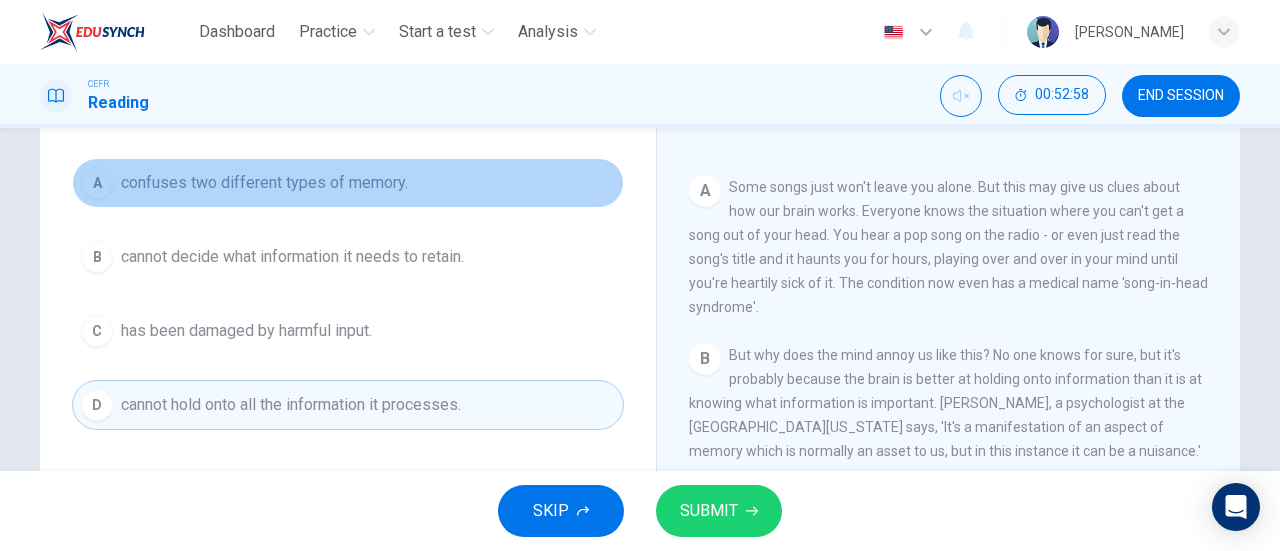 click on "confuses two different types of memory." at bounding box center [264, 183] 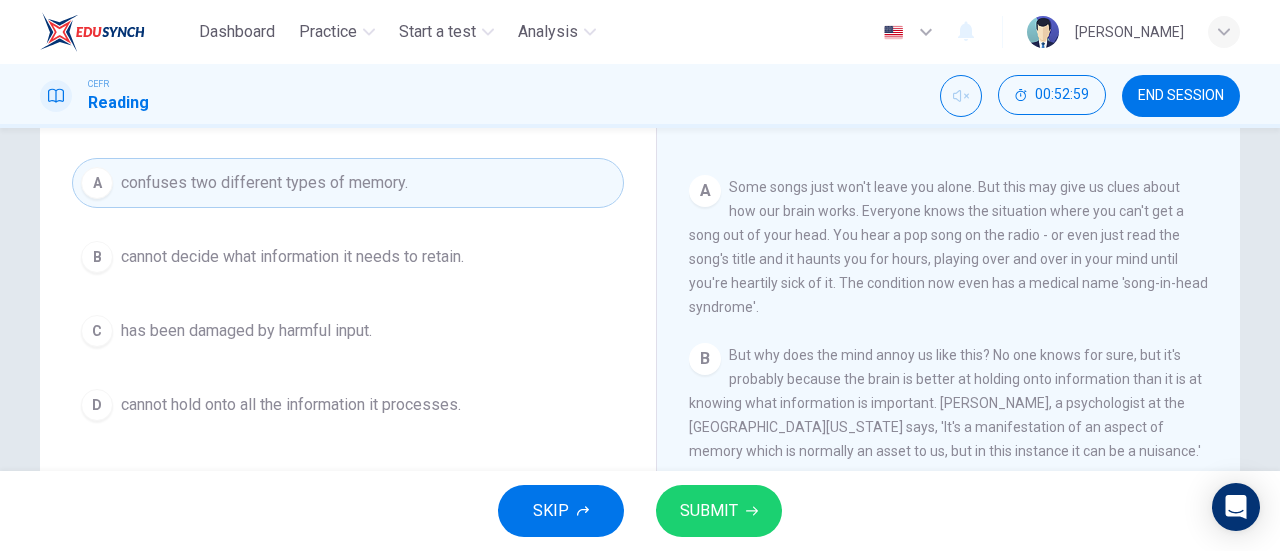 click on "SUBMIT" at bounding box center [719, 511] 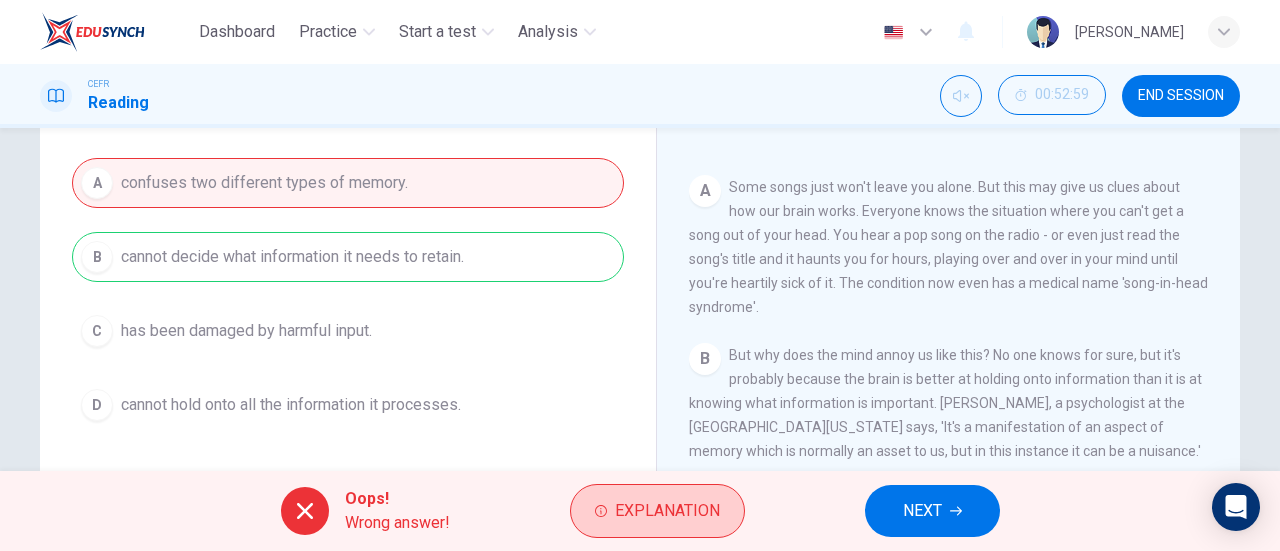 click on "Explanation" at bounding box center (667, 511) 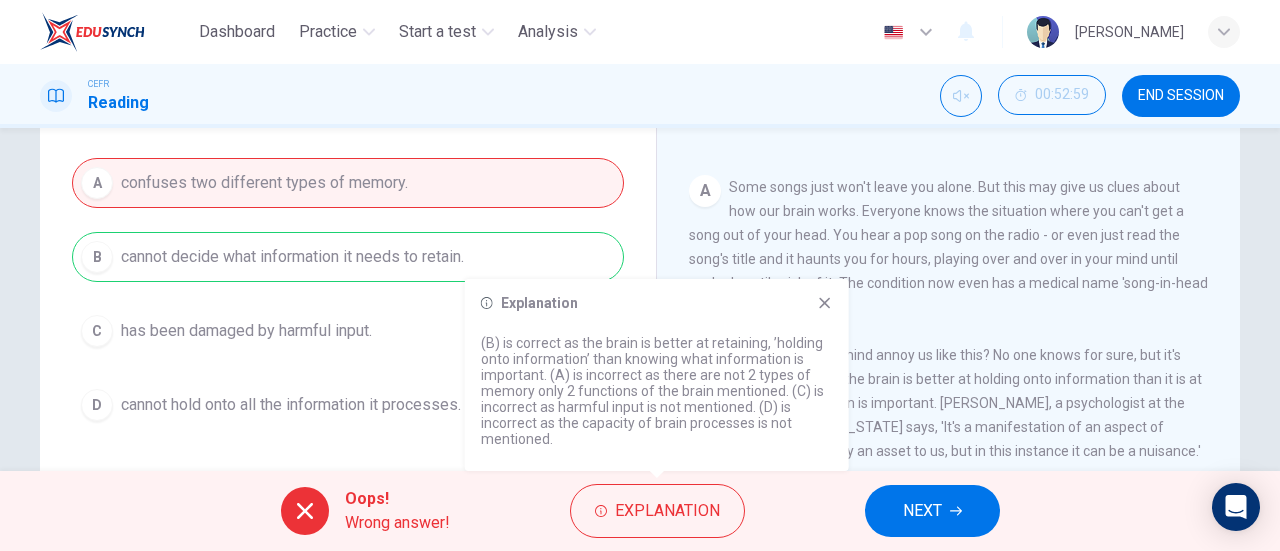 click 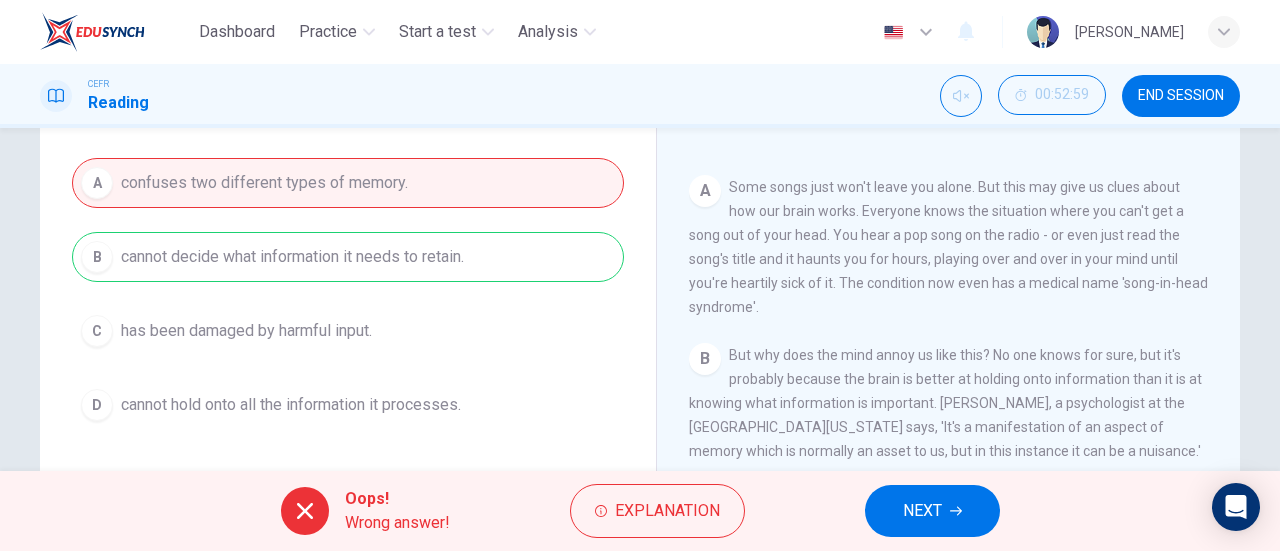 click on "NEXT" at bounding box center [932, 511] 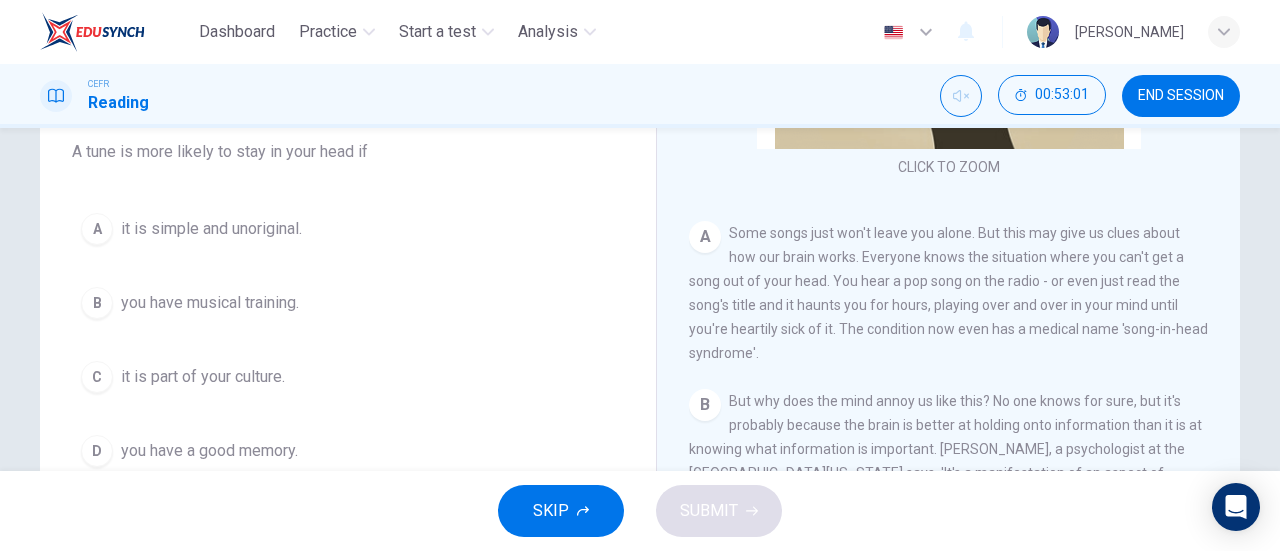 scroll, scrollTop: 174, scrollLeft: 0, axis: vertical 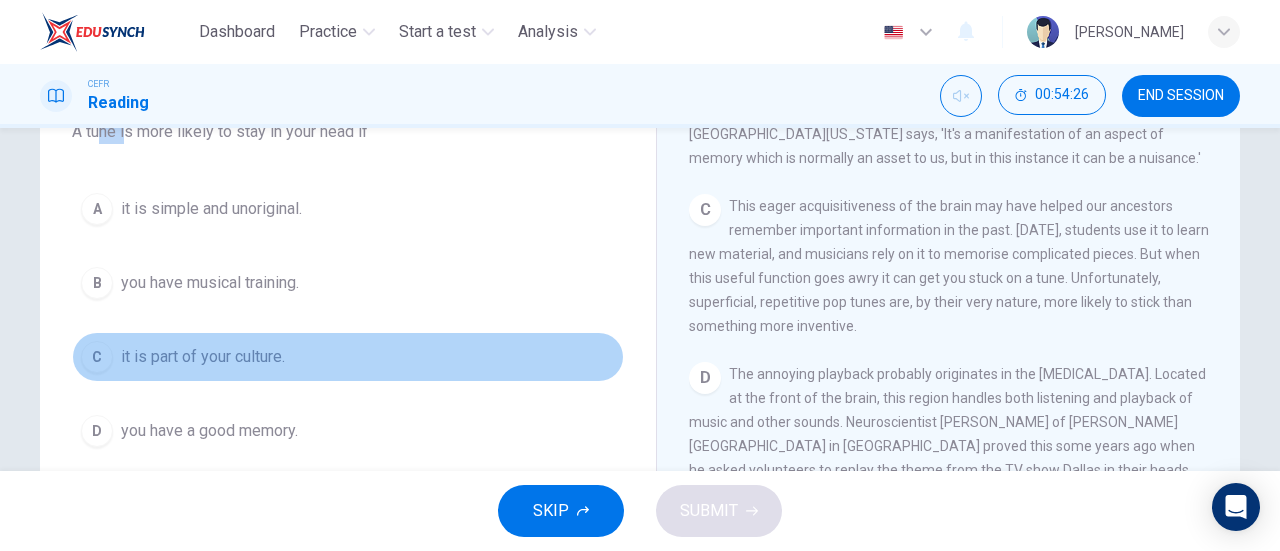 click on "C it is part of your culture." at bounding box center (348, 357) 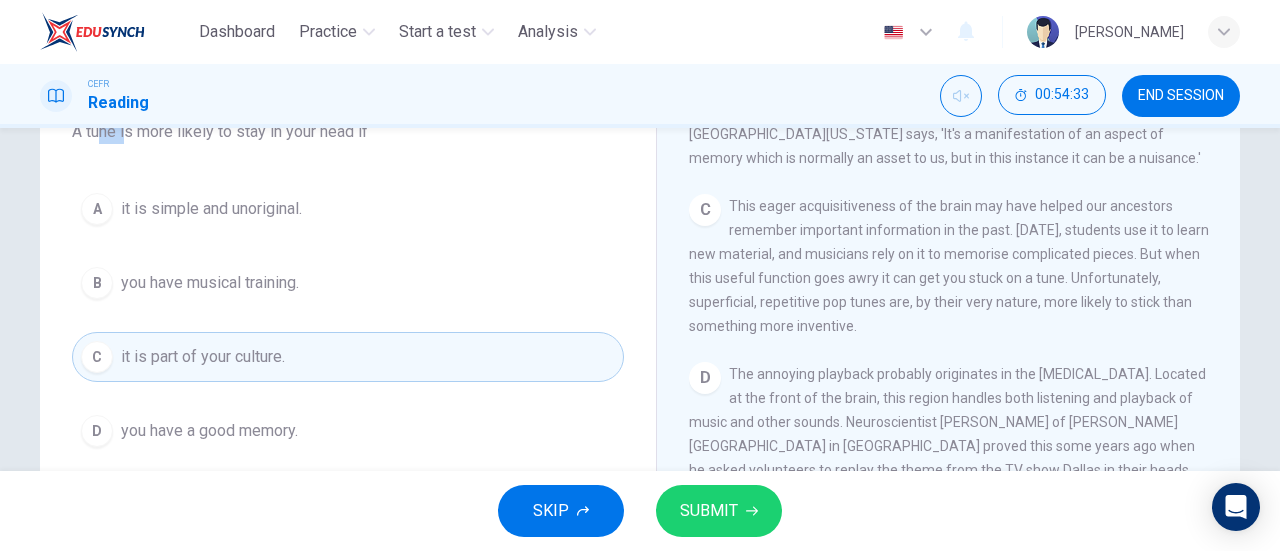 click on "A it is simple and unoriginal." at bounding box center [348, 209] 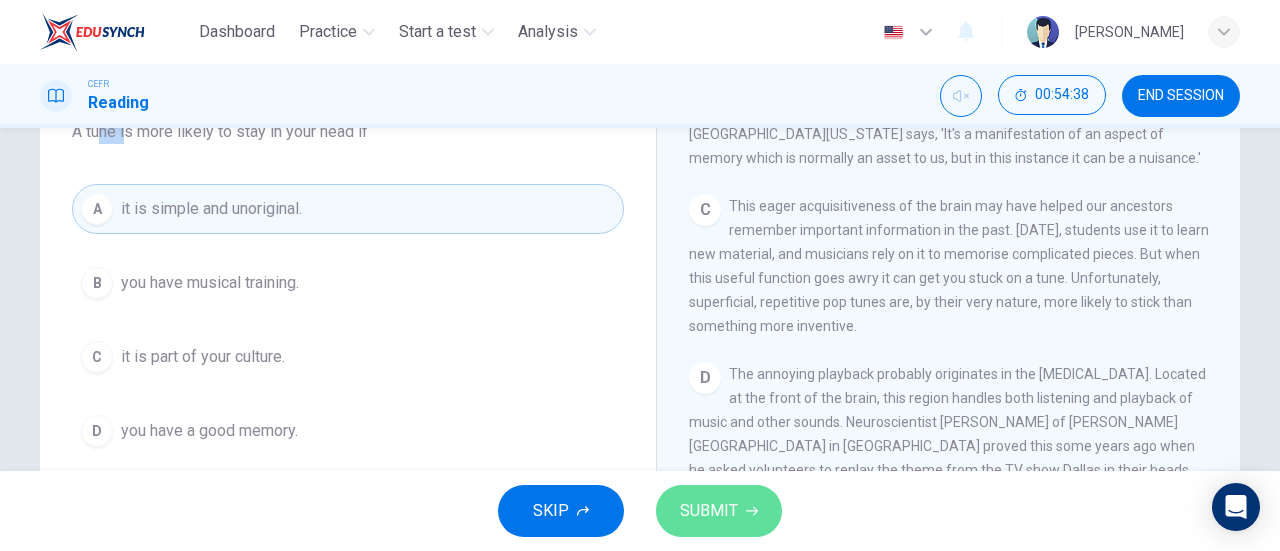 click on "SUBMIT" at bounding box center (719, 511) 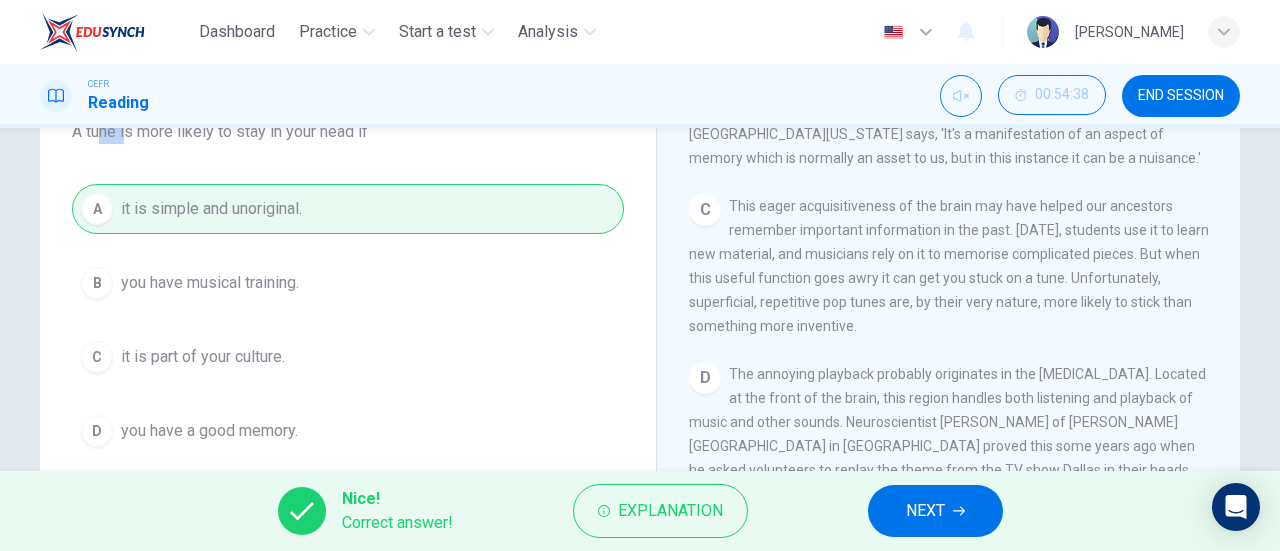 click on "NEXT" at bounding box center (925, 511) 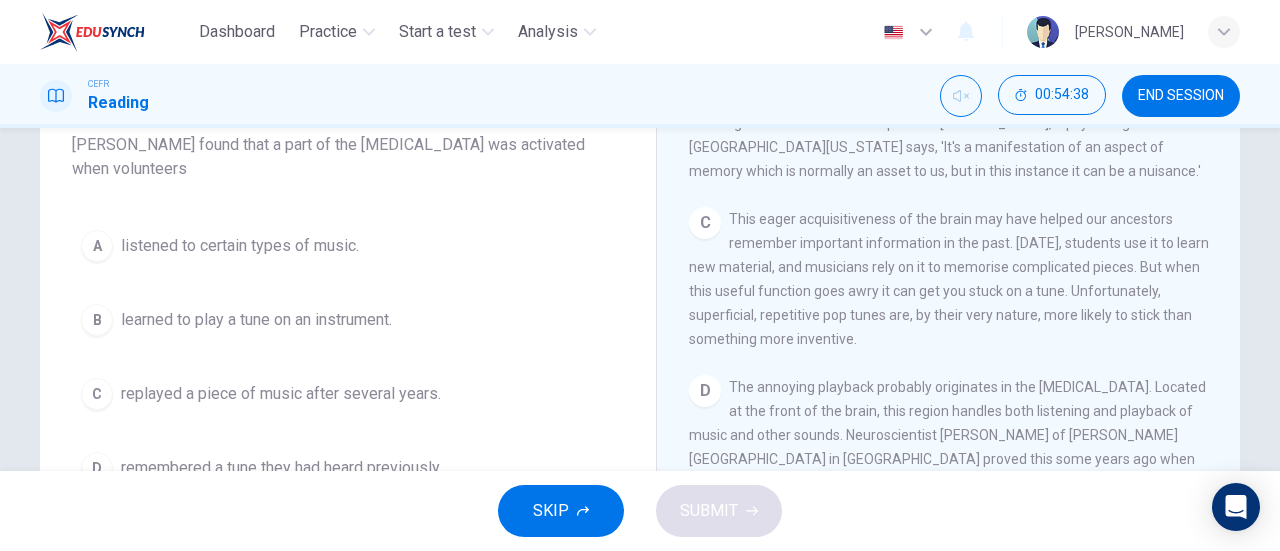 scroll, scrollTop: 177, scrollLeft: 0, axis: vertical 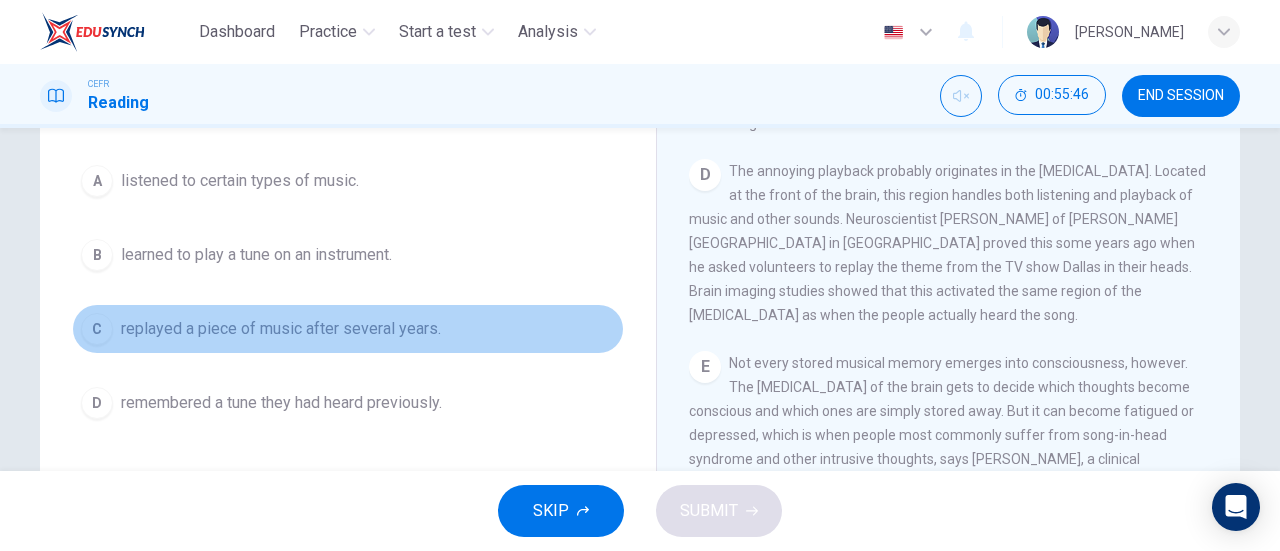 click on "replayed a piece of music after several years." at bounding box center [281, 329] 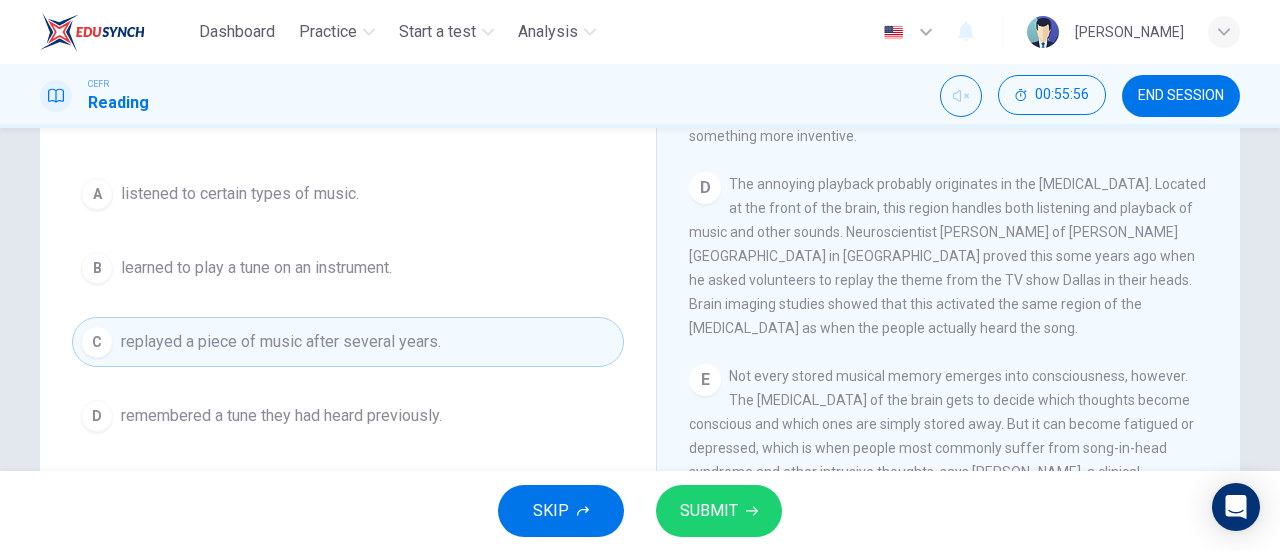 scroll, scrollTop: 231, scrollLeft: 0, axis: vertical 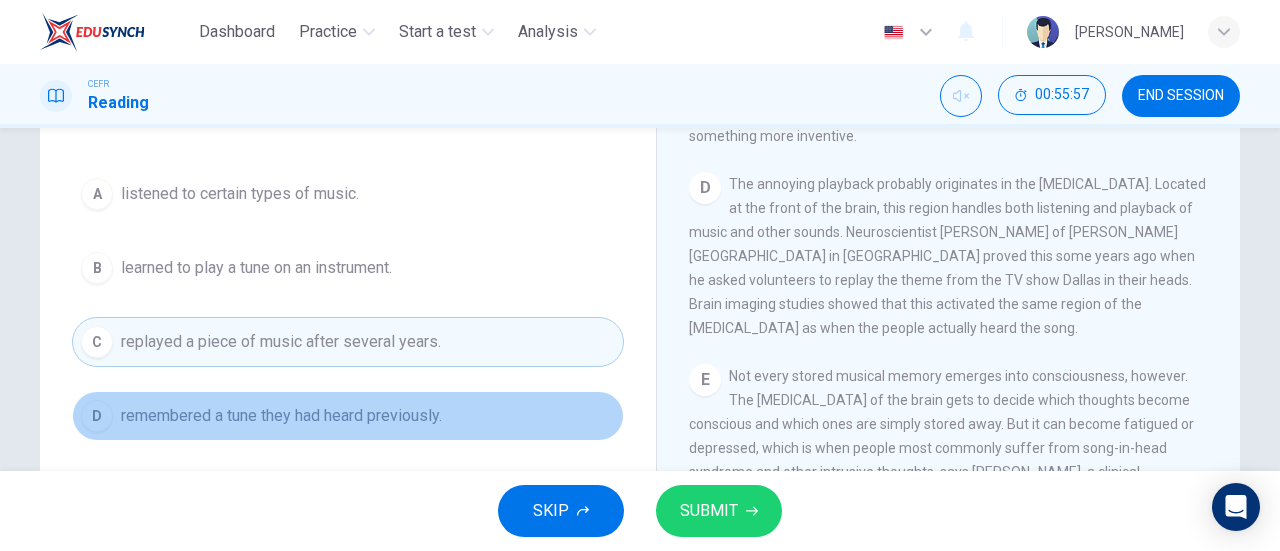 click on "remembered a tune they had heard previously." at bounding box center [281, 416] 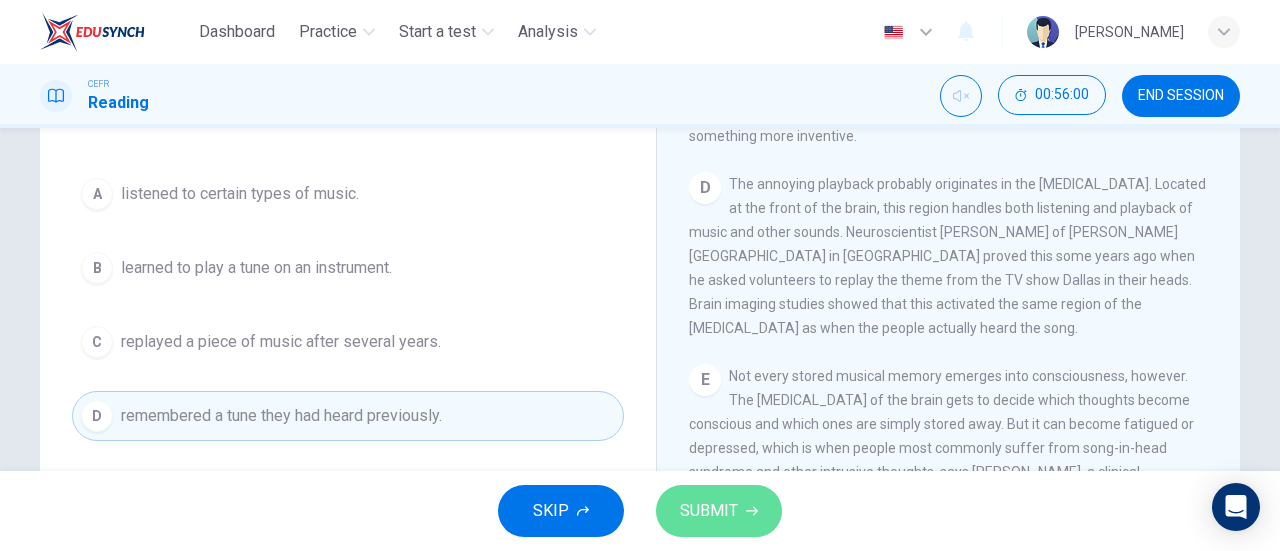 click on "SUBMIT" at bounding box center [709, 511] 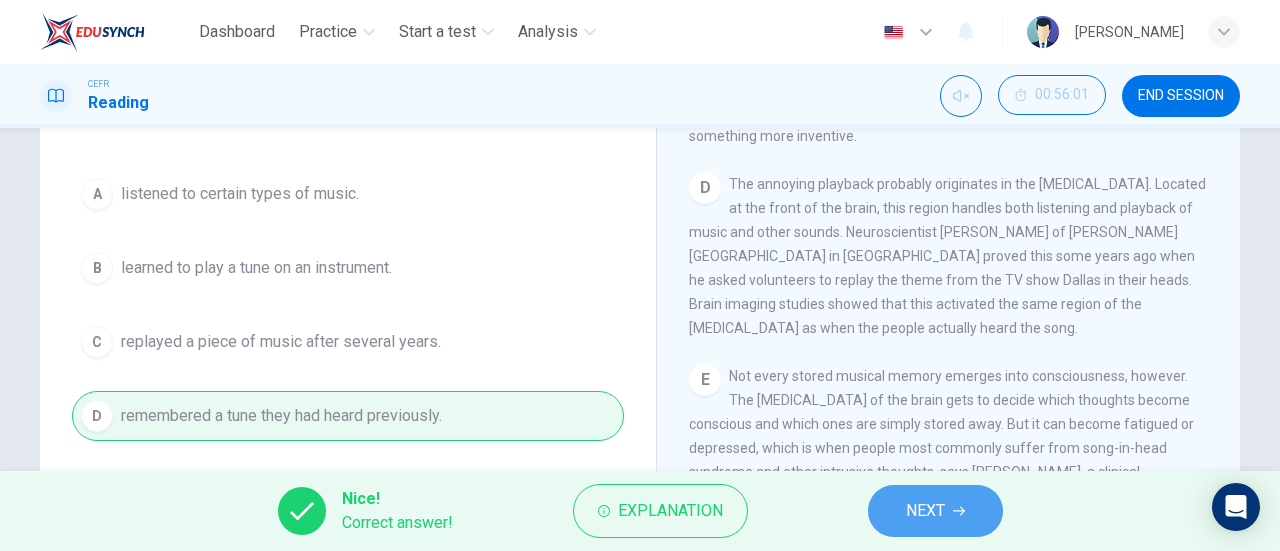 click on "NEXT" at bounding box center (935, 511) 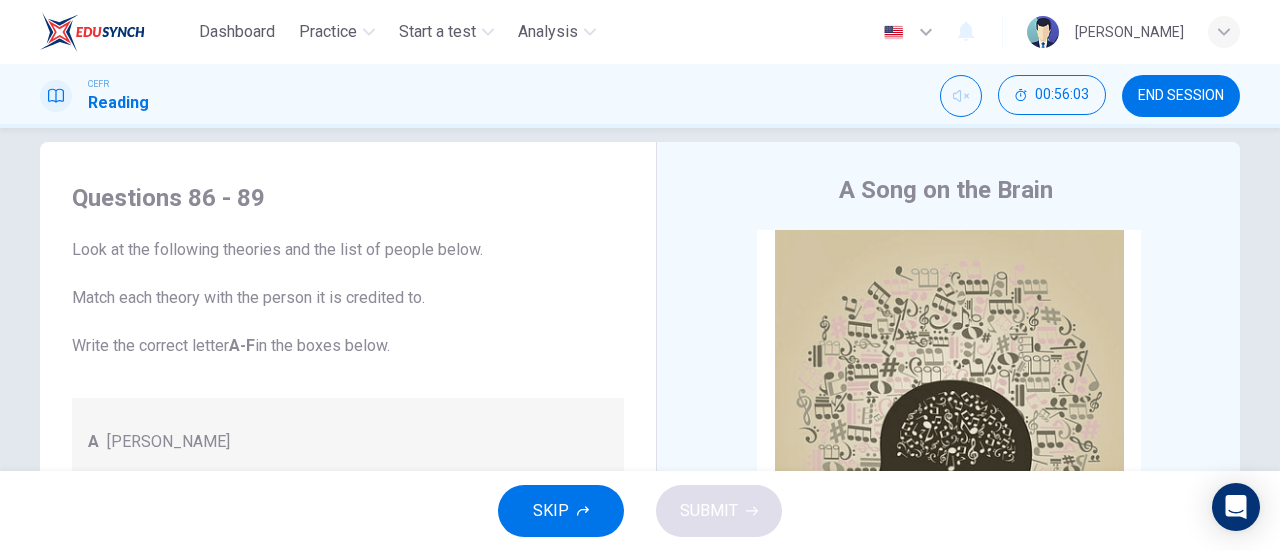 scroll, scrollTop: 24, scrollLeft: 0, axis: vertical 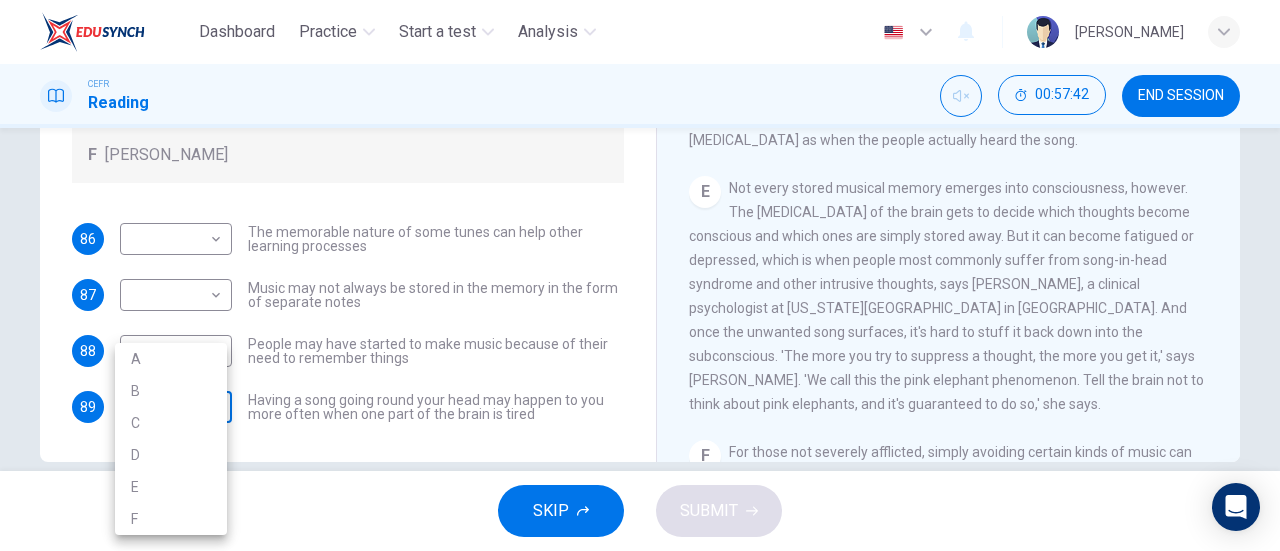 click on "Dashboard Practice Start a test Analysis English en ​ AL MA'AWA [PERSON_NAME] CEFR Reading 00:57:42 END SESSION Questions 86 - 89 Look at the following theories and the list of people below.
Match each theory with the person it is credited to.
Write the correct letter  A-F  in the boxes below. A [PERSON_NAME] B [PERSON_NAME] C [PERSON_NAME] D [PERSON_NAME] E [PERSON_NAME] F [PERSON_NAME] 86 ​ ​ The memorable nature of some tunes can help other learning processes 87 ​ ​ Music may not always be stored in the memory in the form of separate notes 88 ​ ​ People may have started to make music because of their need to remember things 89 ​ ​ Having a song going round your head may happen to you more often when one part of the brain is tired A Song on the Brain CLICK TO ZOOM Click to Zoom A B C D E F G H I SKIP SUBMIT EduSynch - Online Language Proficiency Testing
Dashboard Practice Start a test Analysis Notifications © Copyright  2025 A B C D E F" at bounding box center [640, 275] 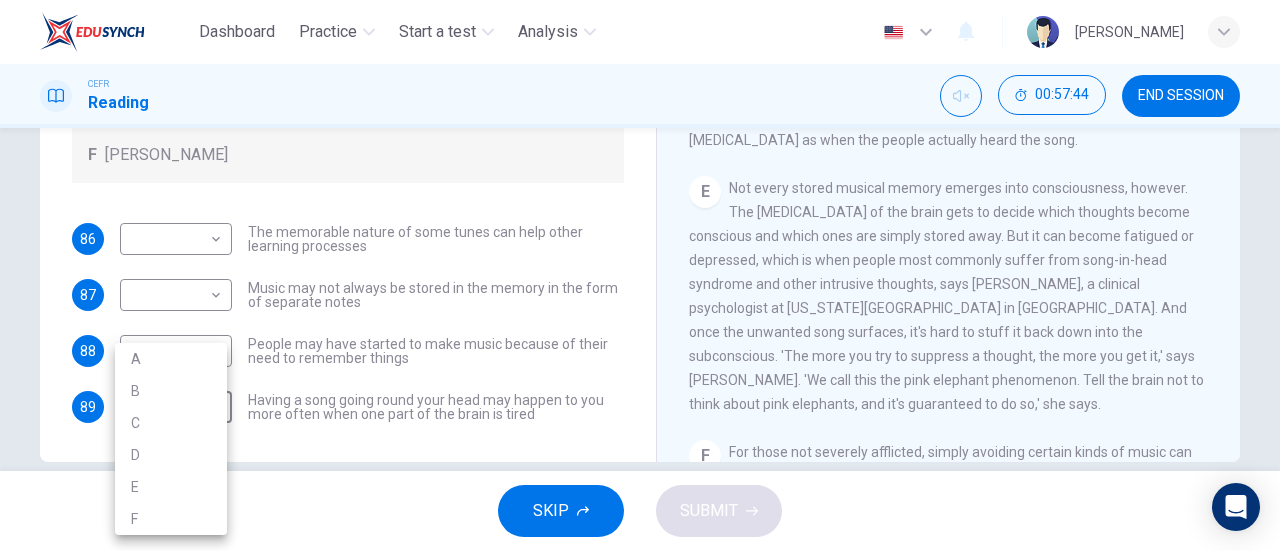 click on "B" at bounding box center (171, 391) 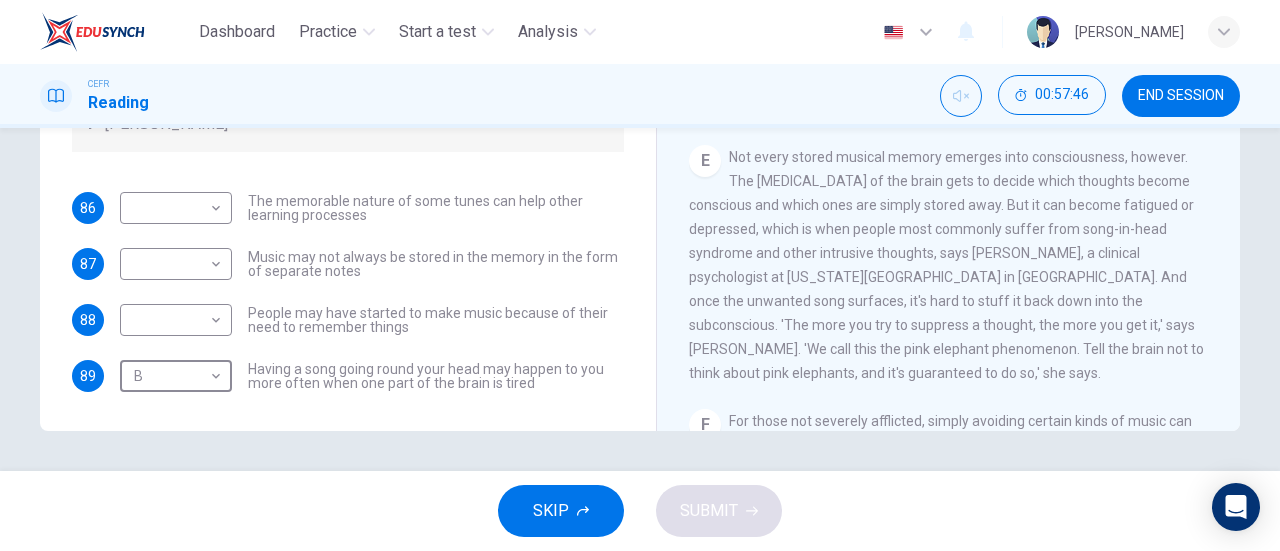 scroll, scrollTop: 340, scrollLeft: 0, axis: vertical 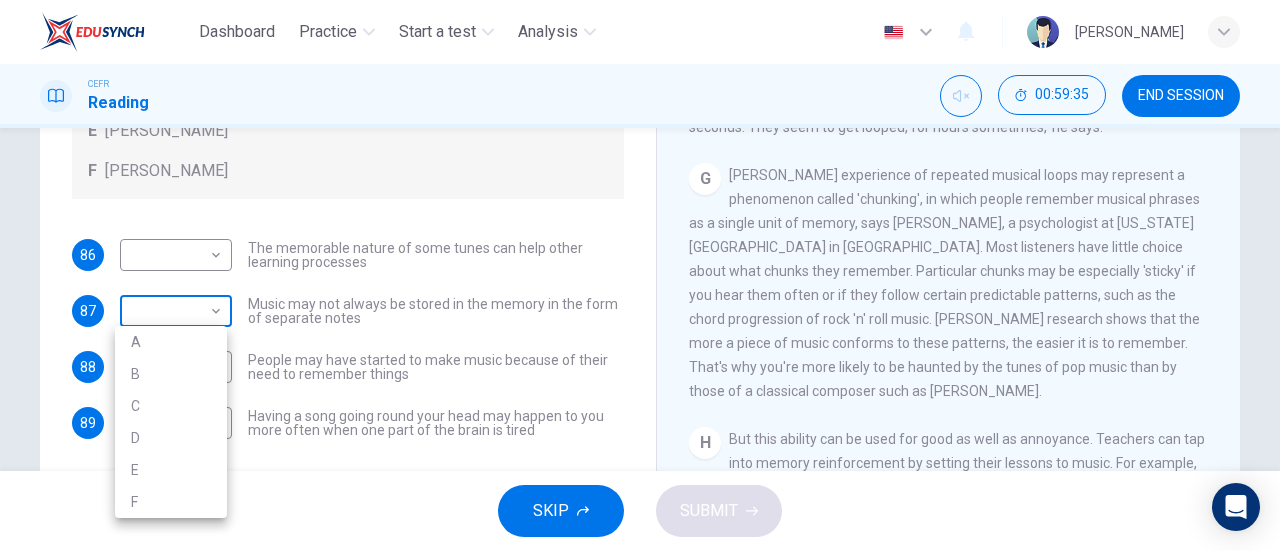 click on "Dashboard Practice Start a test Analysis English en ​ AL MA'AWA [PERSON_NAME] CEFR Reading 00:59:35 END SESSION Questions 86 - 89 Look at the following theories and the list of people below.
Match each theory with the person it is credited to.
Write the correct letter  A-F  in the boxes below. A [PERSON_NAME] B [PERSON_NAME] C [PERSON_NAME] D [PERSON_NAME] E [PERSON_NAME] F [PERSON_NAME] 86 ​ ​ The memorable nature of some tunes can help other learning processes 87 ​ ​ Music may not always be stored in the memory in the form of separate notes 88 ​ ​ People may have started to make music because of their need to remember things 89 B B ​ Having a song going round your head may happen to you more often when one part of the brain is tired A Song on the Brain CLICK TO ZOOM Click to Zoom A B C D E F G H I SKIP SUBMIT EduSynch - Online Language Proficiency Testing
Dashboard Practice Start a test Analysis Notifications © Copyright  2025 A B C D E F" at bounding box center (640, 275) 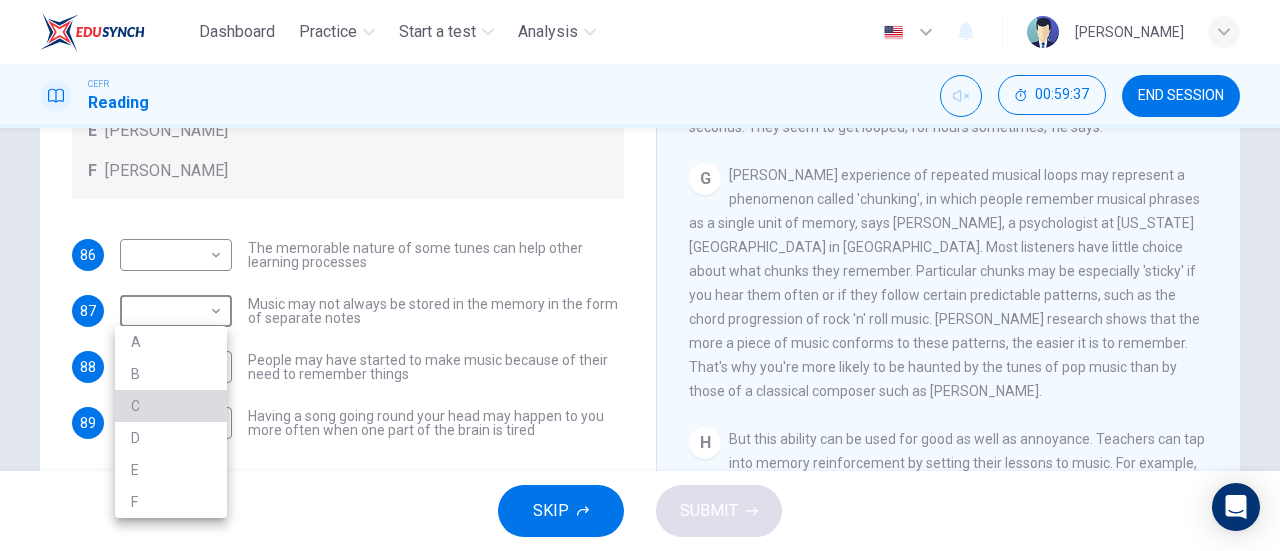 click on "C" at bounding box center (171, 406) 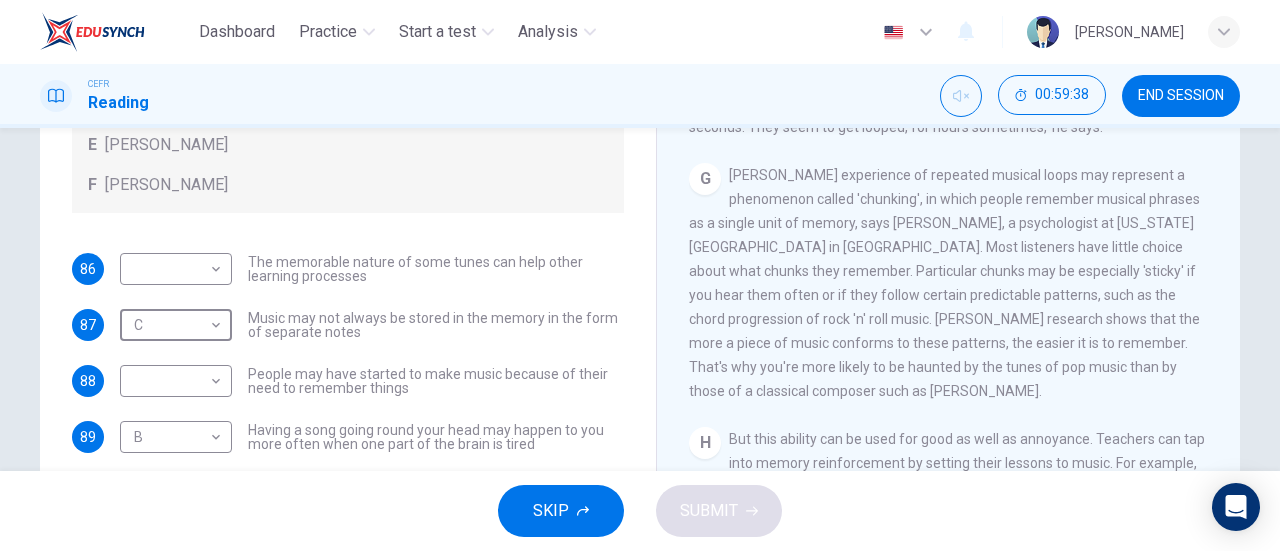 scroll, scrollTop: 98, scrollLeft: 0, axis: vertical 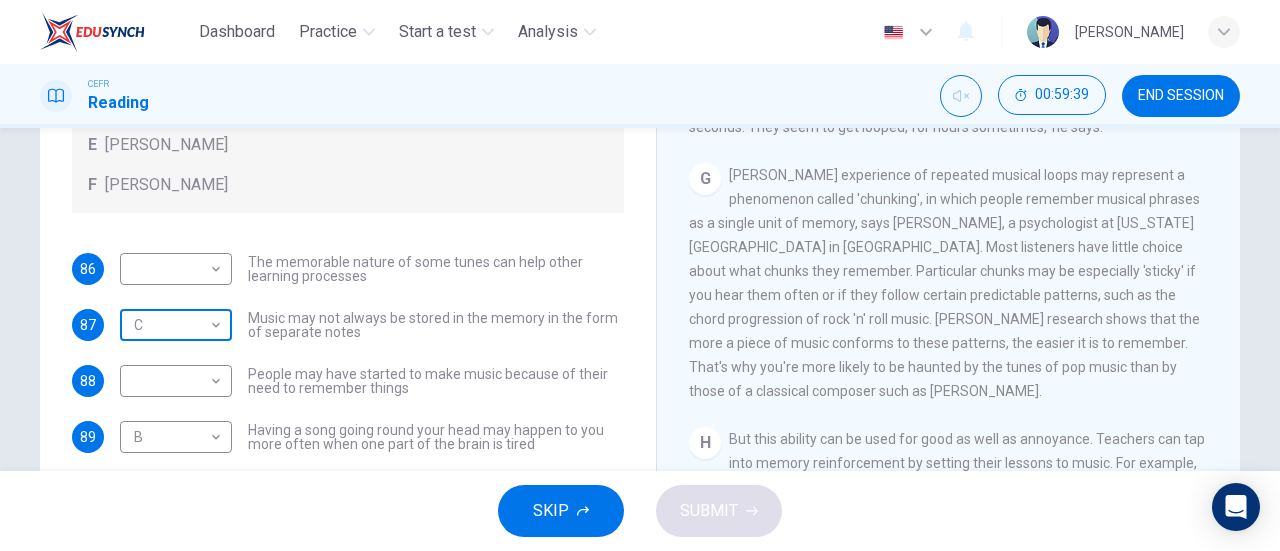 click on "Dashboard Practice Start a test Analysis English en ​ AL MA'AWA [PERSON_NAME] CEFR Reading 00:59:39 END SESSION Questions 86 - 89 Look at the following theories and the list of people below.
Match each theory with the person it is credited to.
Write the correct letter  A-F  in the boxes below. A [PERSON_NAME] B [PERSON_NAME] C [PERSON_NAME] D [PERSON_NAME] E [PERSON_NAME] F [PERSON_NAME] 86 ​ ​ The memorable nature of some tunes can help other learning processes 87 C C ​ Music may not always be stored in the memory in the form of separate notes 88 ​ ​ People may have started to make music because of their need to remember things 89 B B ​ Having a song going round your head may happen to you more often when one part of the brain is tired A Song on the Brain CLICK TO ZOOM Click to Zoom A B C D E F G H I SKIP SUBMIT EduSynch - Online Language Proficiency Testing
Dashboard Practice Start a test Analysis Notifications © Copyright  2025" at bounding box center [640, 275] 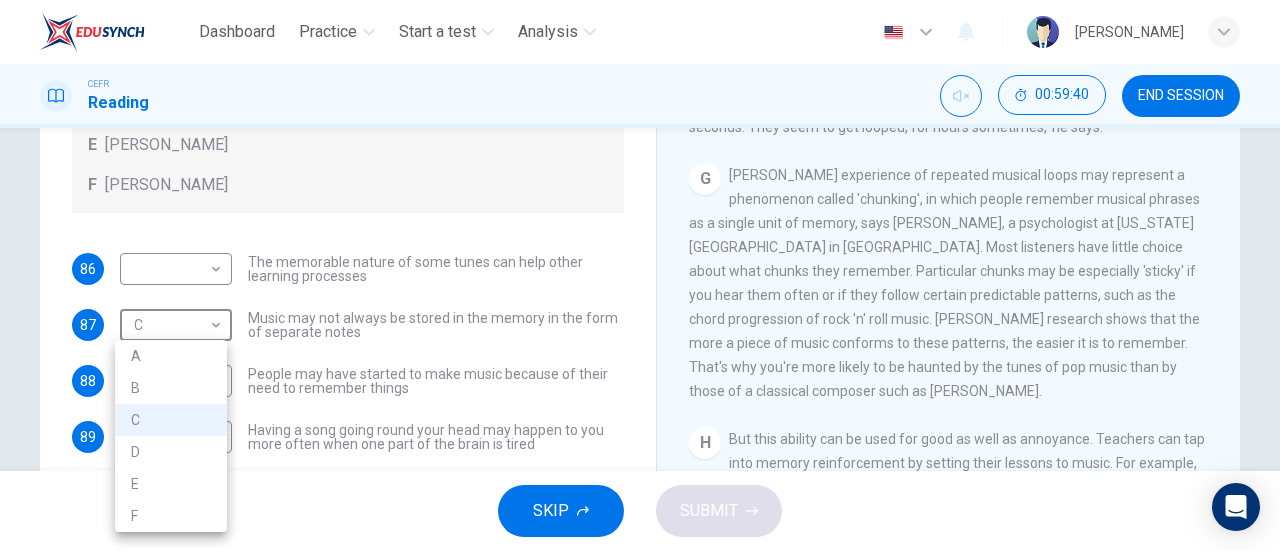 click on "D" at bounding box center [171, 452] 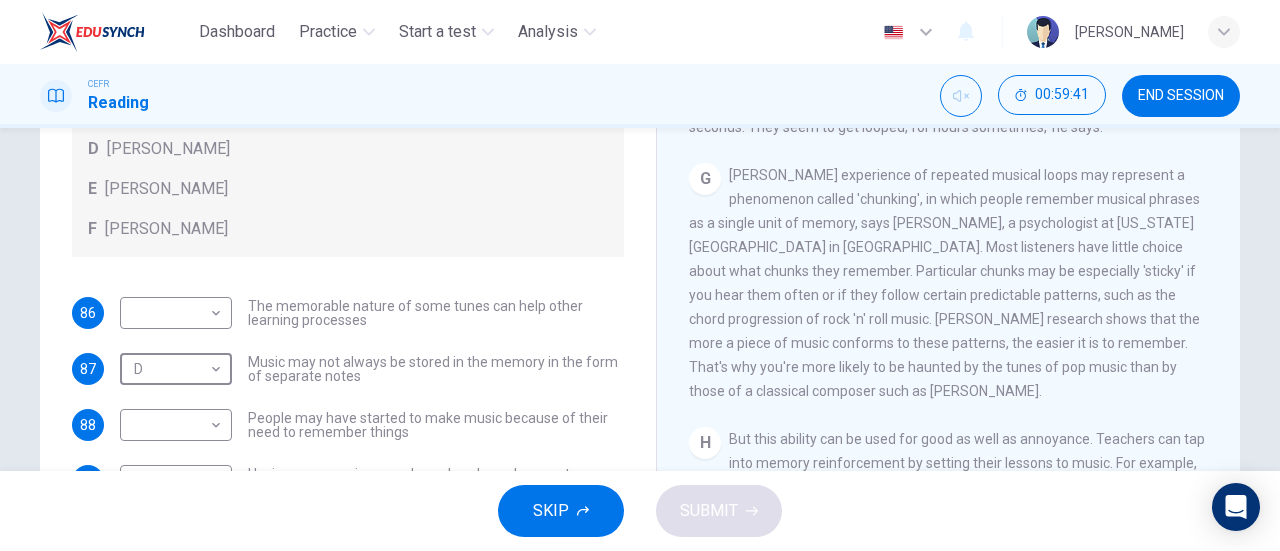 scroll, scrollTop: 50, scrollLeft: 0, axis: vertical 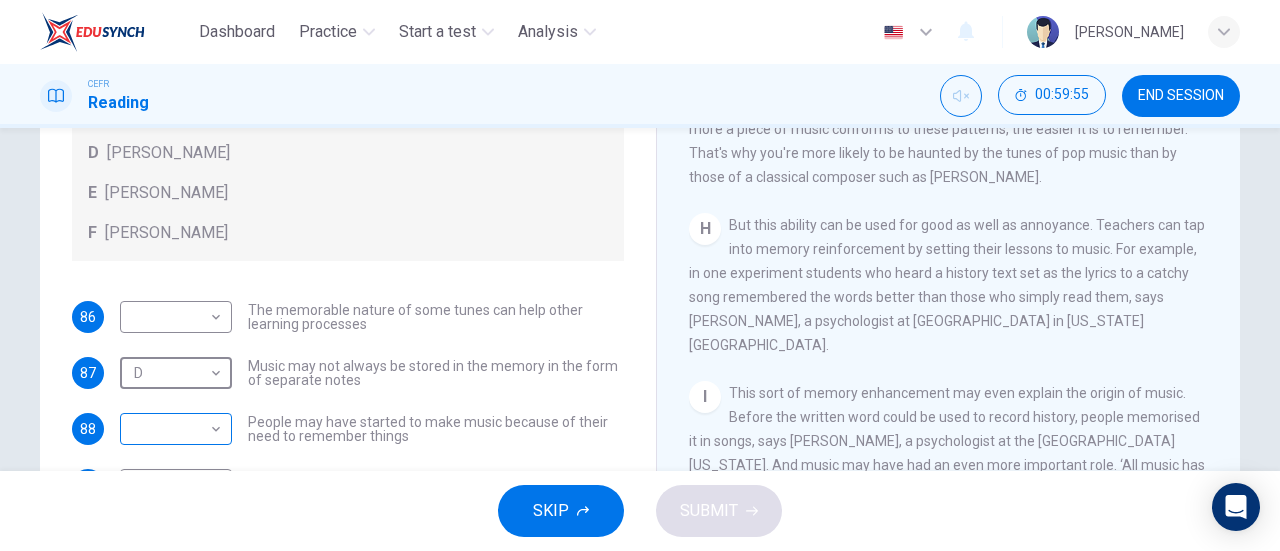 click on "Dashboard Practice Start a test Analysis English en ​ AL MA'AWA [PERSON_NAME] CEFR Reading 00:59:55 END SESSION Questions 86 - 89 Look at the following theories and the list of people below.
Match each theory with the person it is credited to.
Write the correct letter  A-F  in the boxes below. A [PERSON_NAME] B [PERSON_NAME] C [PERSON_NAME] D [PERSON_NAME] E [PERSON_NAME] F [PERSON_NAME] 86 ​ ​ The memorable nature of some tunes can help other learning processes 87 D D ​ Music may not always be stored in the memory in the form of separate notes 88 ​ ​ People may have started to make music because of their need to remember things 89 B B ​ Having a song going round your head may happen to you more often when one part of the brain is tired A Song on the Brain CLICK TO ZOOM Click to Zoom A B C D E F G H I SKIP SUBMIT EduSynch - Online Language Proficiency Testing
Dashboard Practice Start a test Analysis Notifications © Copyright  2025" at bounding box center (640, 275) 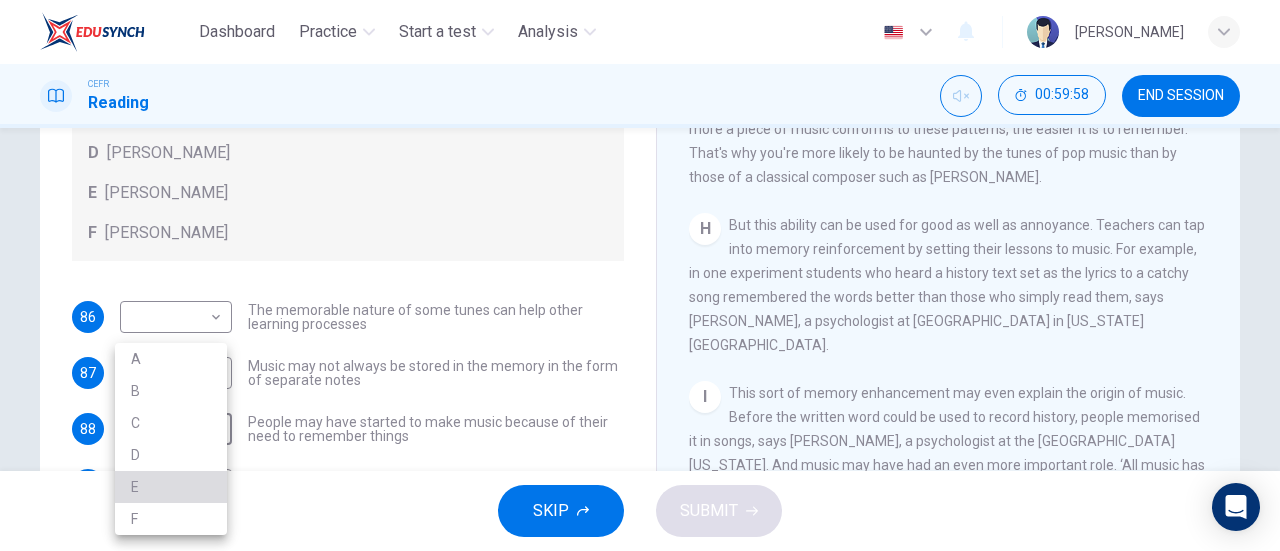 click on "E" at bounding box center (171, 487) 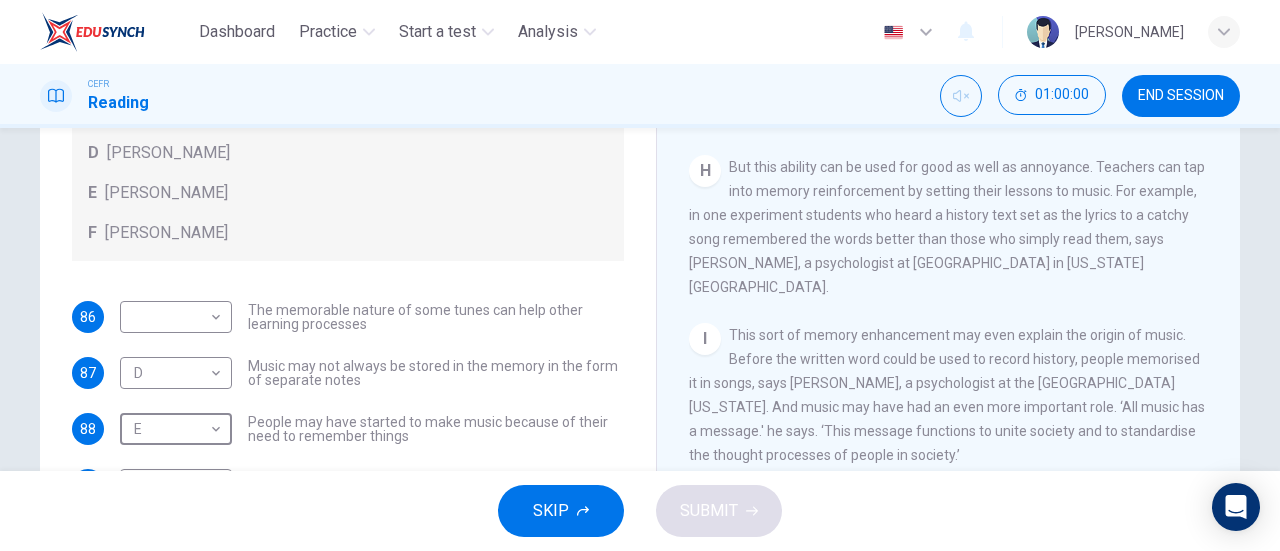 scroll, scrollTop: 1584, scrollLeft: 0, axis: vertical 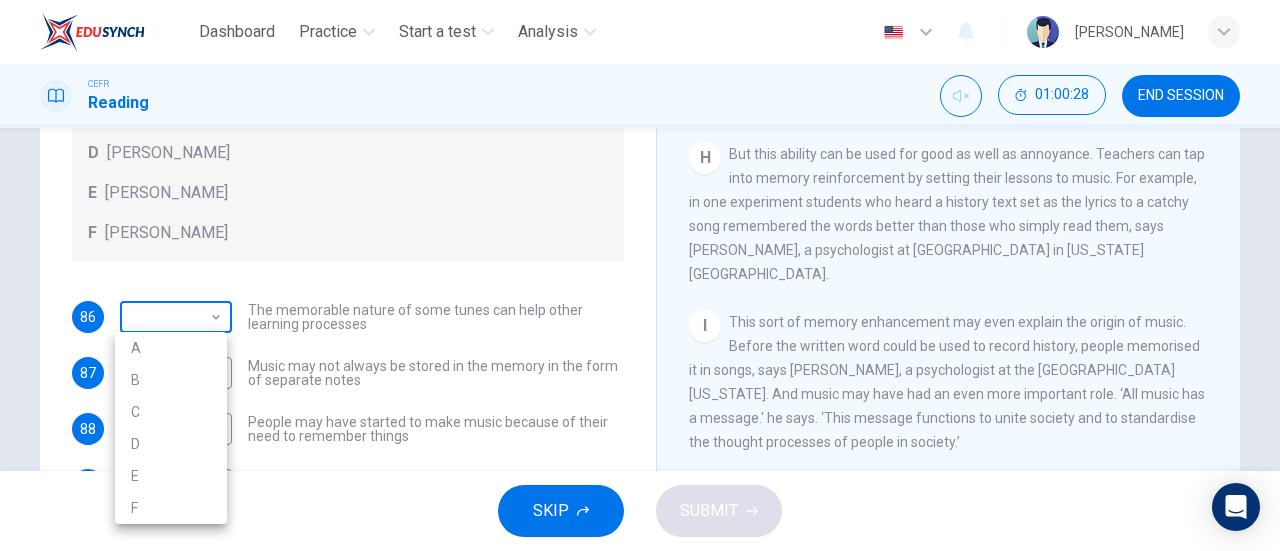 click on "Dashboard Practice Start a test Analysis English en ​ AL MA'AWA [PERSON_NAME] CEFR Reading 01:00:28 END SESSION Questions 86 - 89 Look at the following theories and the list of people below.
Match each theory with the person it is credited to.
Write the correct letter  A-F  in the boxes below. A [PERSON_NAME] B [PERSON_NAME] C [PERSON_NAME] D [PERSON_NAME] E [PERSON_NAME] F [PERSON_NAME] 86 ​ ​ The memorable nature of some tunes can help other learning processes 87 D D ​ Music may not always be stored in the memory in the form of separate notes 88 E E ​ People may have started to make music because of their need to remember things 89 B B ​ Having a song going round your head may happen to you more often when one part of the brain is tired A Song on the Brain CLICK TO ZOOM Click to Zoom A B C D E F G H I SKIP SUBMIT EduSynch - Online Language Proficiency Testing
Dashboard Practice Start a test Analysis Notifications © Copyright  2025 A B C D E F" at bounding box center (640, 275) 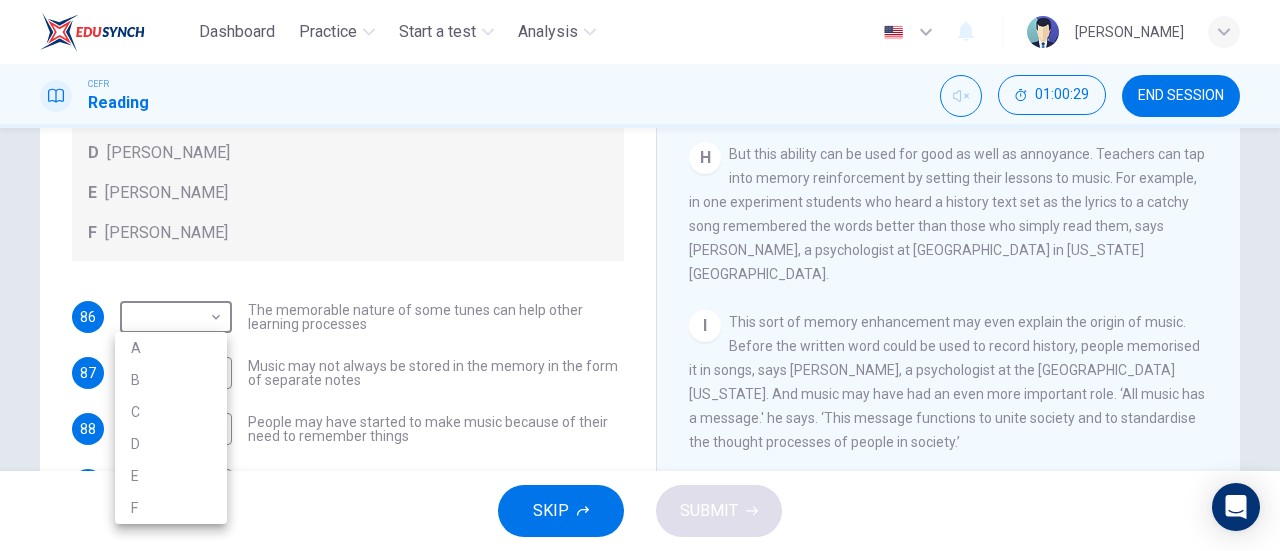 click on "E" at bounding box center [171, 476] 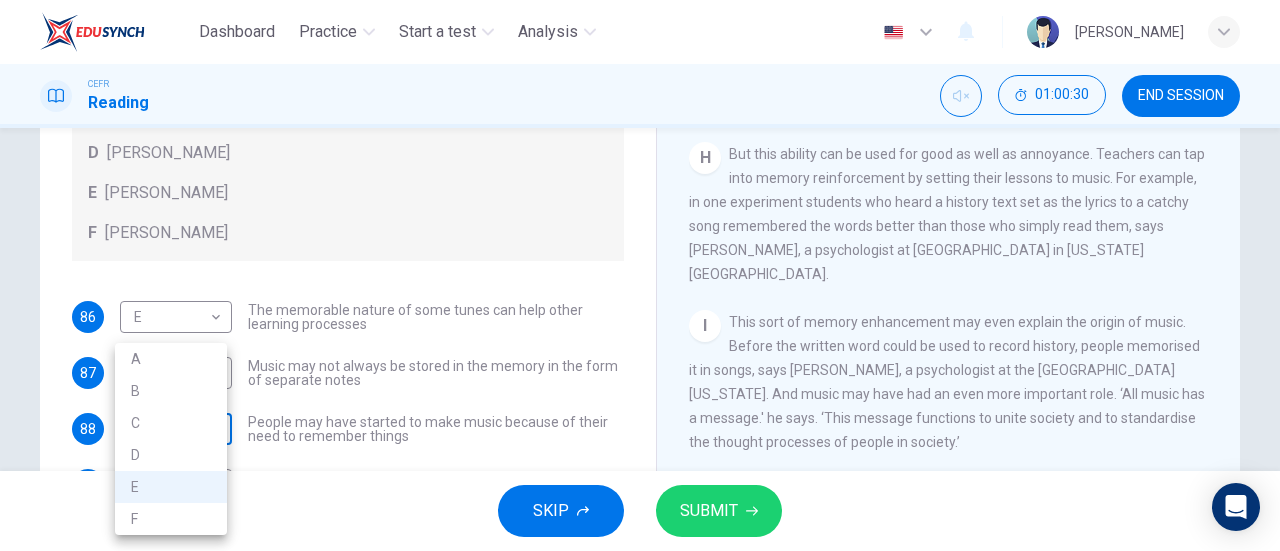 click on "Dashboard Practice Start a test Analysis English en ​ AL [PERSON_NAME] CEFR Reading 01:00:30 END SESSION Questions 86 - 89 Look at the following theories and the list of people below.
Match each theory with the person it is credited to.
Write the correct letter  A-F  in the boxes below. A [PERSON_NAME] B [PERSON_NAME] C [PERSON_NAME] D [PERSON_NAME] E [PERSON_NAME] F [PERSON_NAME] 86 E E ​ The memorable nature of some tunes can help other learning processes 87 D D ​ Music may not always be stored in the memory in the form of separate notes 88 E E ​ People may have started to make music because of their need to remember things 89 B B ​ Having a song going round your head may happen to you more often when one part of the brain is tired A Song on the Brain CLICK TO ZOOM Click to Zoom A B C D E F G H I SKIP SUBMIT EduSynch - Online Language Proficiency Testing
Dashboard Practice Start a test Analysis Notifications © Copyright  2025 A B C D E F" at bounding box center (640, 275) 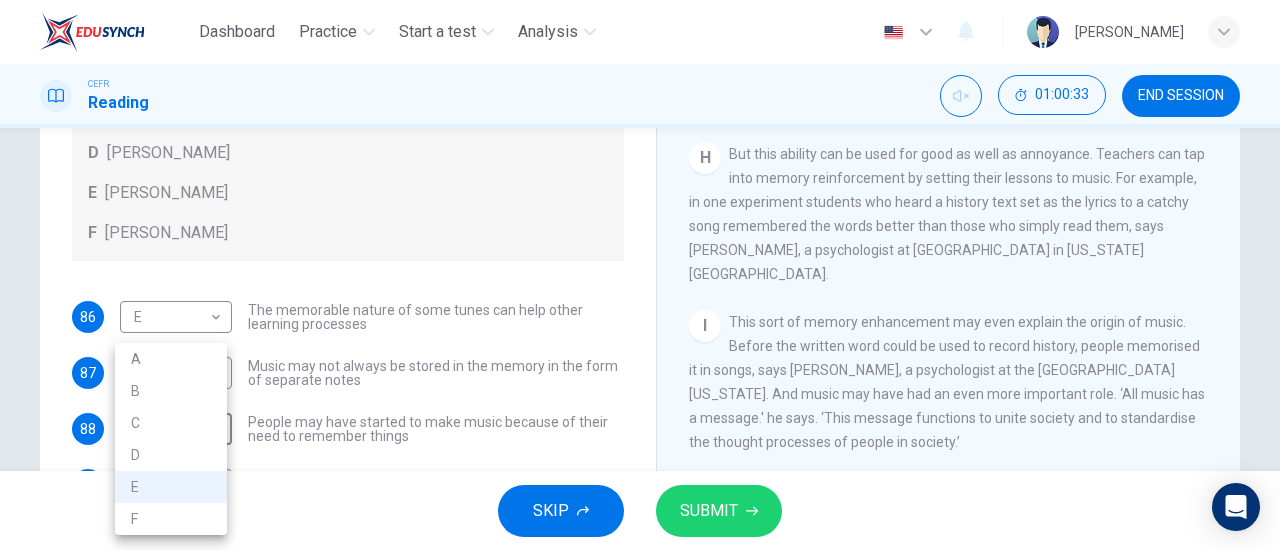 click on "F" at bounding box center (171, 519) 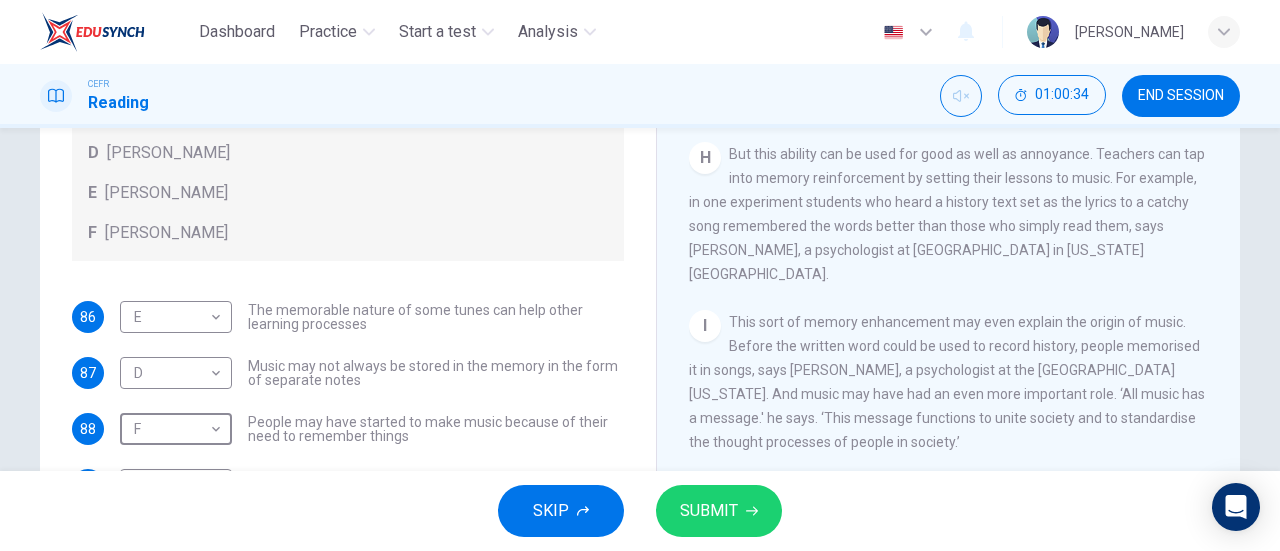 click on "SUBMIT" at bounding box center [709, 511] 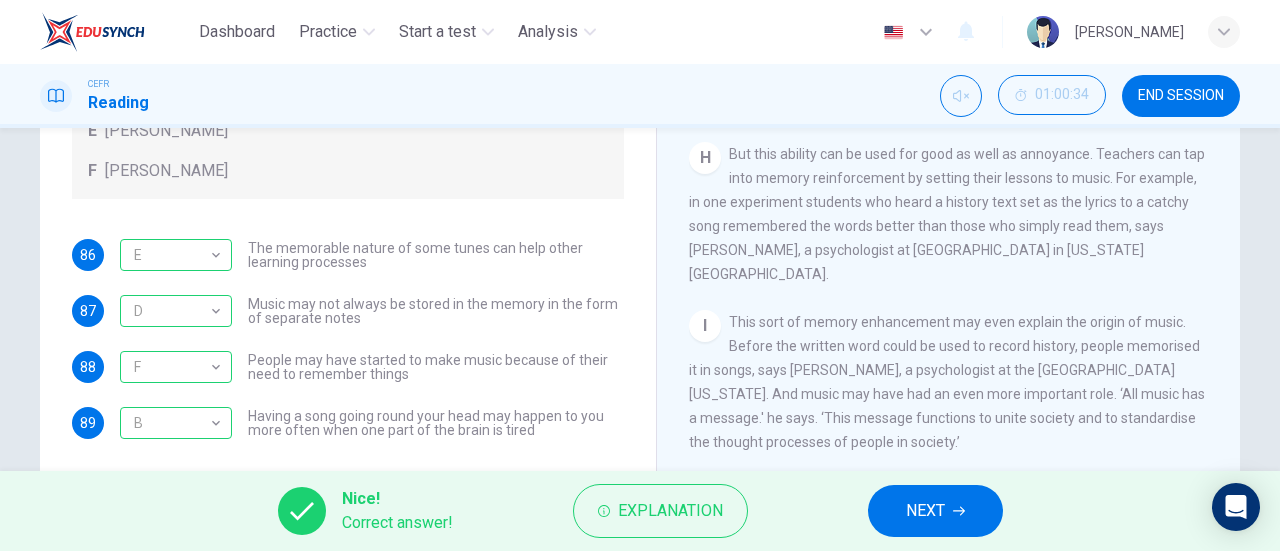 scroll, scrollTop: 0, scrollLeft: 0, axis: both 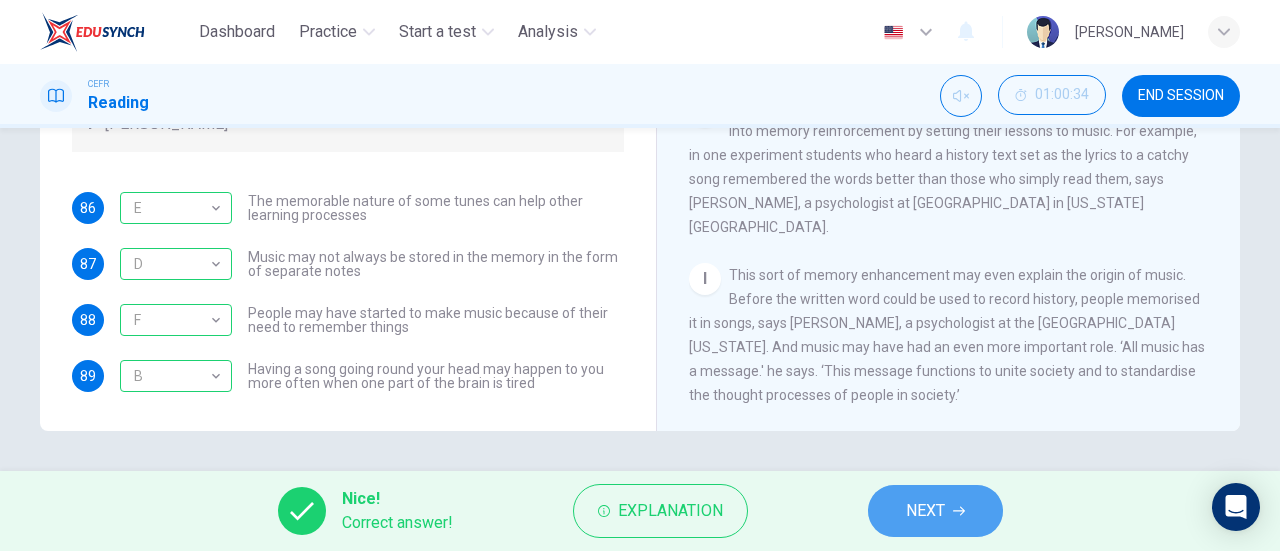 click on "NEXT" at bounding box center (935, 511) 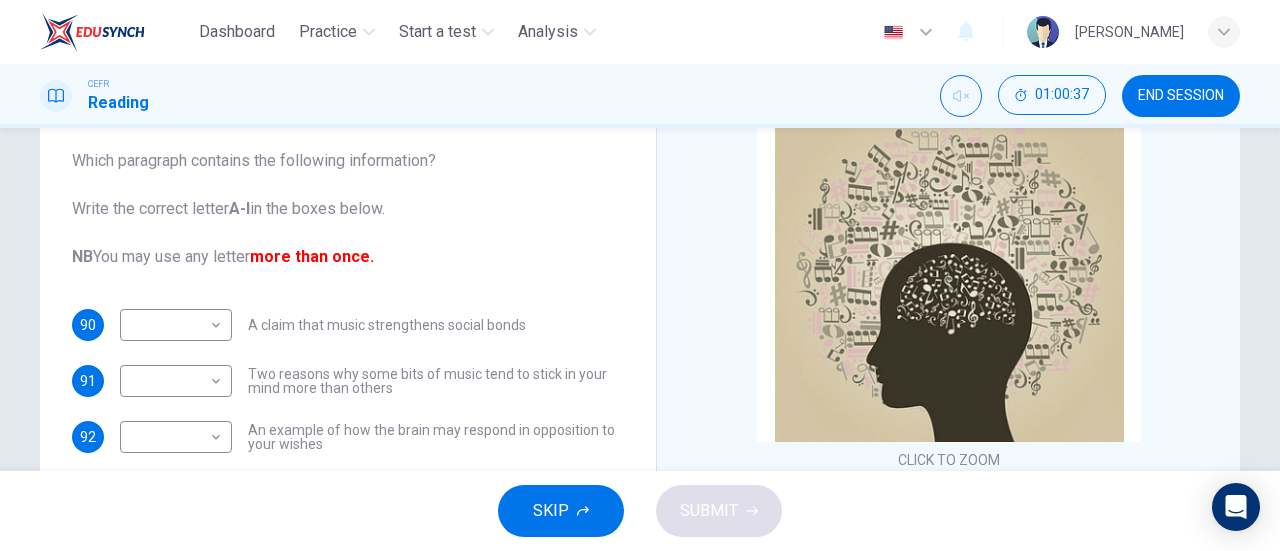 scroll, scrollTop: 162, scrollLeft: 0, axis: vertical 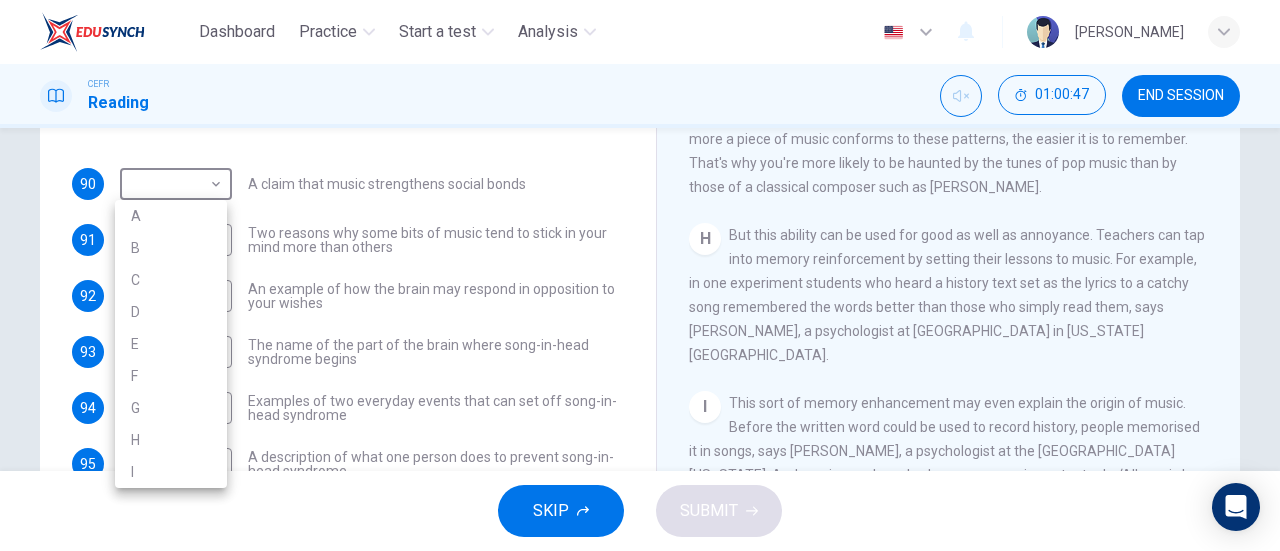 click on "Dashboard Practice Start a test Analysis English en ​ AL MA'AWA [PERSON_NAME] CEFR Reading 01:00:47 END SESSION Questions 90 - 95 The Reading Passage has nine paragraphs labelled  A-l .
Which paragraph contains the following information?
Write the correct letter  A-l  in the boxes below.
NB  You may use any letter  more than once. 90 ​ ​ A claim that music strengthens social bonds 91 ​ ​ Two reasons why some bits of music tend to stick in your mind more than others 92 ​ ​ An example of how the brain may respond in opposition to your wishes 93 ​ ​ The name of the part of the brain where song-in-head syndrome begins 94 ​ ​ Examples of two everyday events that can set off song-in-head syndrome 95 ​ ​ A description of what one person does to prevent song-in-head syndrome A Song on the Brain CLICK TO ZOOM Click to Zoom A B C D E F G H I SKIP SUBMIT EduSynch - Online Language Proficiency Testing
Dashboard Practice Start a test Analysis Notifications © Copyright  2025 A B C D" at bounding box center [640, 275] 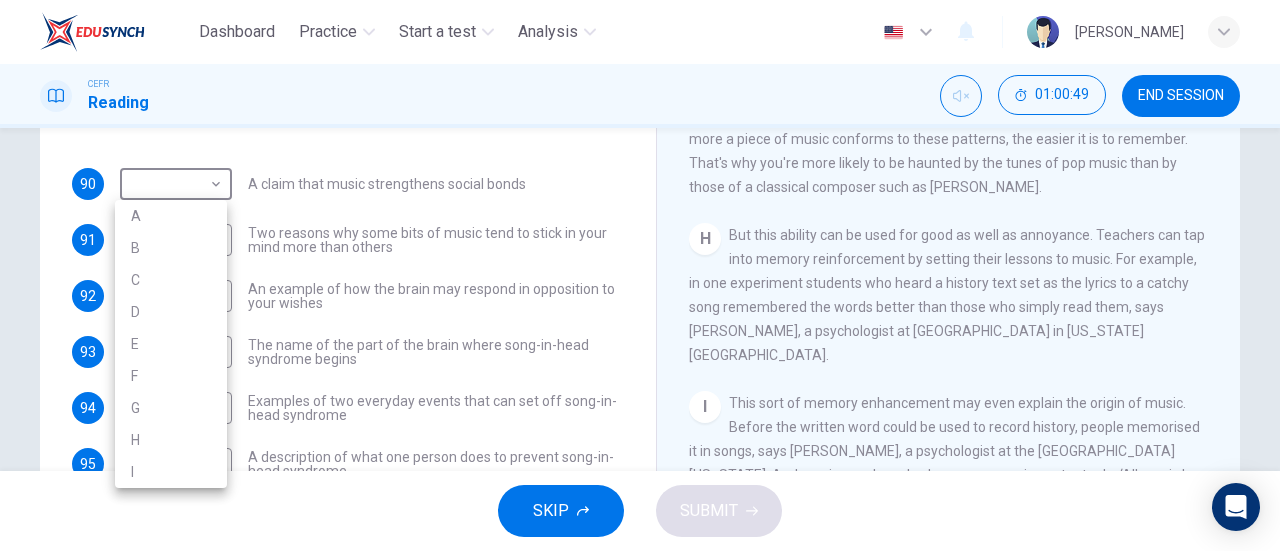 click on "I" at bounding box center (171, 472) 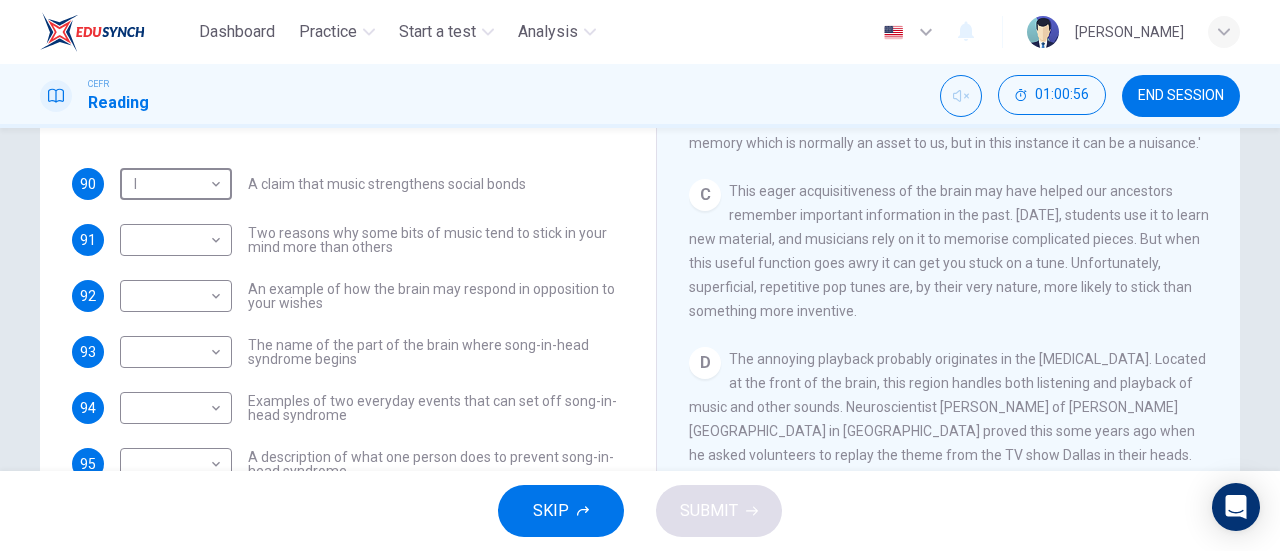 scroll, scrollTop: 347, scrollLeft: 0, axis: vertical 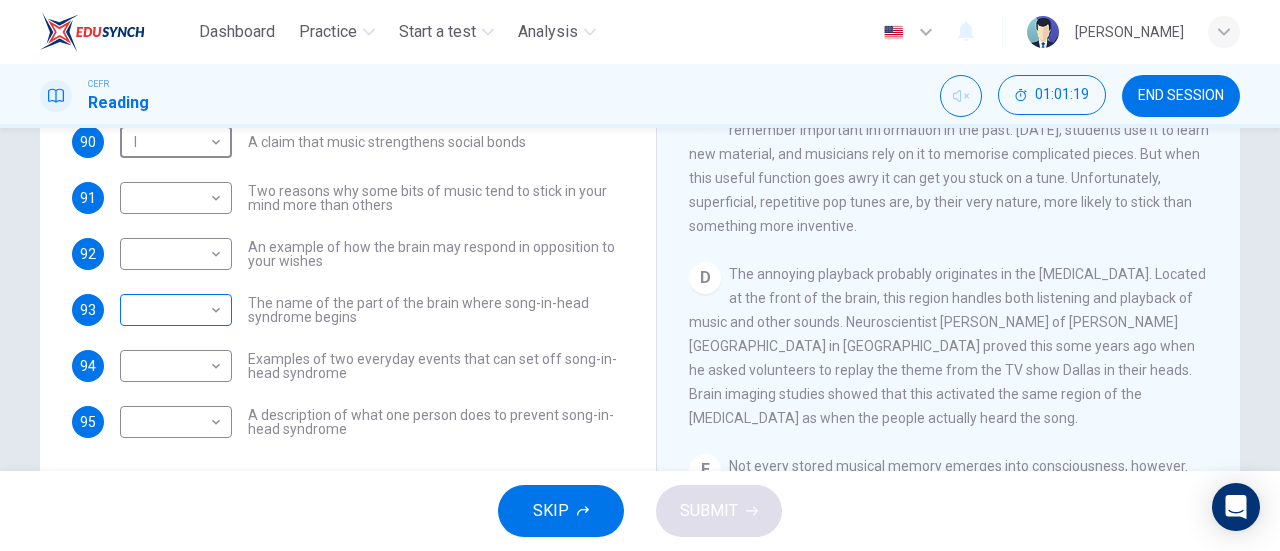 click on "Dashboard Practice Start a test Analysis English en ​ AL [PERSON_NAME] CEFR Reading 01:01:19 END SESSION Questions 90 - 95 The Reading Passage has nine paragraphs labelled  A-l .
Which paragraph contains the following information?
Write the correct letter  A-l  in the boxes below.
NB  You may use any letter  more than once. 90 I I ​ A claim that music strengthens social bonds 91 ​ ​ Two reasons why some bits of music tend to stick in your mind more than others 92 ​ ​ An example of how the brain may respond in opposition to your wishes 93 ​ ​ The name of the part of the brain where song-in-head syndrome begins 94 ​ ​ Examples of two everyday events that can set off song-in-head syndrome 95 ​ ​ A description of what one person does to prevent song-in-head syndrome A Song on the Brain CLICK TO ZOOM Click to Zoom A B C D E F G H I SKIP SUBMIT EduSynch - Online Language Proficiency Testing
Dashboard Practice Start a test Analysis Notifications © Copyright  2025" at bounding box center [640, 275] 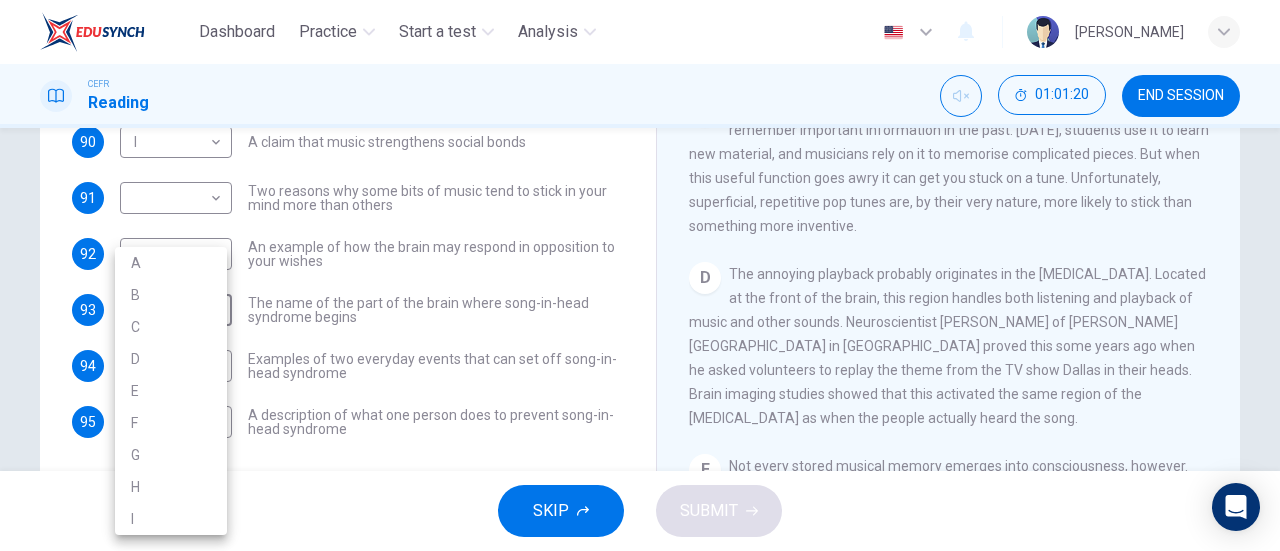 click on "D" at bounding box center [171, 359] 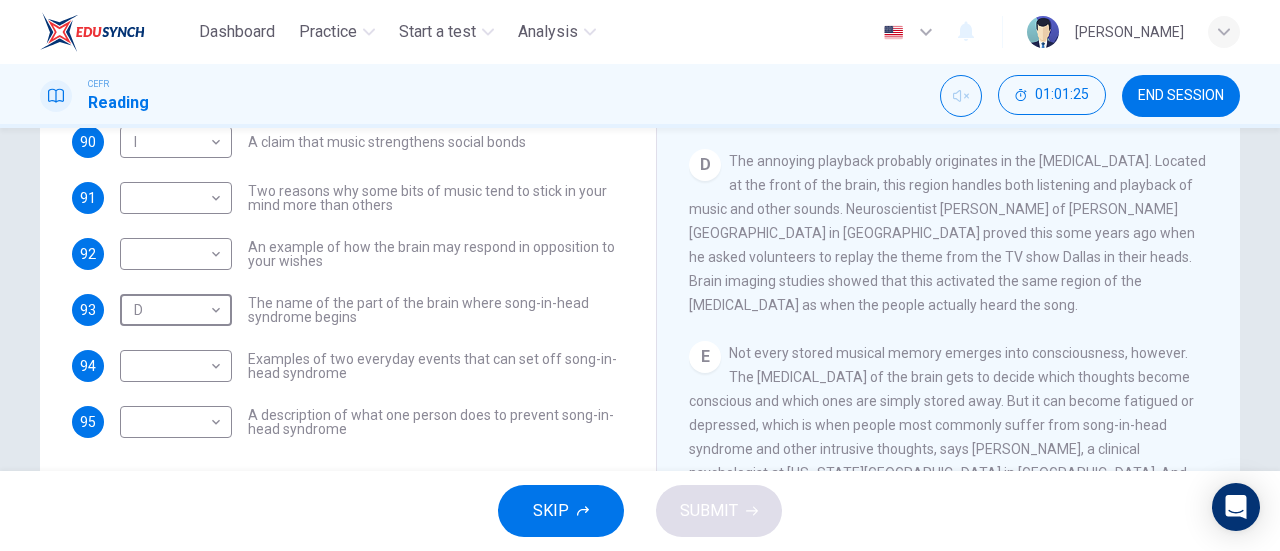 scroll, scrollTop: 666, scrollLeft: 0, axis: vertical 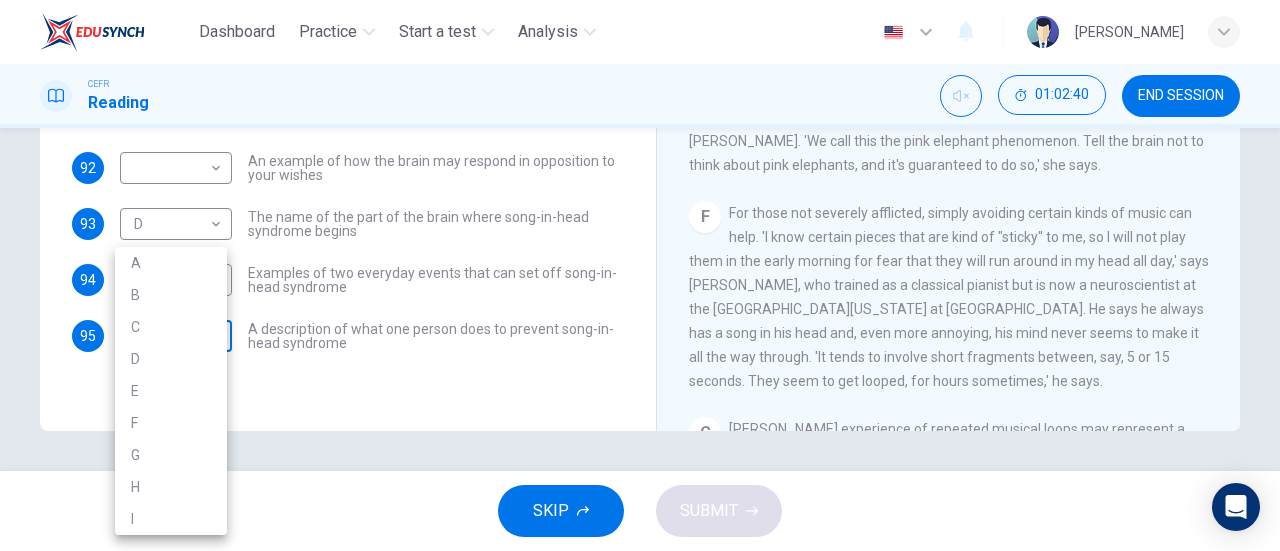 click on "Dashboard Practice Start a test Analysis English en ​ AL [PERSON_NAME] CEFR Reading 01:02:40 END SESSION Questions 90 - 95 The Reading Passage has nine paragraphs labelled  A-l .
Which paragraph contains the following information?
Write the correct letter  A-l  in the boxes below.
NB  You may use any letter  more than once. 90 I I ​ A claim that music strengthens social bonds 91 ​ ​ Two reasons why some bits of music tend to stick in your mind more than others 92 ​ ​ An example of how the brain may respond in opposition to your wishes 93 D D ​ The name of the part of the brain where song-in-head syndrome begins 94 ​ ​ Examples of two everyday events that can set off song-in-head syndrome 95 ​ ​ A description of what one person does to prevent song-in-head syndrome A Song on the Brain CLICK TO ZOOM Click to Zoom A B C D E F G H I SKIP SUBMIT EduSynch - Online Language Proficiency Testing
Dashboard Practice Start a test Analysis Notifications © Copyright  2025 A B C D" at bounding box center (640, 275) 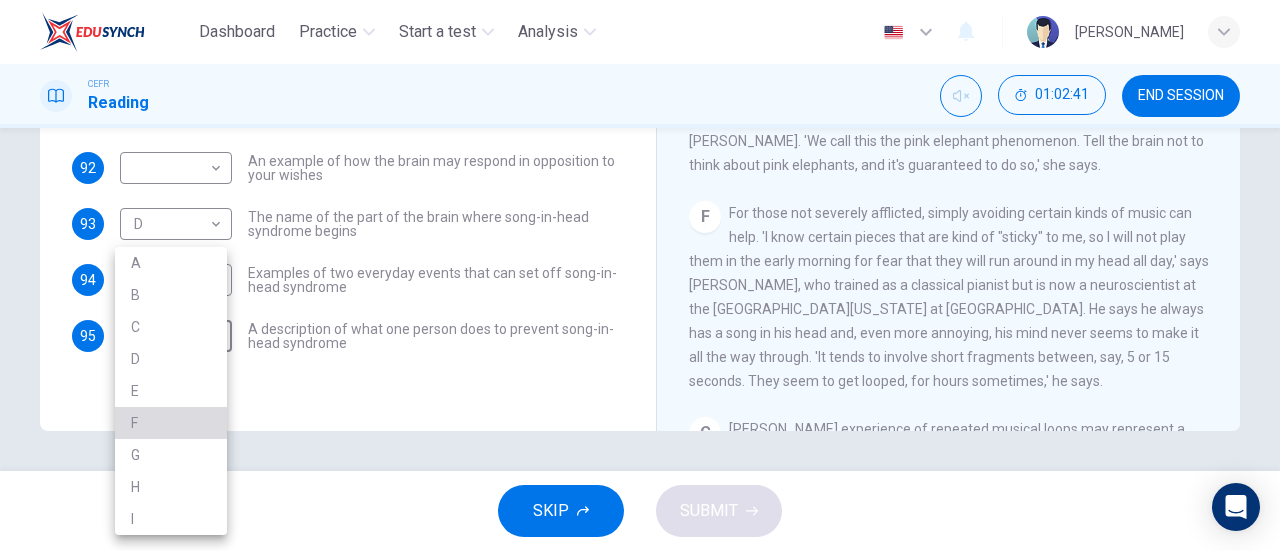 click on "F" at bounding box center (171, 423) 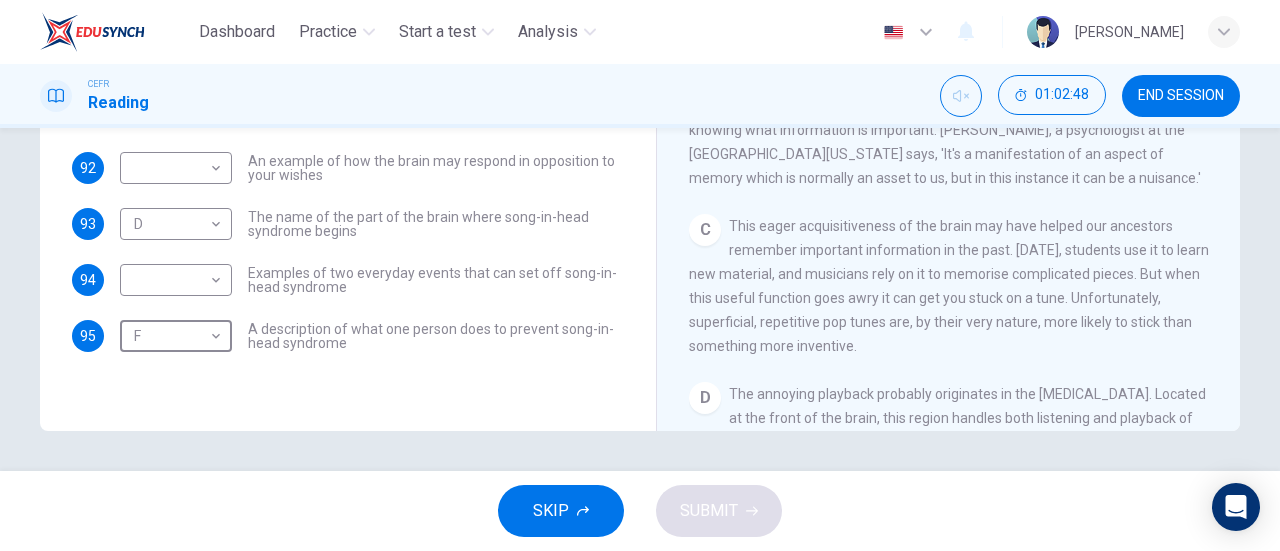scroll, scrollTop: 0, scrollLeft: 0, axis: both 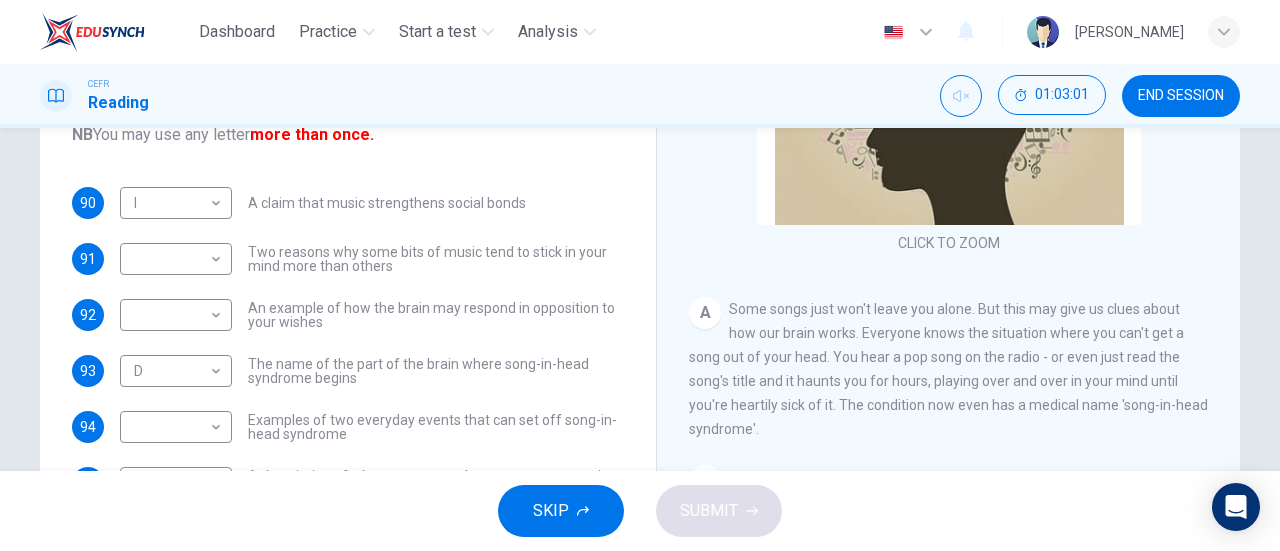 click on "A Some songs just won't leave you alone. But this may give us clues about how our brain works. Everyone knows the situation where you can't get a song out of your head. You hear a pop song on the radio - or even just read the song's title and it haunts you for hours, playing over and over in your mind until you're heartily sick of it. The condition now even has a medical name 'song-in-head syndrome'." at bounding box center (949, 369) 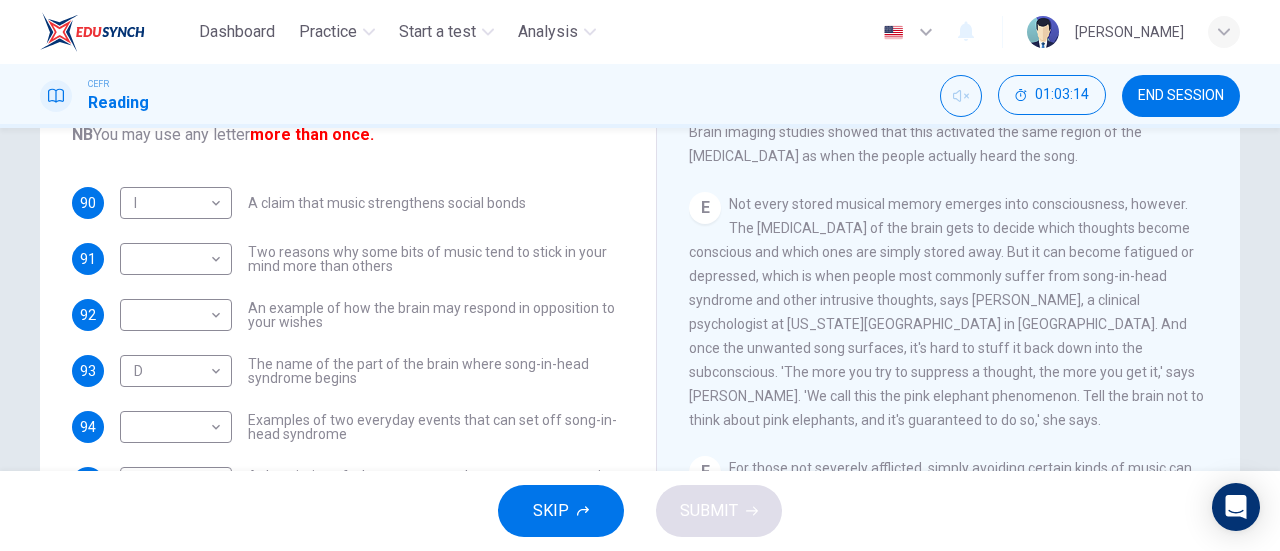 scroll, scrollTop: 873, scrollLeft: 0, axis: vertical 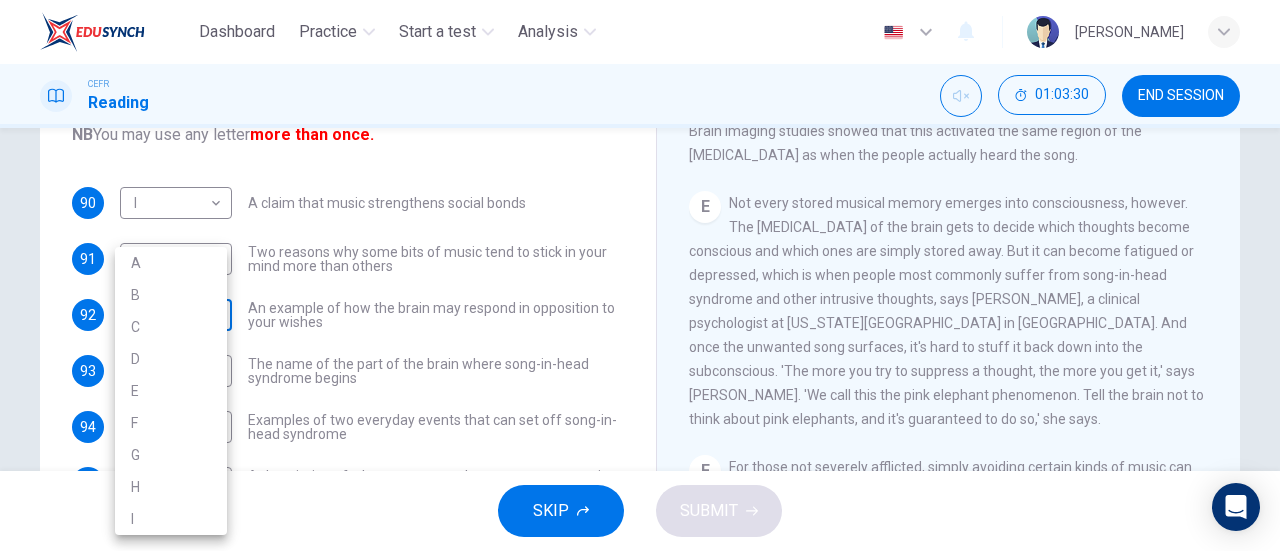 click on "Dashboard Practice Start a test Analysis English en ​ AL MA'AWA [PERSON_NAME] CEFR Reading 01:03:30 END SESSION Questions 90 - 95 The Reading Passage has nine paragraphs labelled  A-l .
Which paragraph contains the following information?
Write the correct letter  A-l  in the boxes below.
NB  You may use any letter  more than once. 90 I I ​ A claim that music strengthens social bonds 91 ​ ​ Two reasons why some bits of music tend to stick in your mind more than others 92 ​ ​ An example of how the brain may respond in opposition to your wishes 93 D D ​ The name of the part of the brain where song-in-head syndrome begins 94 ​ ​ Examples of two everyday events that can set off song-in-head syndrome 95 F F ​ A description of what one person does to prevent song-in-head syndrome A Song on the Brain CLICK TO ZOOM Click to Zoom A B C D E F G H I SKIP SUBMIT EduSynch - Online Language Proficiency Testing
Dashboard Practice Start a test Analysis Notifications © Copyright  2025 A B C D" at bounding box center [640, 275] 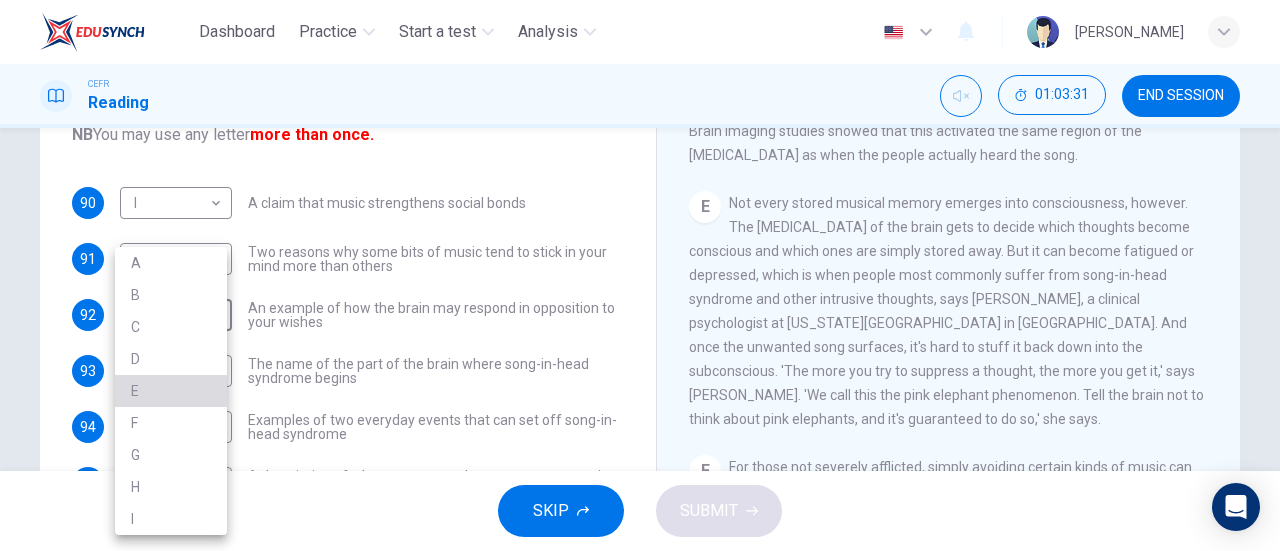 click on "E" at bounding box center (171, 391) 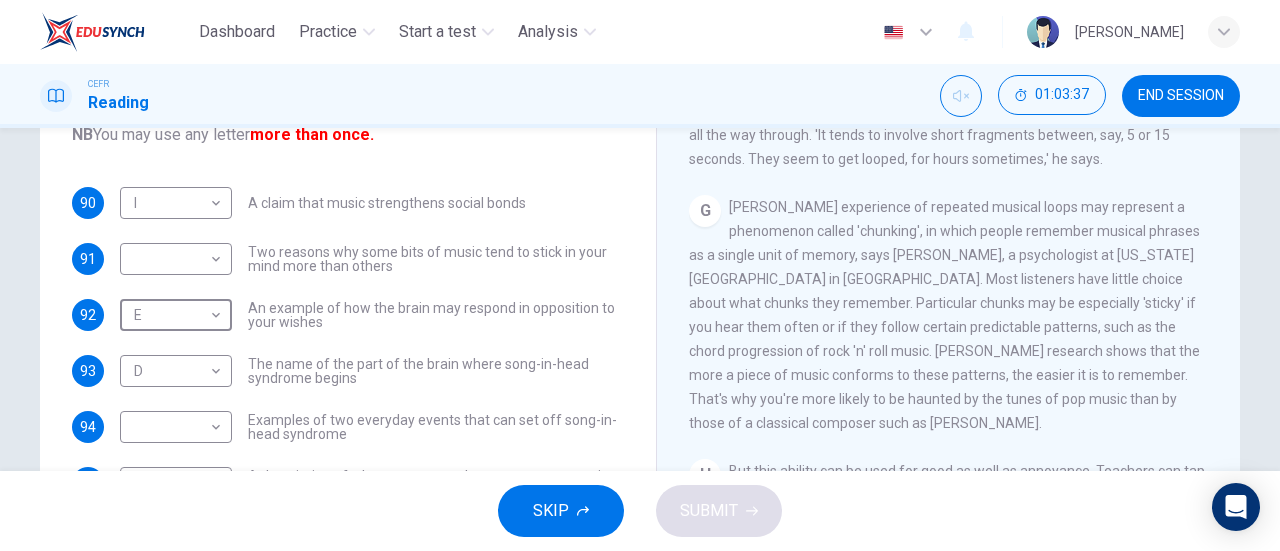 scroll, scrollTop: 1413, scrollLeft: 0, axis: vertical 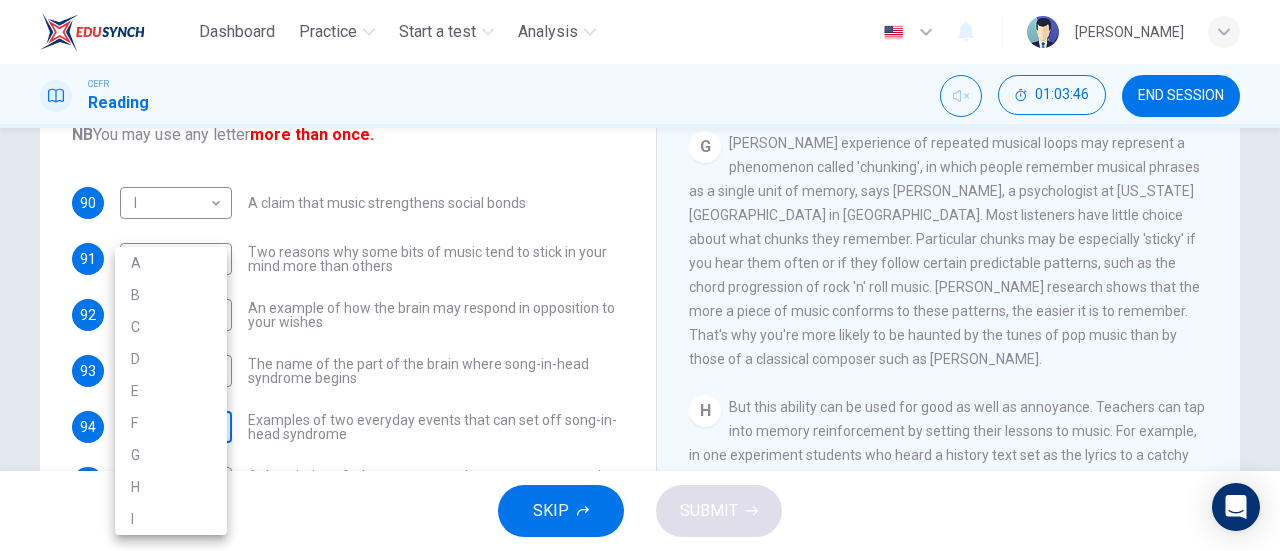 click on "Dashboard Practice Start a test Analysis English en ​ AL MA'AWA [PERSON_NAME] CEFR Reading 01:03:46 END SESSION Questions 90 - 95 The Reading Passage has nine paragraphs labelled  A-l .
Which paragraph contains the following information?
Write the correct letter  A-l  in the boxes below.
NB  You may use any letter  more than once. 90 I I ​ A claim that music strengthens social bonds 91 ​ ​ Two reasons why some bits of music tend to stick in your mind more than others 92 E E ​ An example of how the brain may respond in opposition to your wishes 93 D D ​ The name of the part of the brain where song-in-head syndrome begins 94 ​ ​ Examples of two everyday events that can set off song-in-head syndrome 95 F F ​ A description of what one person does to prevent song-in-head syndrome A Song on the Brain CLICK TO ZOOM Click to Zoom A B C D E F G H I SKIP SUBMIT EduSynch - Online Language Proficiency Testing
Dashboard Practice Start a test Analysis Notifications © Copyright  2025 A B C D" at bounding box center (640, 275) 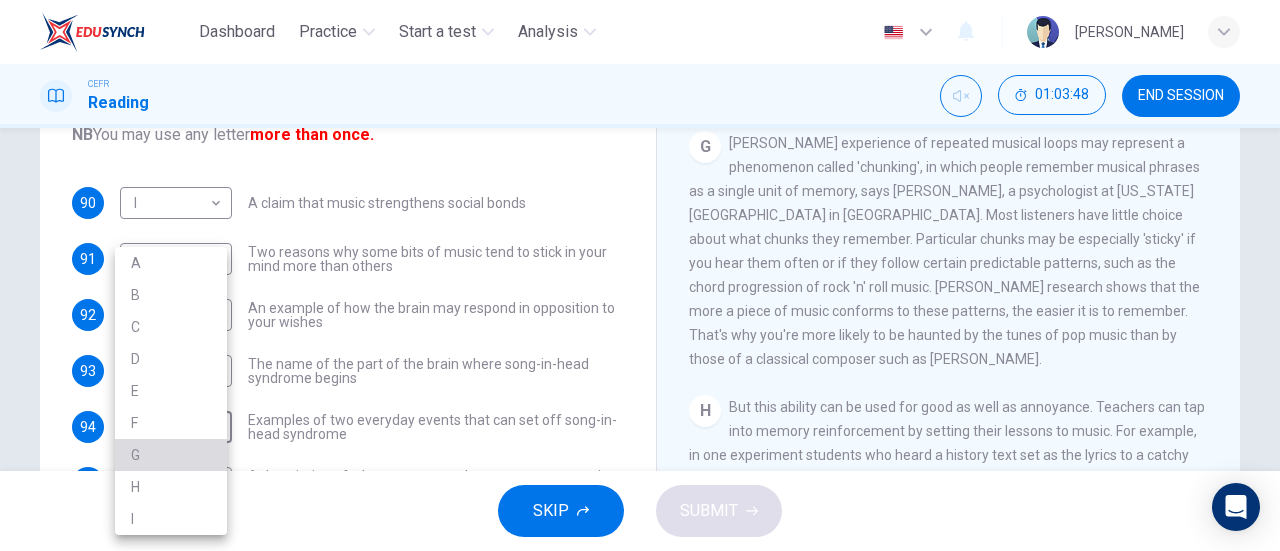 click on "G" at bounding box center [171, 455] 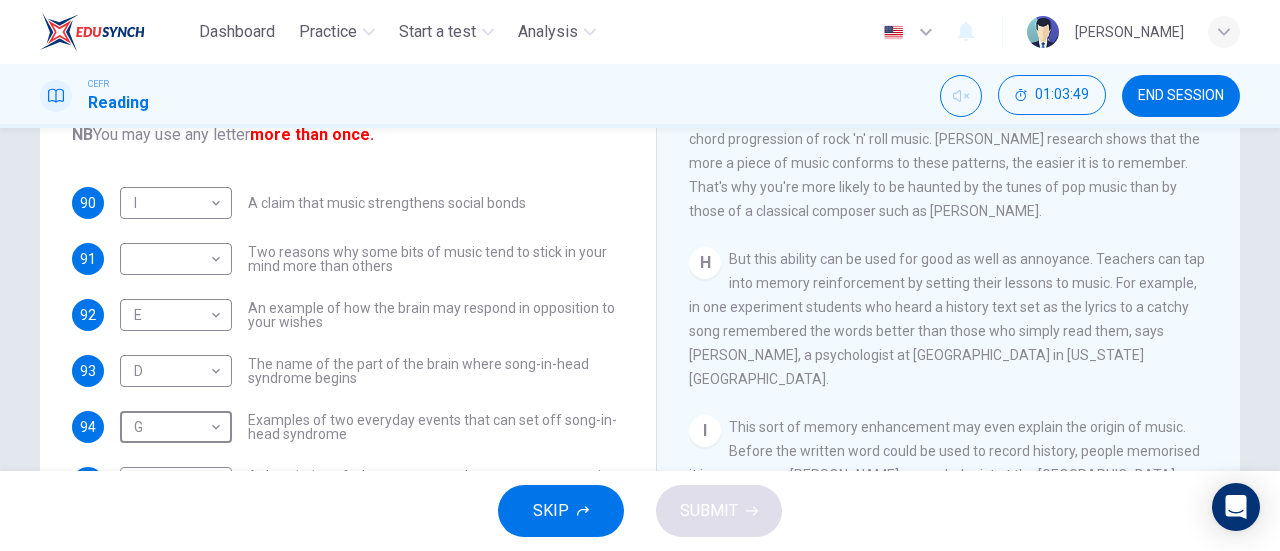 scroll, scrollTop: 1563, scrollLeft: 0, axis: vertical 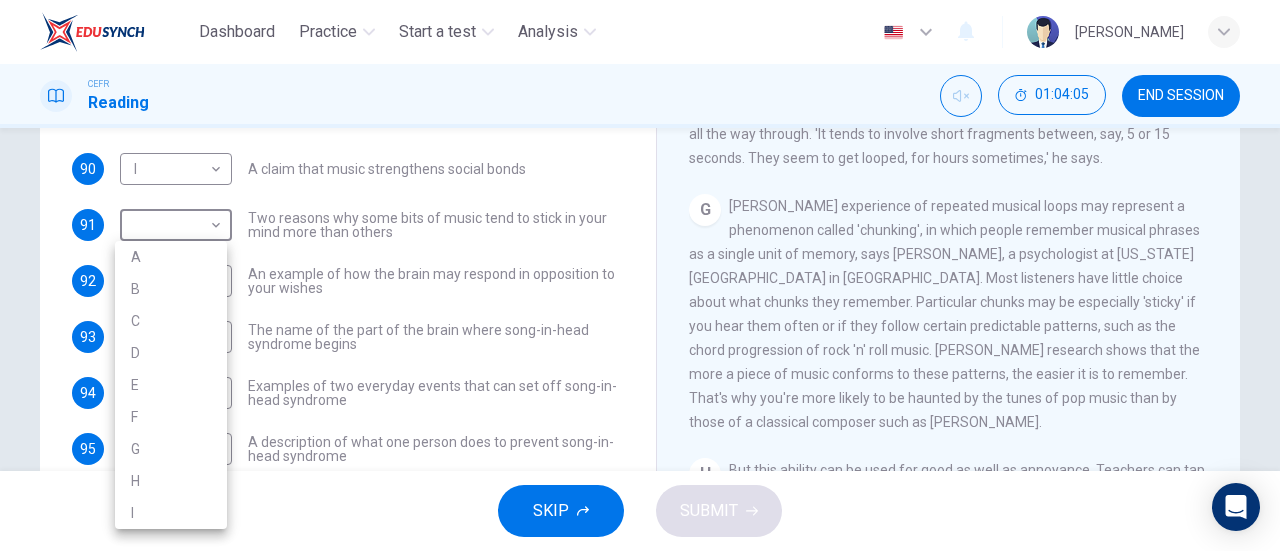 click on "Dashboard Practice Start a test Analysis English en ​ AL MA'AWA [PERSON_NAME] CEFR Reading 01:04:05 END SESSION Questions 90 - 95 The Reading Passage has nine paragraphs labelled  A-l .
Which paragraph contains the following information?
Write the correct letter  A-l  in the boxes below.
NB  You may use any letter  more than once. 90 I I ​ A claim that music strengthens social bonds 91 ​ ​ Two reasons why some bits of music tend to stick in your mind more than others 92 E E ​ An example of how the brain may respond in opposition to your wishes 93 D D ​ The name of the part of the brain where song-in-head syndrome begins 94 G G ​ Examples of two everyday events that can set off song-in-head syndrome 95 F F ​ A description of what one person does to prevent song-in-head syndrome A Song on the Brain CLICK TO ZOOM Click to Zoom A B C D E F G H I SKIP SUBMIT EduSynch - Online Language Proficiency Testing
Dashboard Practice Start a test Analysis Notifications © Copyright  2025 A B C D" at bounding box center (640, 275) 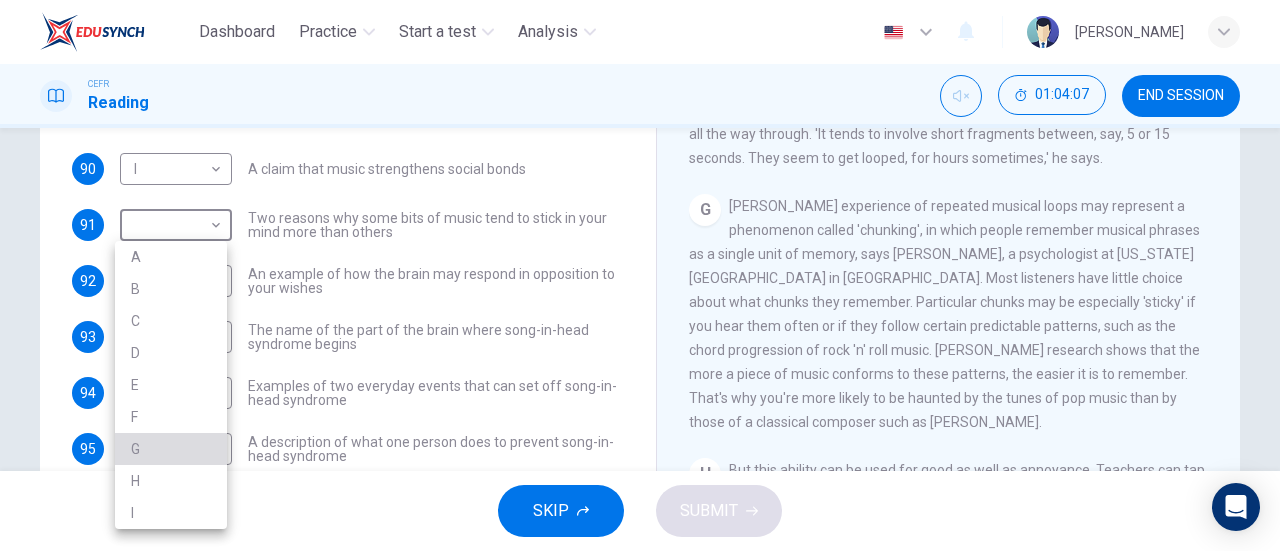 click on "G" at bounding box center [171, 449] 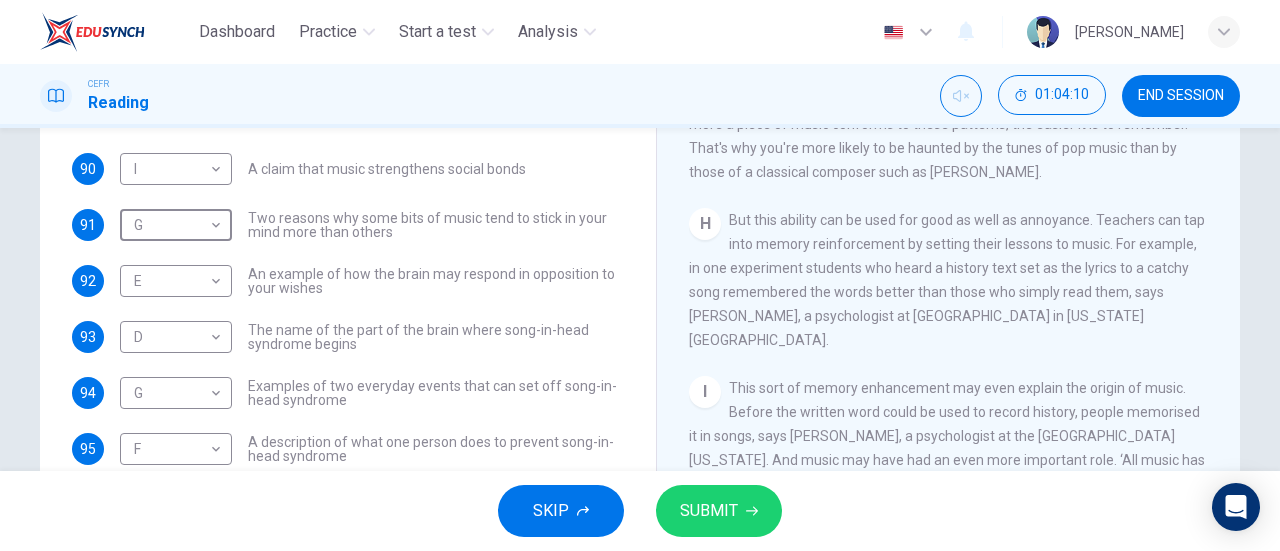 scroll, scrollTop: 1584, scrollLeft: 0, axis: vertical 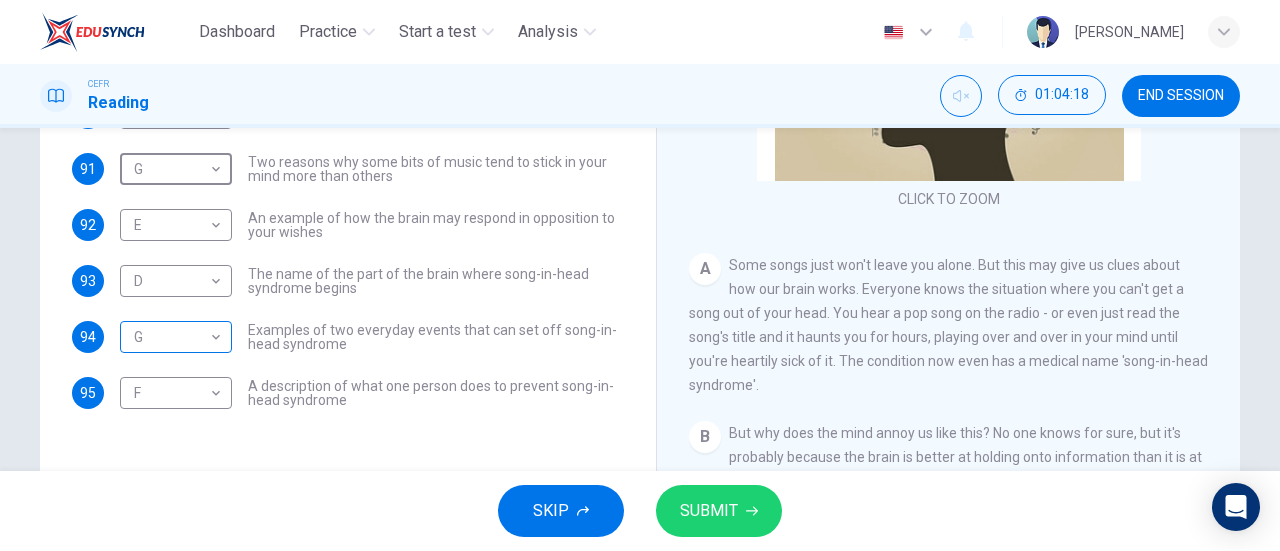 click on "Dashboard Practice Start a test Analysis English en ​ AL [PERSON_NAME] CEFR Reading 01:04:18 END SESSION Questions 90 - 95 The Reading Passage has nine paragraphs labelled  A-l .
Which paragraph contains the following information?
Write the correct letter  A-l  in the boxes below.
NB  You may use any letter  more than once. 90 I I ​ A claim that music strengthens social bonds 91 G G ​ Two reasons why some bits of music tend to stick in your mind more than others 92 E E ​ An example of how the brain may respond in opposition to your wishes 93 D D ​ The name of the part of the brain where song-in-head syndrome begins 94 G G ​ Examples of two everyday events that can set off song-in-head syndrome 95 F F ​ A description of what one person does to prevent song-in-head syndrome A Song on the Brain CLICK TO ZOOM Click to Zoom A B C D E F G H I SKIP SUBMIT EduSynch - Online Language Proficiency Testing
Dashboard Practice Start a test Analysis Notifications © Copyright  2025" at bounding box center [640, 275] 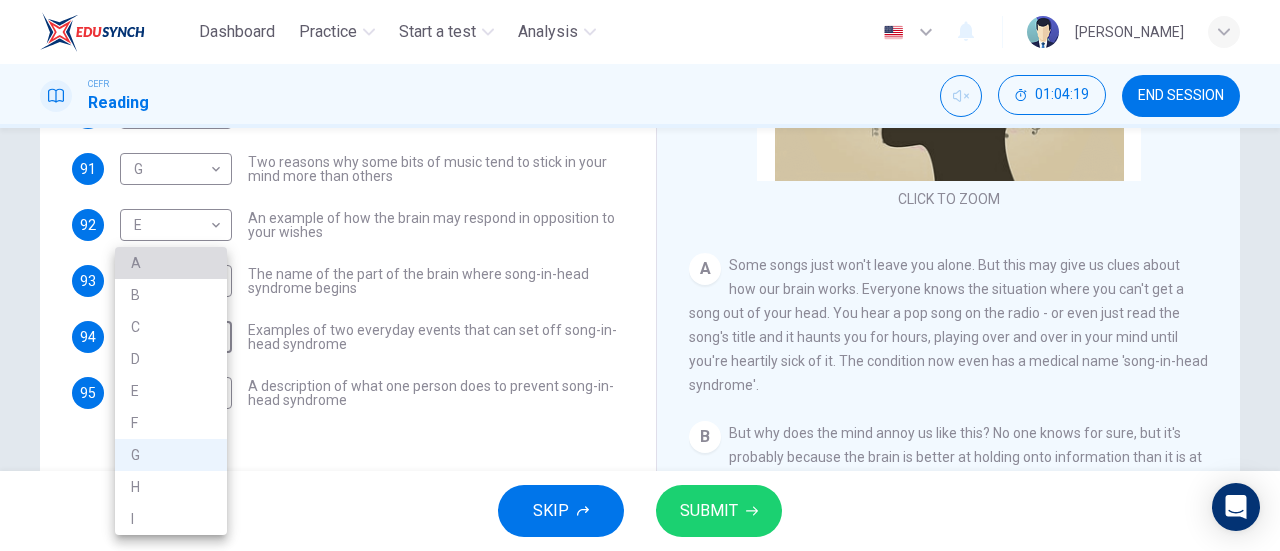 click on "A" at bounding box center (171, 263) 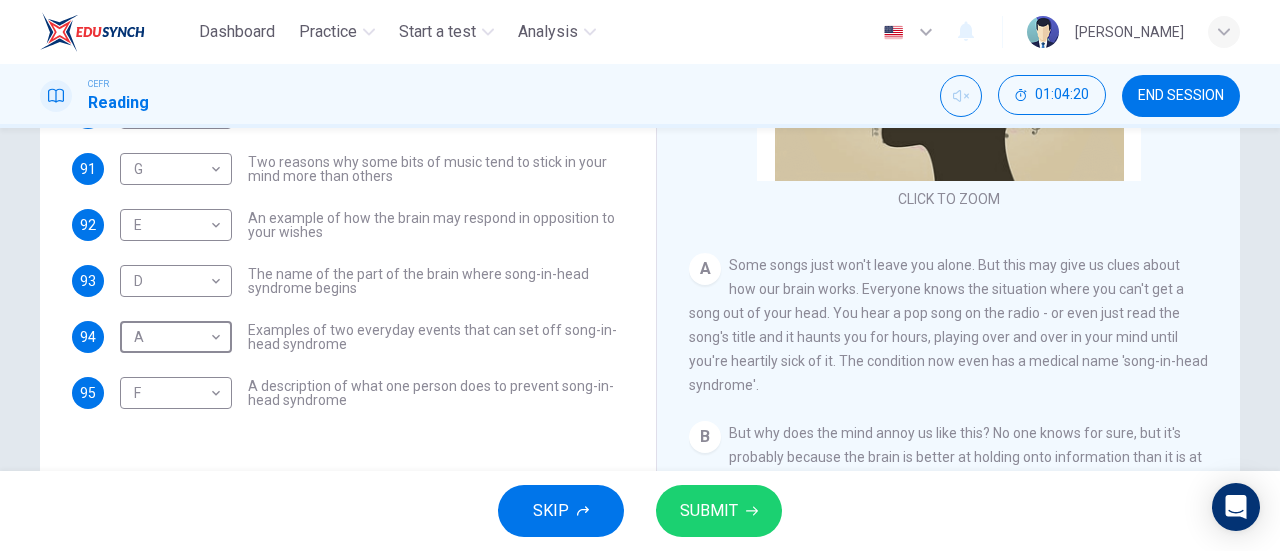 scroll, scrollTop: 0, scrollLeft: 0, axis: both 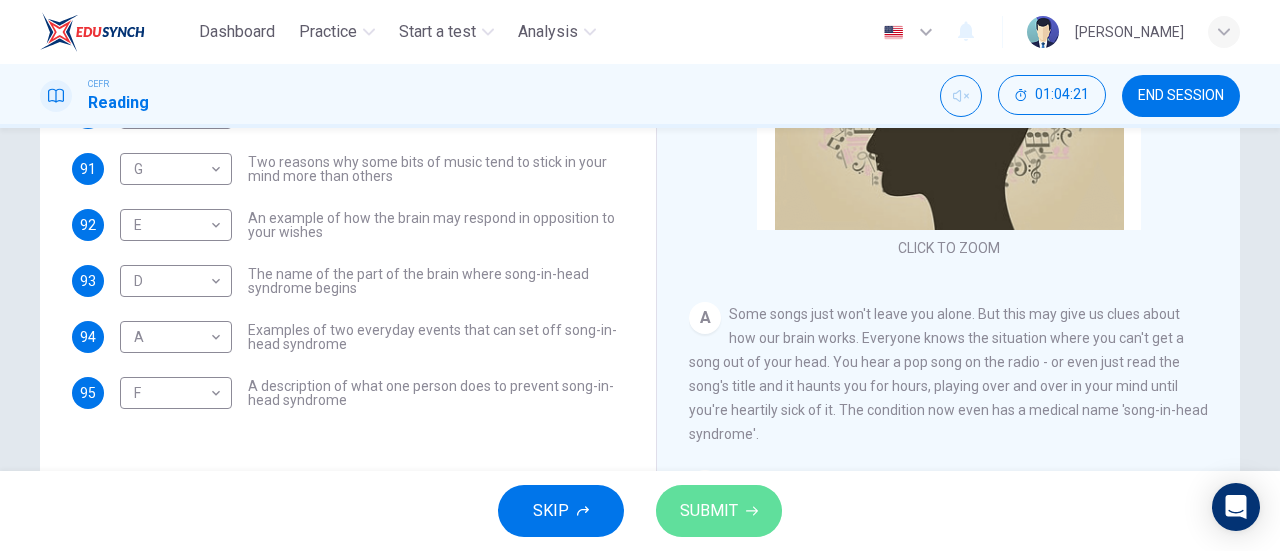 click on "SUBMIT" at bounding box center [709, 511] 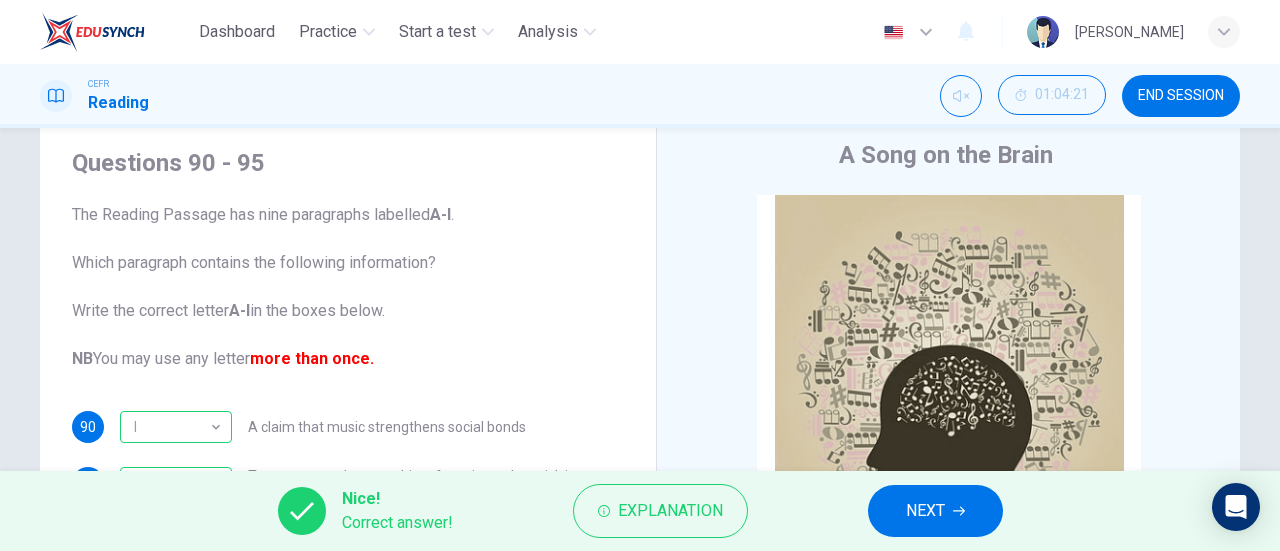 scroll, scrollTop: 284, scrollLeft: 0, axis: vertical 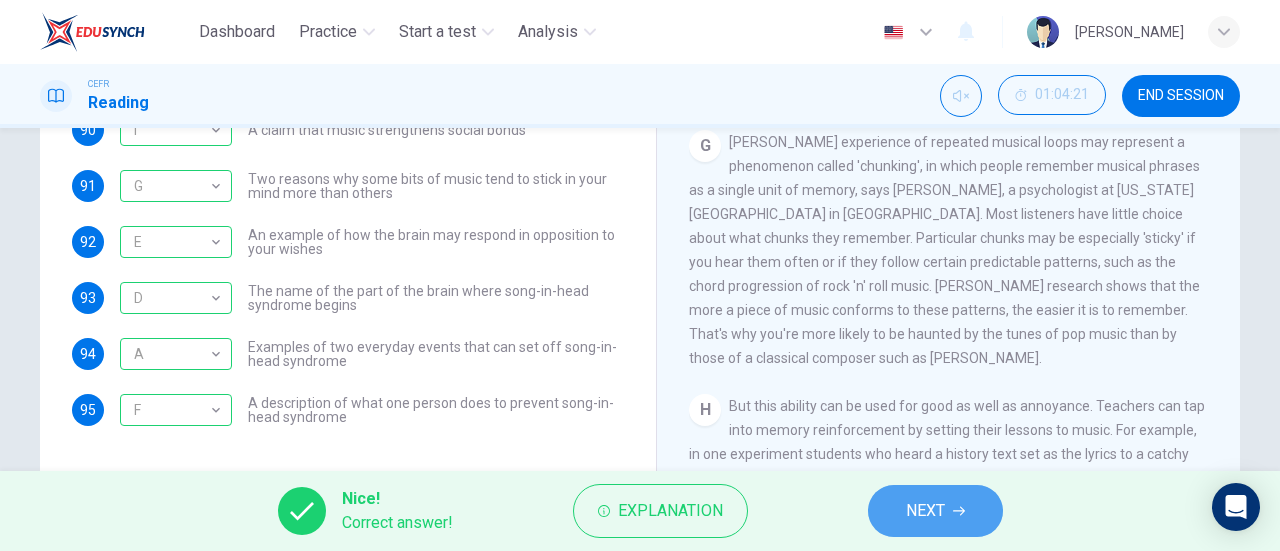 click on "NEXT" at bounding box center (925, 511) 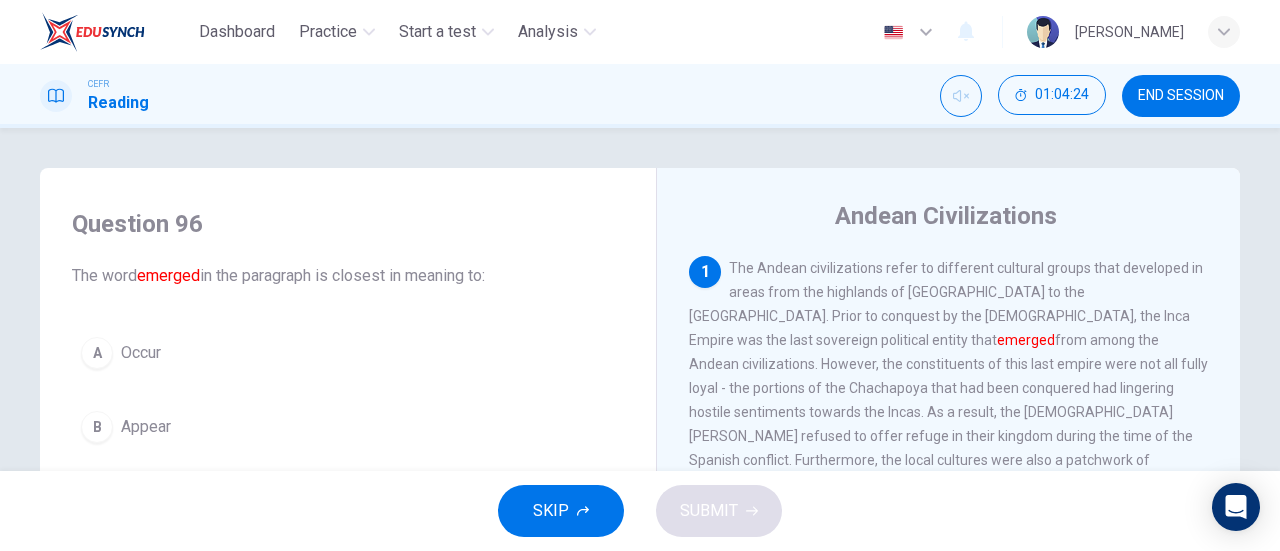 click on "END SESSION" at bounding box center (1181, 96) 